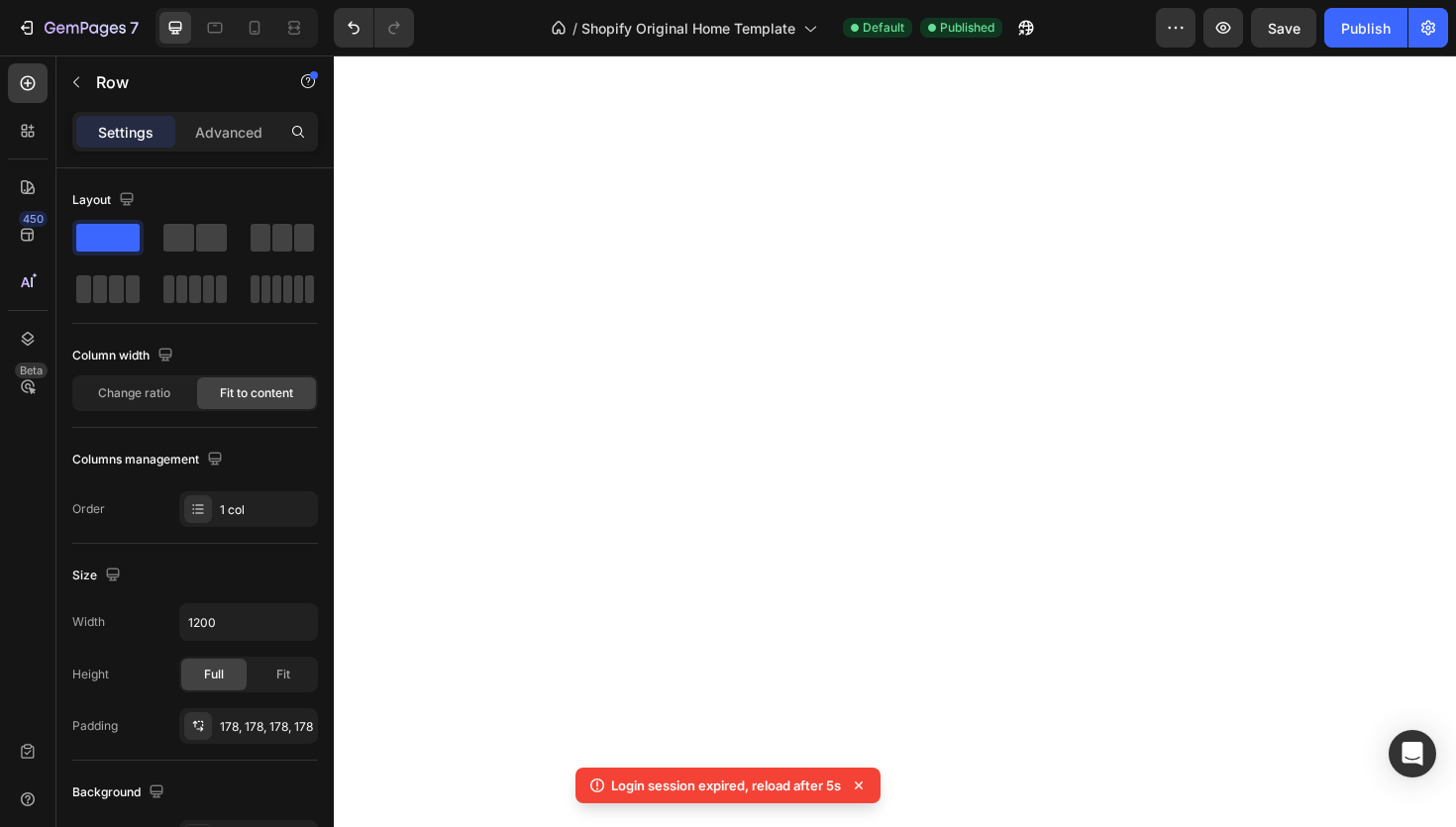 scroll, scrollTop: 0, scrollLeft: 0, axis: both 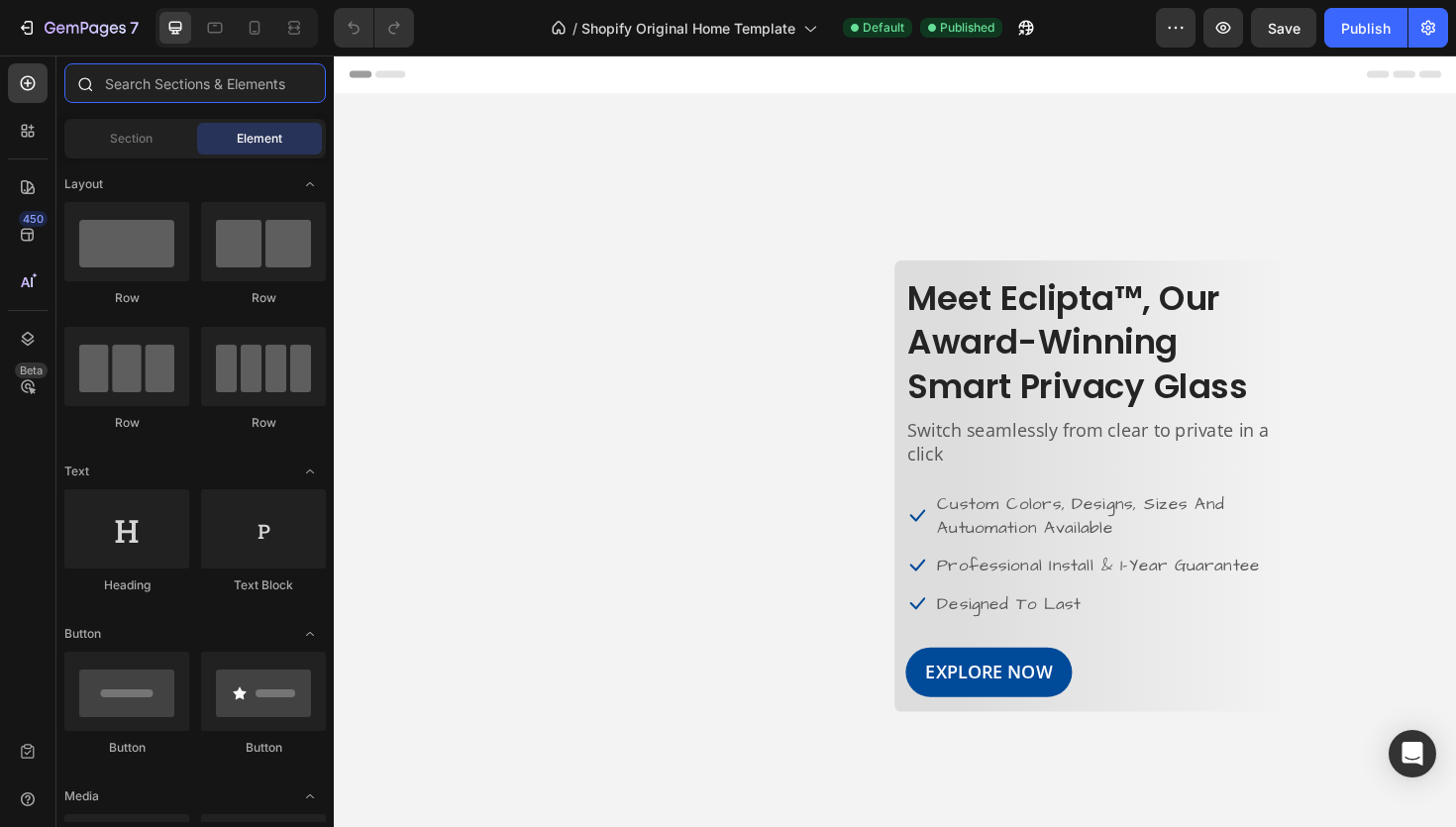 click at bounding box center [195, 83] 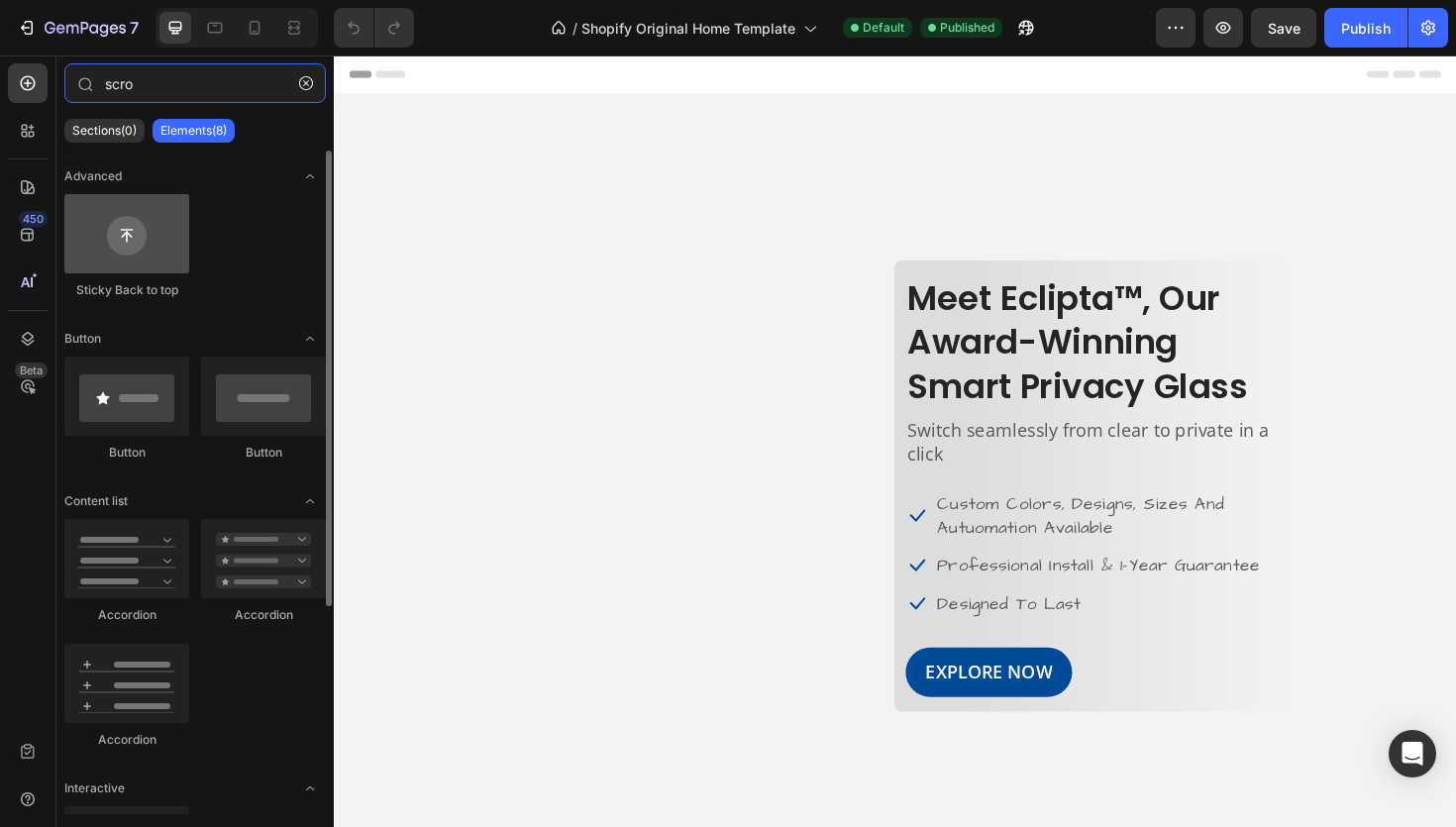 type on "scro" 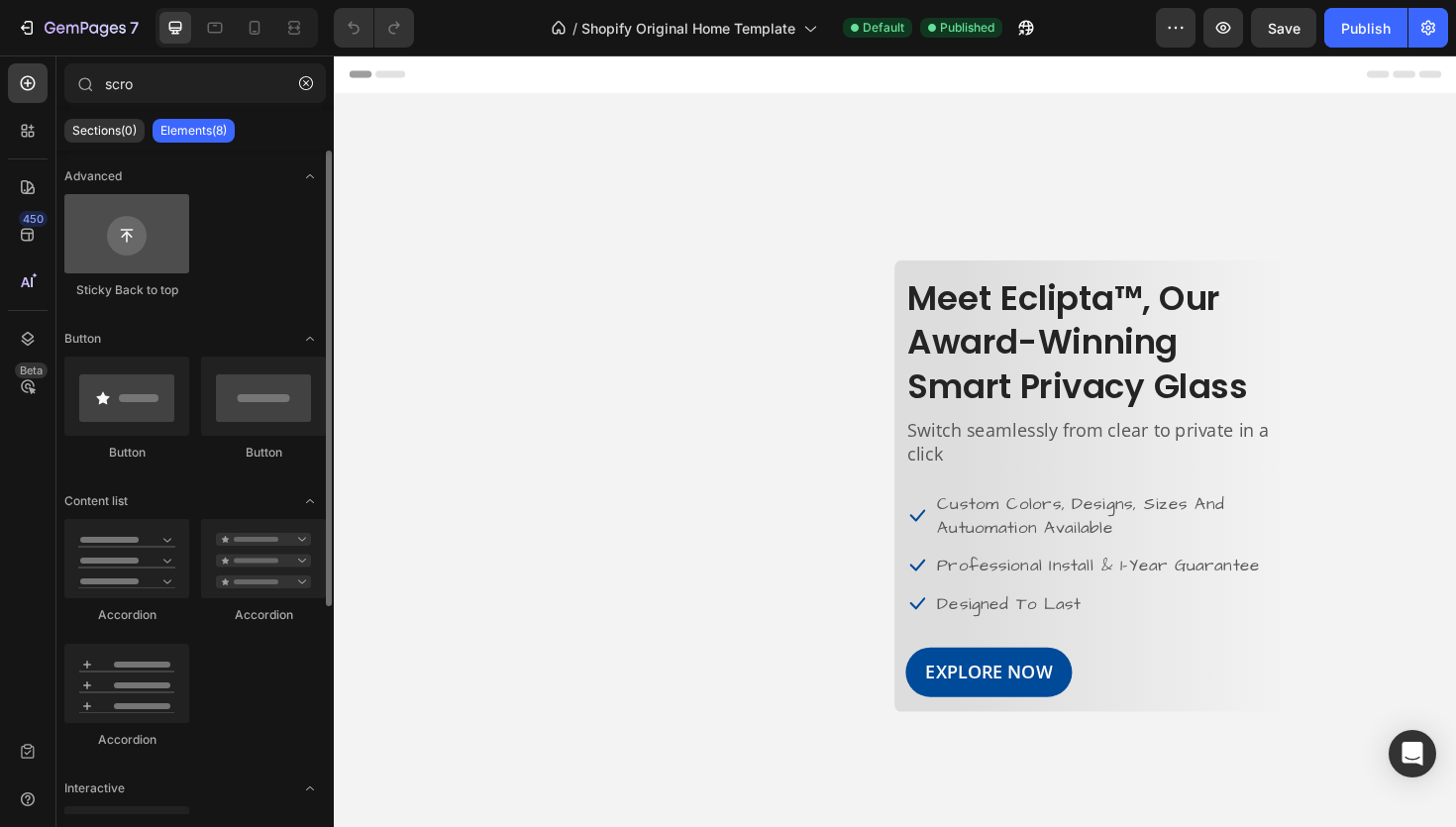 click at bounding box center (127, 234) 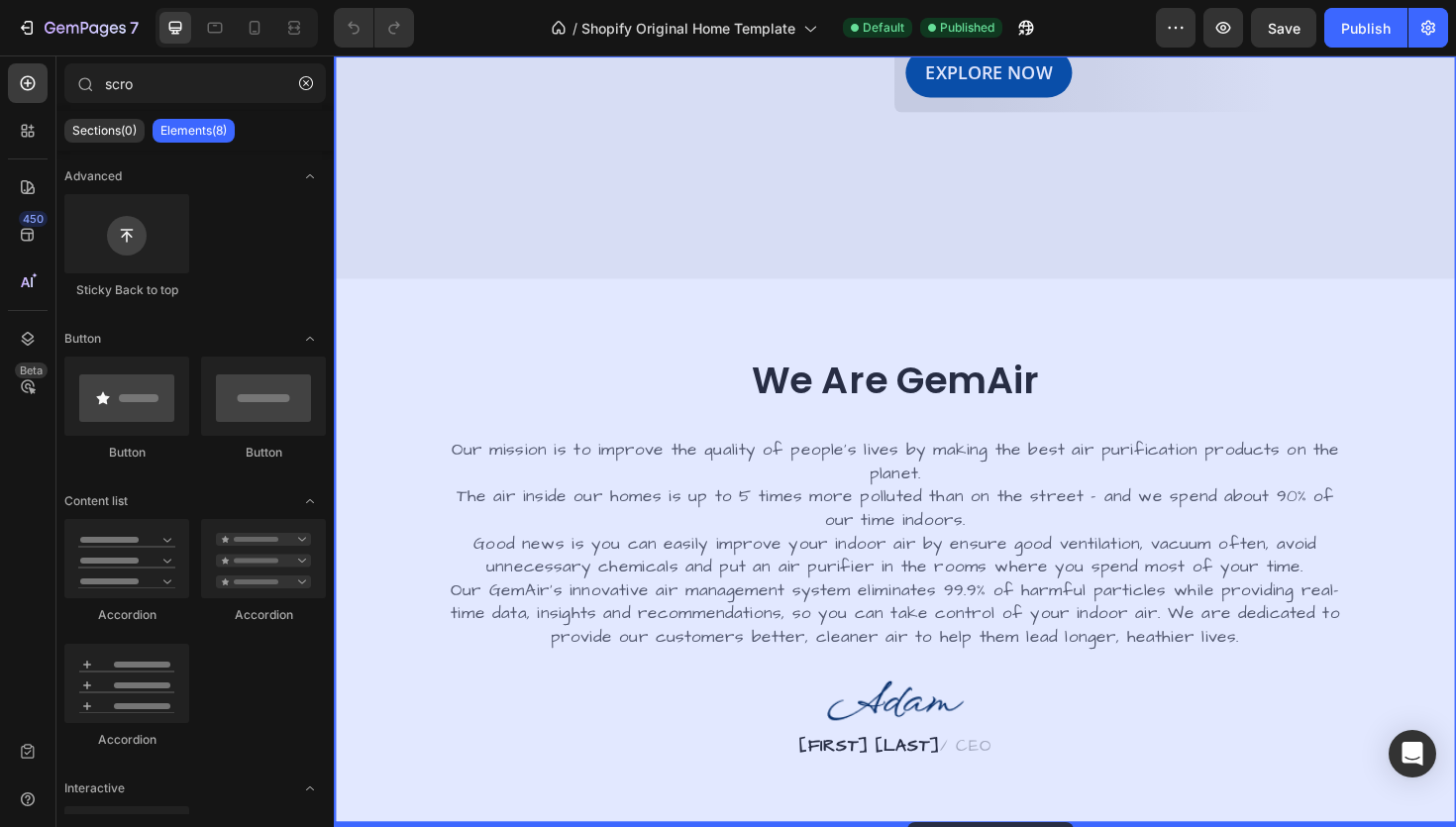 drag, startPoint x: 496, startPoint y: 273, endPoint x: 907, endPoint y: 822, distance: 685.80026 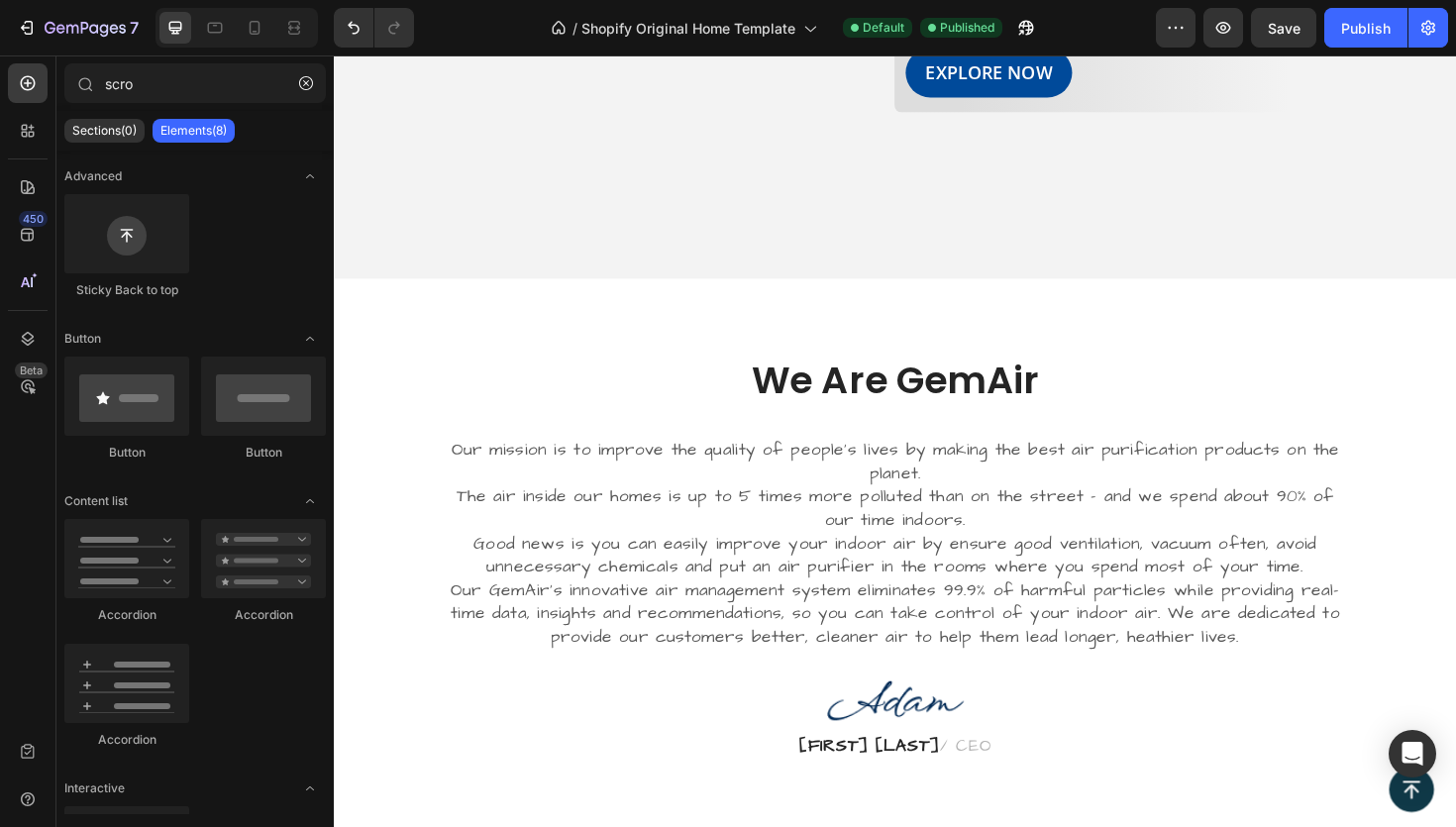 scroll, scrollTop: 692, scrollLeft: 0, axis: vertical 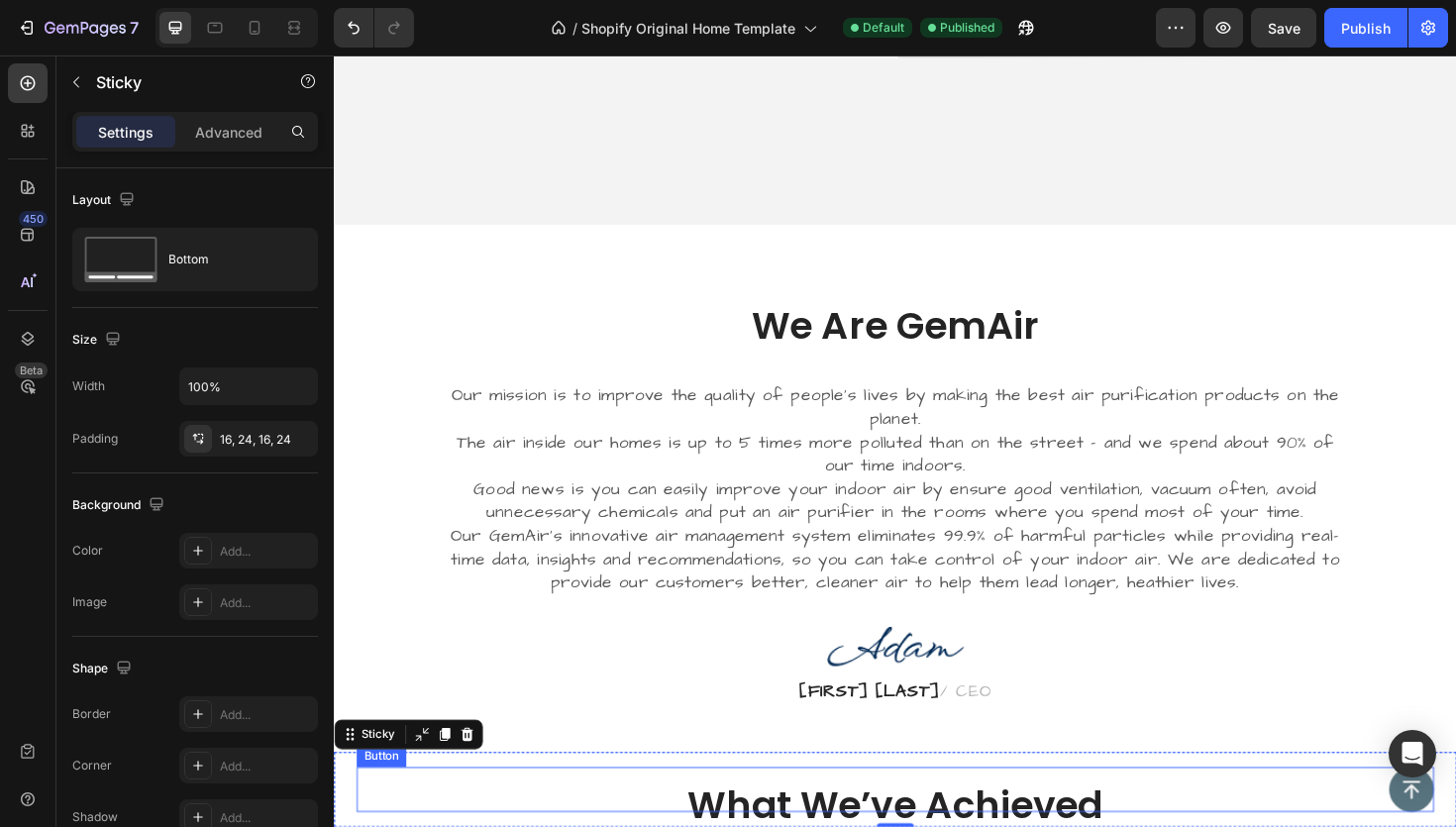 click 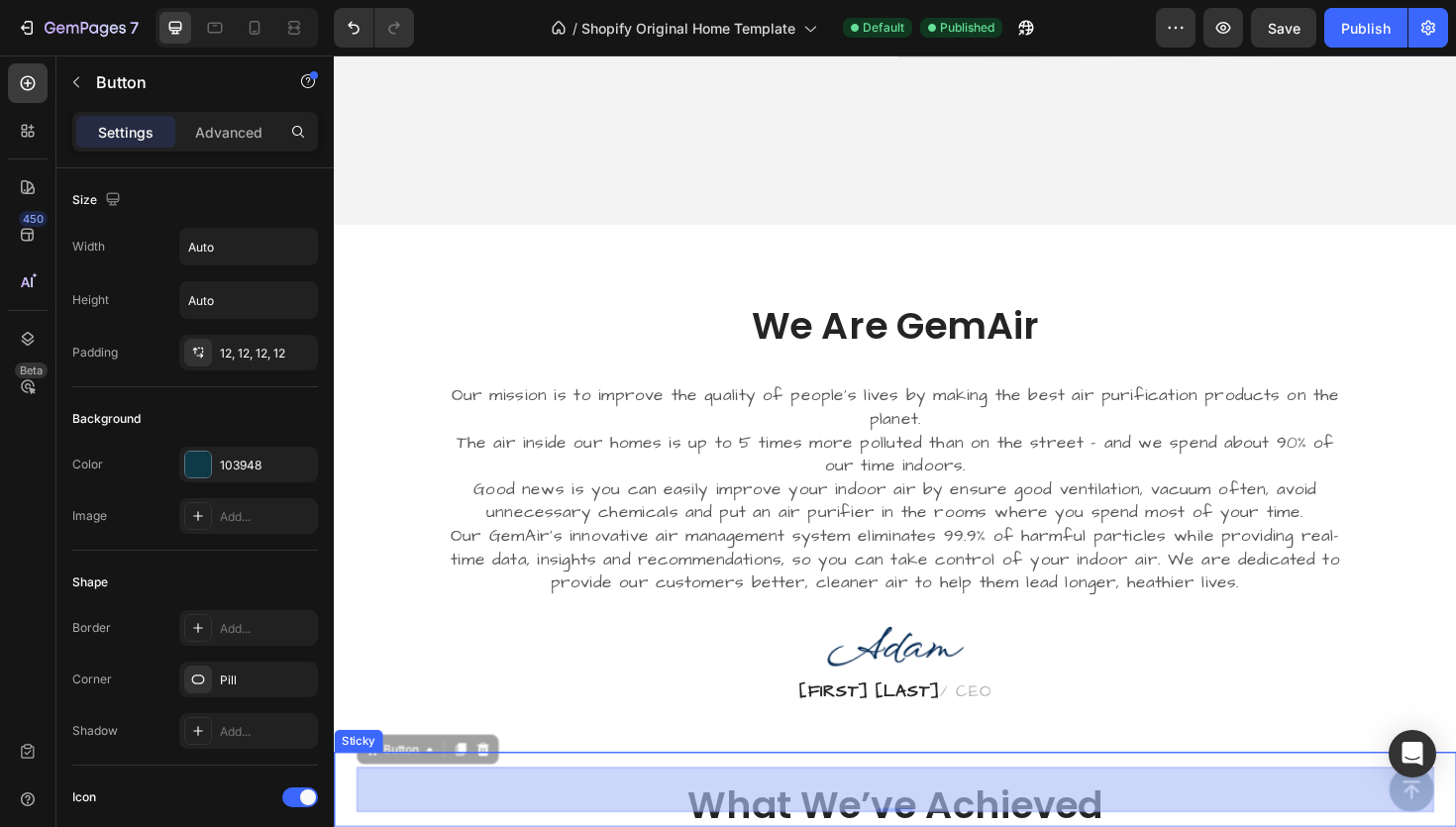 click on "Button   0
Button   0 Sticky Image Meet Eclipta™, Our Award-Winning Smart Privacy Glass Heading Switch seamlessly from clear to private in a click Text block                Icon Custom Colors, Designs, Sizes And Autuomation Available Text block                Icon Professional Install & 1-Year Guarantee Text block                Icon Designed To Last Text block Icon List EXPLORE  NOW Button Row Row Hero Banner Section 2 We Are GemAir Heading Our mission is to improve the quality of people’s lives by making the best air purification products on the planet.  The air inside our homes is up to 5 times more polluted than on the street – and we spend about 90% of our time indoors. Good news is you can easily improve your indoor air by ensure good ventilation, vacuum often, avoid unnecessary chemicals and put an air purifier in the rooms where you spend most of your time. Text block Image Adam Carter  / CEO Text block Row Section 3 What We’ve Achieved Heading Image ModernLive" at bounding box center [928, 1178] 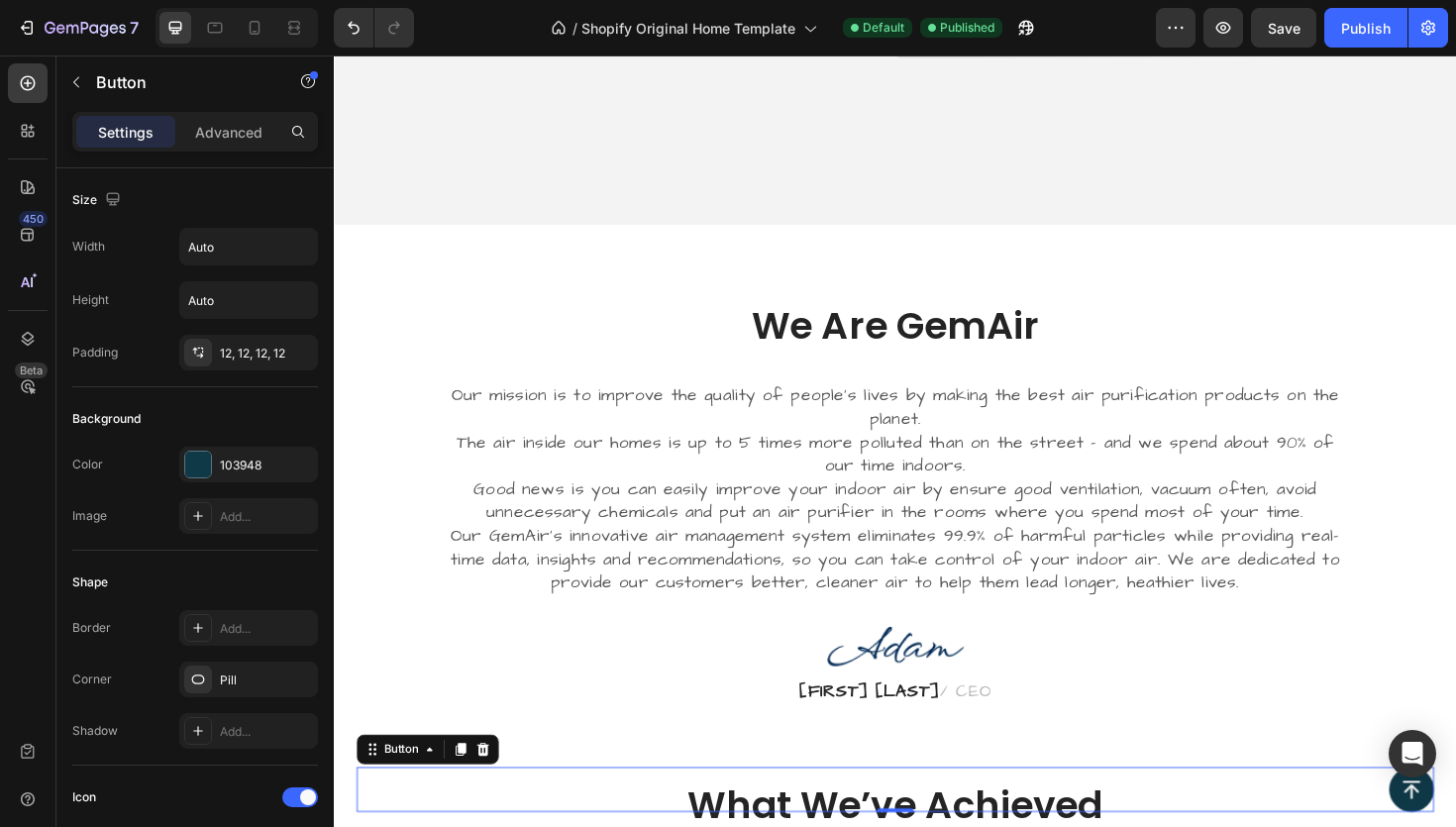 click on "Button   0" at bounding box center (928, 833) 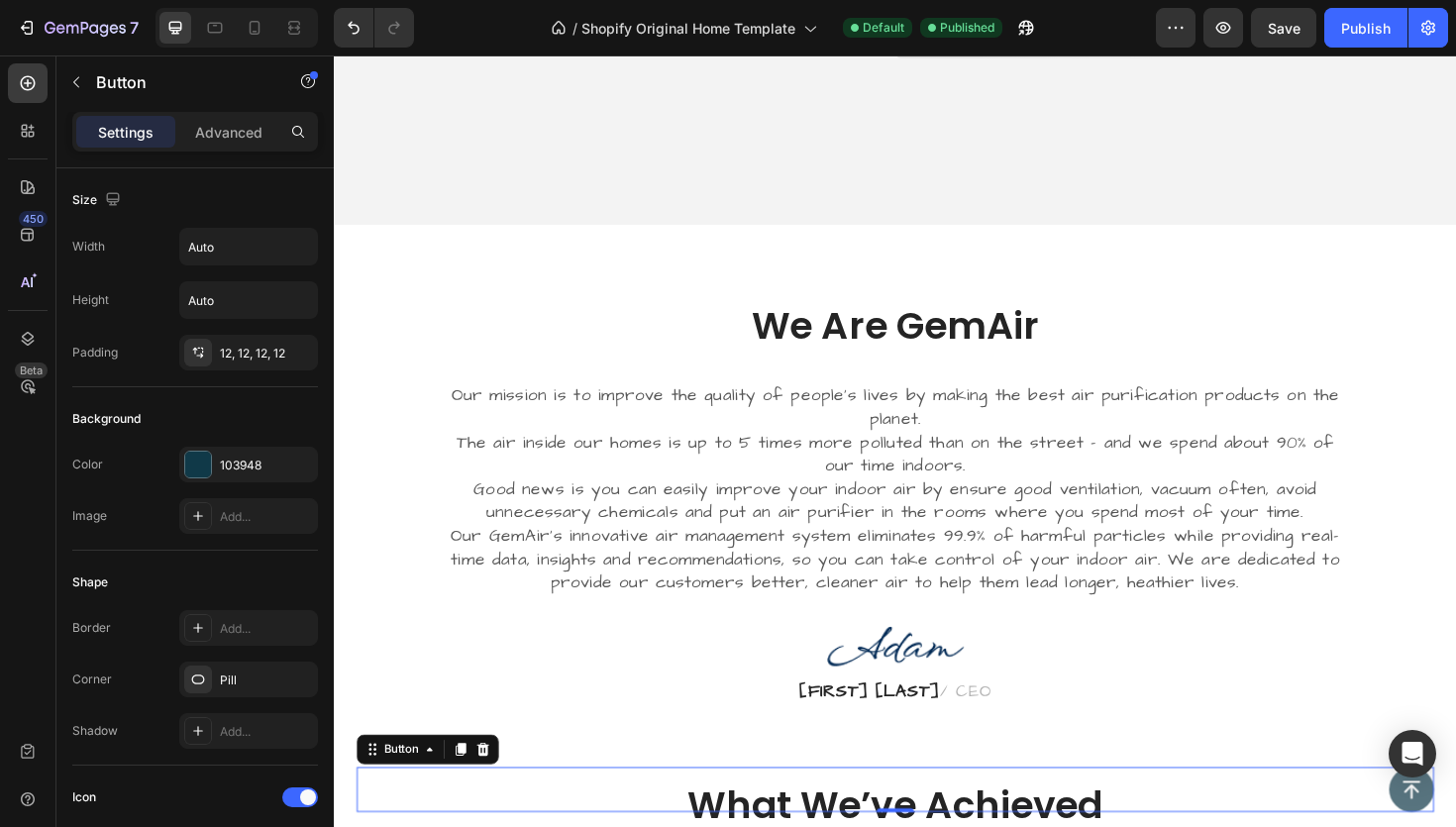 click at bounding box center [1475, 833] 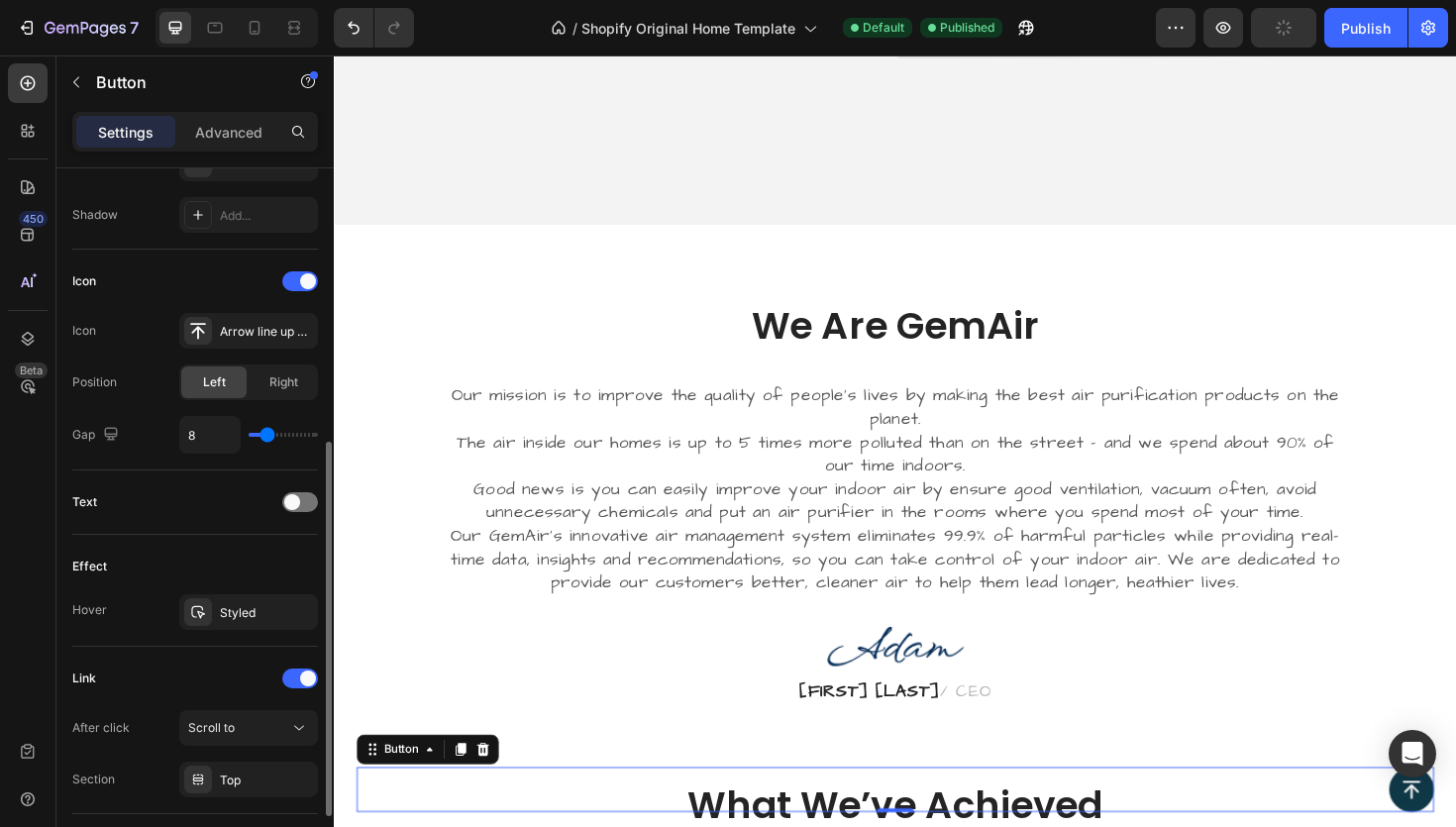 scroll, scrollTop: 526, scrollLeft: 0, axis: vertical 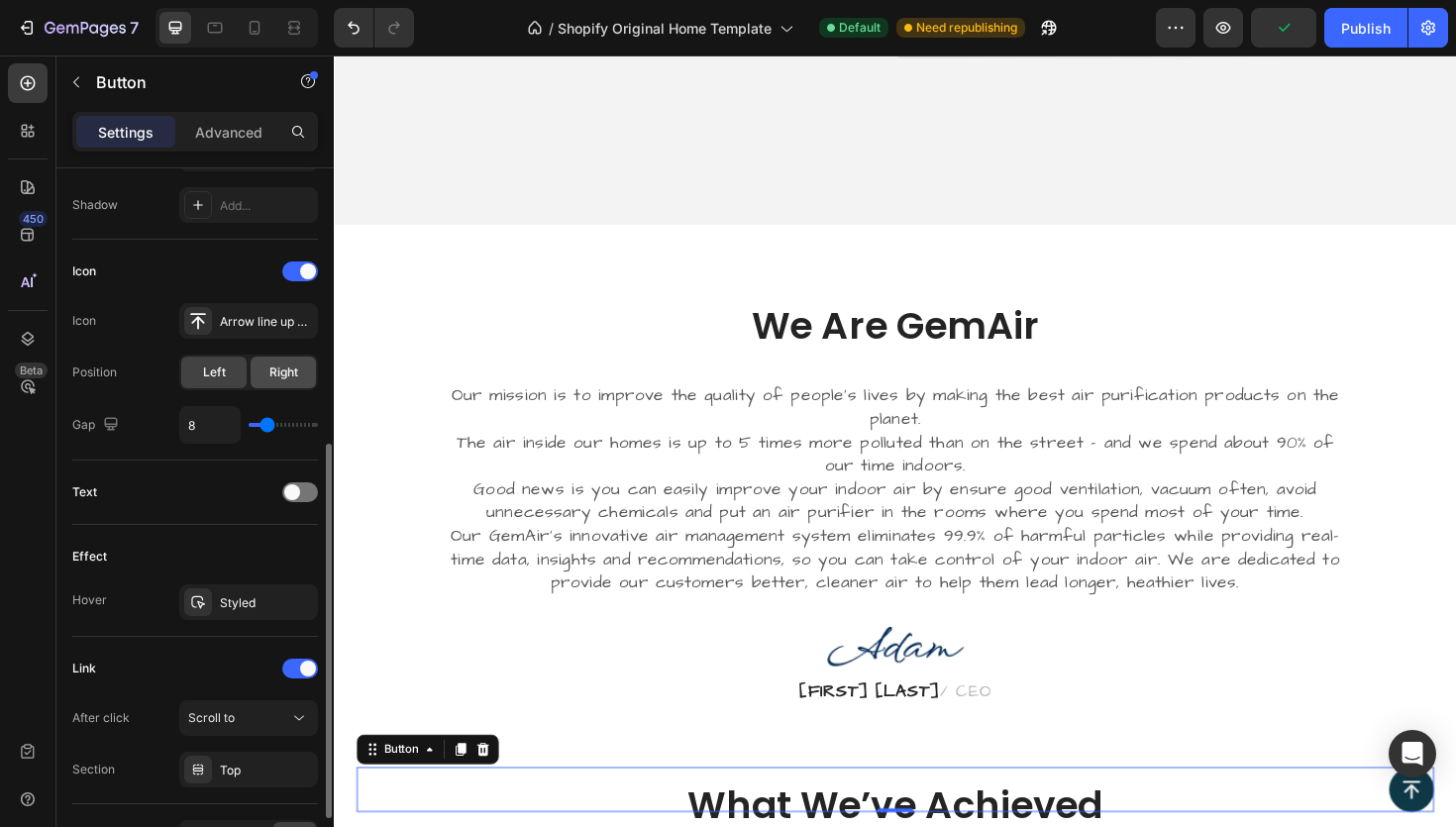 click on "Right" 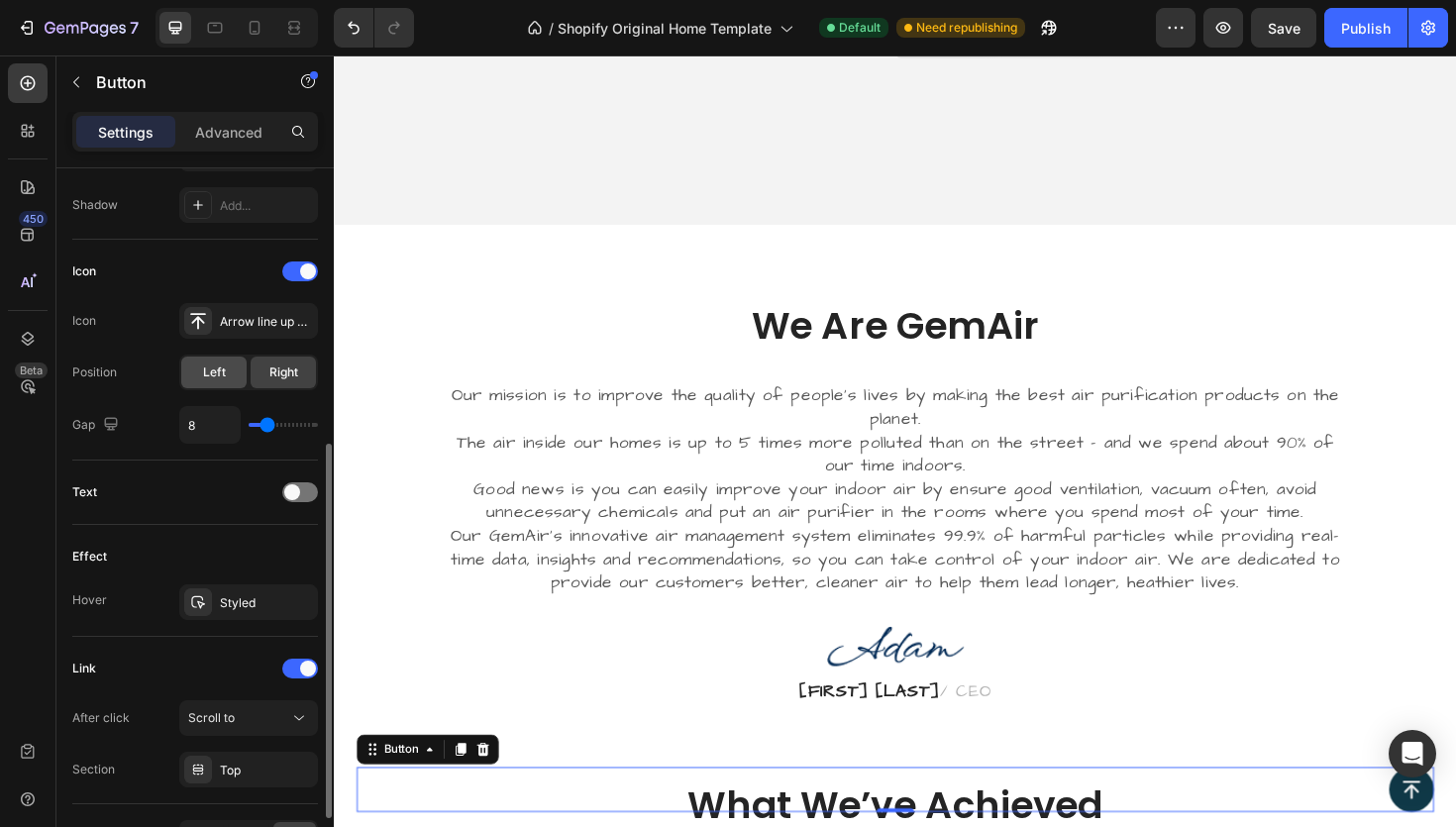 click on "Left" 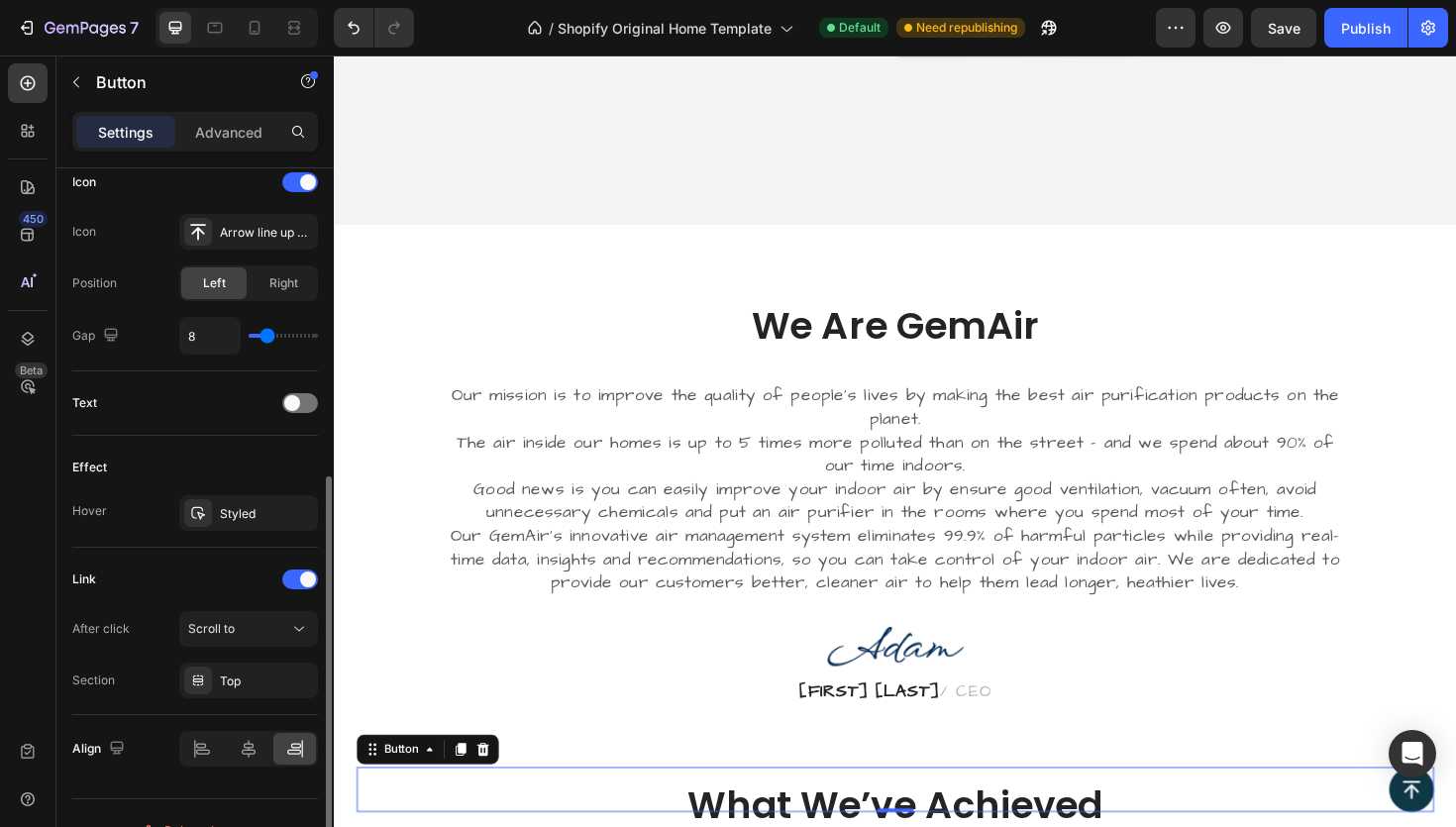 scroll, scrollTop: 650, scrollLeft: 0, axis: vertical 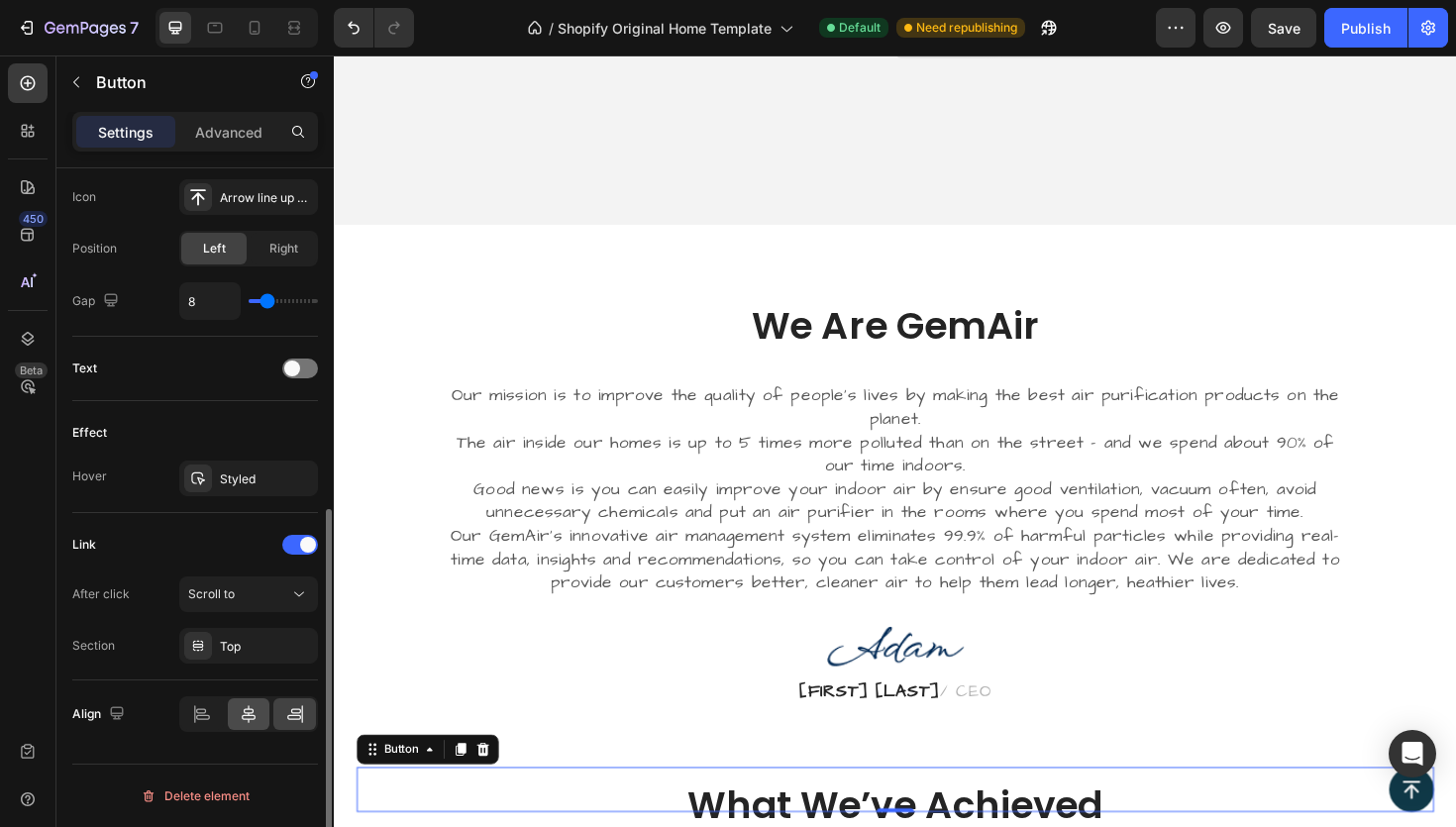 click 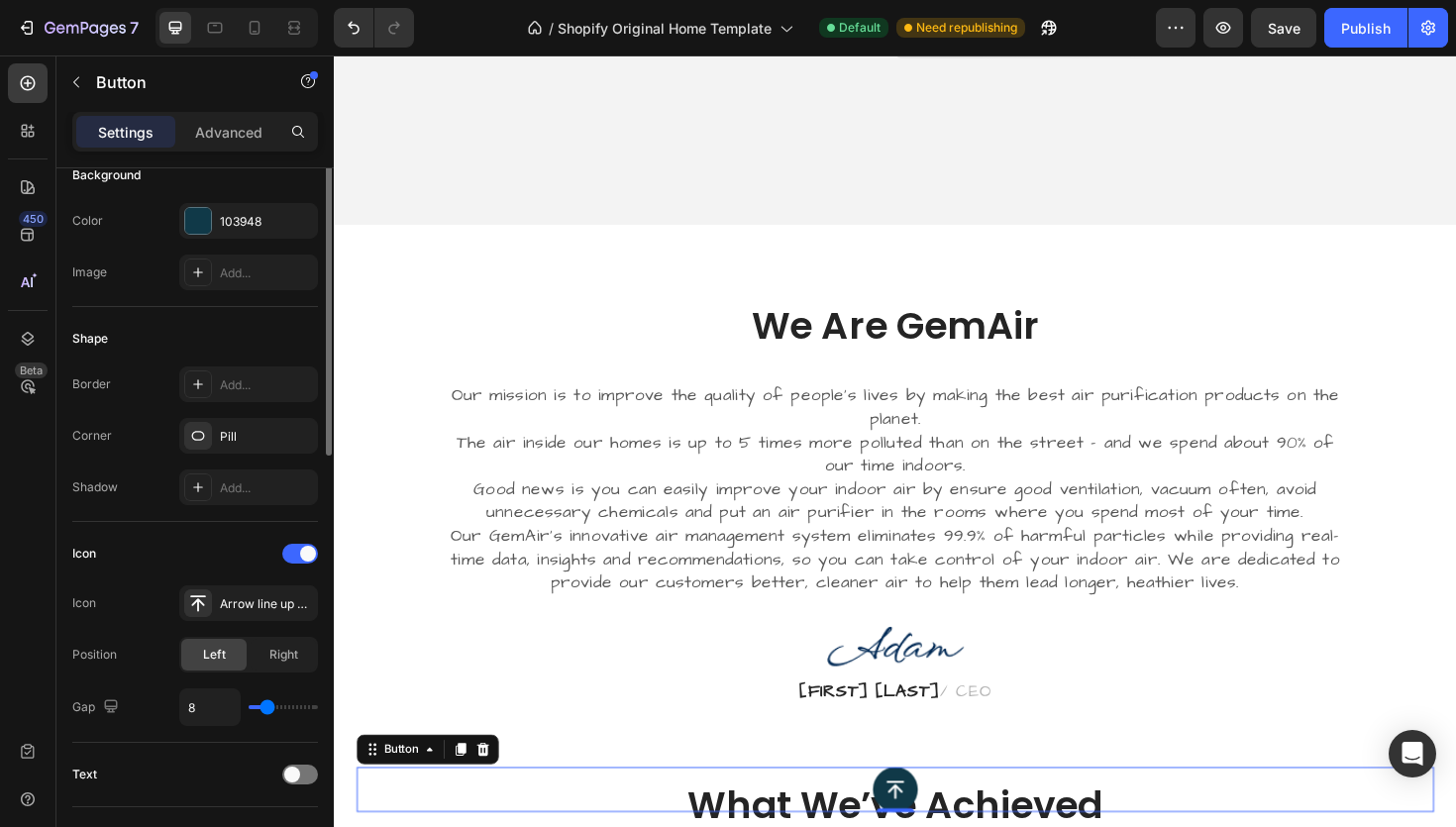 scroll, scrollTop: 0, scrollLeft: 0, axis: both 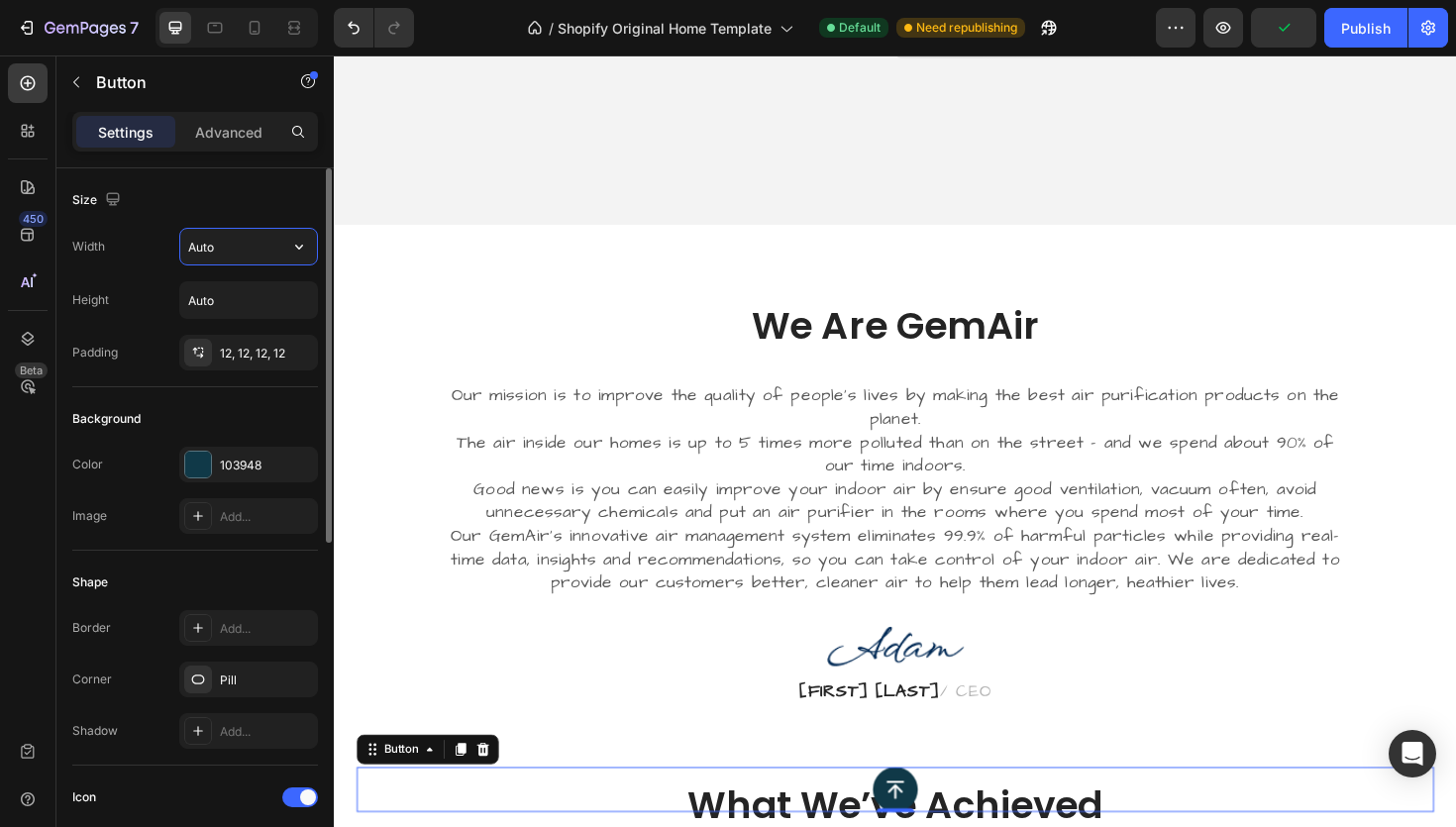 click on "Auto" at bounding box center (249, 247) 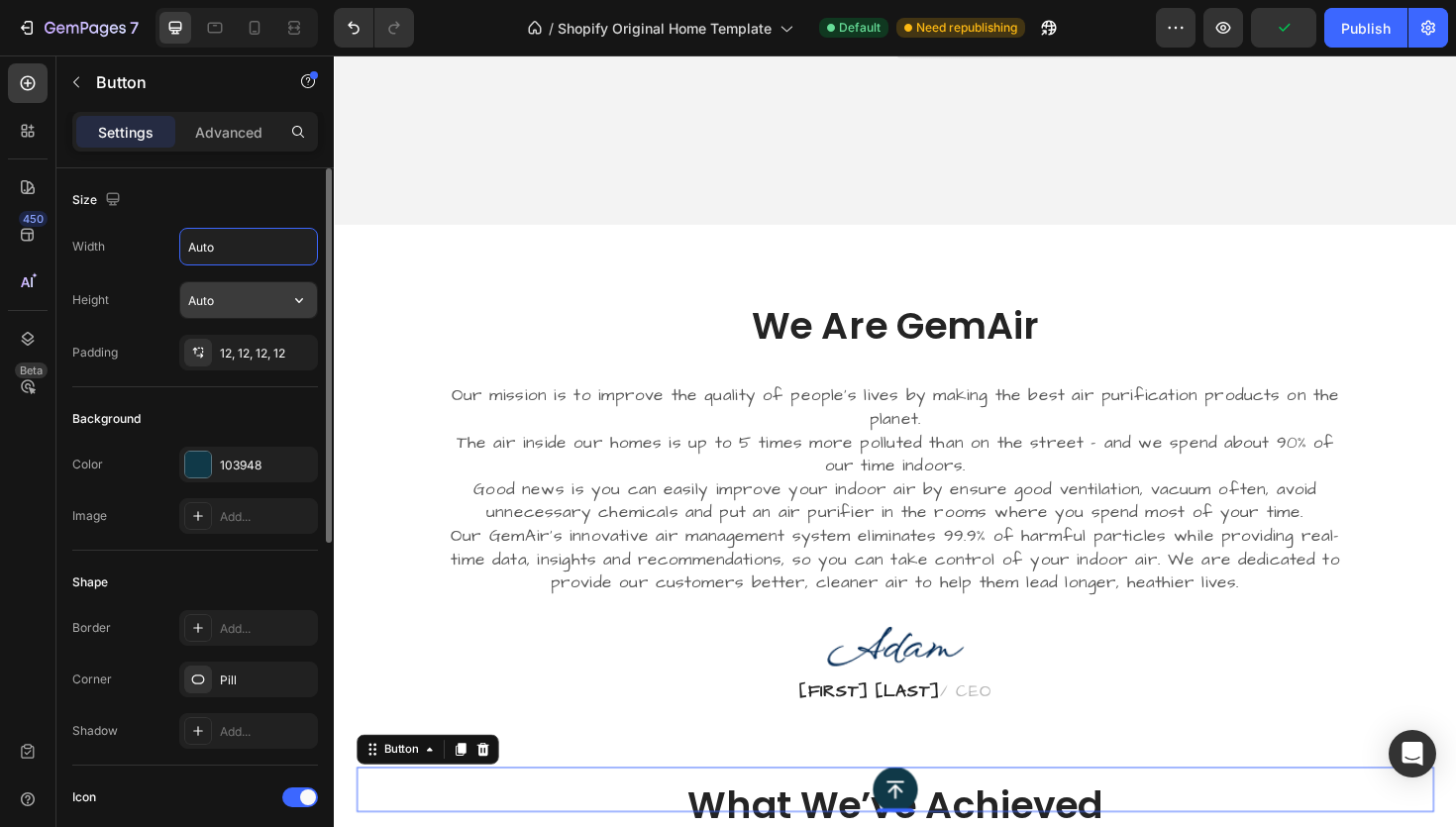 click on "Auto" at bounding box center (249, 300) 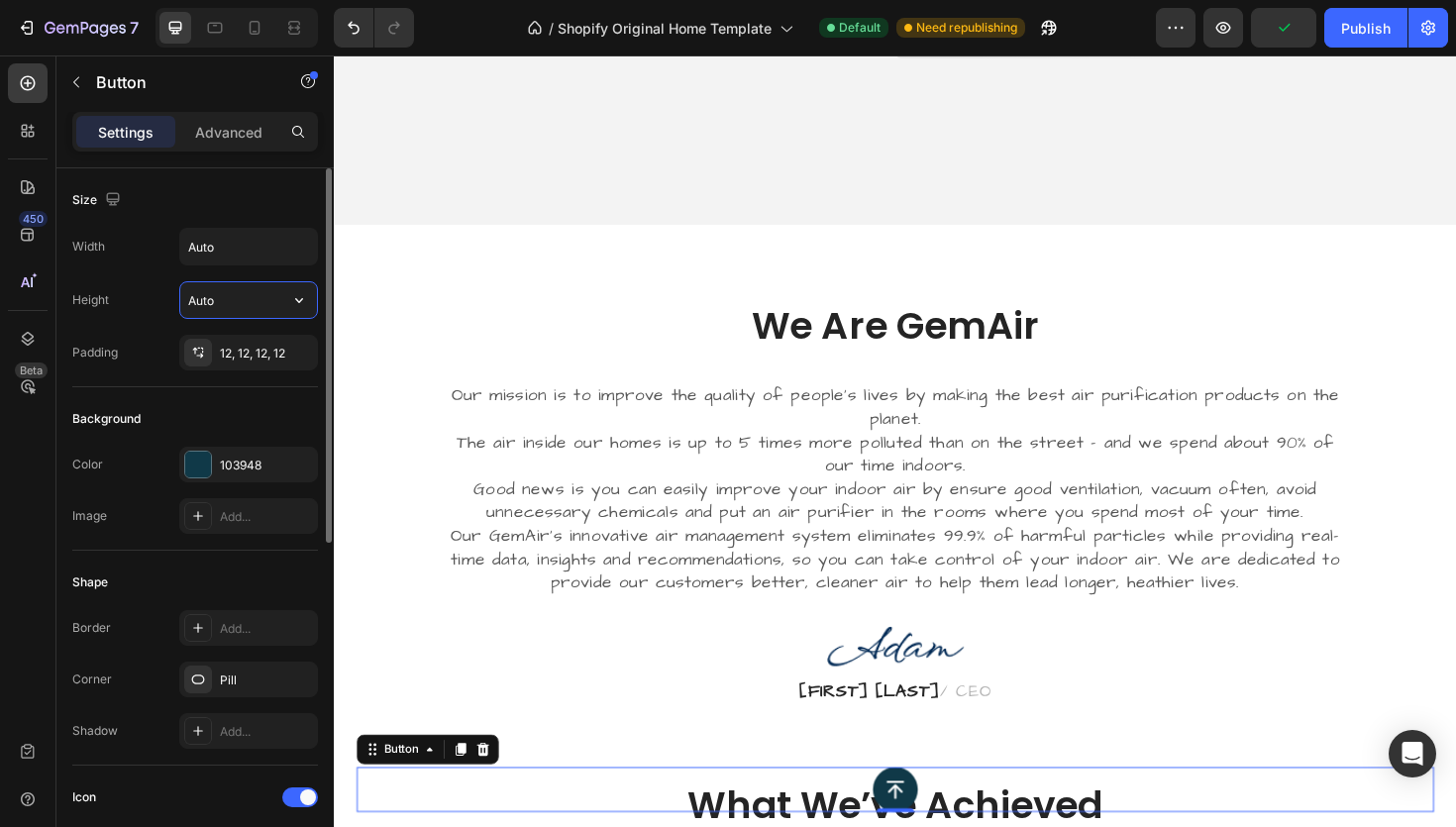 click on "Auto" at bounding box center [249, 300] 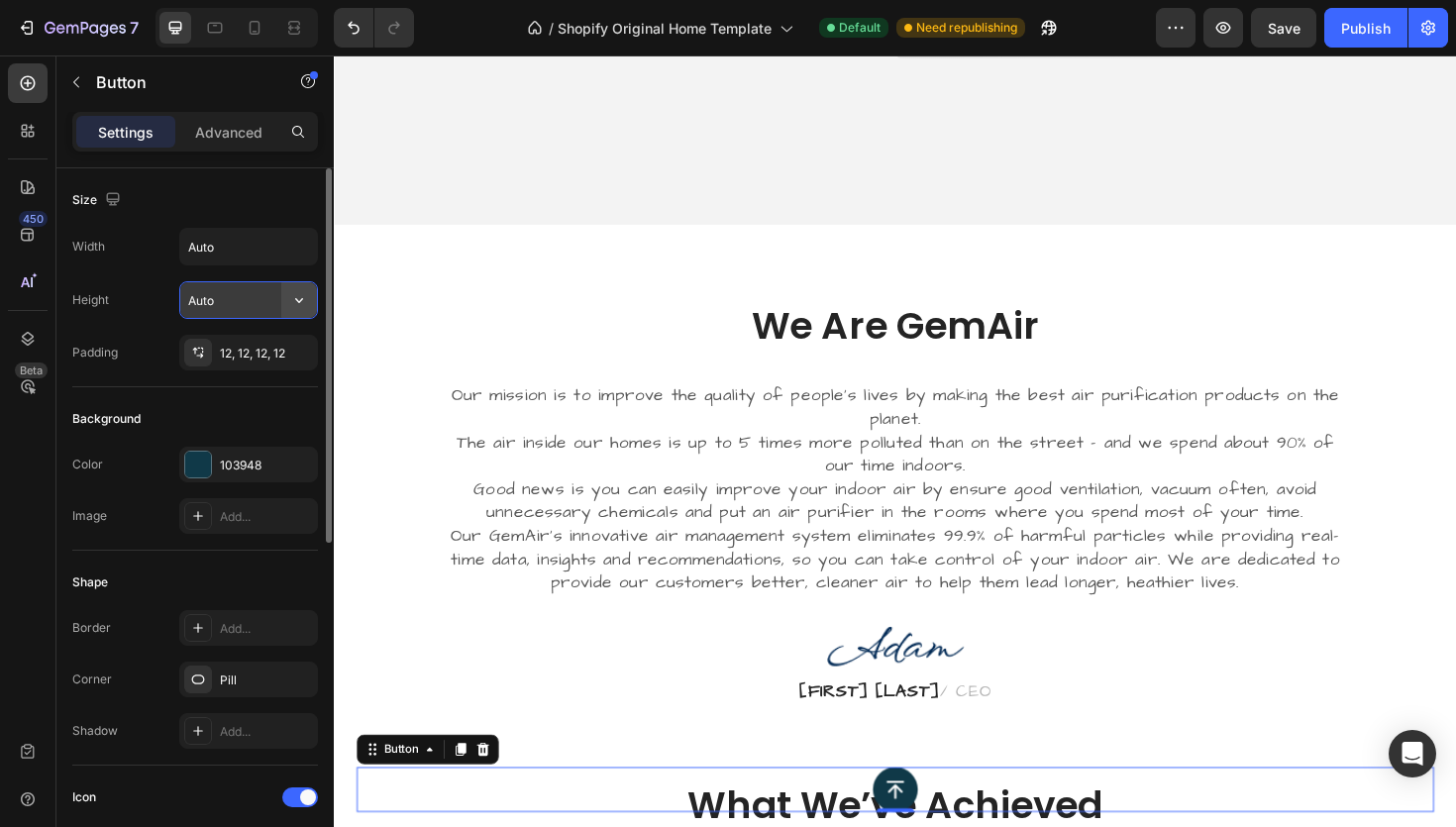 click 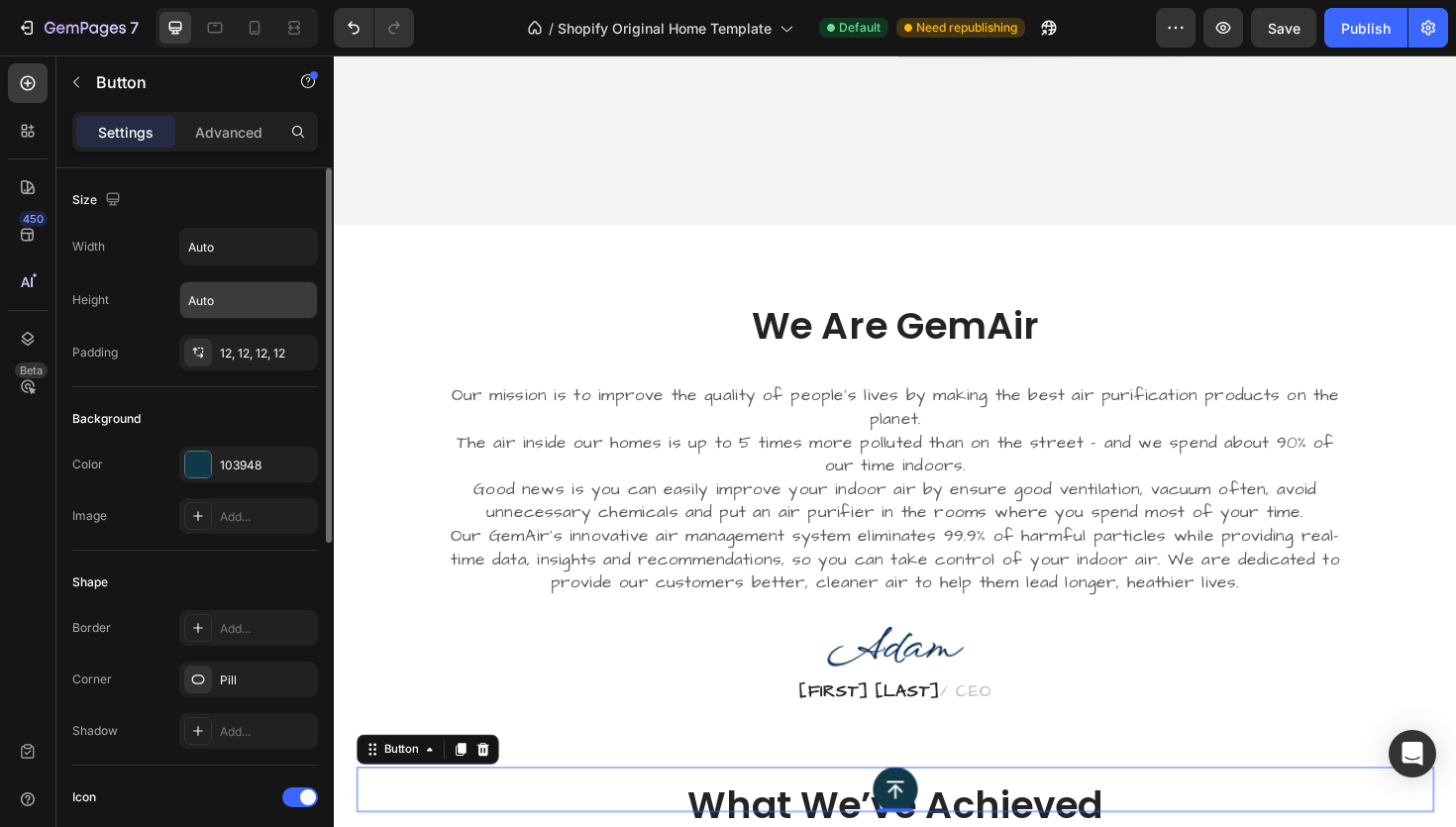 click on "Height" at bounding box center [90, 300] 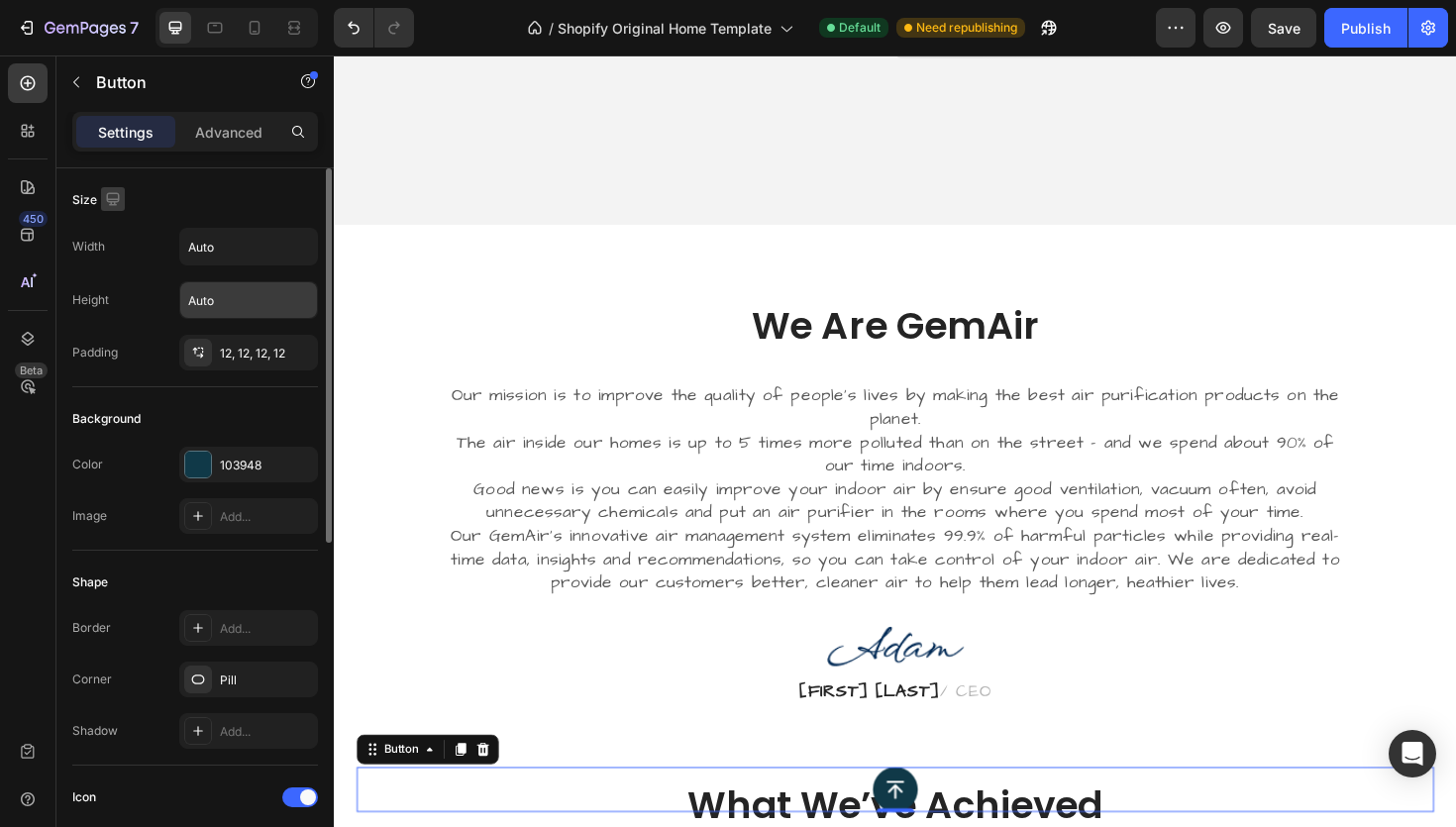 click 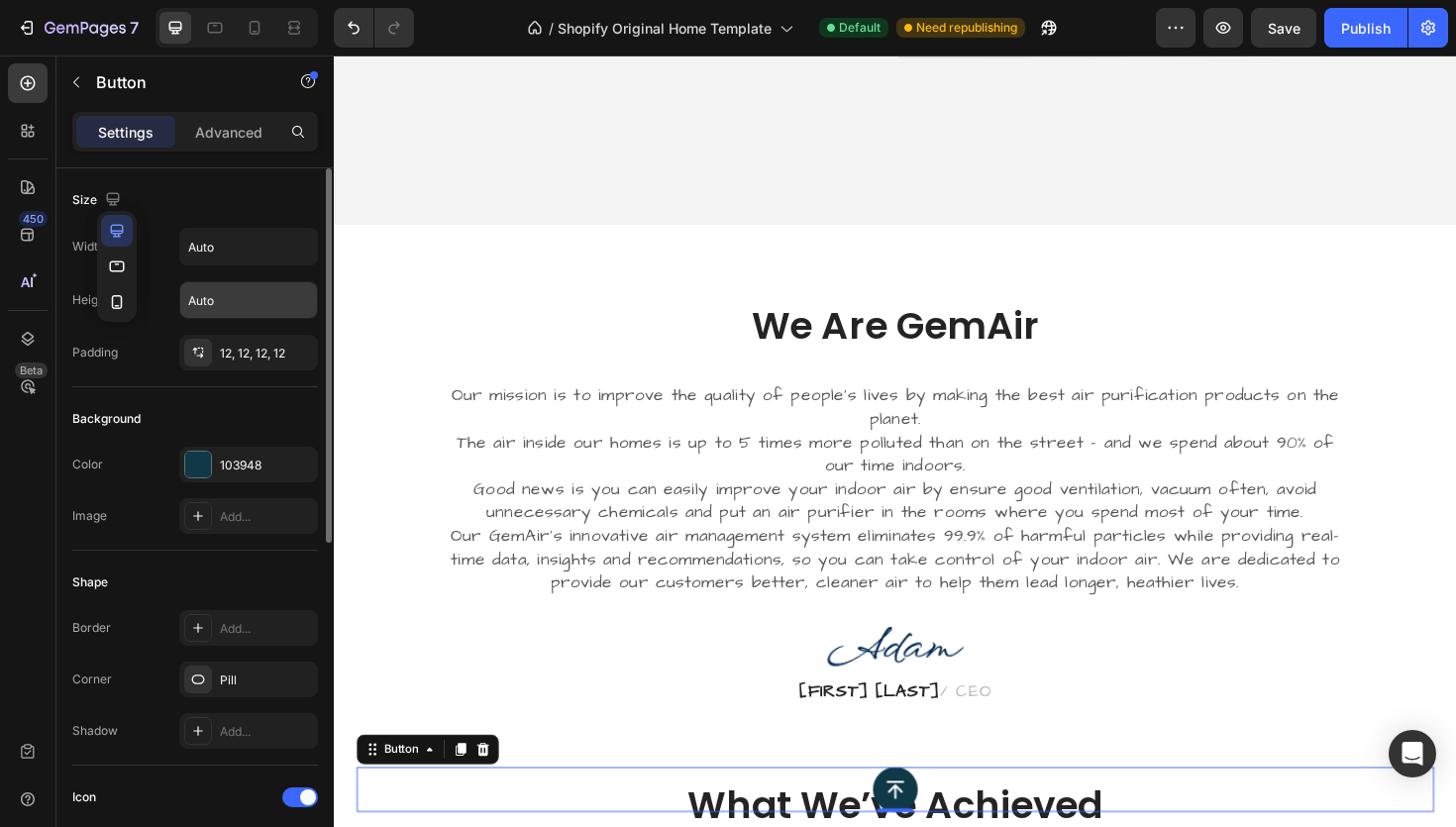 click on "Size" at bounding box center [195, 200] 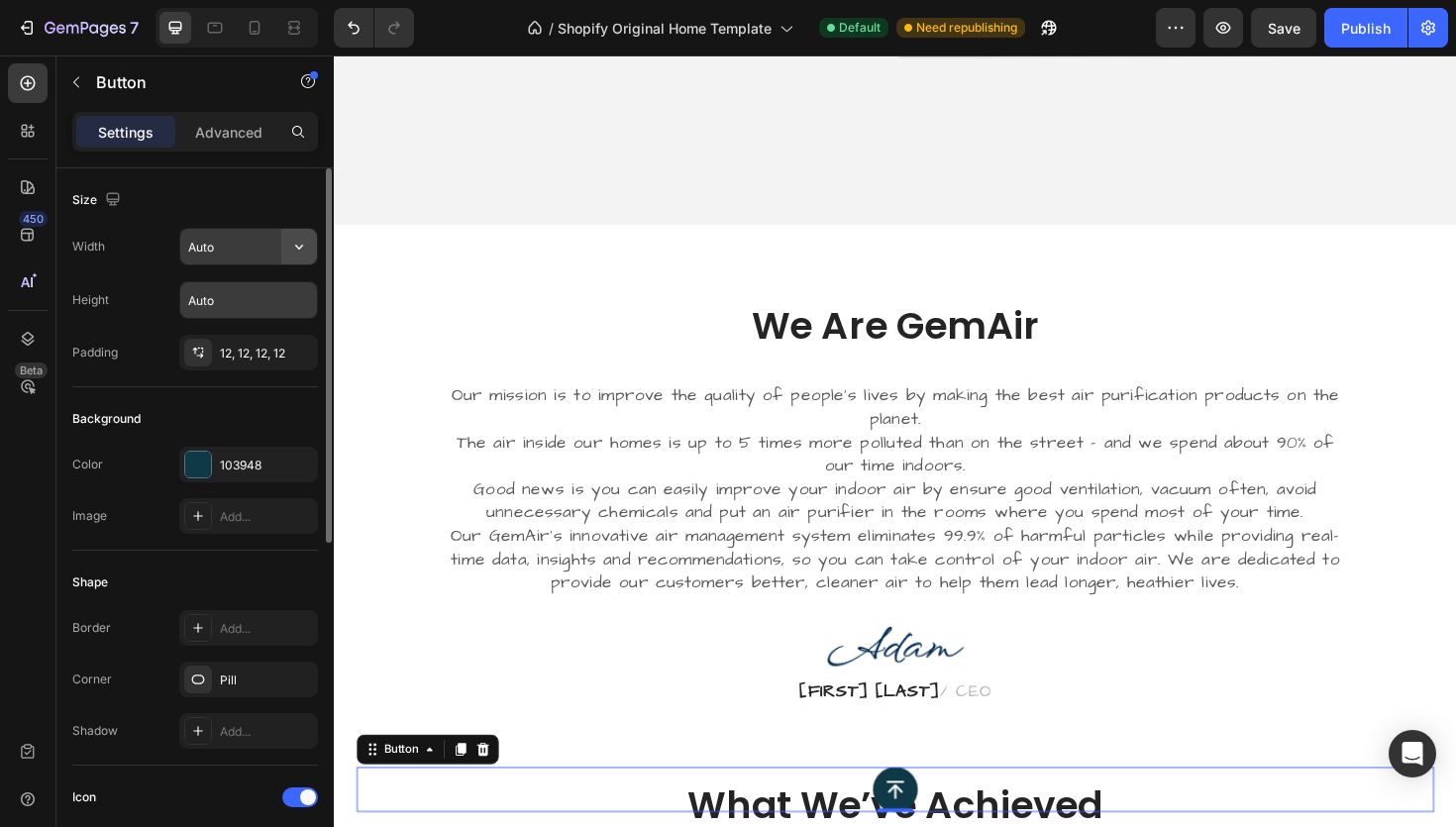 click 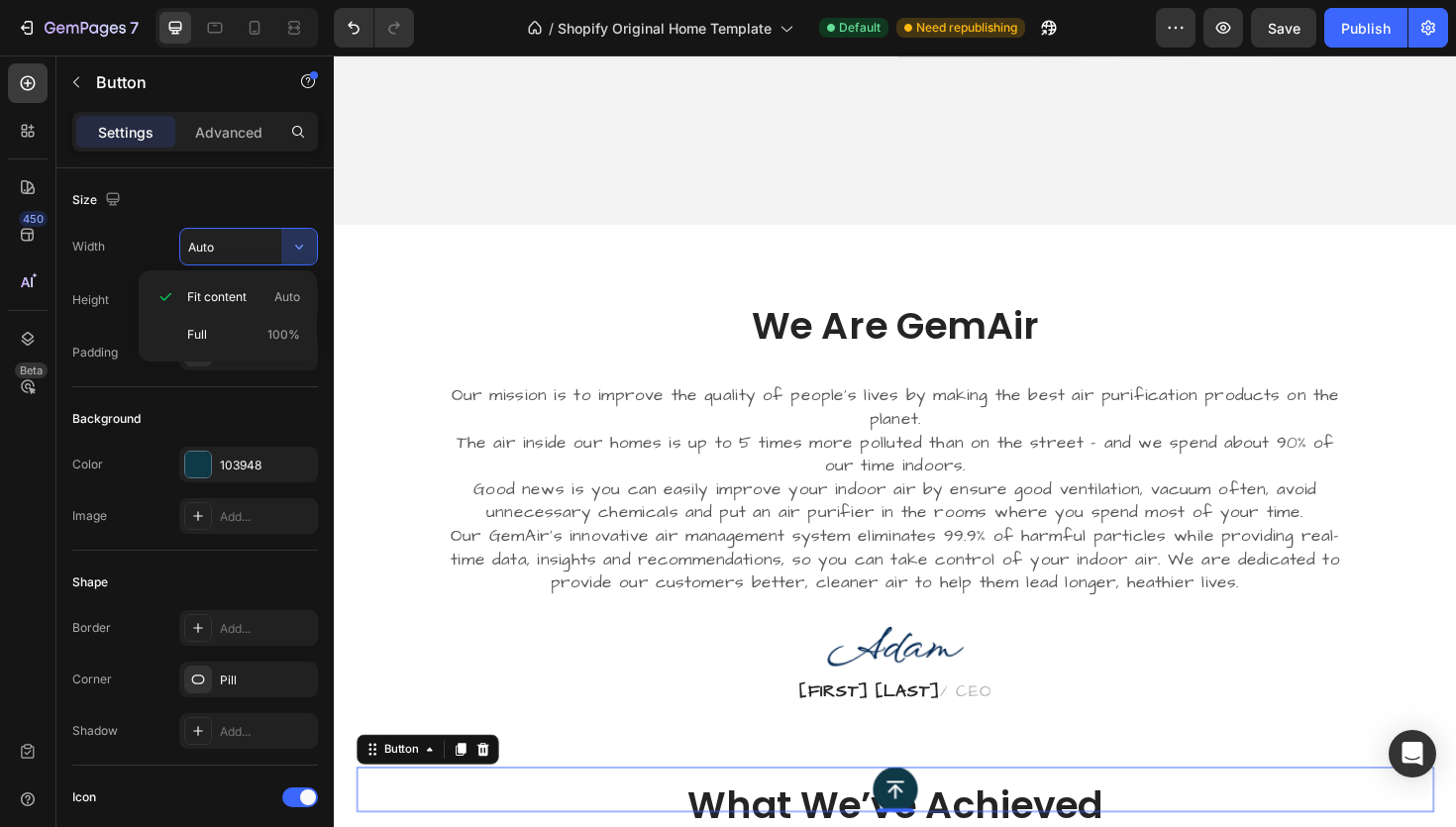 click on "Fit content Auto Full 100%" 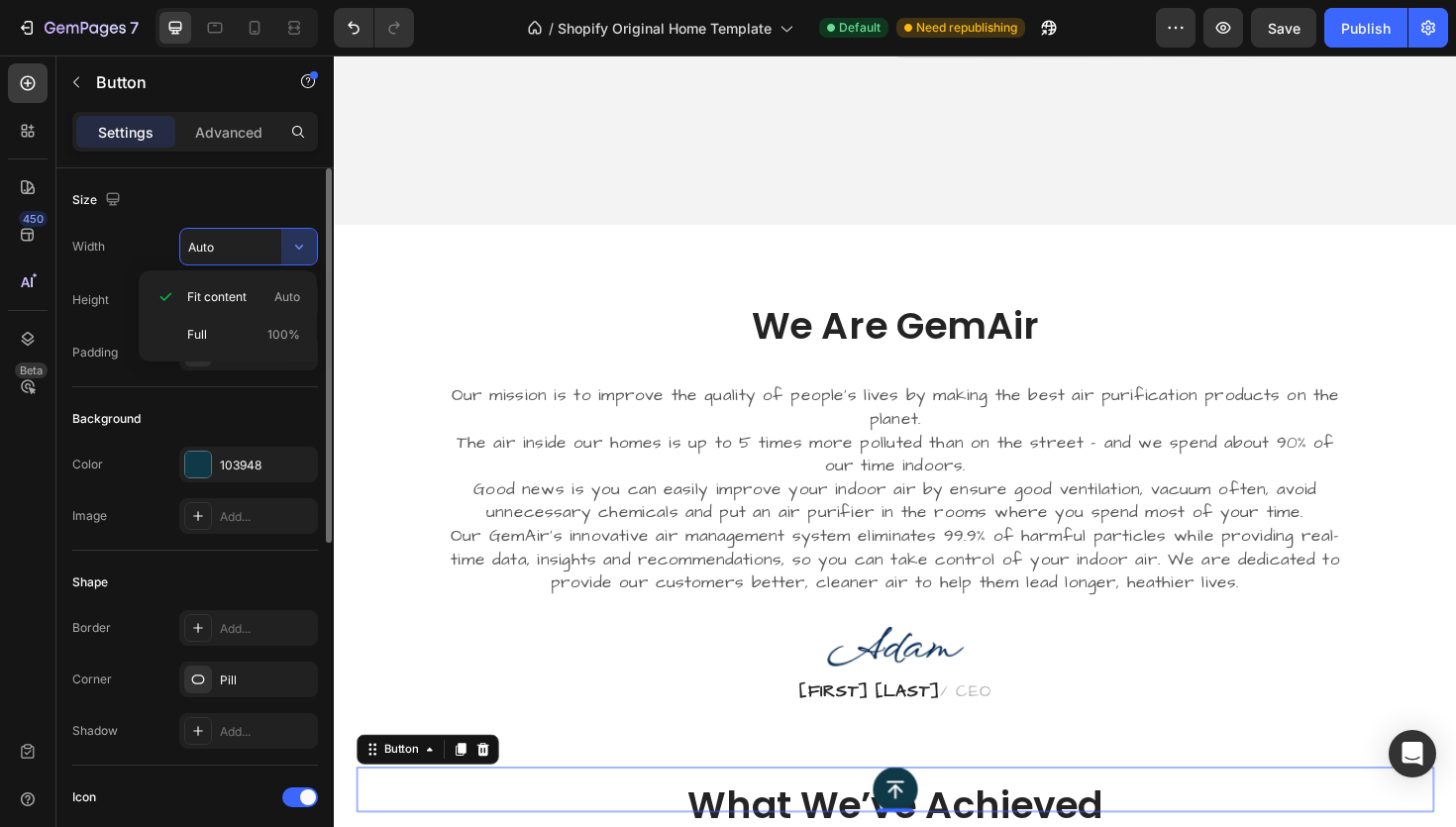 click on "Auto" at bounding box center [249, 247] 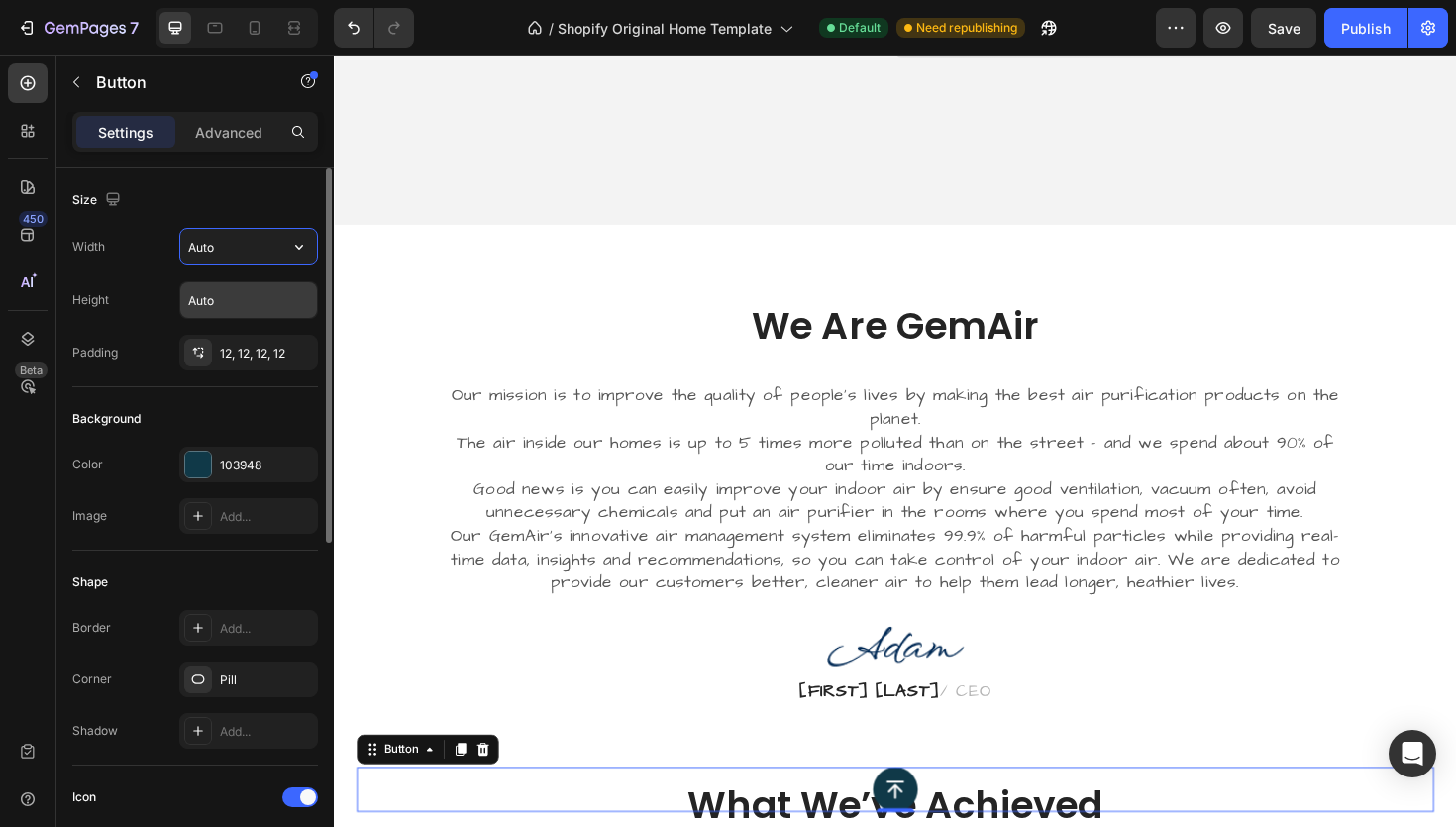 click on "Auto" at bounding box center [249, 247] 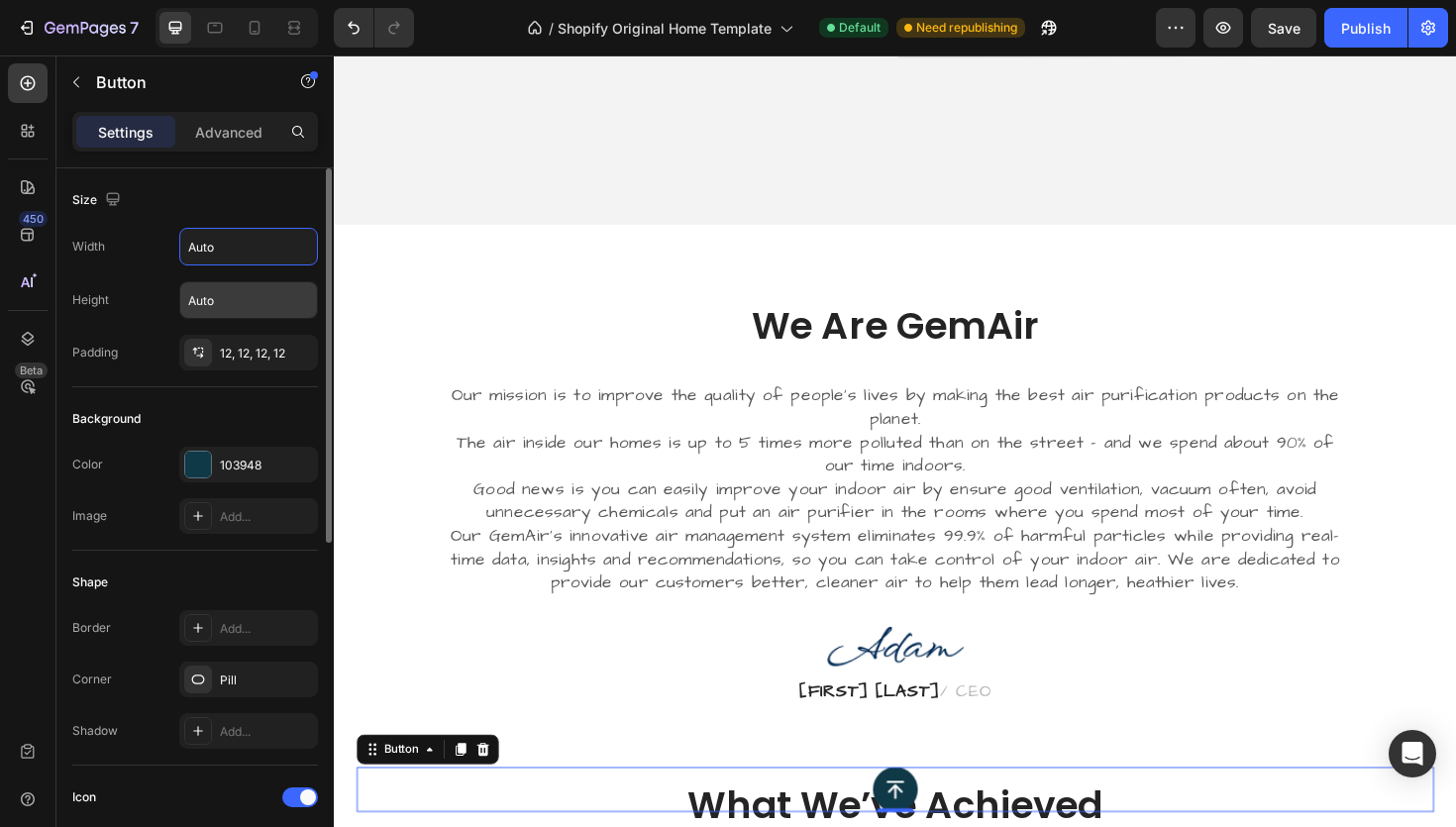 click on "Auto" at bounding box center [249, 247] 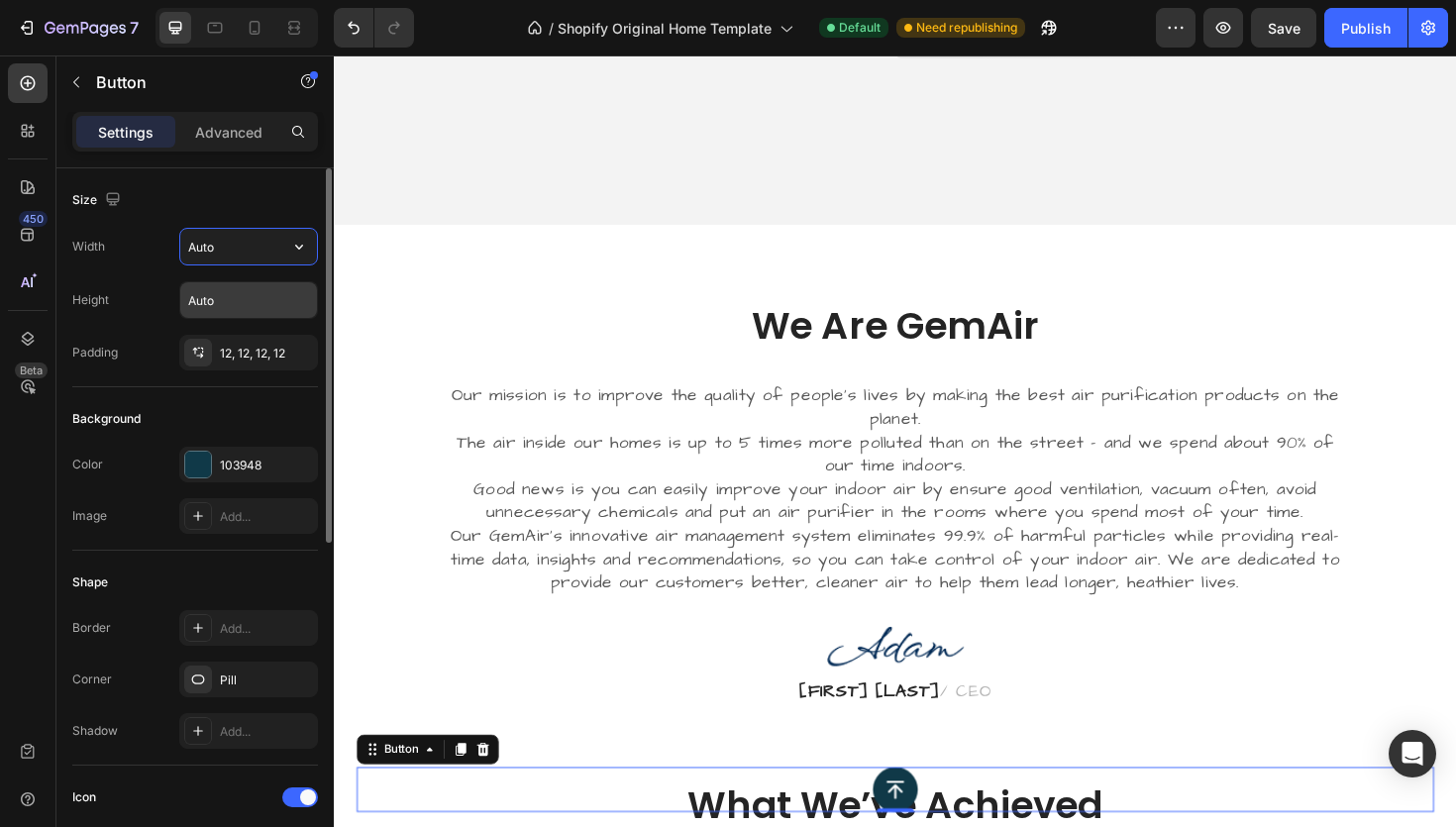 click on "Auto" at bounding box center [249, 247] 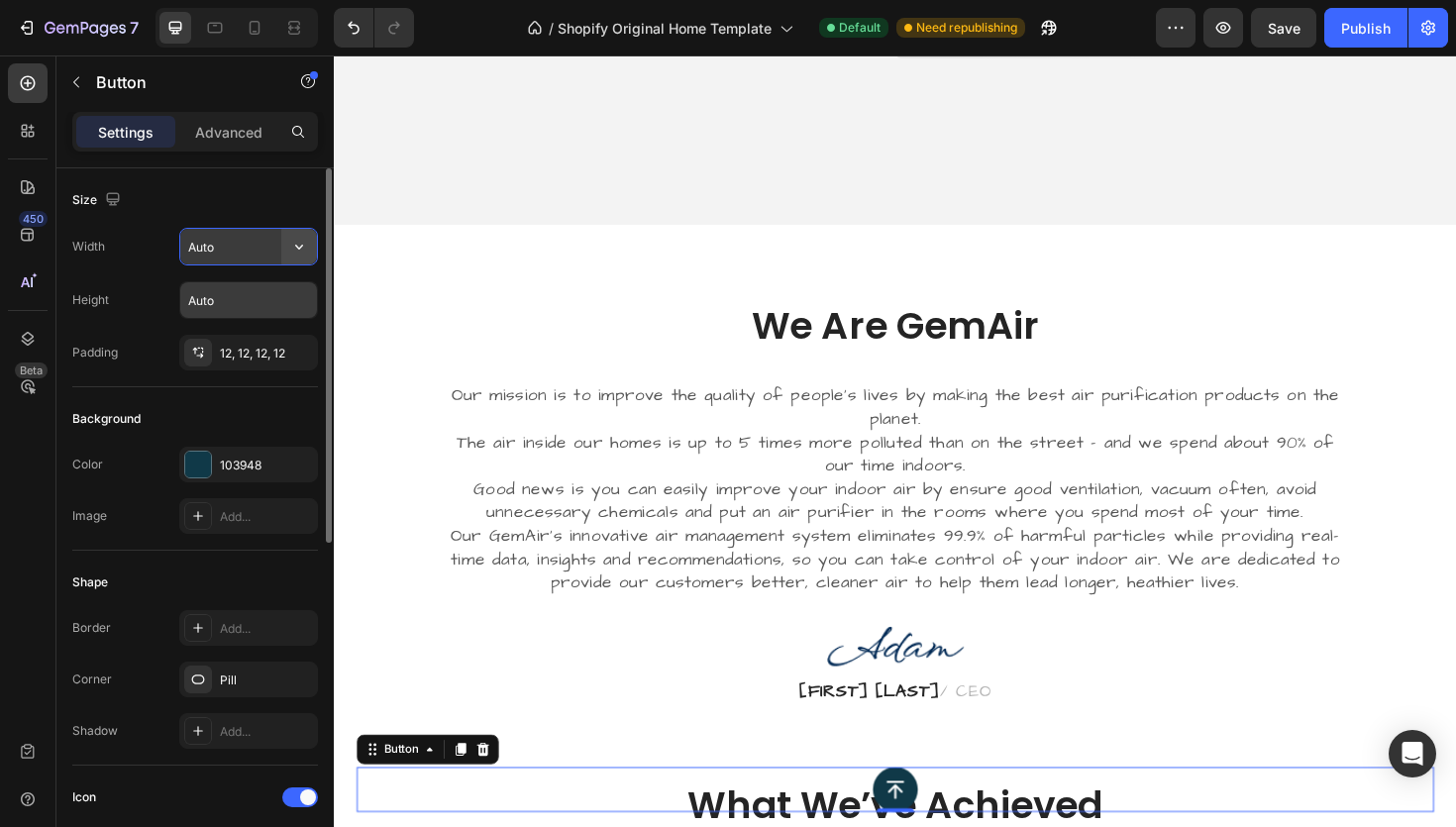 click 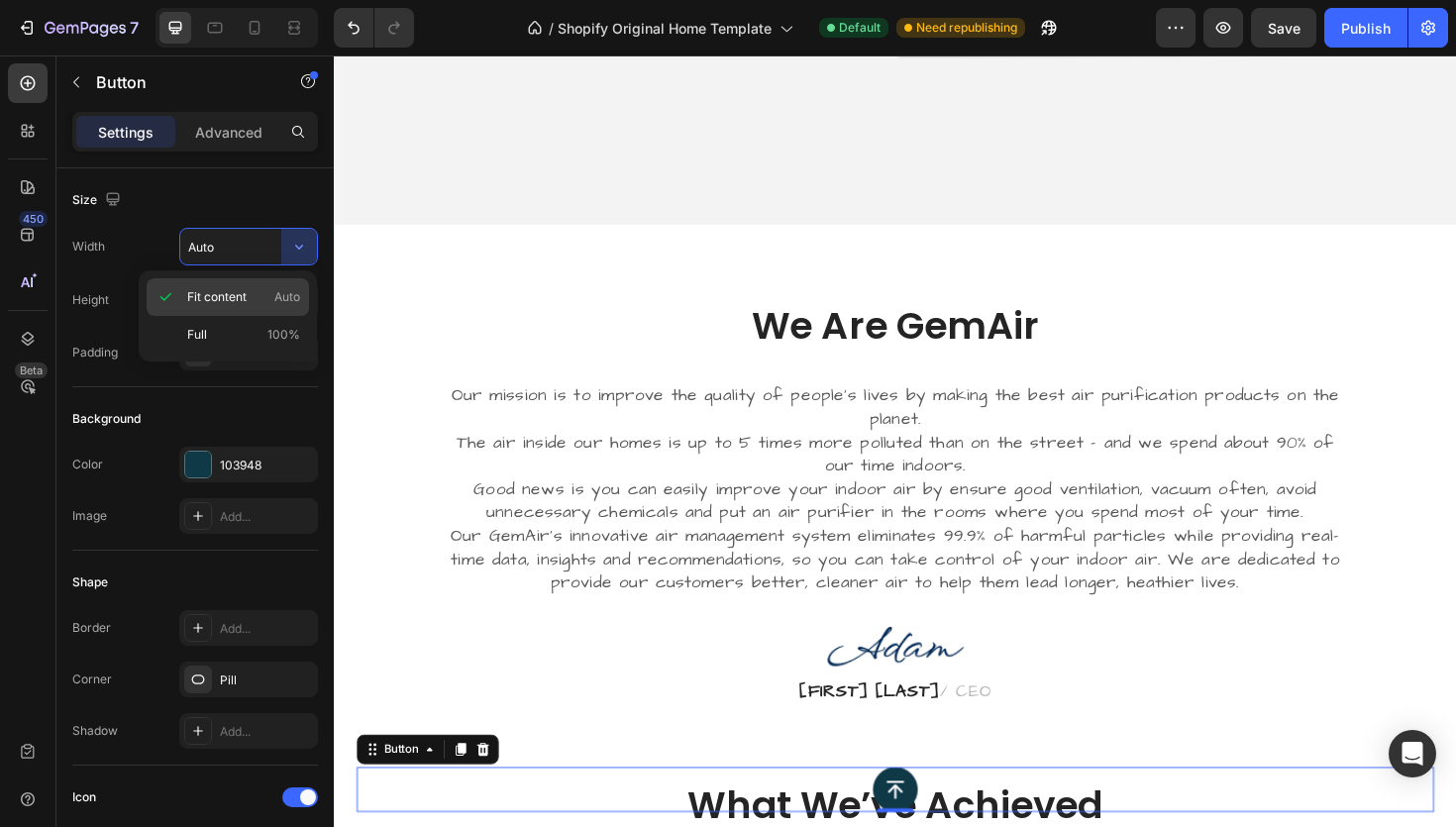 click on "Auto" at bounding box center [287, 297] 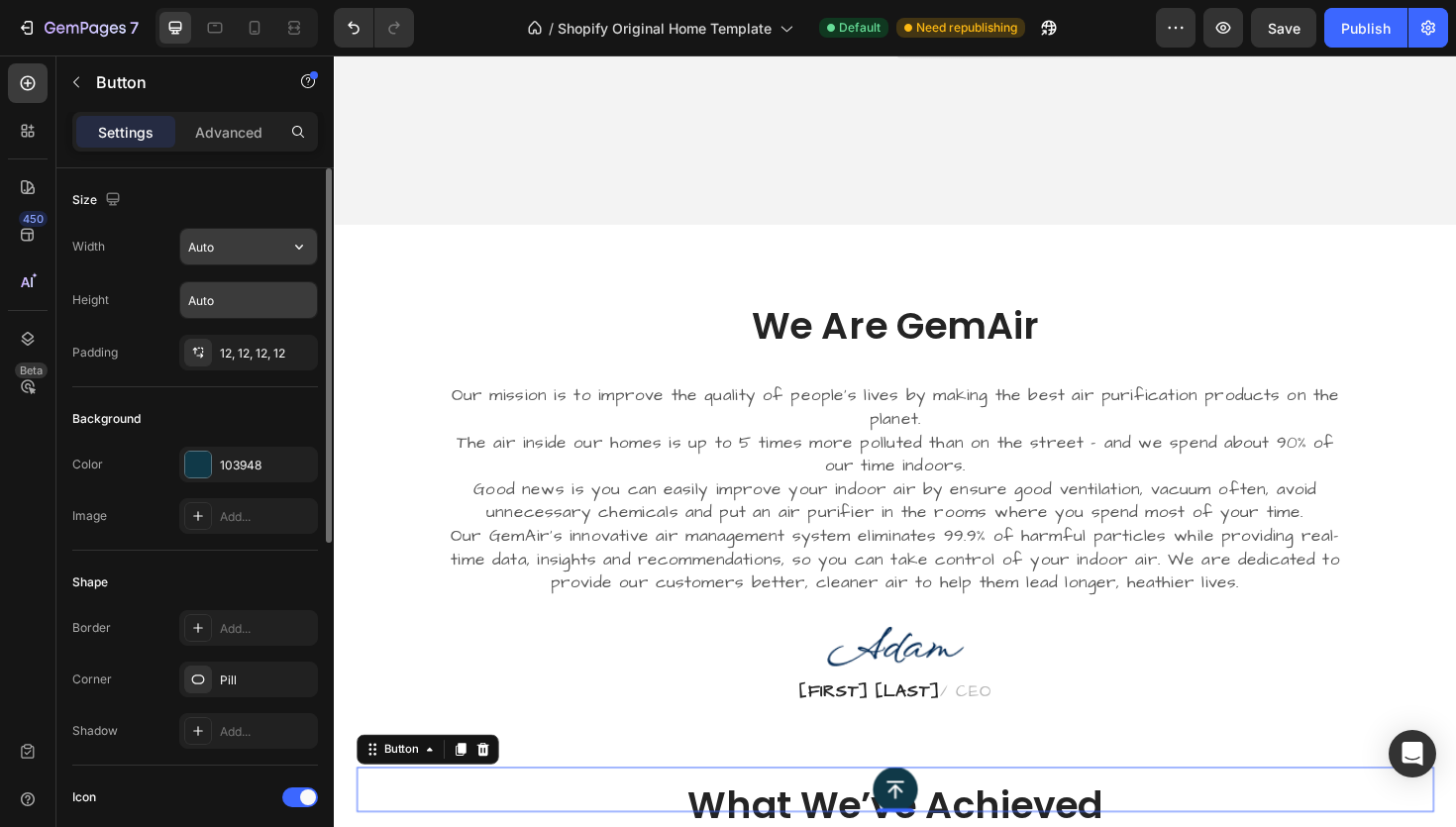 click 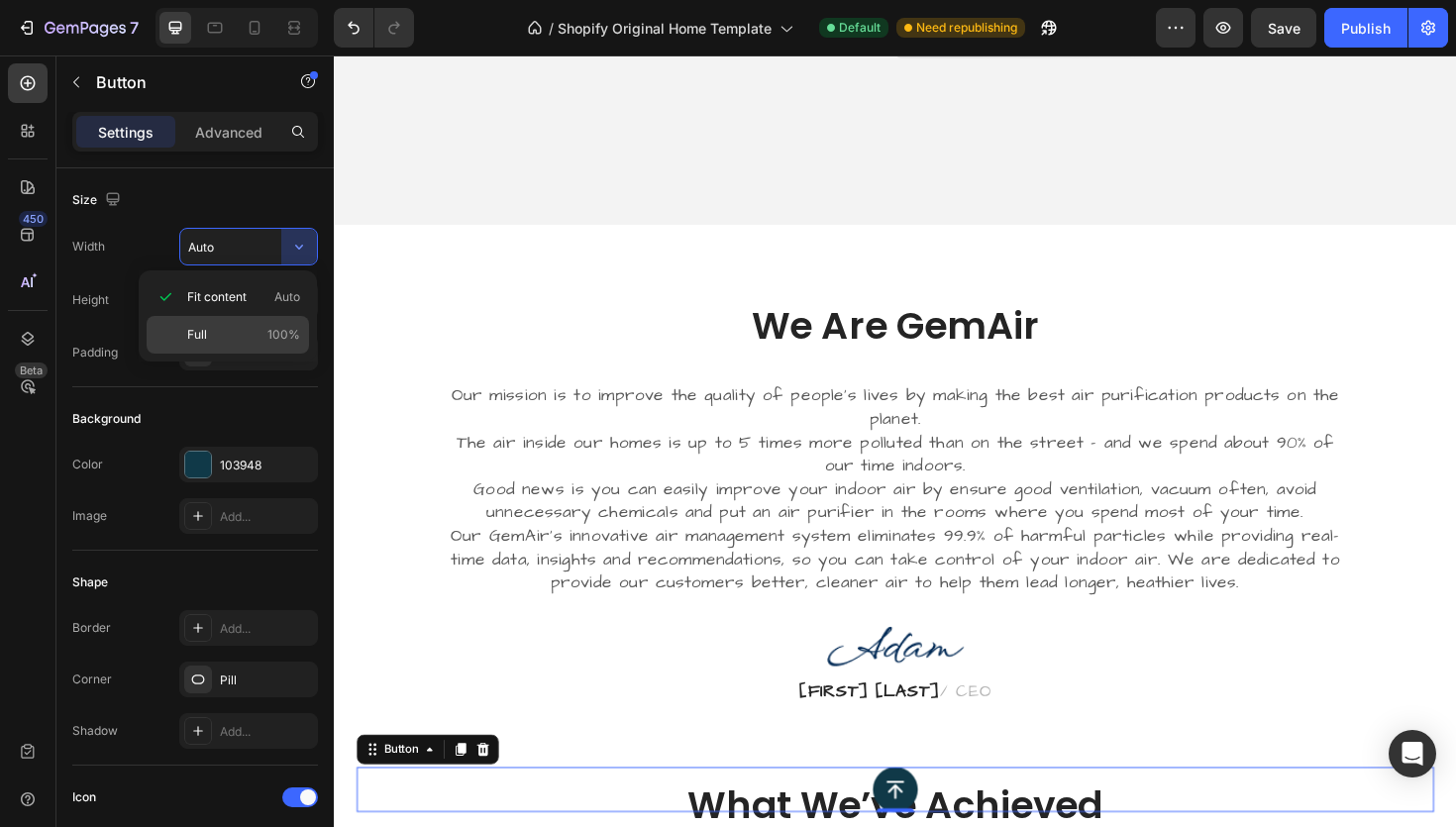 click on "Full 100%" at bounding box center (244, 335) 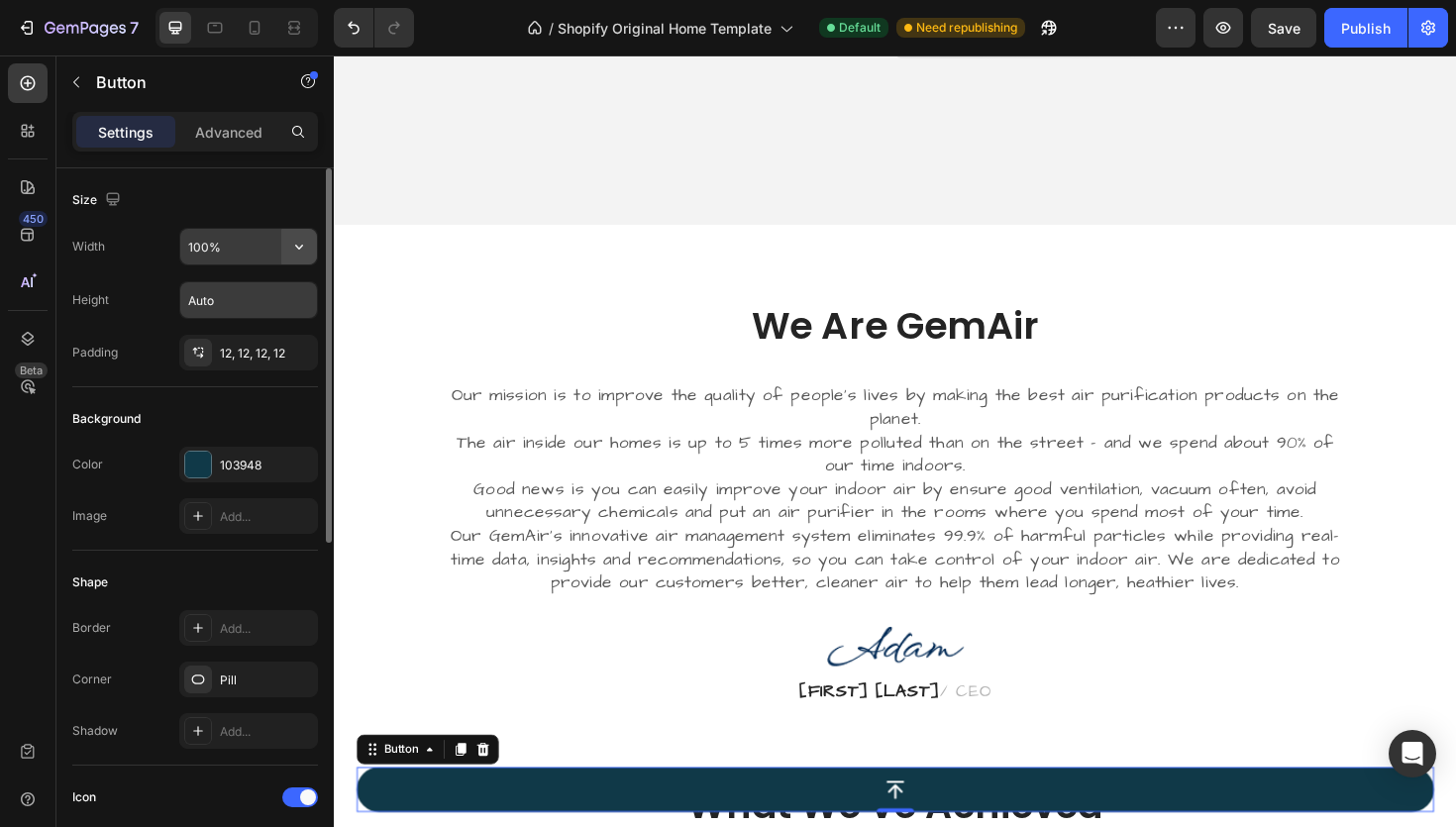 click 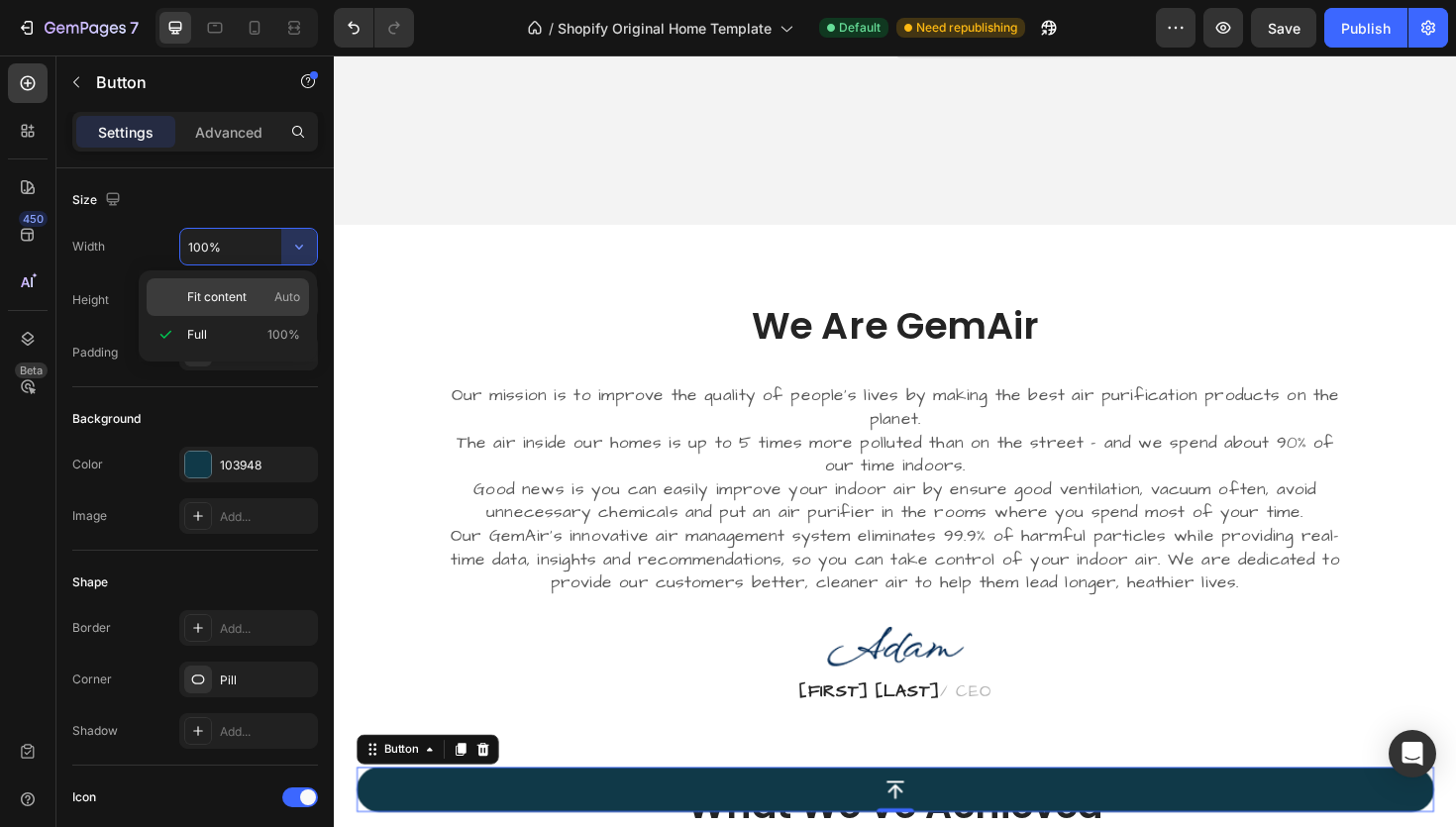 click on "Fit content Auto" 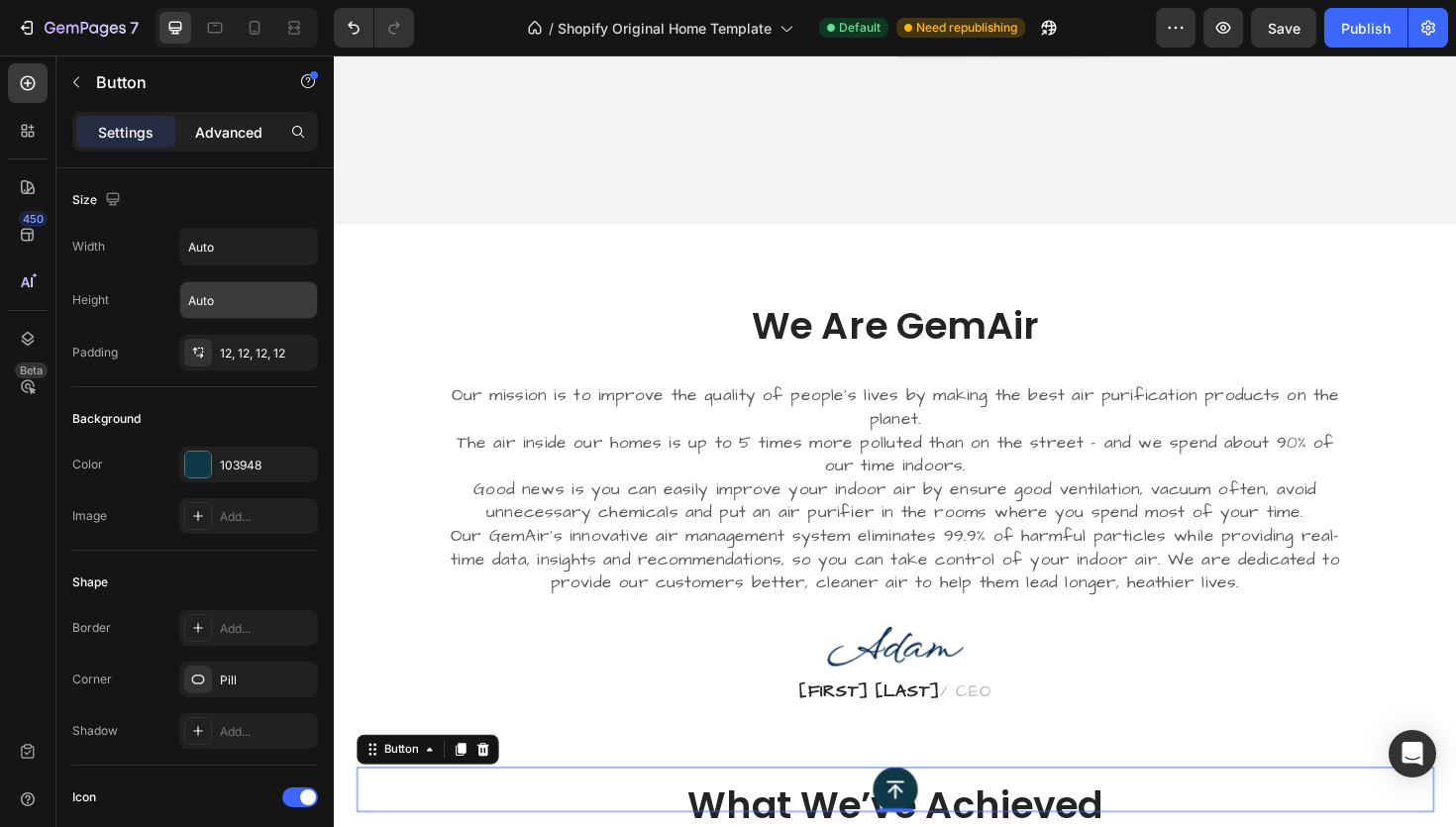 click on "Advanced" at bounding box center (229, 132) 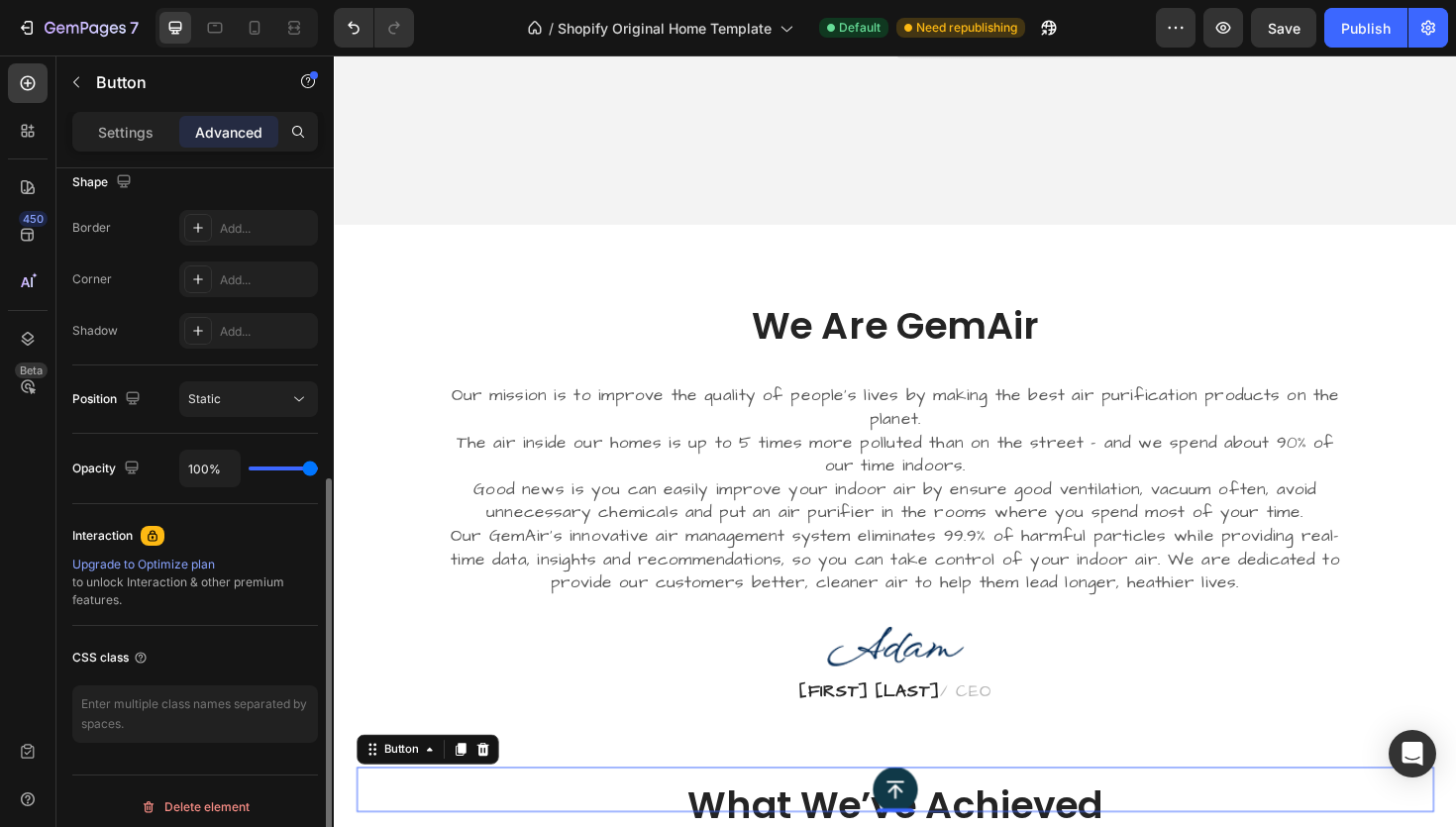scroll, scrollTop: 533, scrollLeft: 0, axis: vertical 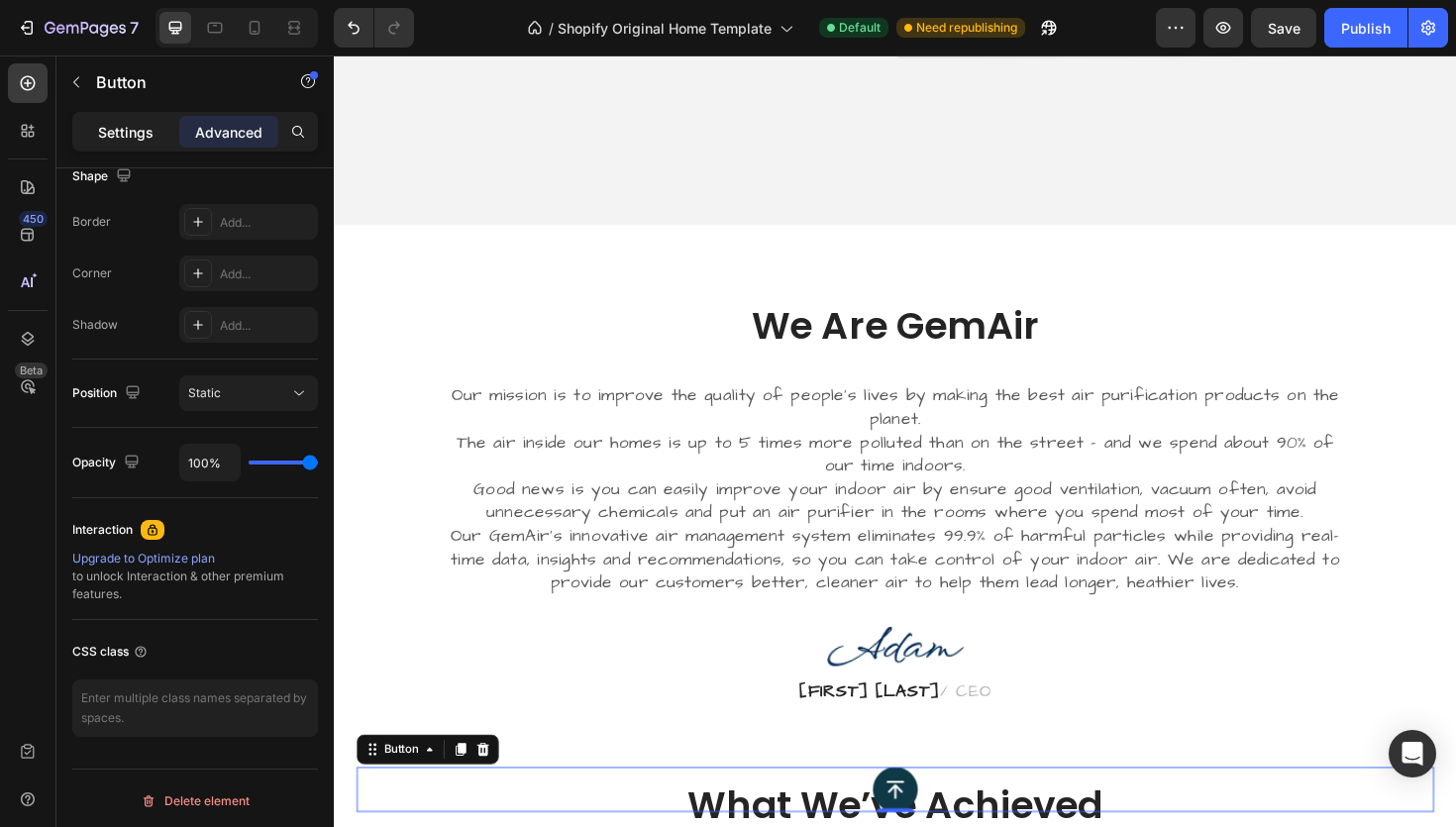 click on "Settings" at bounding box center [126, 132] 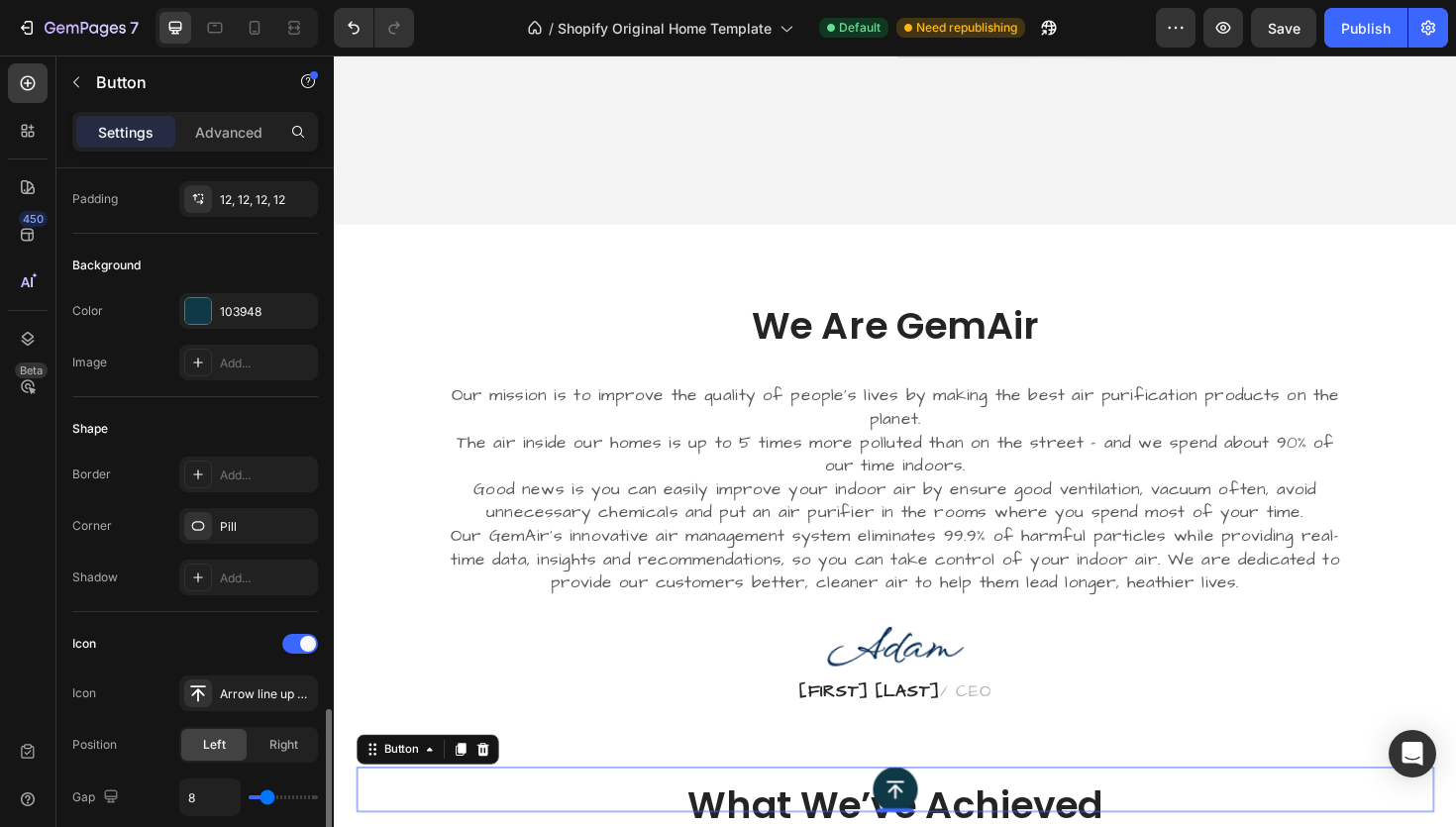scroll, scrollTop: 0, scrollLeft: 0, axis: both 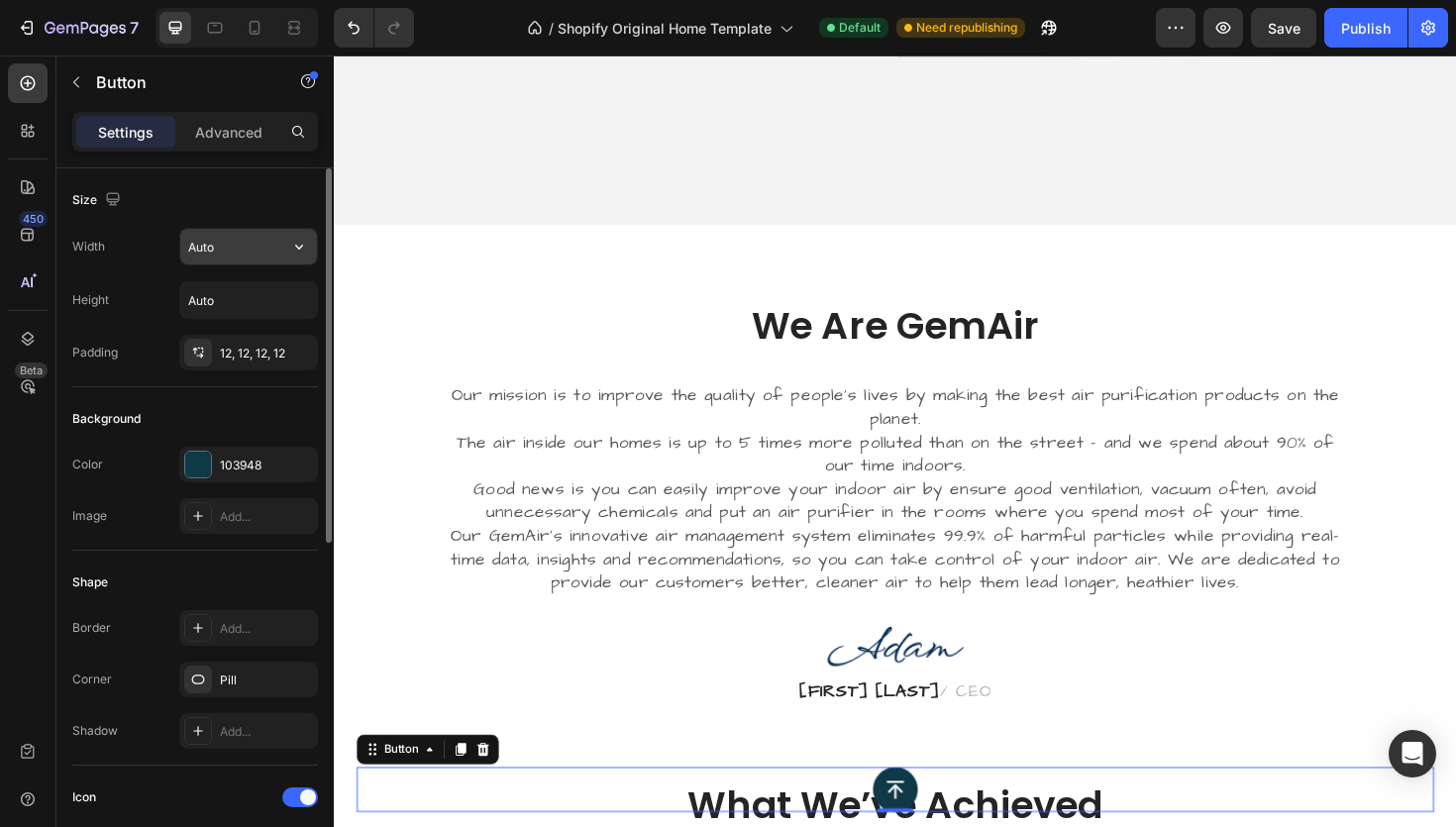 click on "Auto" at bounding box center (249, 247) 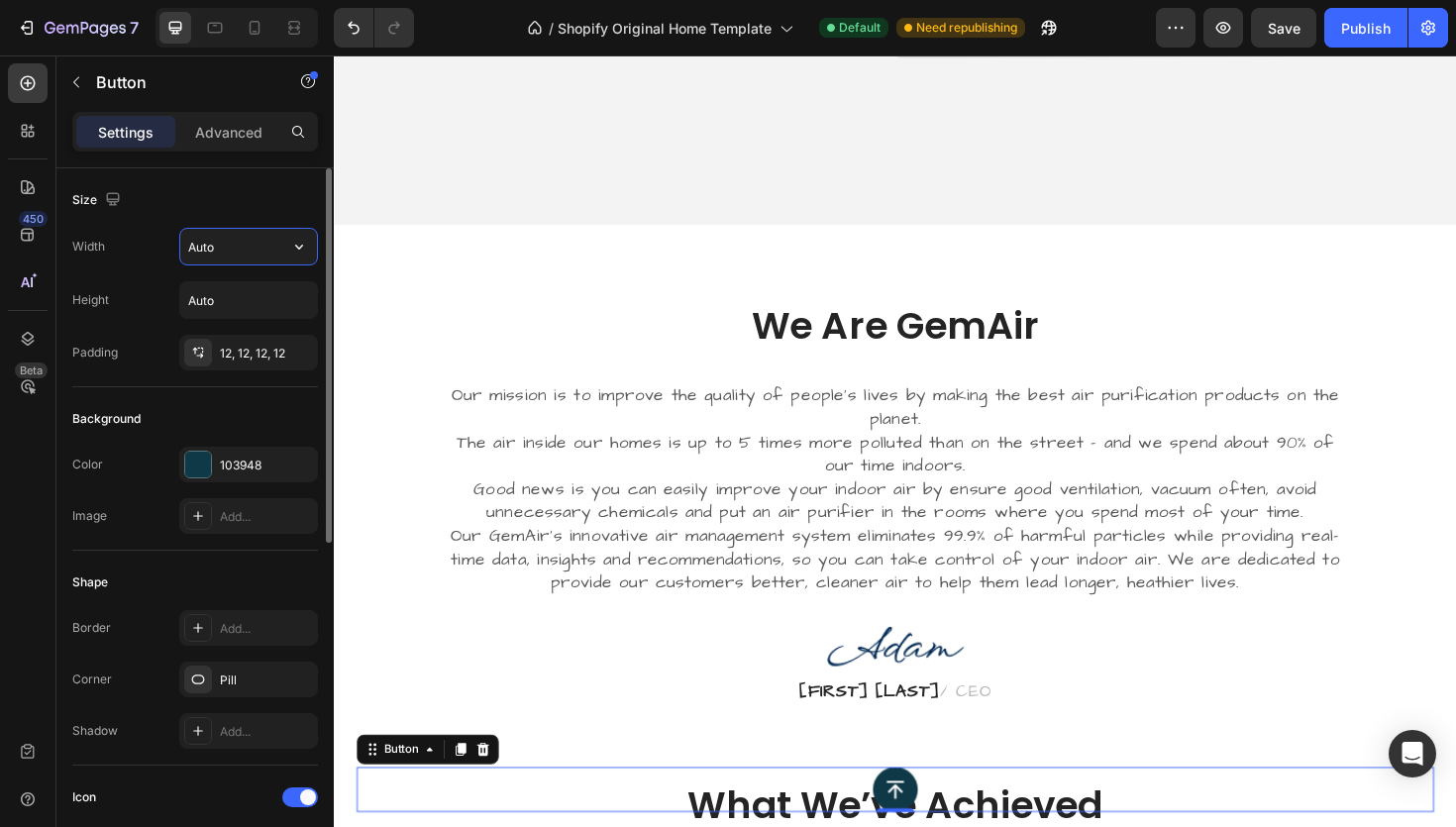 click on "Auto" at bounding box center (249, 247) 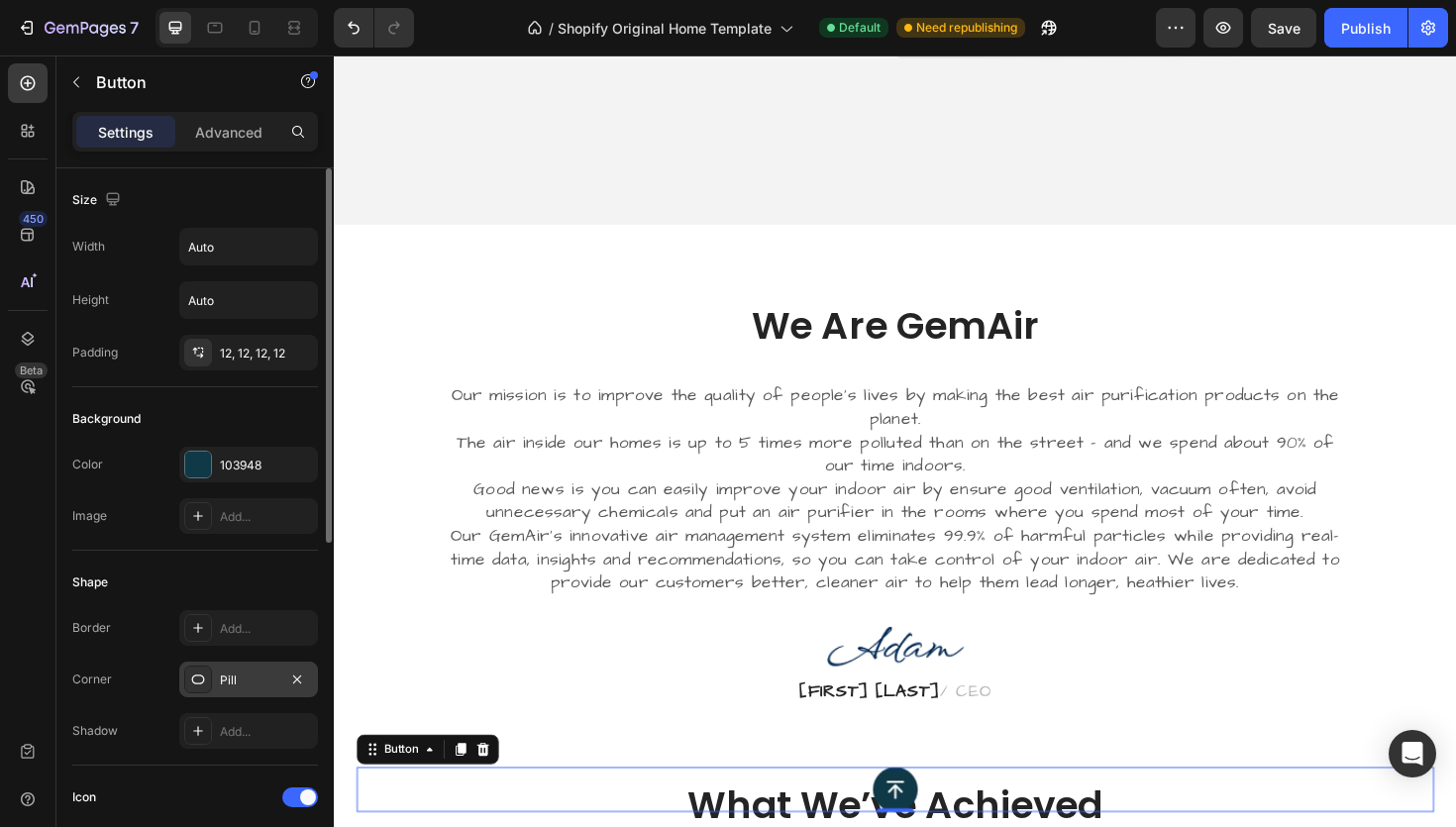 click on "Pill" at bounding box center (249, 680) 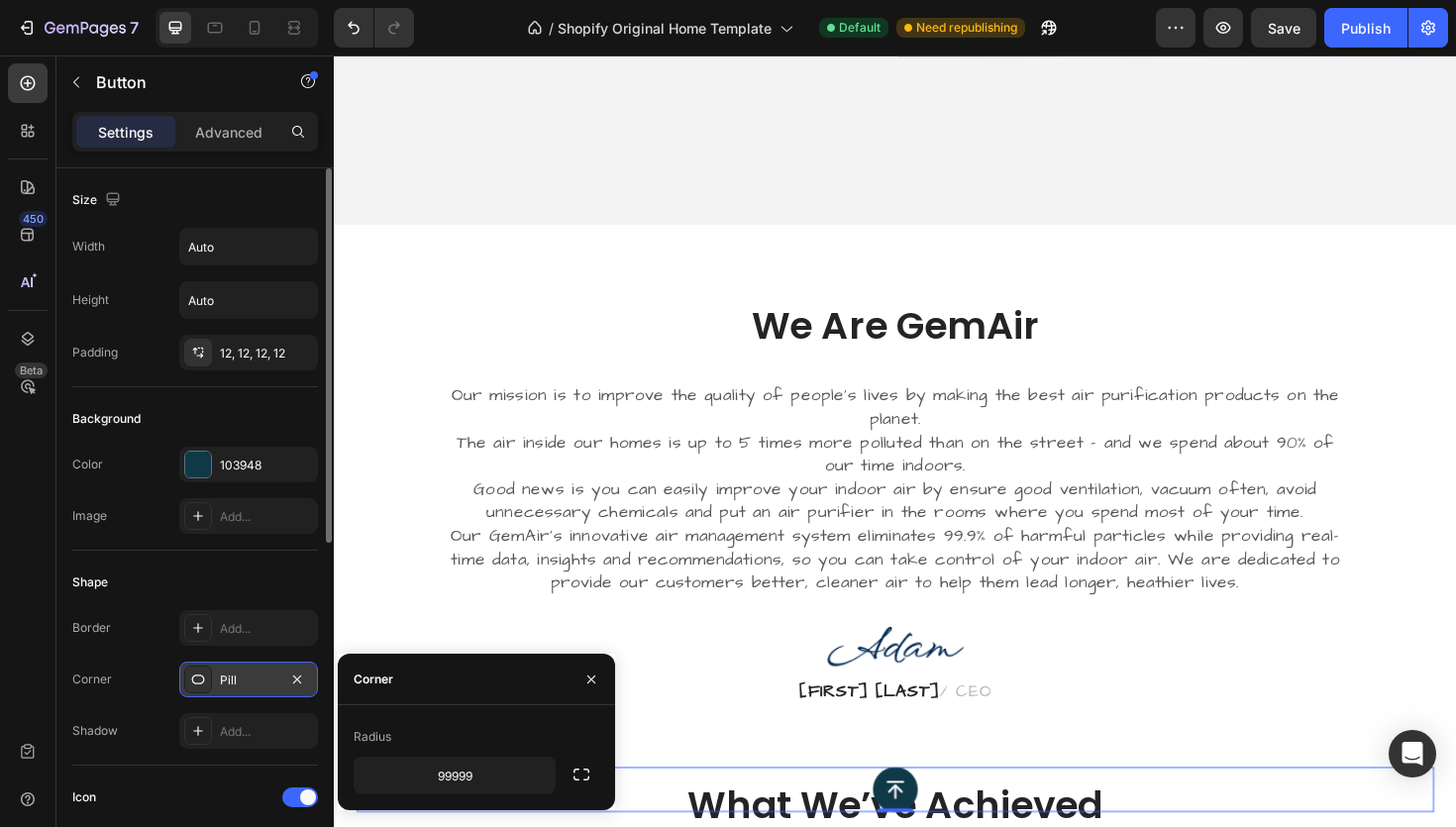 click on "Pill" at bounding box center [249, 680] 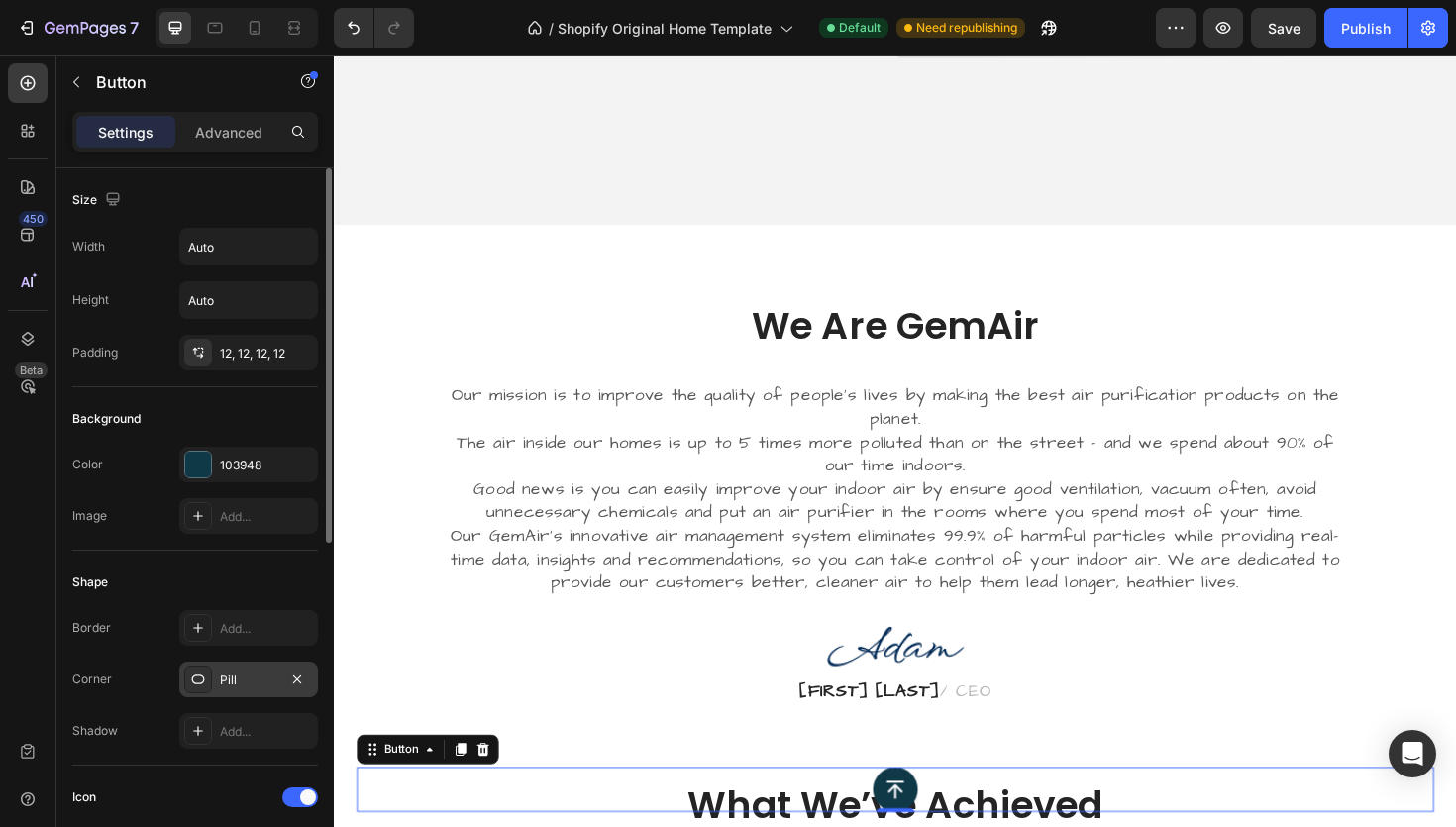 click on "Pill" at bounding box center (249, 679) 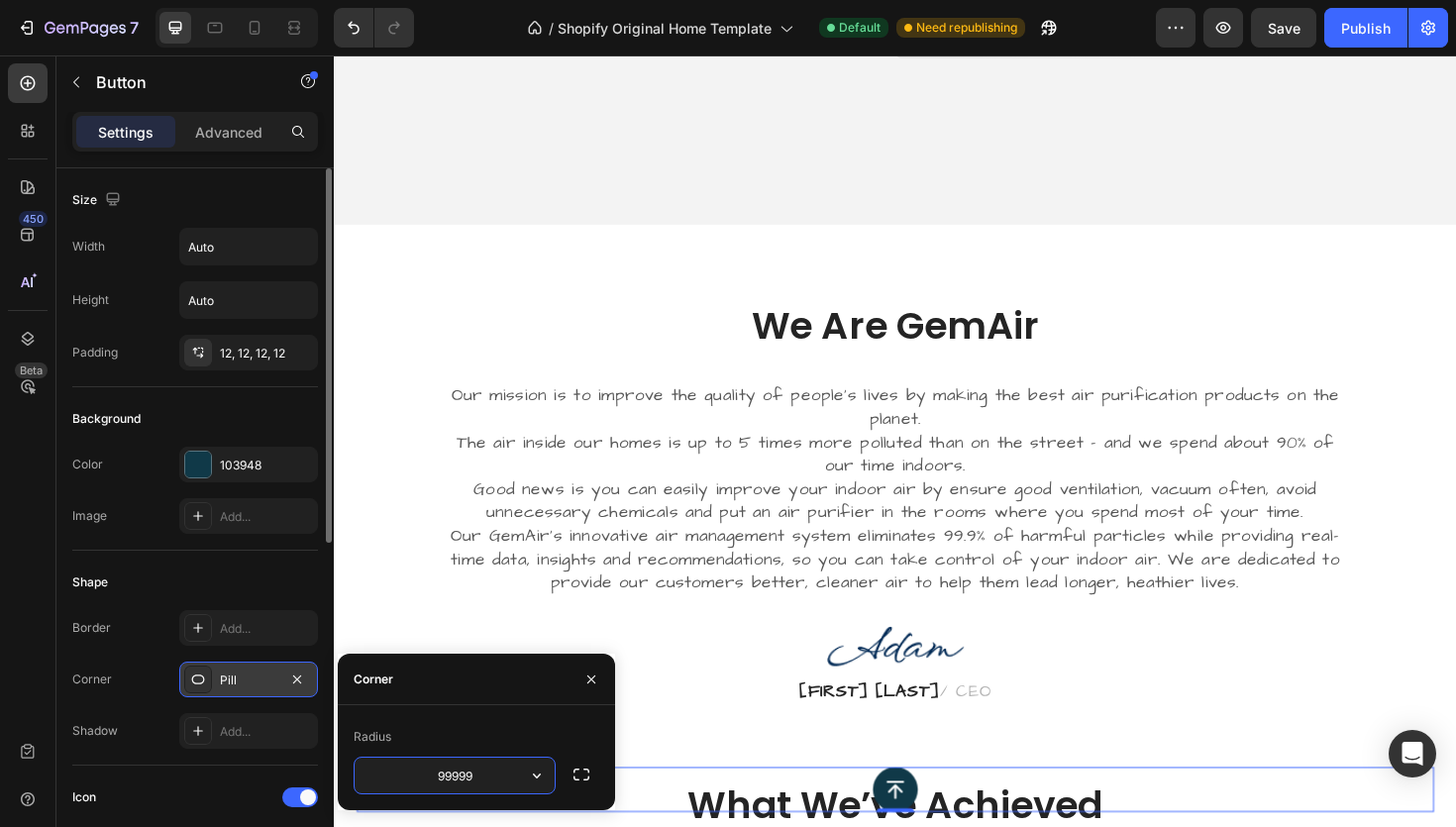 click on "Pill" at bounding box center [249, 679] 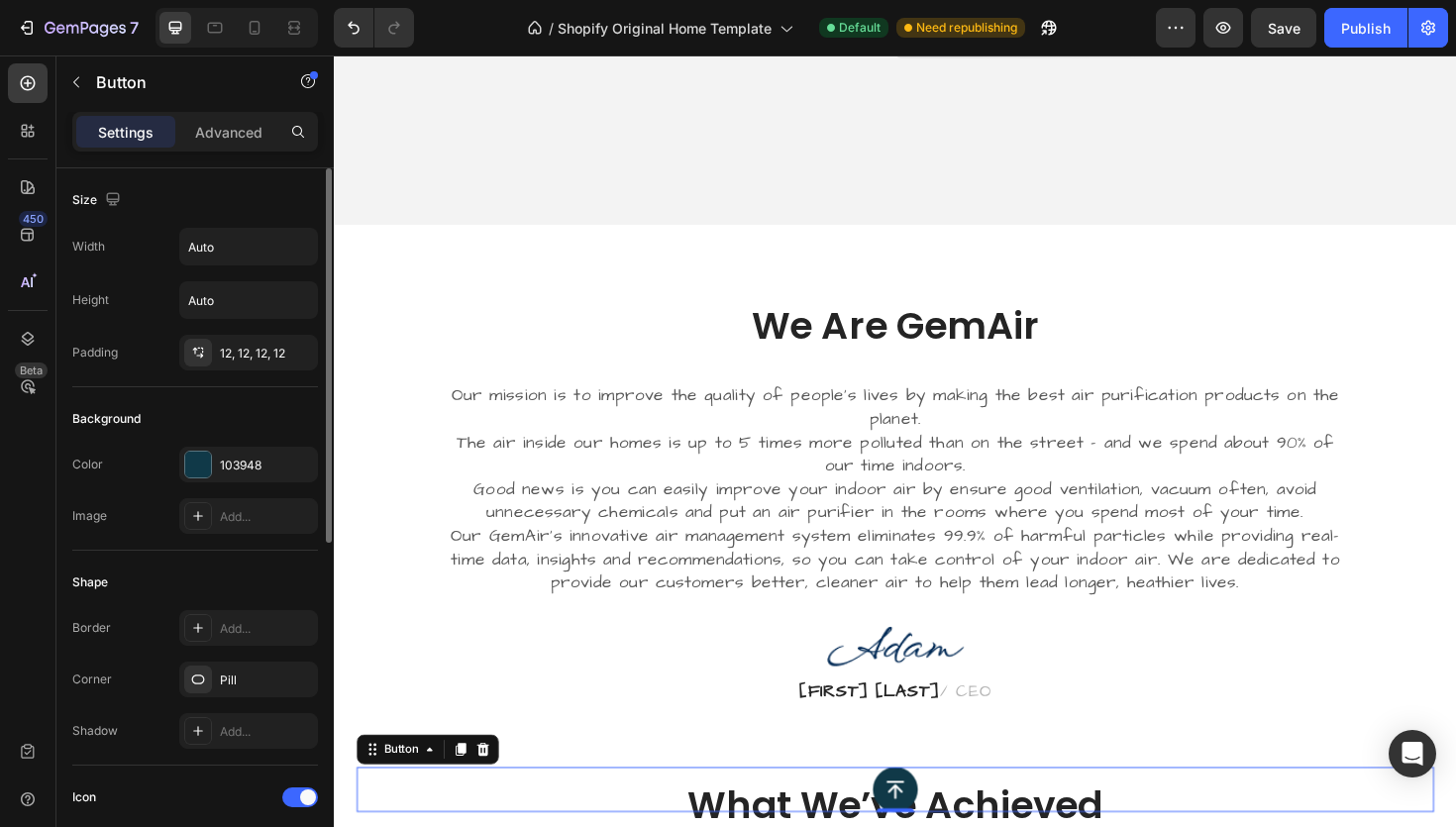 click on "Corner Pill" at bounding box center (195, 679) 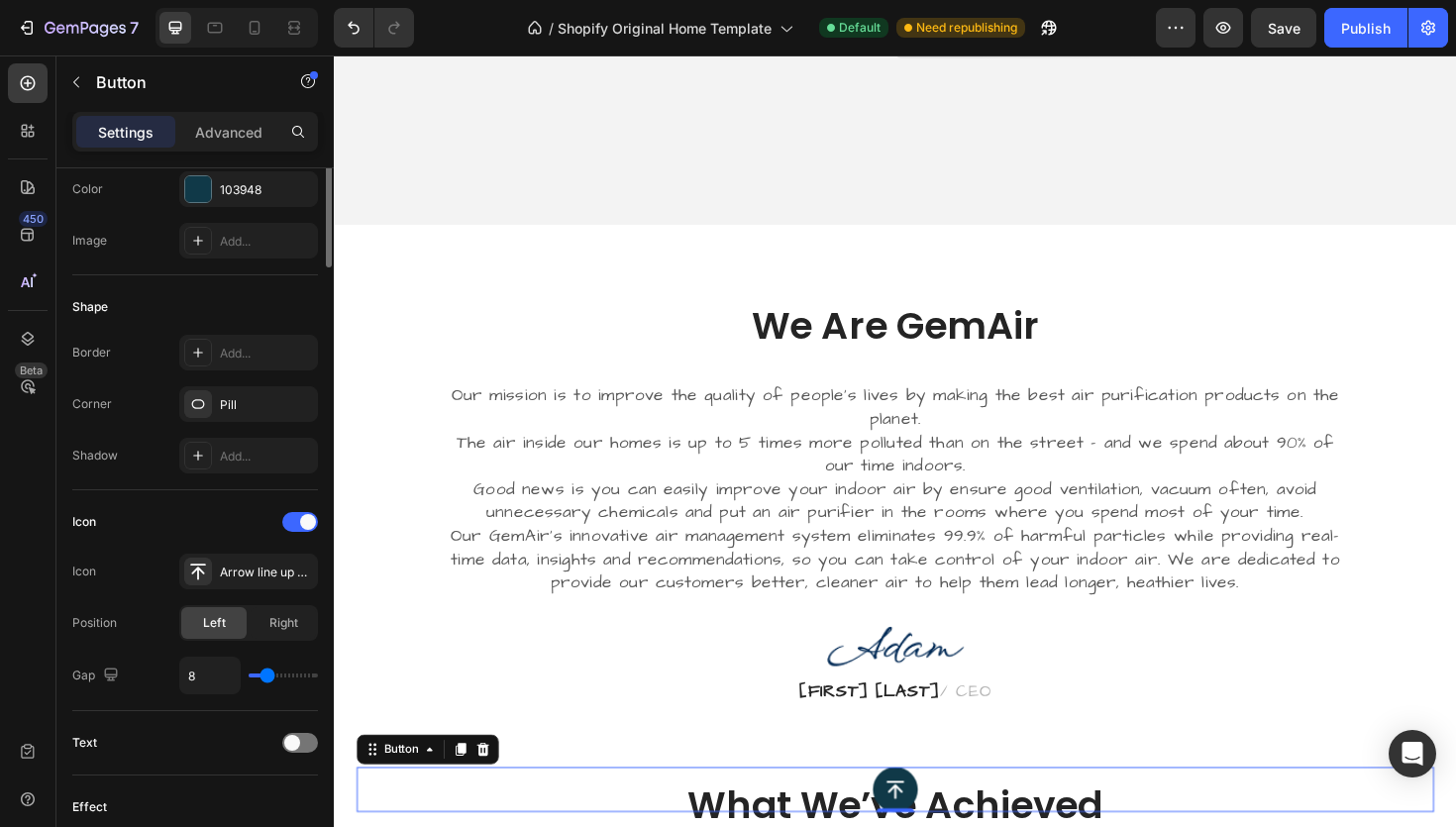 scroll, scrollTop: 0, scrollLeft: 0, axis: both 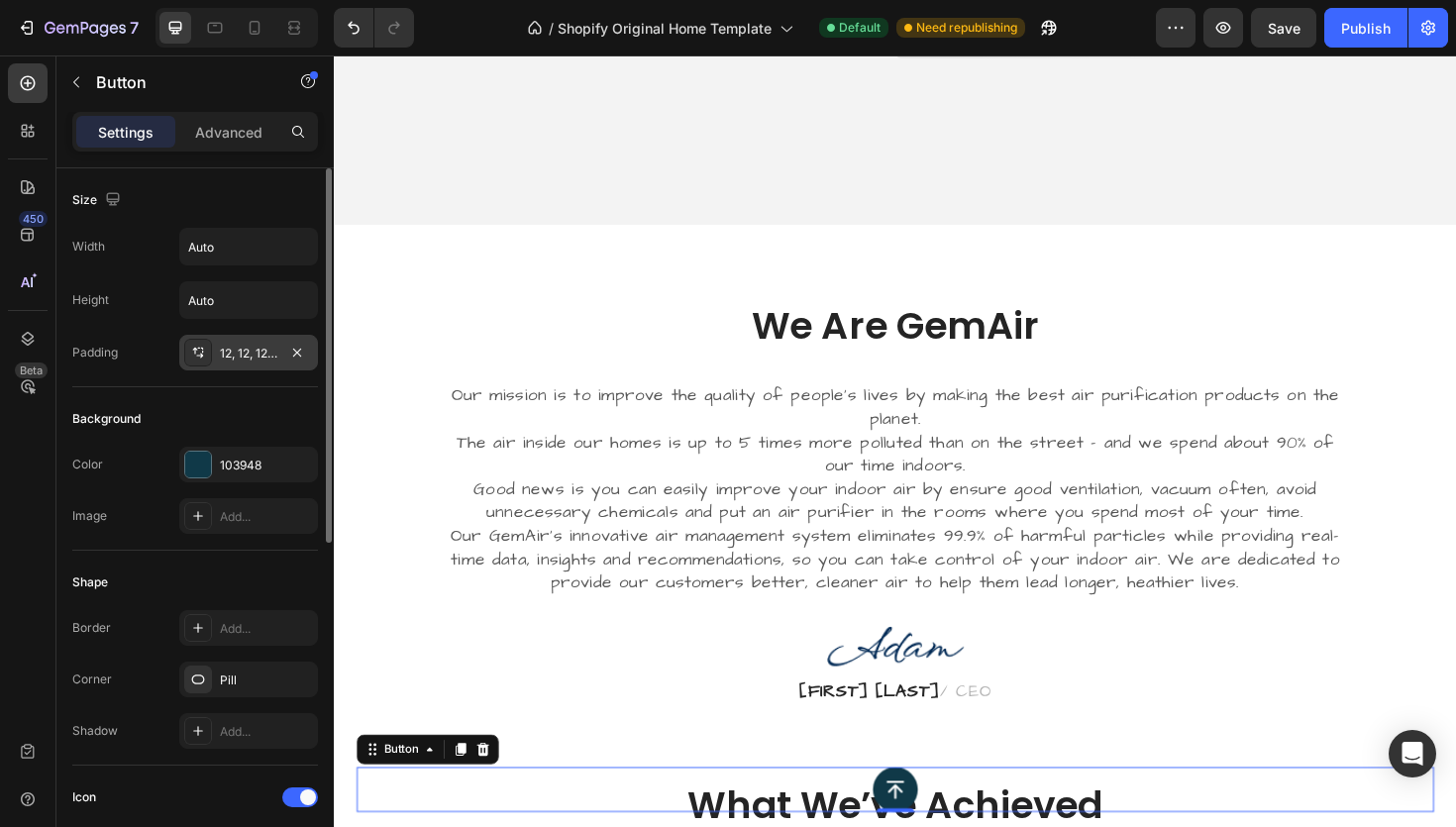 click 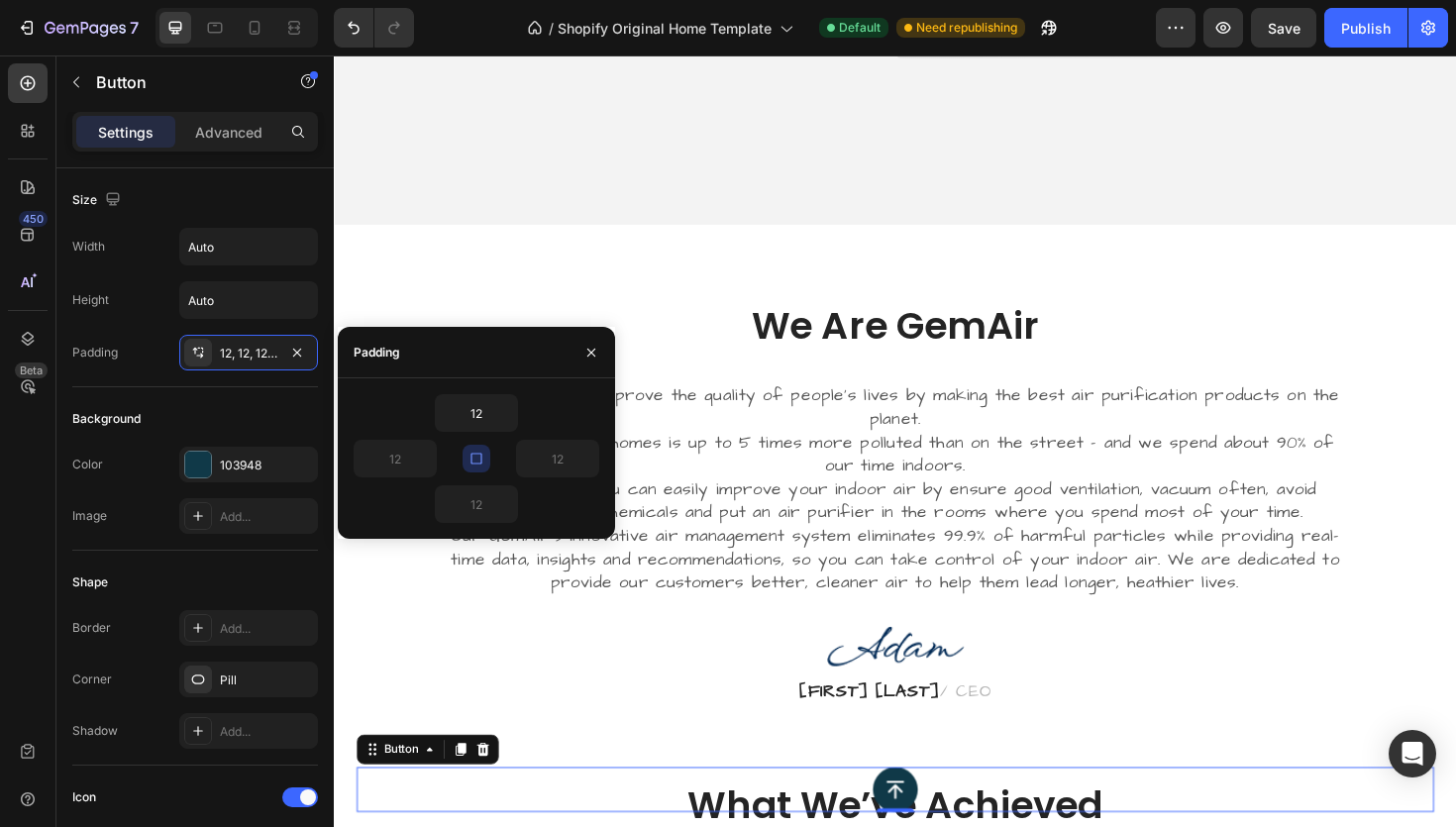 drag, startPoint x: 485, startPoint y: 457, endPoint x: 504, endPoint y: 468, distance: 21.954498 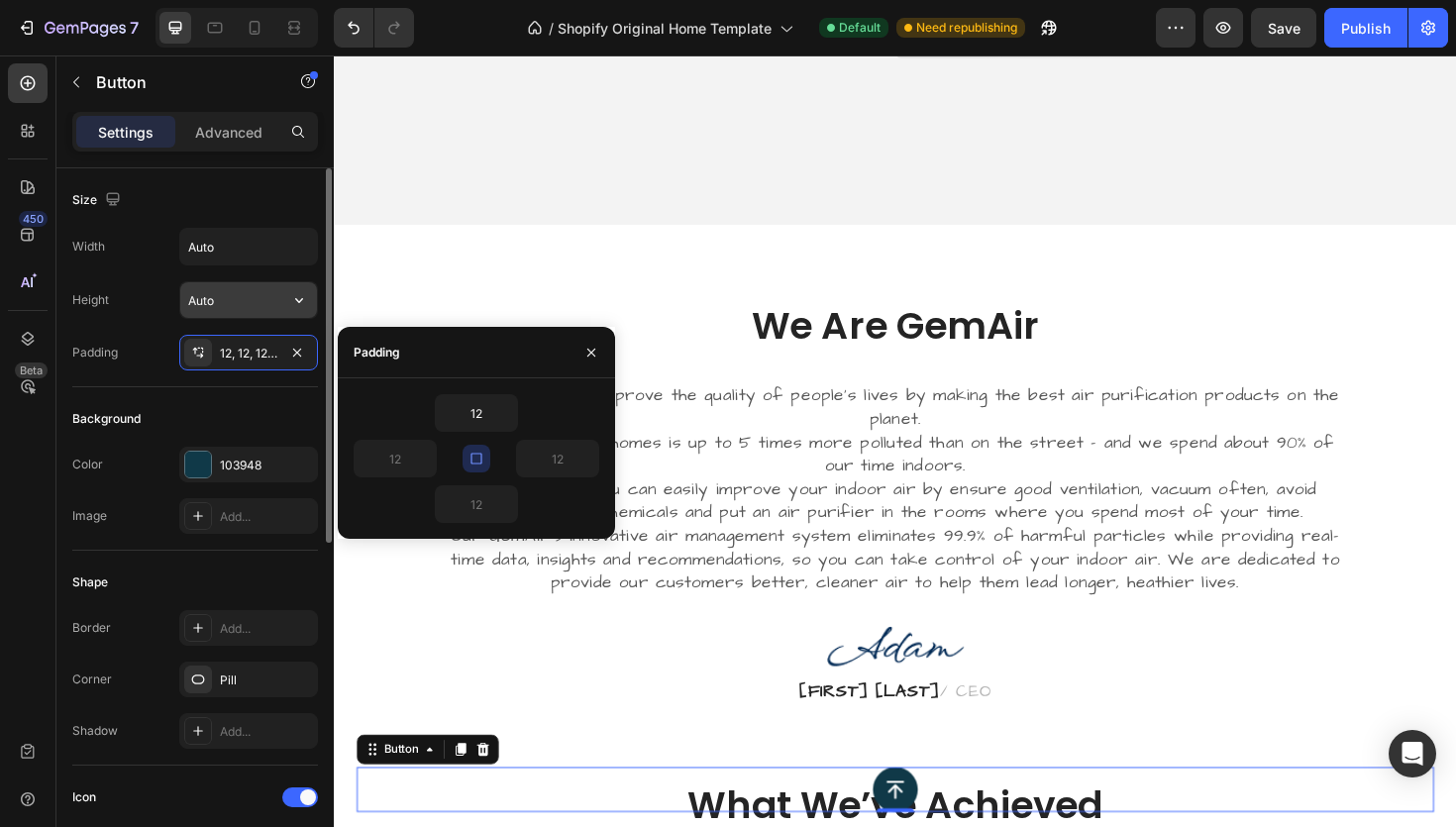 click on "Auto" at bounding box center (249, 300) 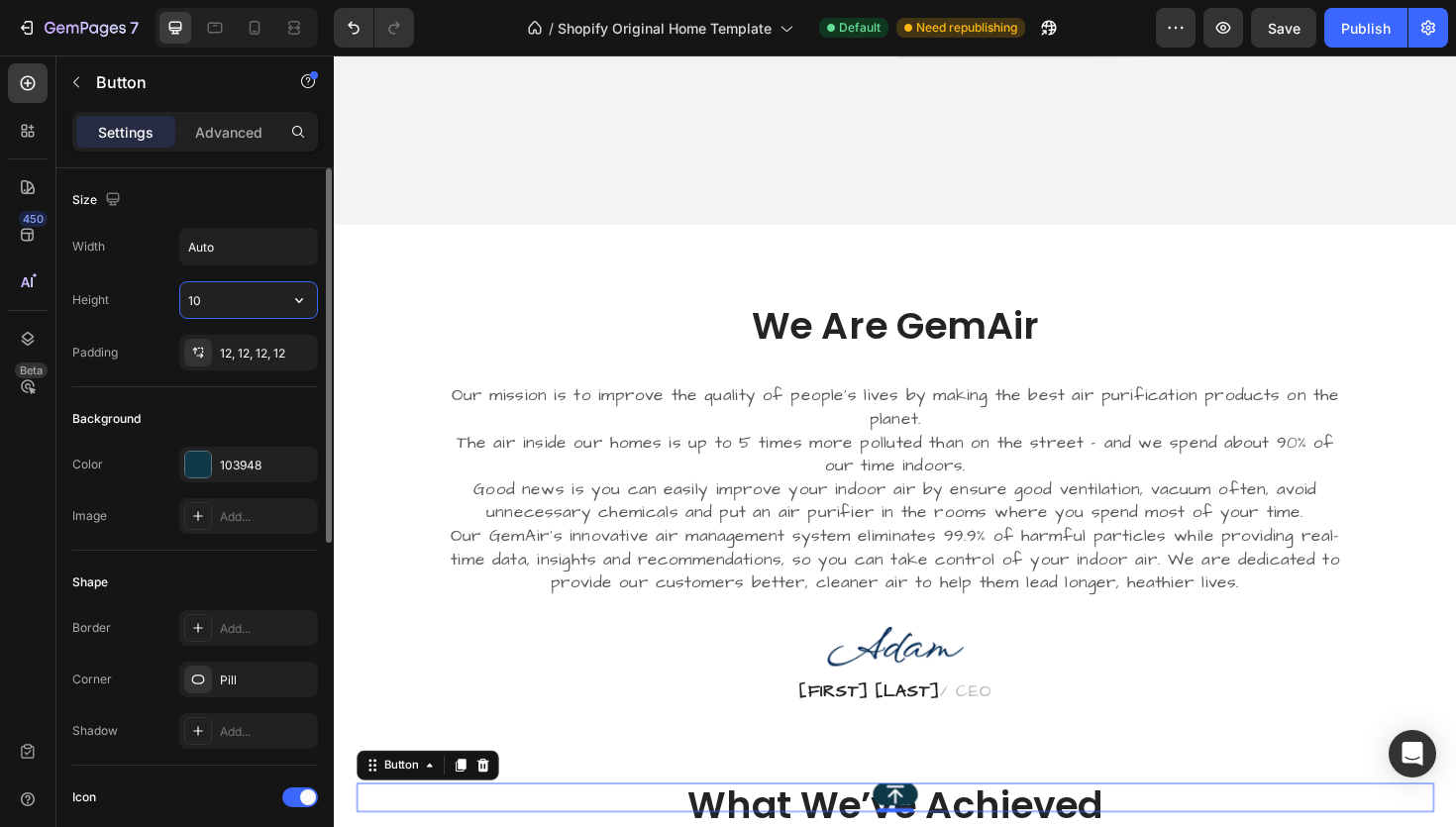 type on "1" 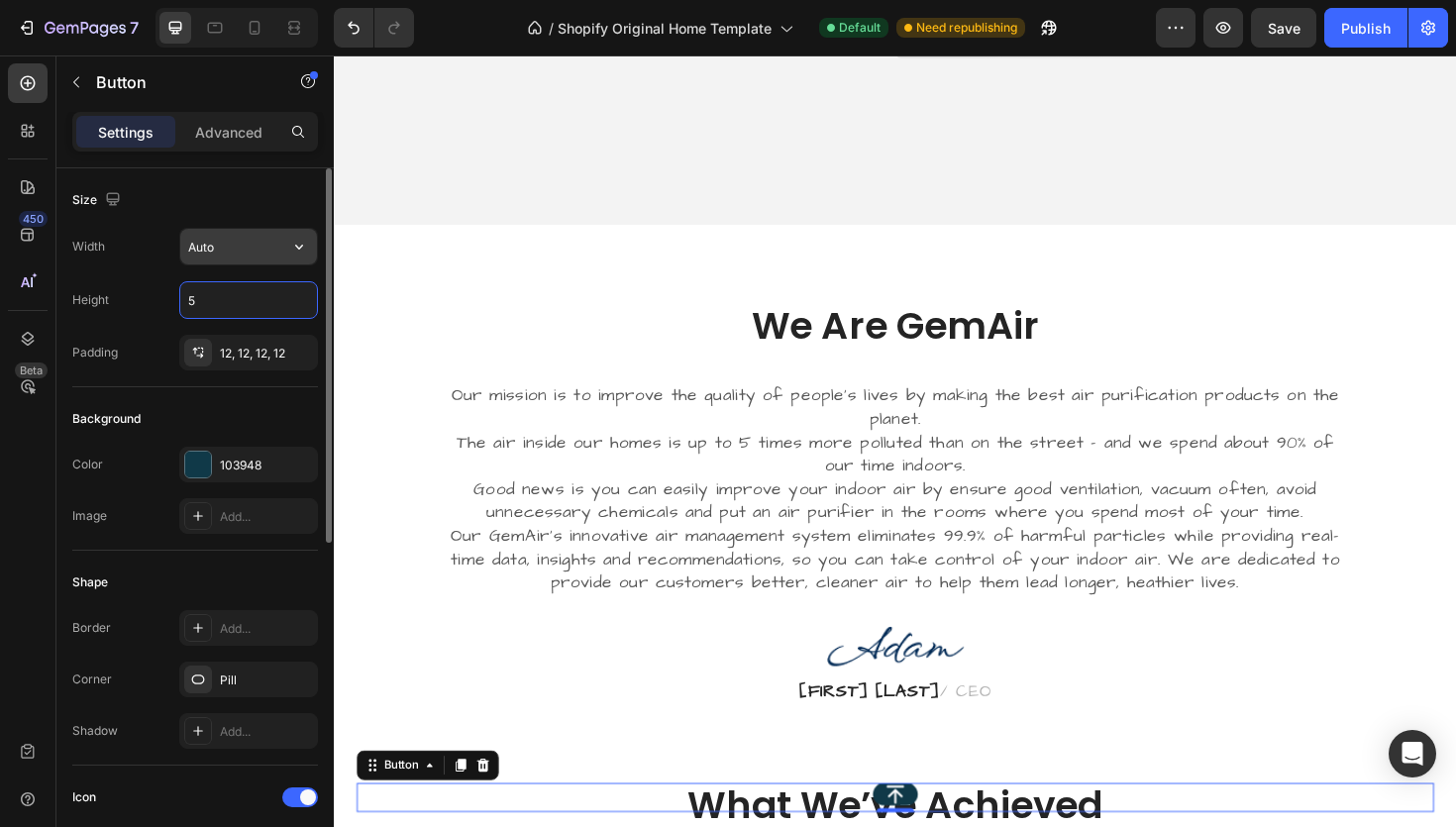 type on "5" 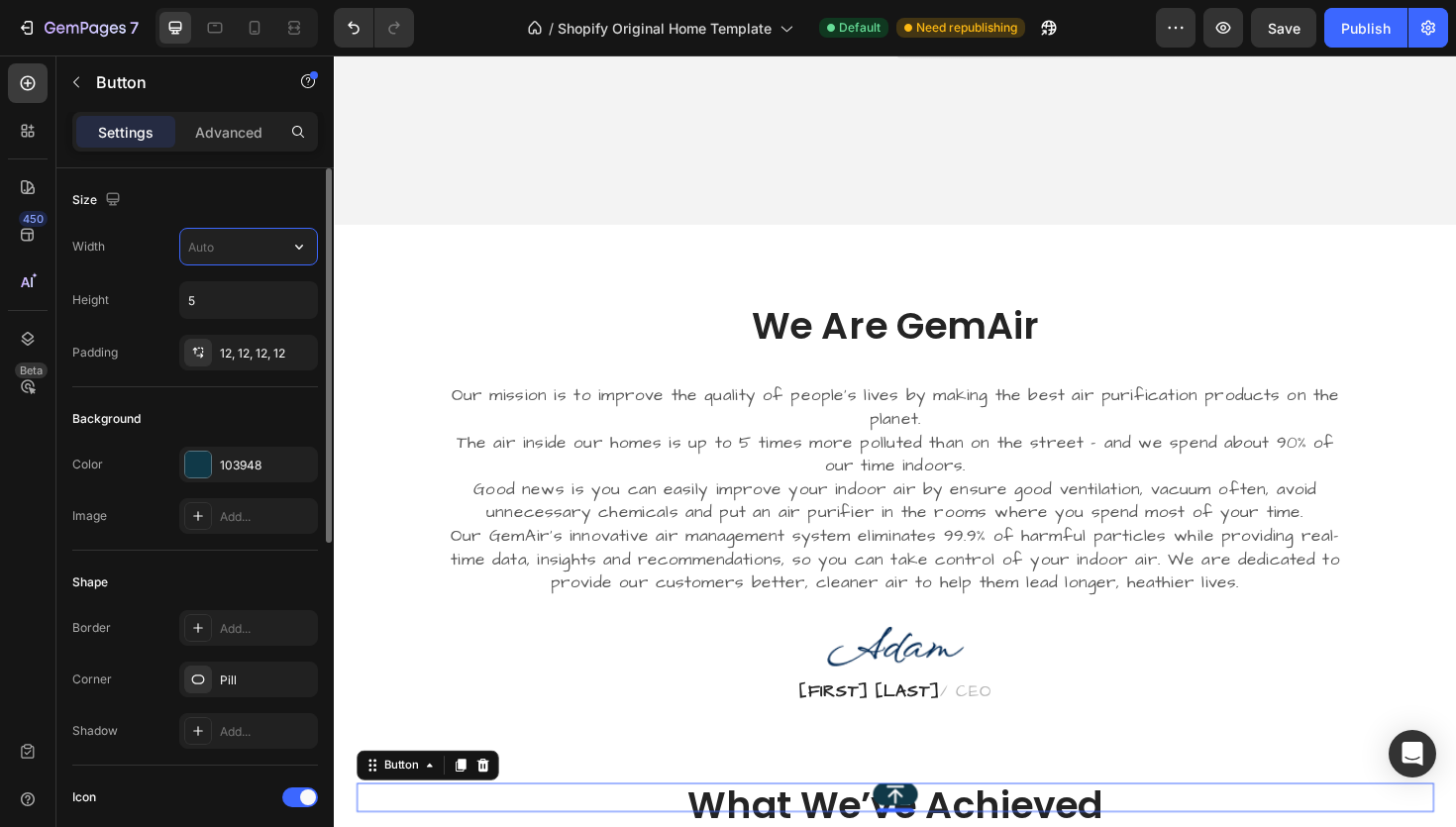 type on "5" 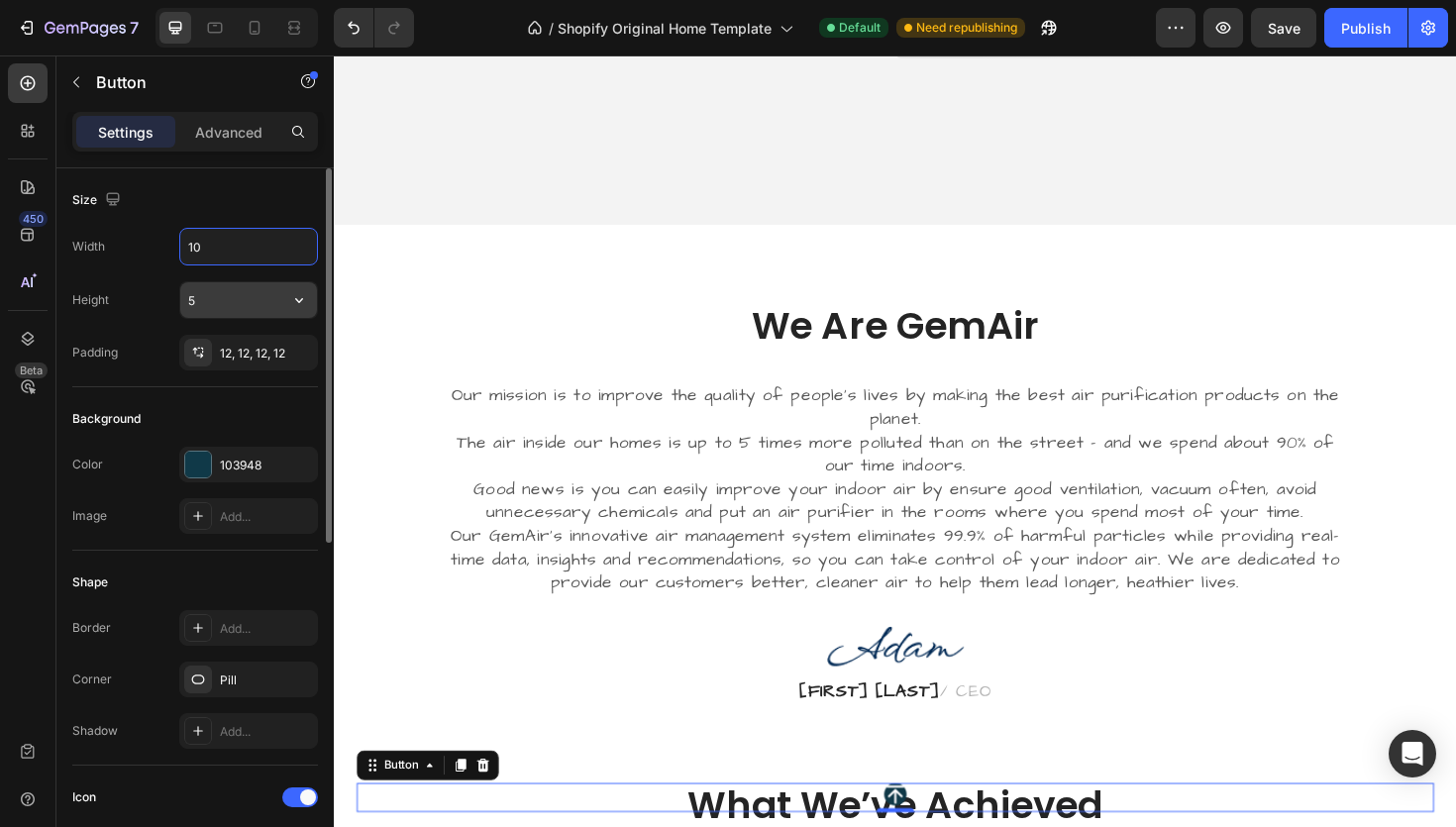type on "10" 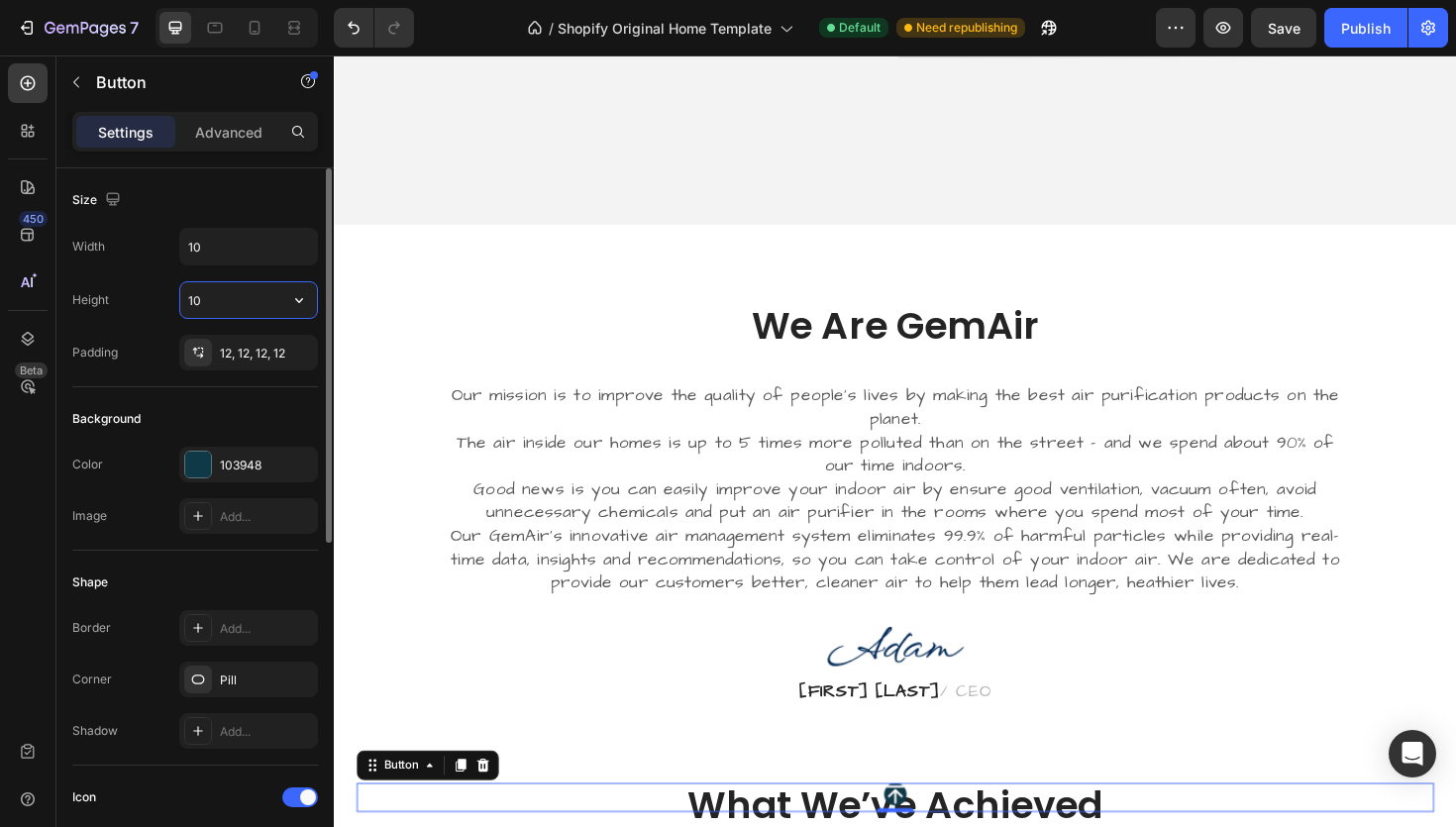 type on "1" 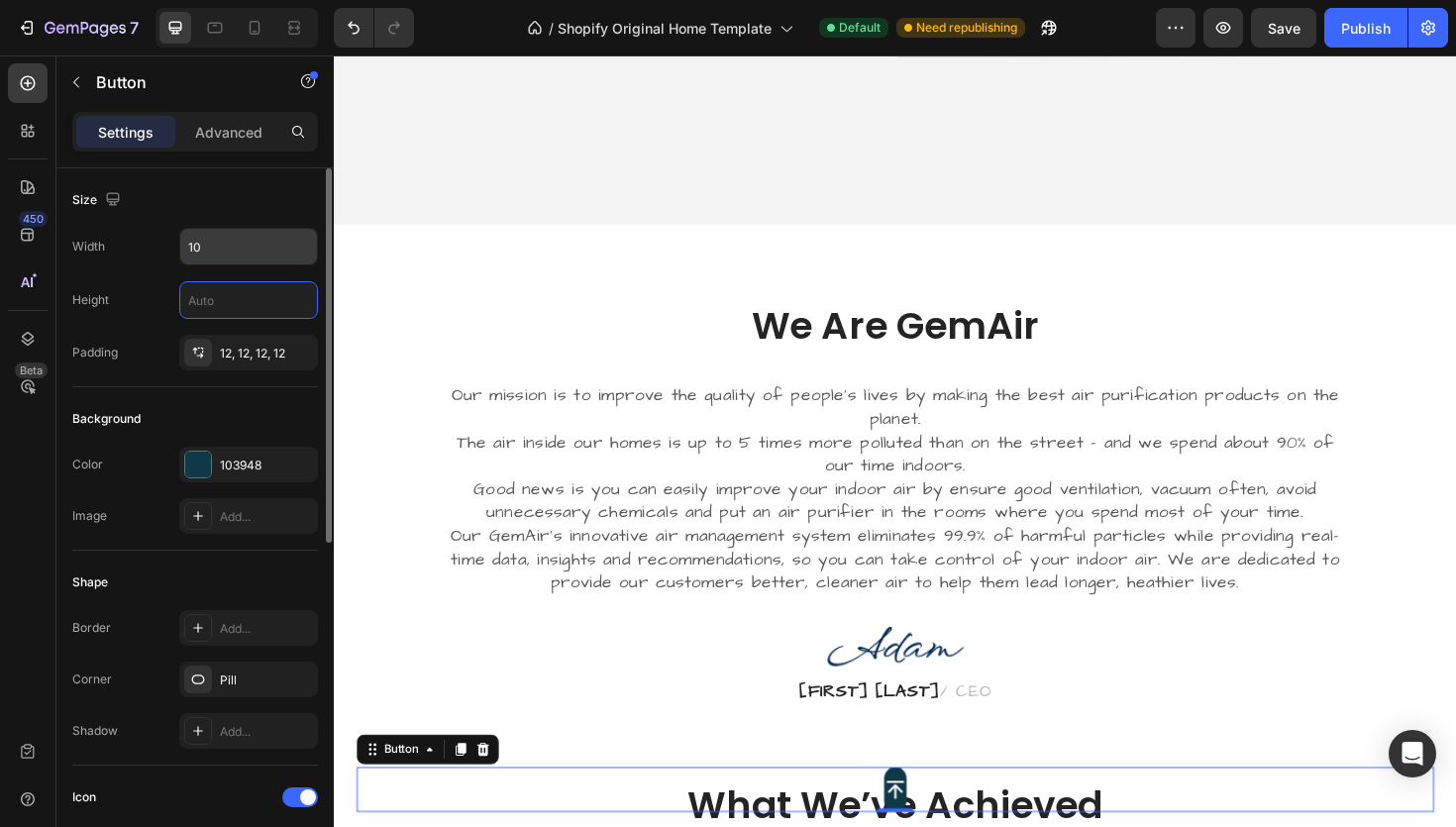type 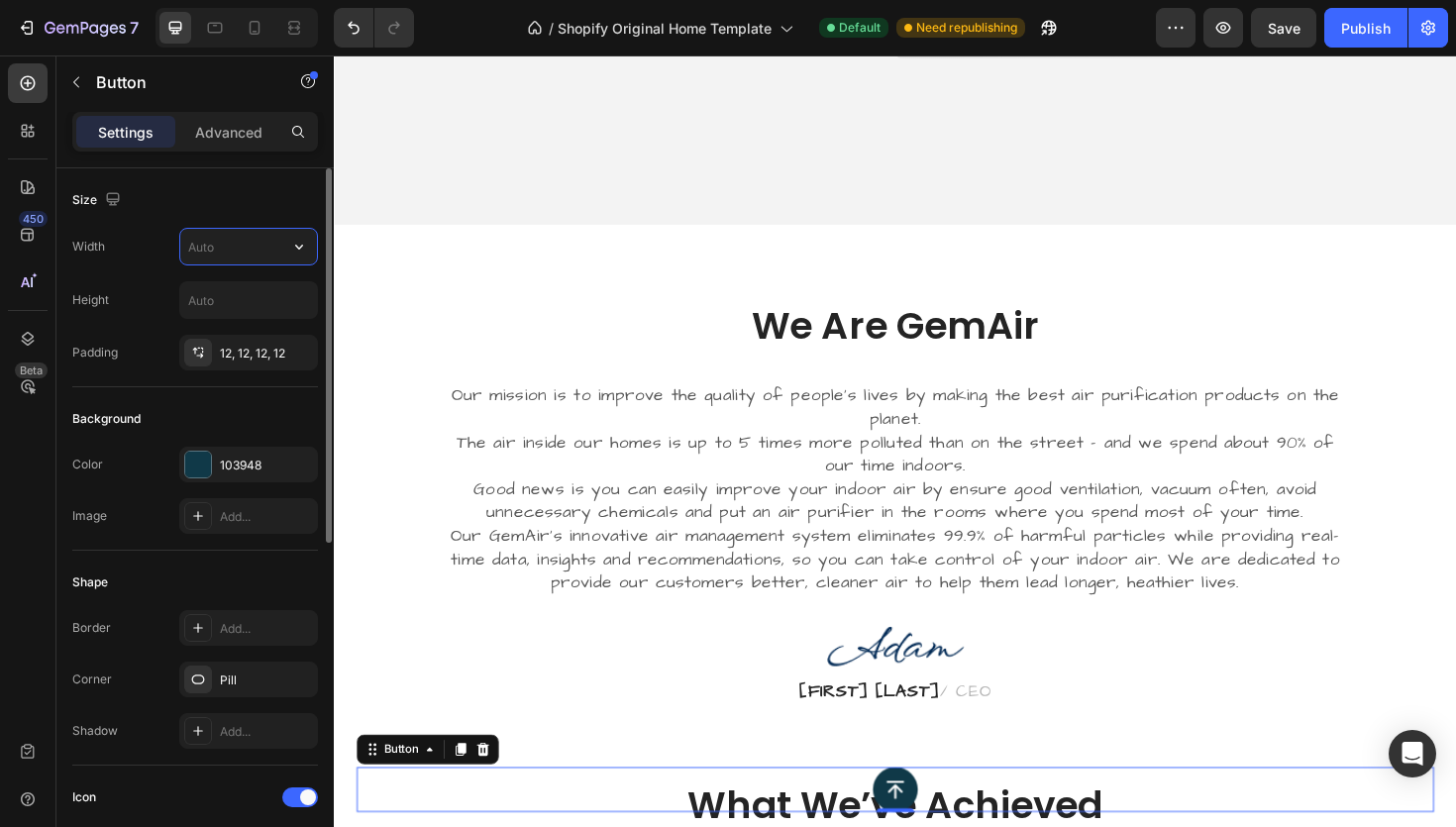 click on "Height" at bounding box center [195, 300] 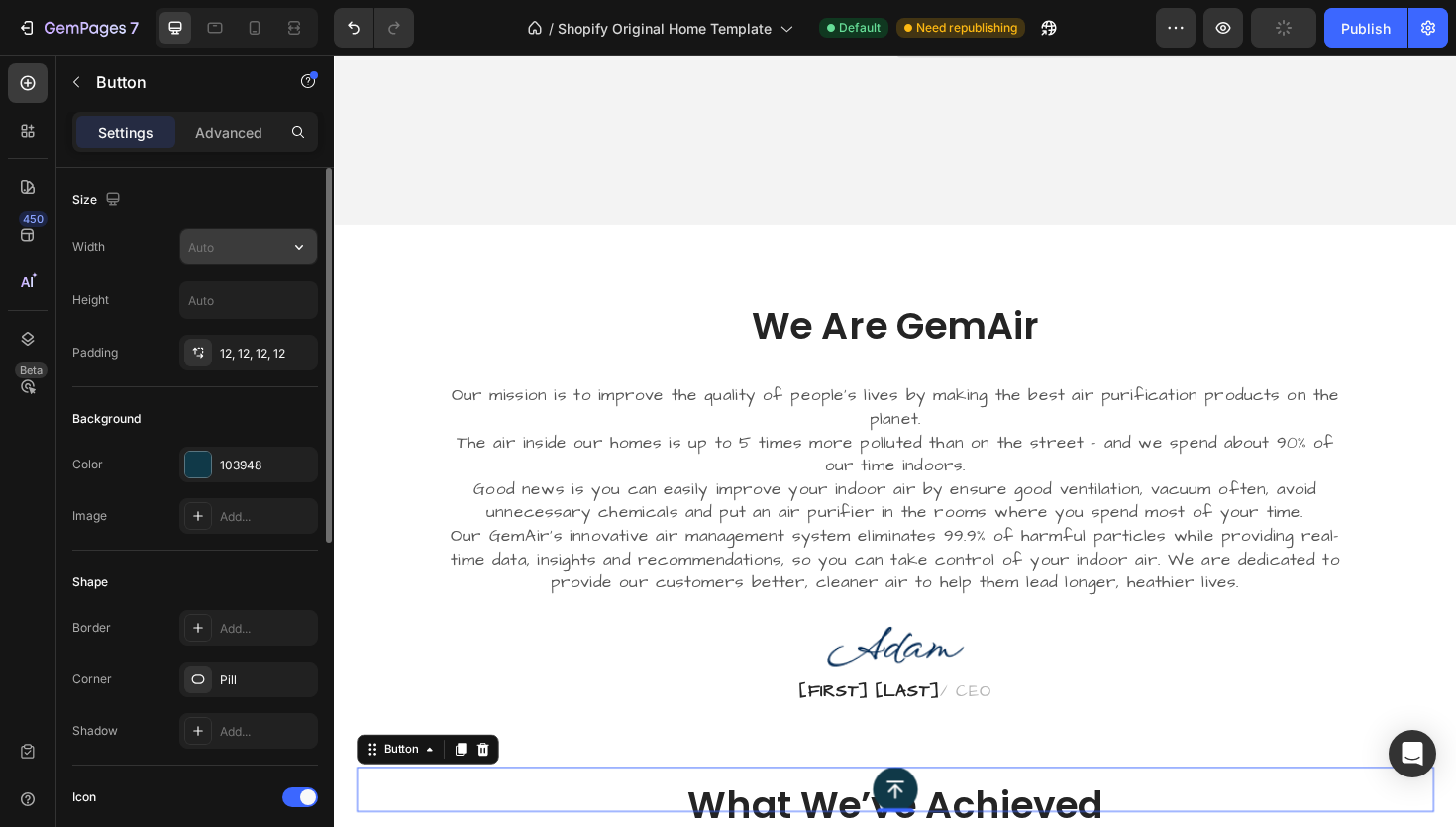 click at bounding box center (249, 247) 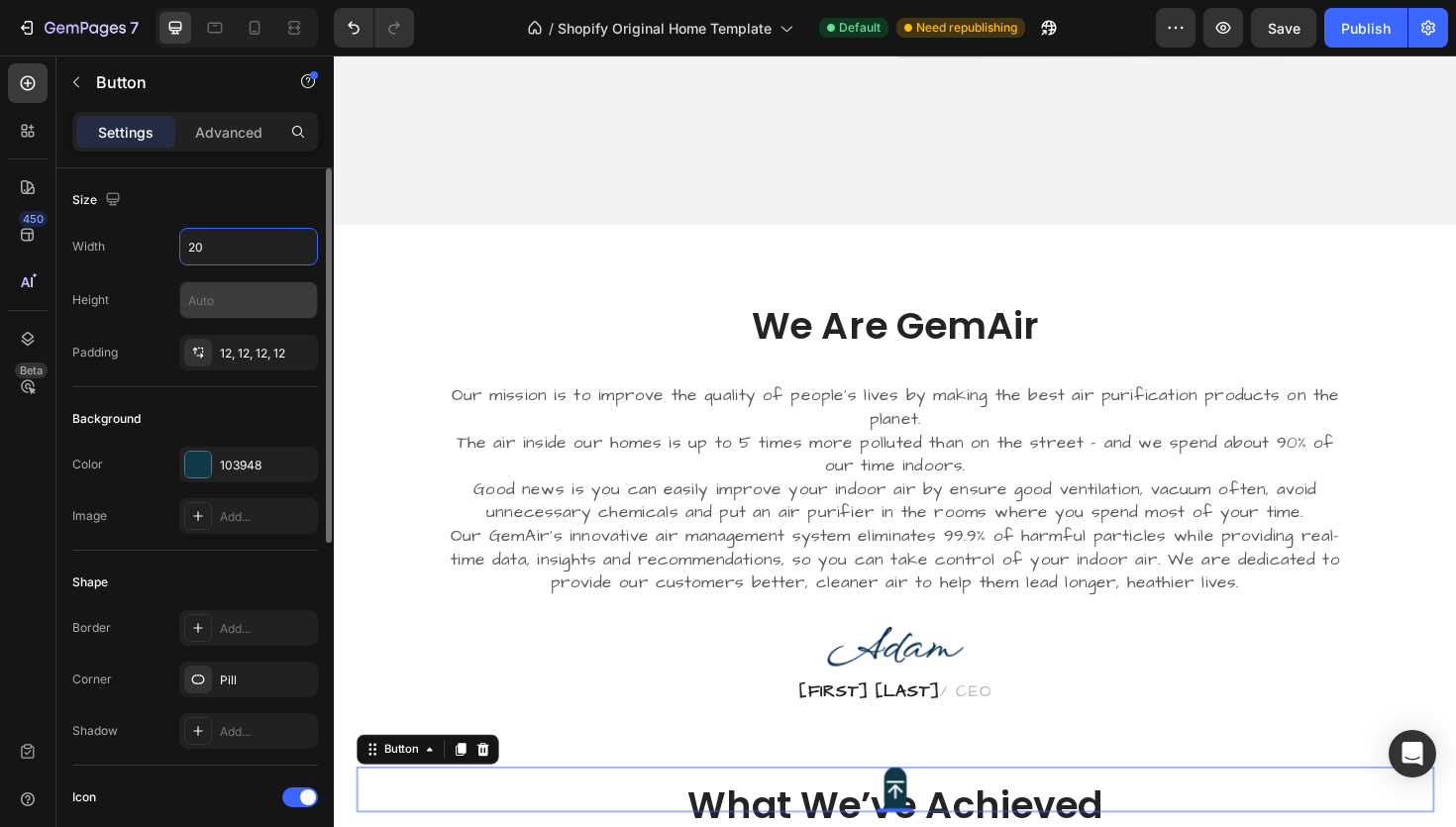 type on "20" 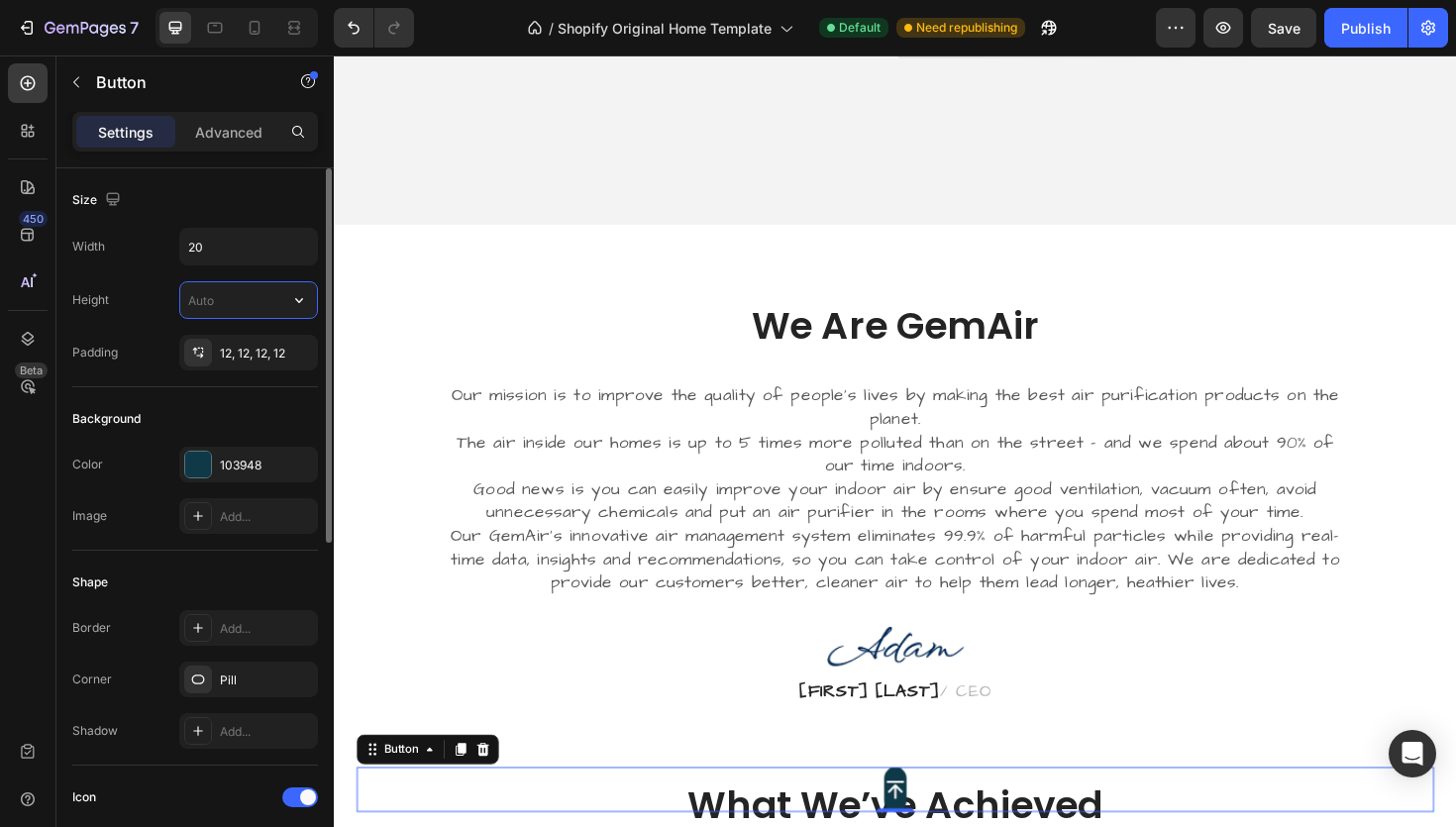 click at bounding box center [249, 300] 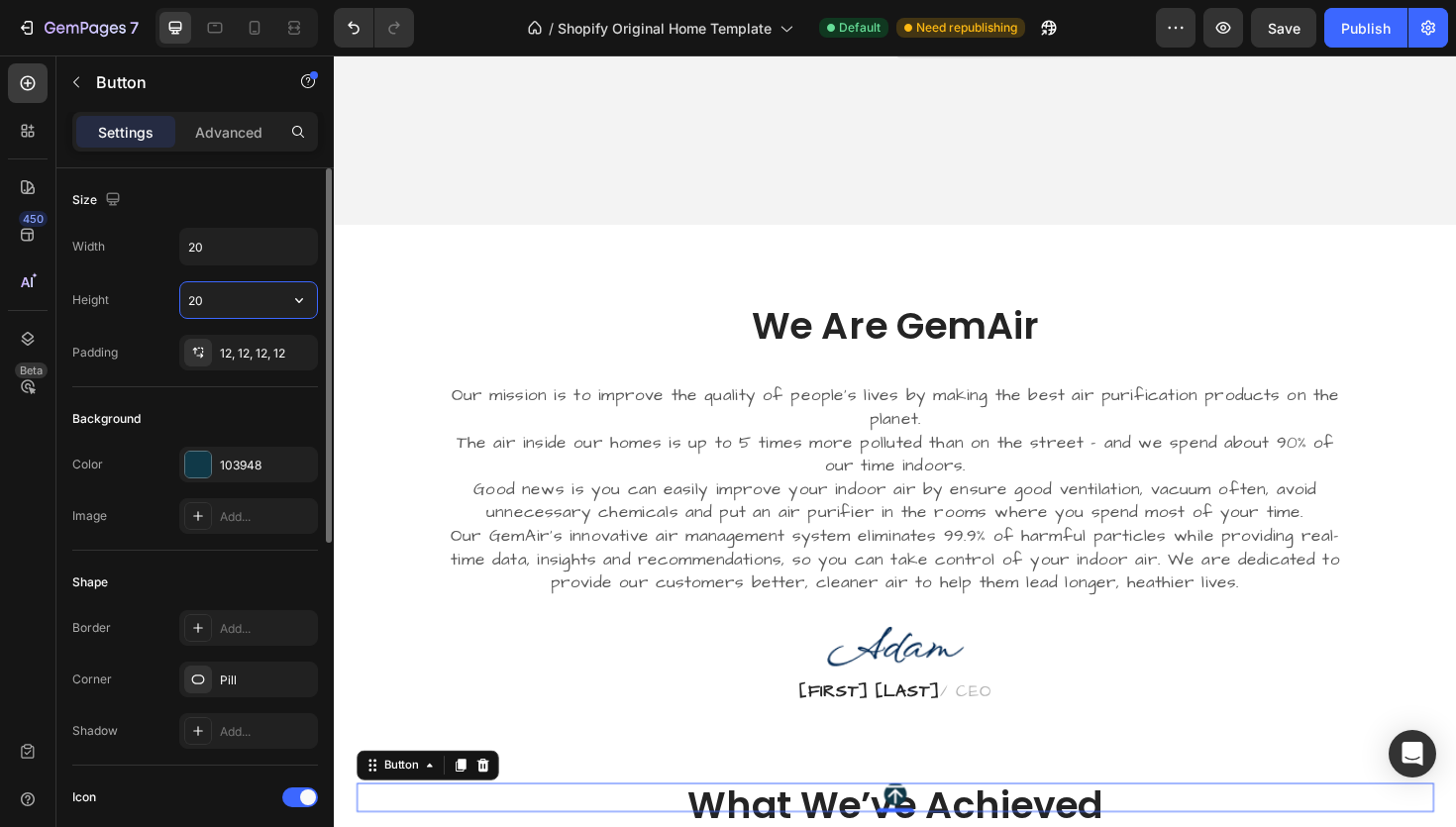 type on "2" 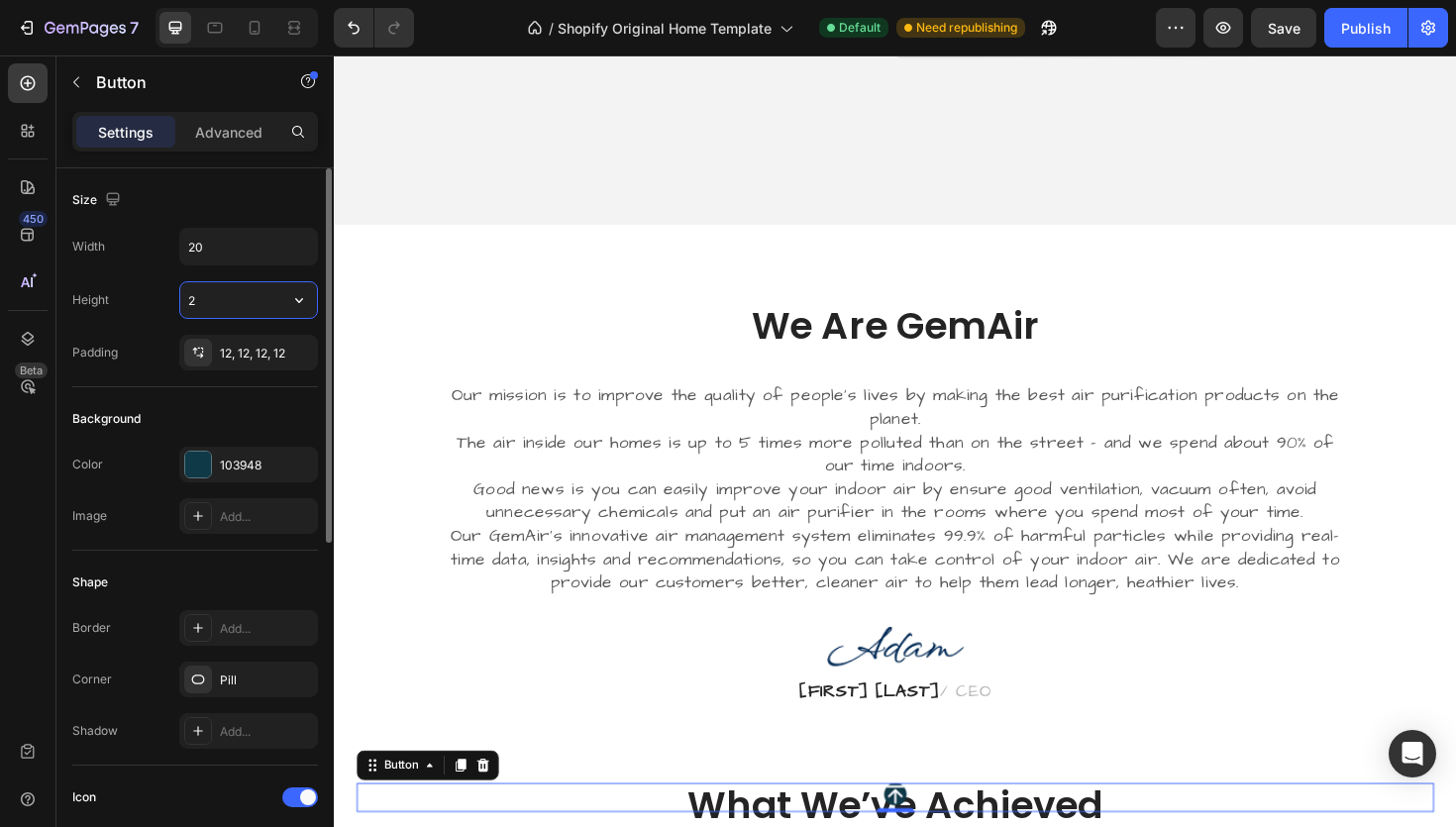 type 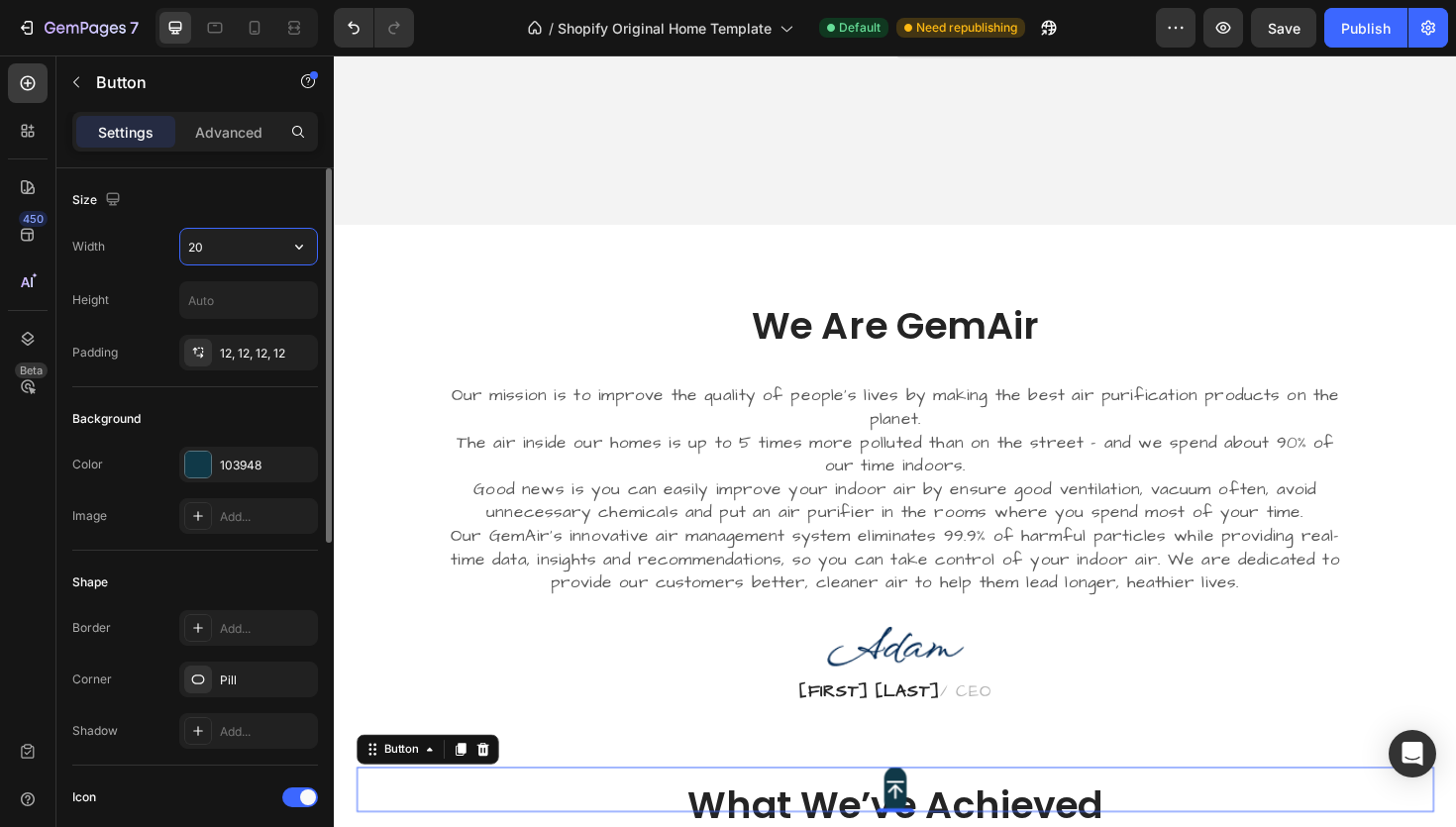 click on "20" at bounding box center (249, 247) 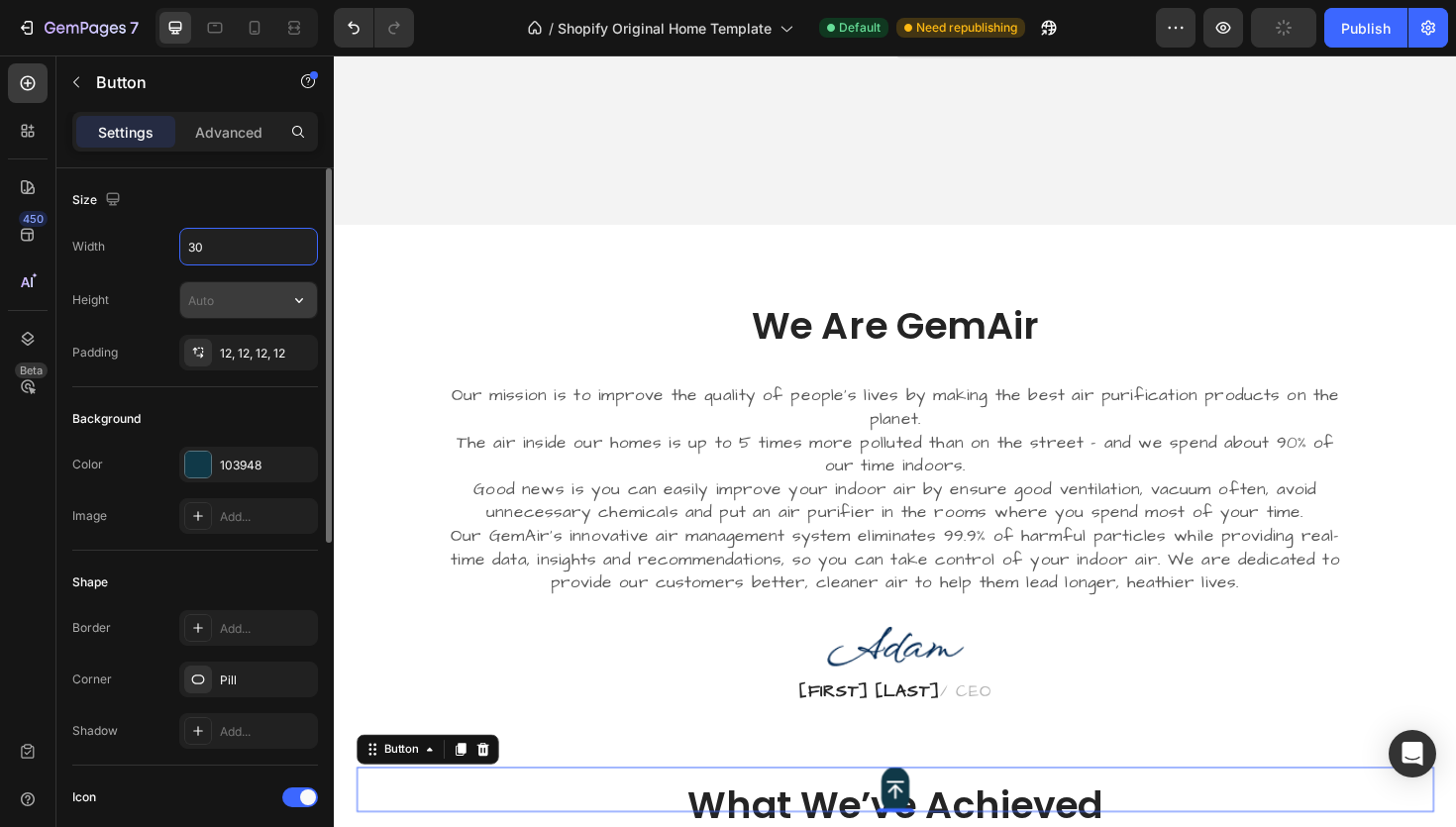 type on "30" 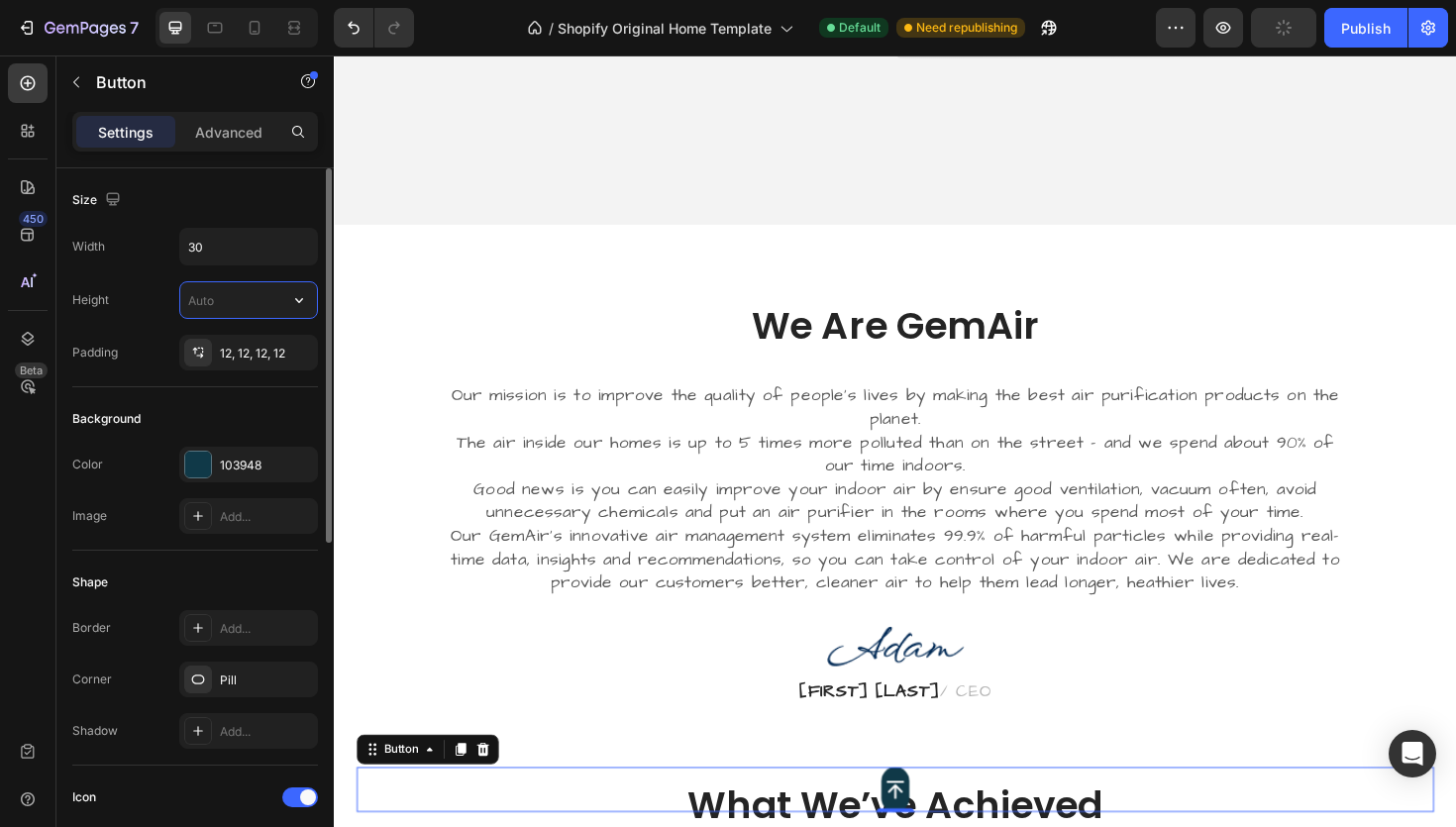 click at bounding box center [249, 300] 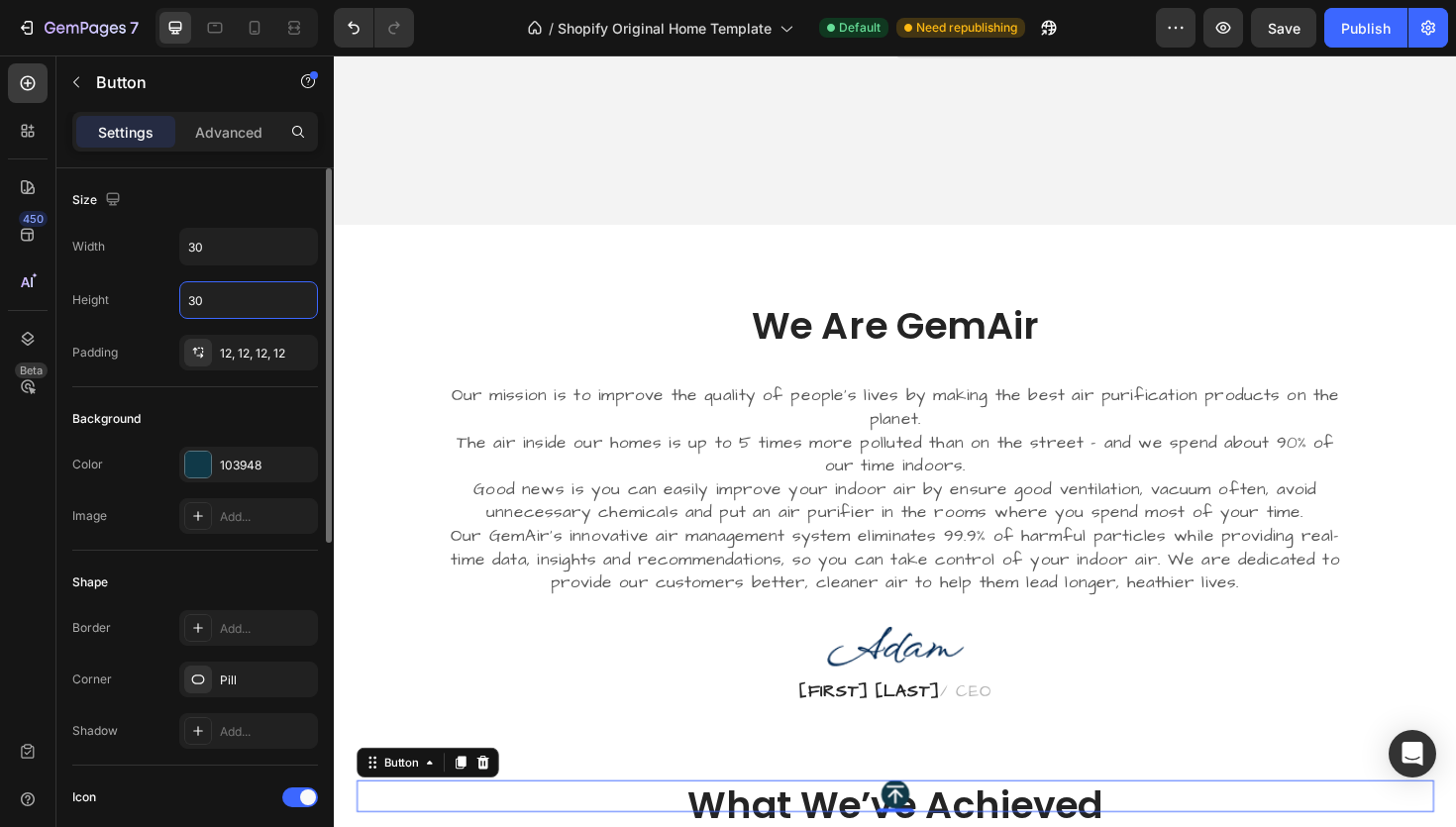 type on "30" 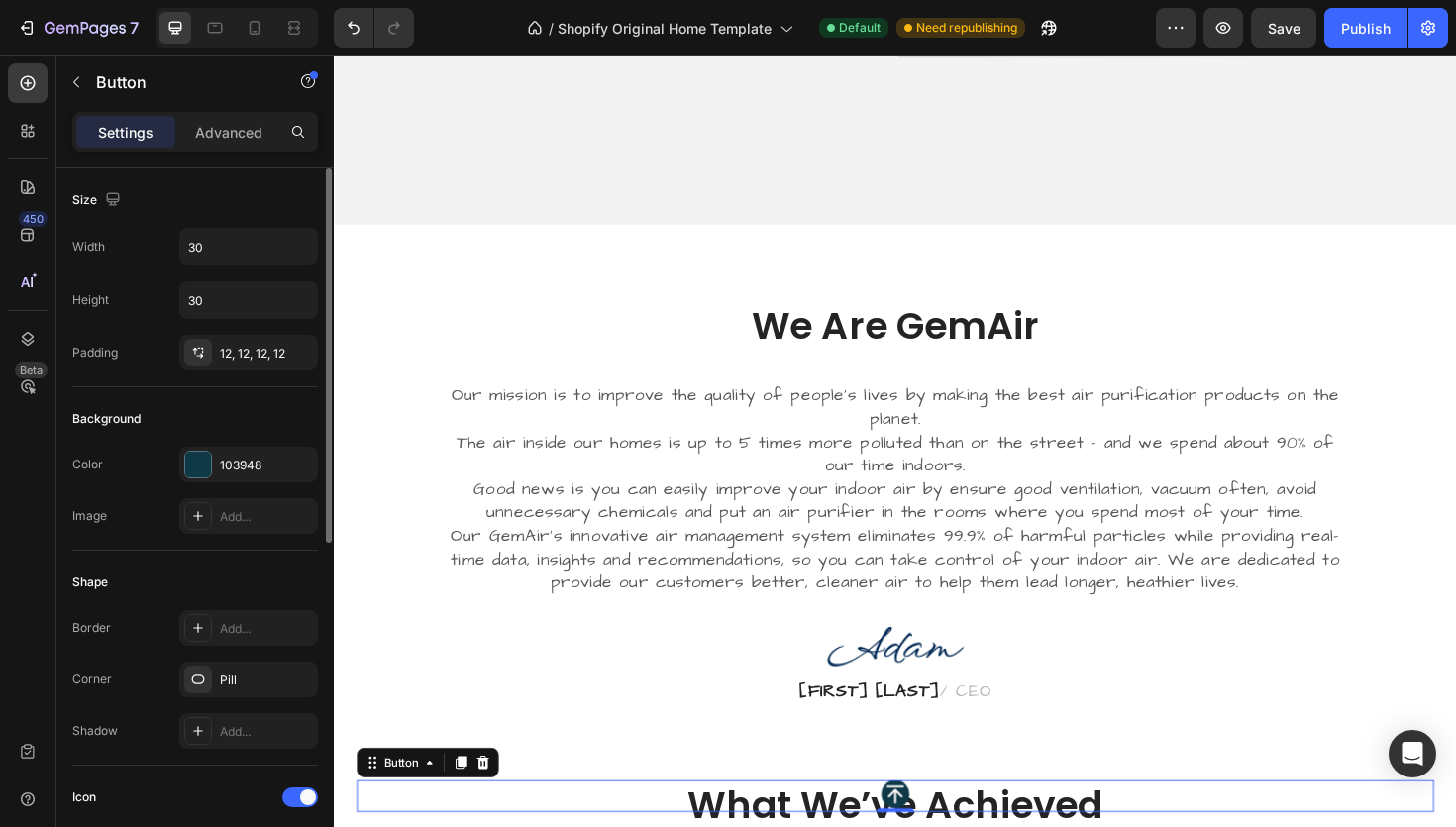 click on "Background" at bounding box center (195, 419) 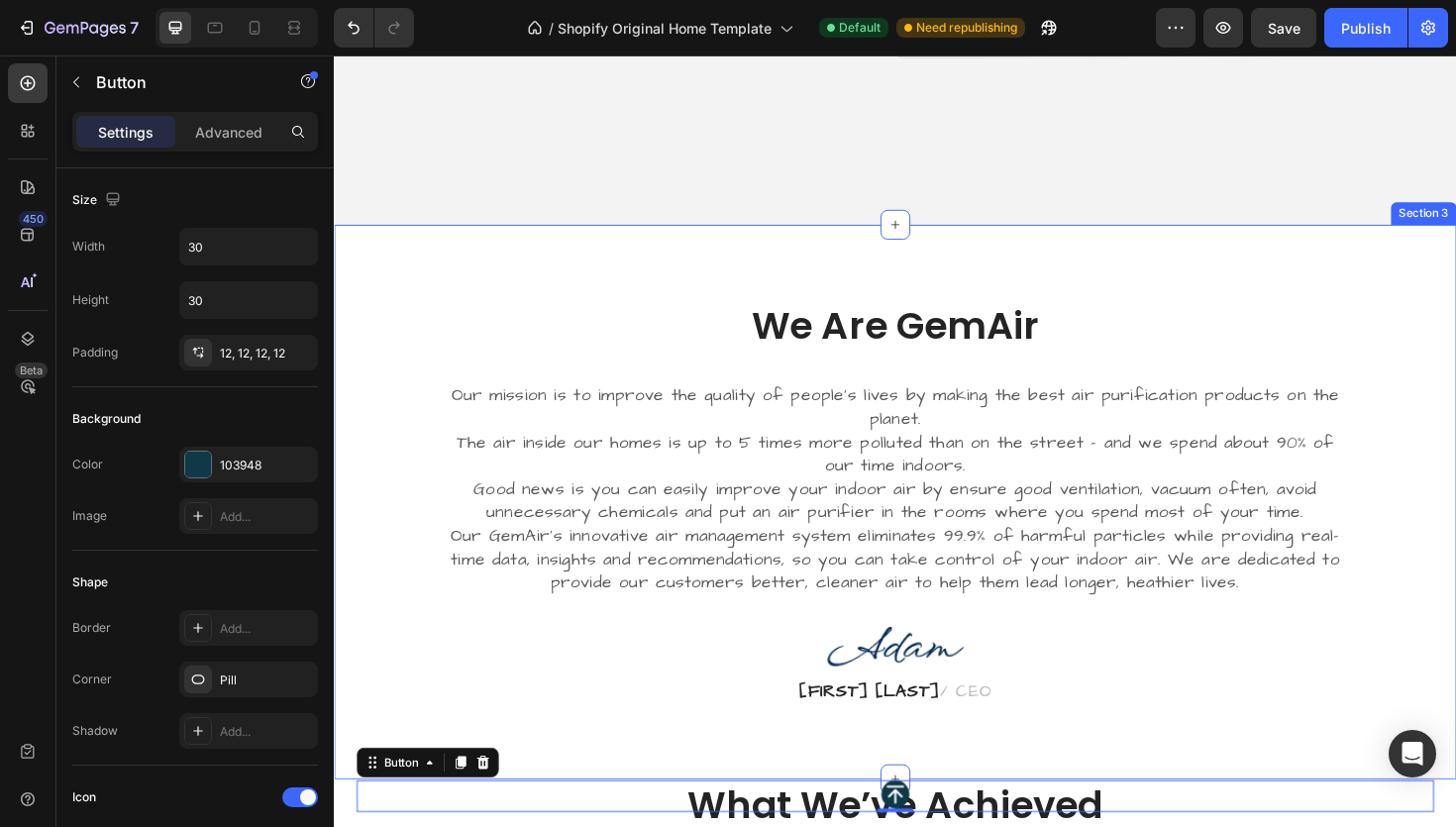 click on "Our mission is to improve the quality of people’s lives by making the best air purification products on the planet.  The air inside our homes is up to 5 times more polluted than on the street – and we spend about 90% of our time indoors. Good news is you can easily improve your indoor air by ensure good ventilation, vacuum often, avoid unnecessary chemicals and put an air purifier in the rooms where you spend most of your time. Our GemAir’s innovative air management system eliminates 99.9% of harmful particles while providing real-time data, insights and recommendations, so you can take control of your indoor air. We are dedicated to provide our customers better, cleaner air to help them lead longer, heathier lives." at bounding box center (928, 514) 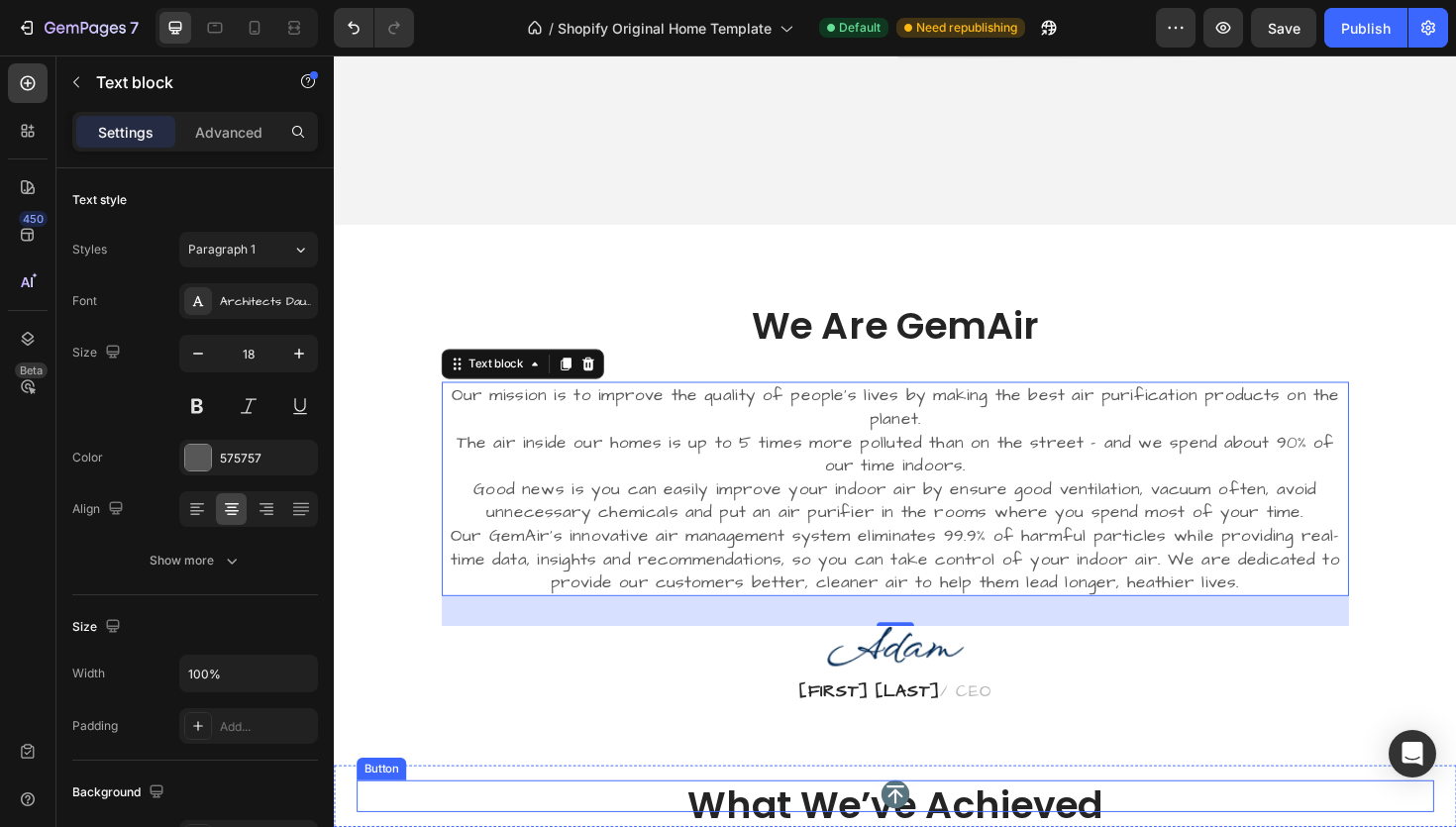 click 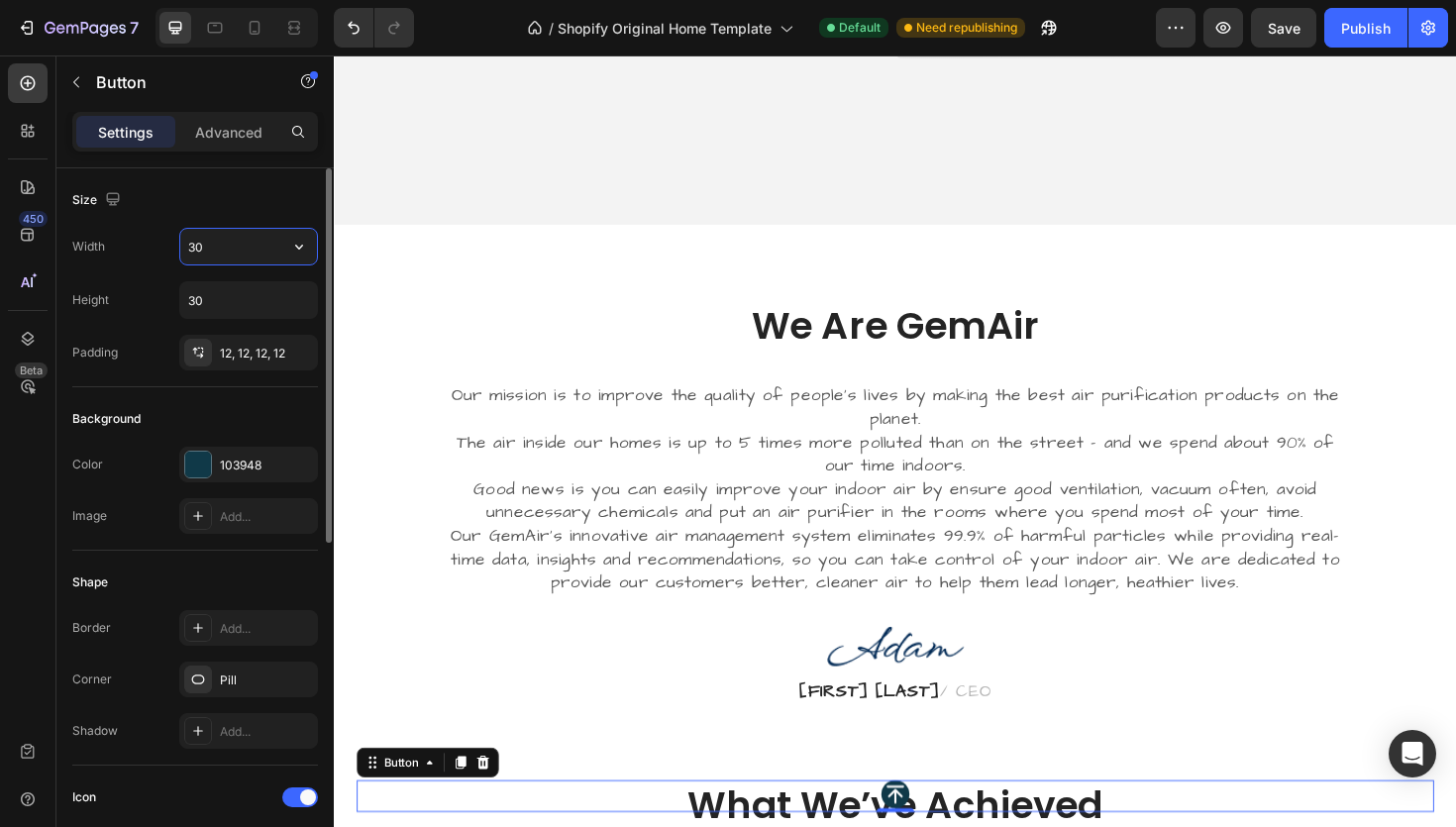 click on "30" at bounding box center [249, 247] 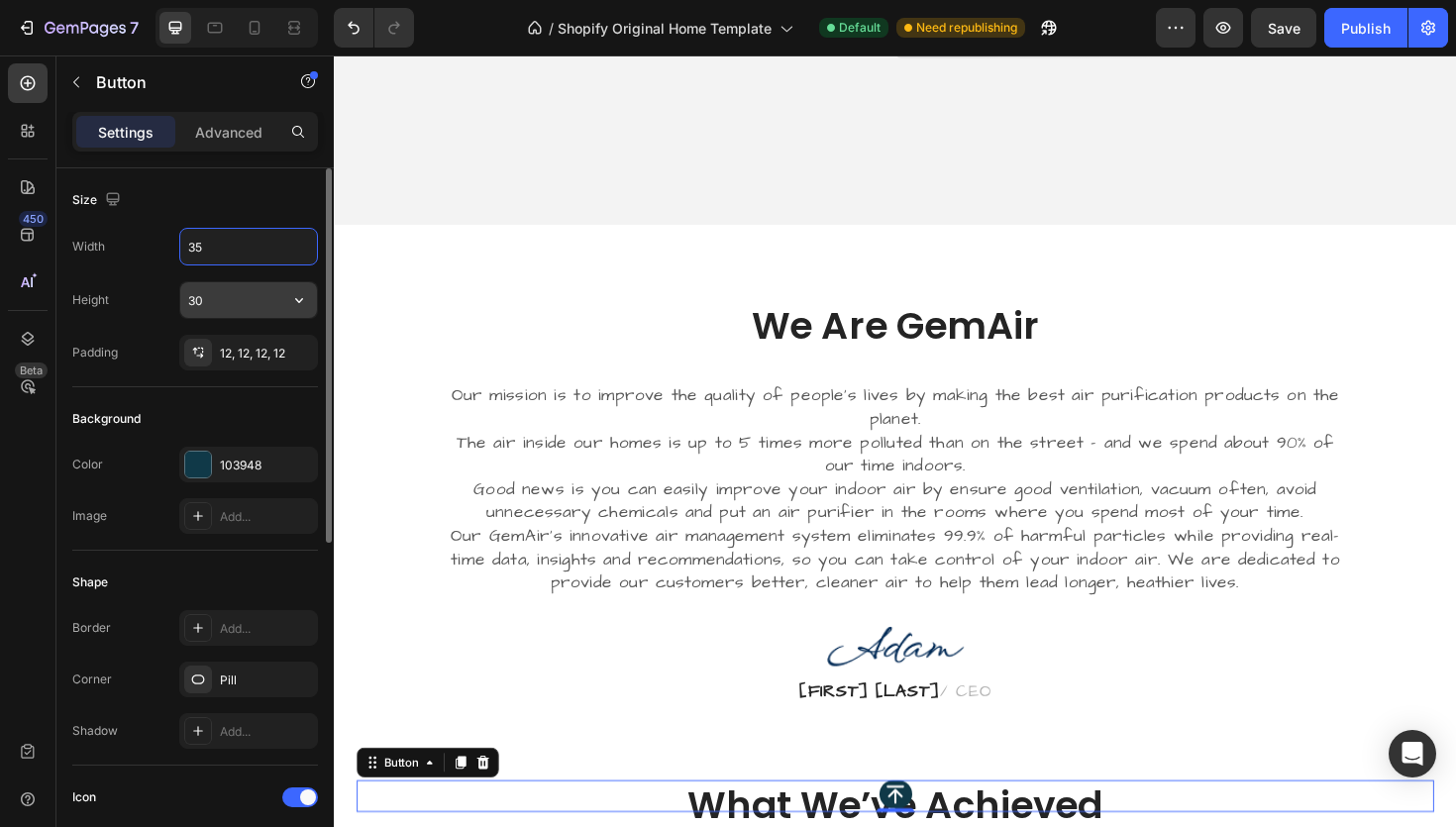 type on "35" 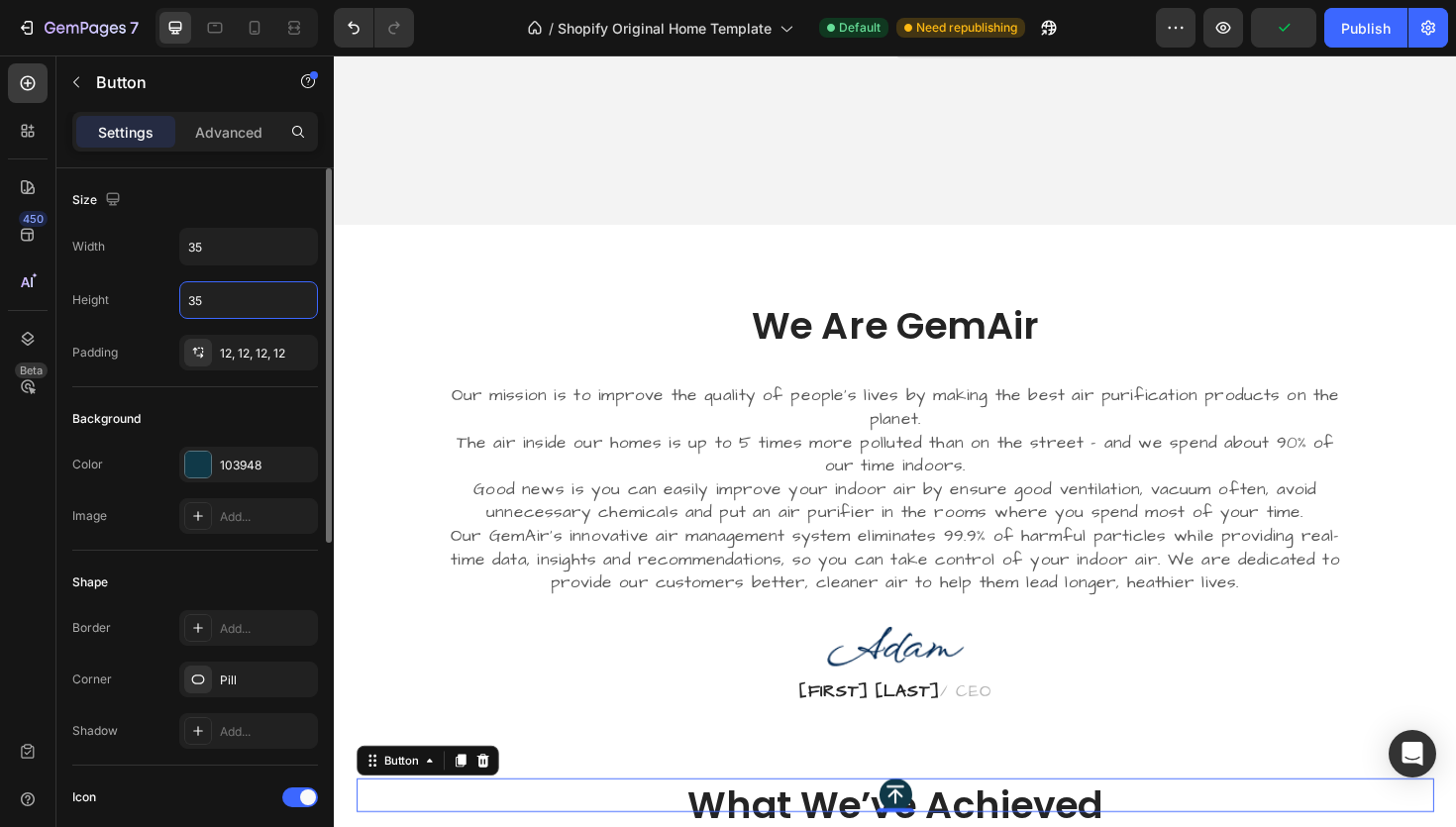 type on "35" 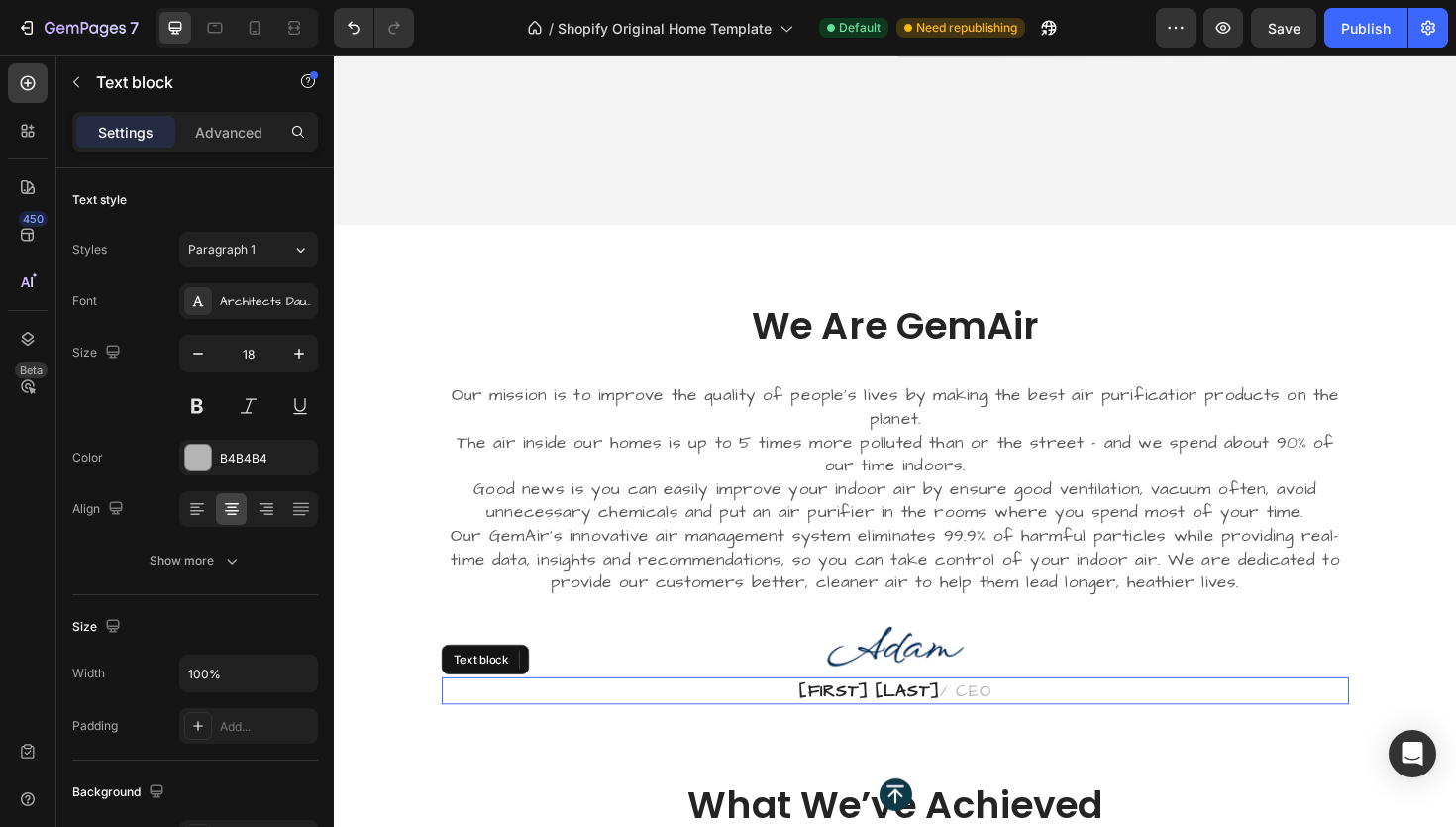 click on "Adam Carter  / CEO" at bounding box center [928, 728] 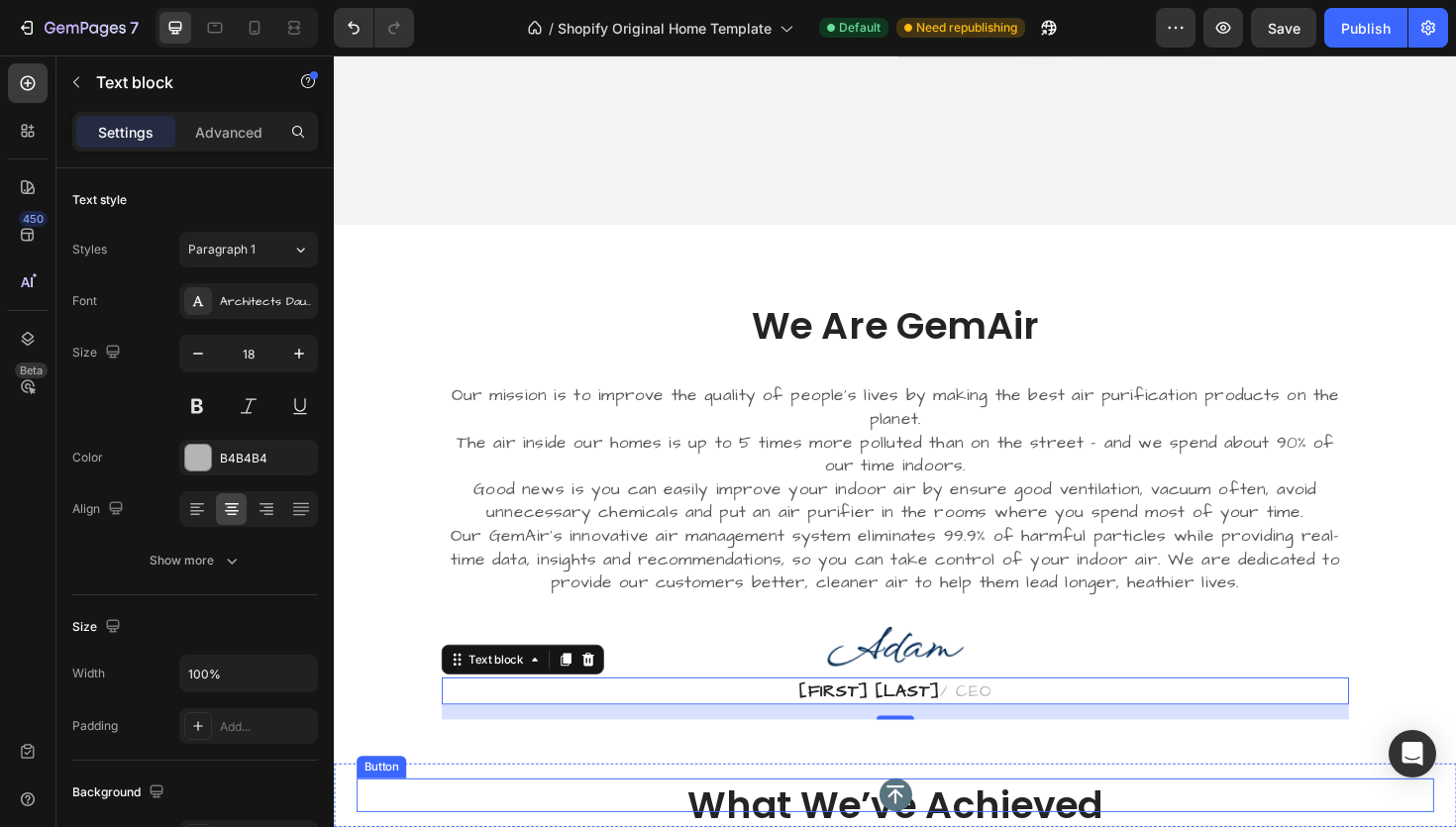 click 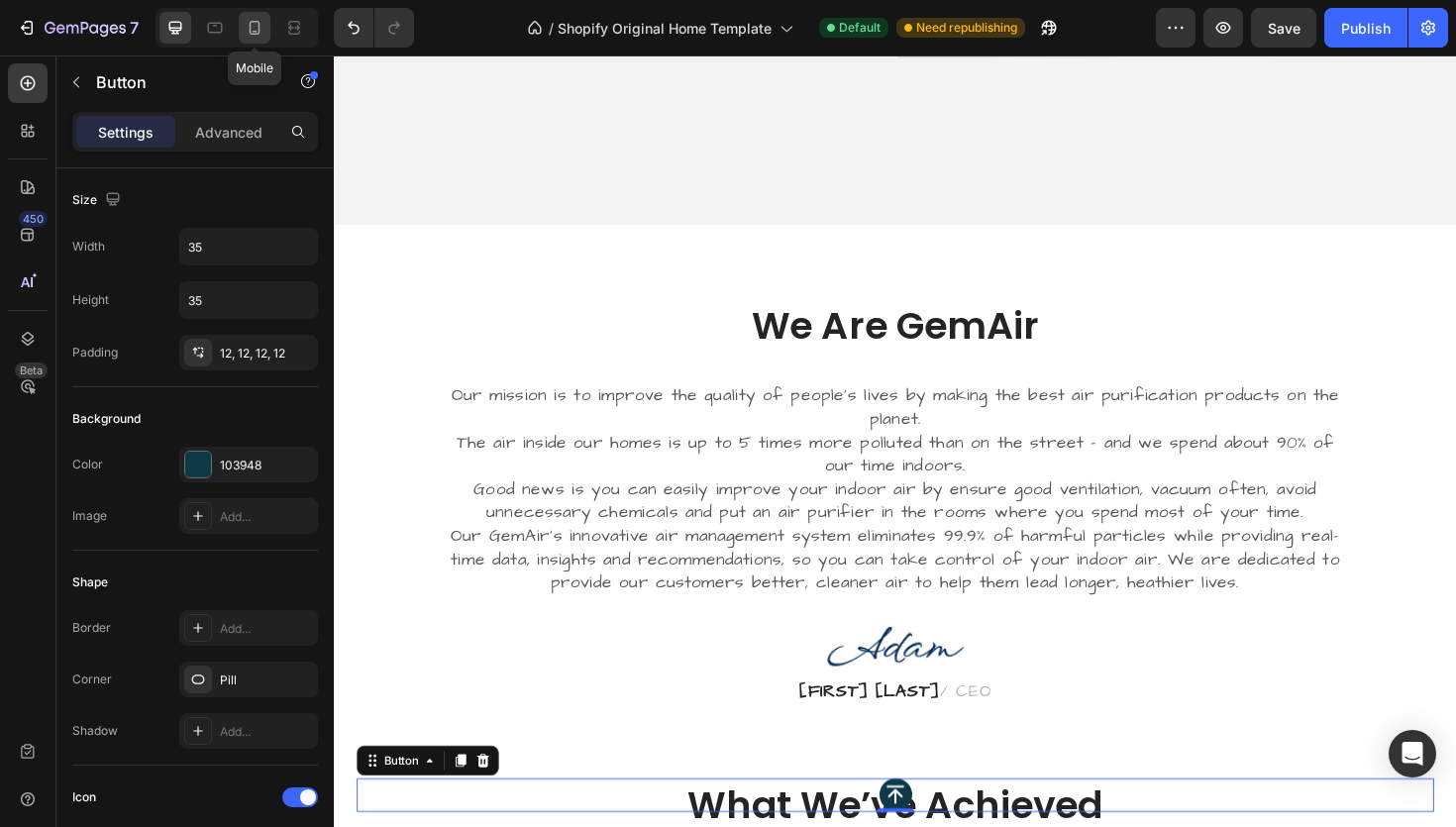 click 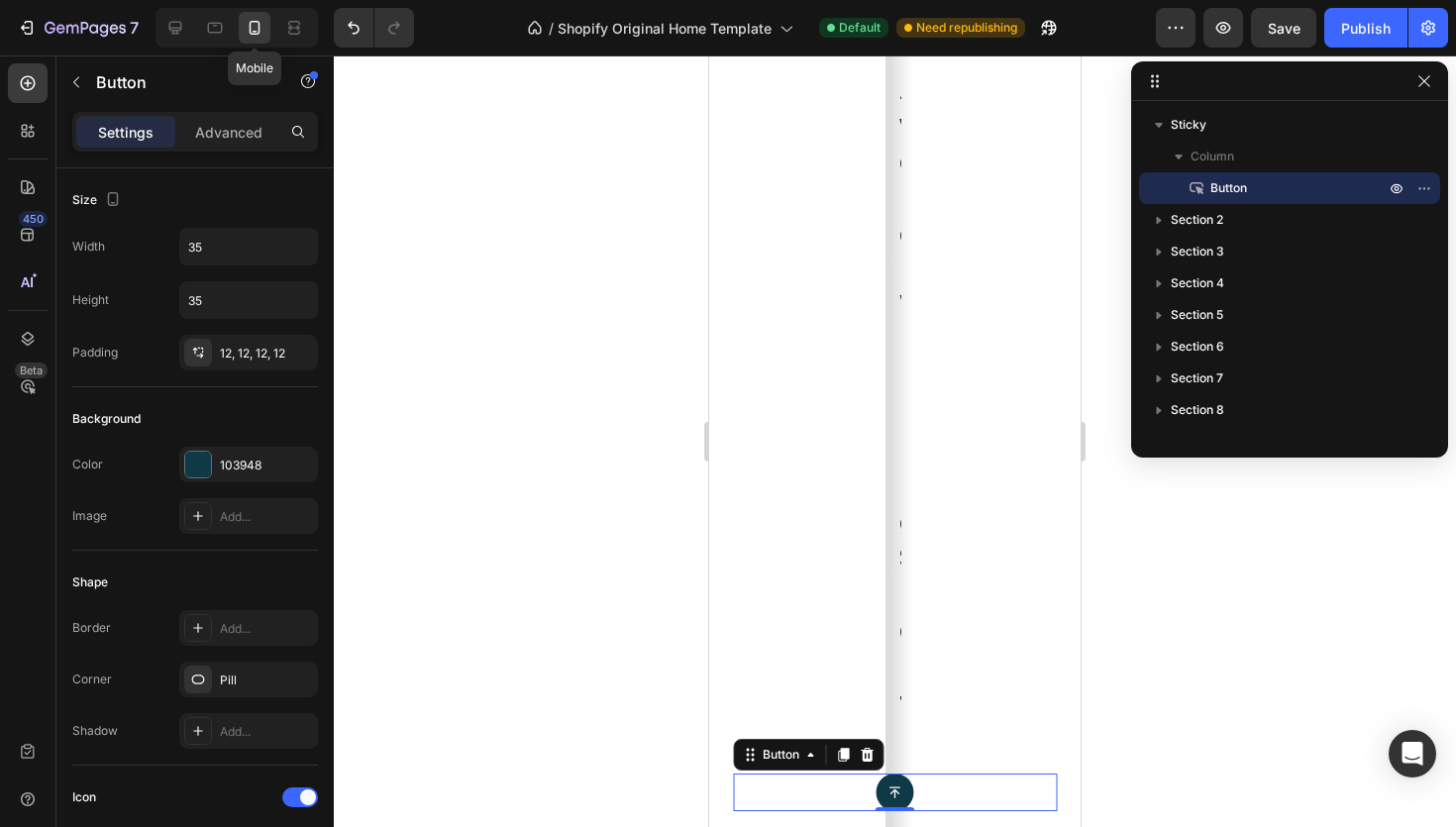 type on "Auto" 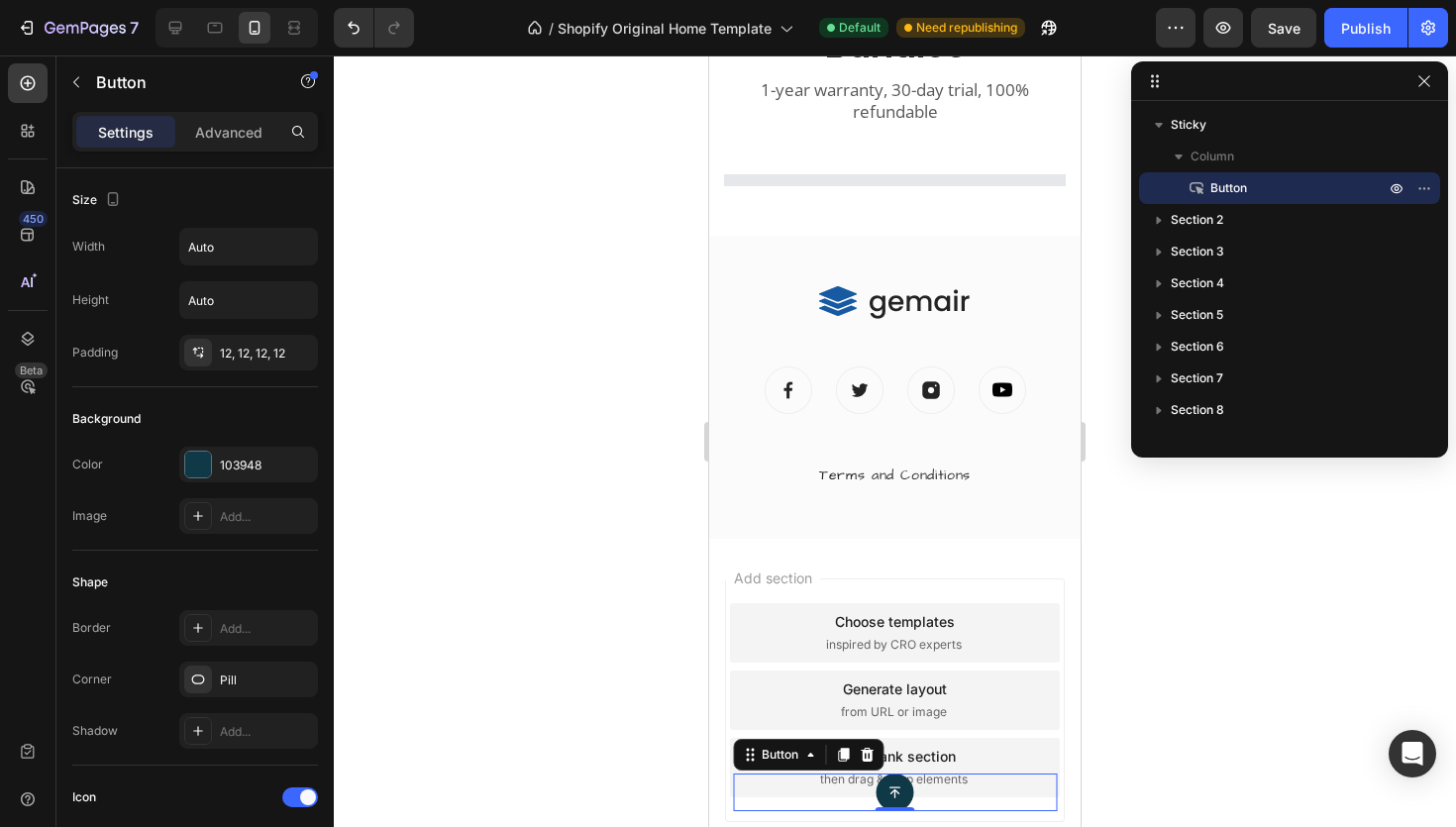 scroll, scrollTop: 9986, scrollLeft: 0, axis: vertical 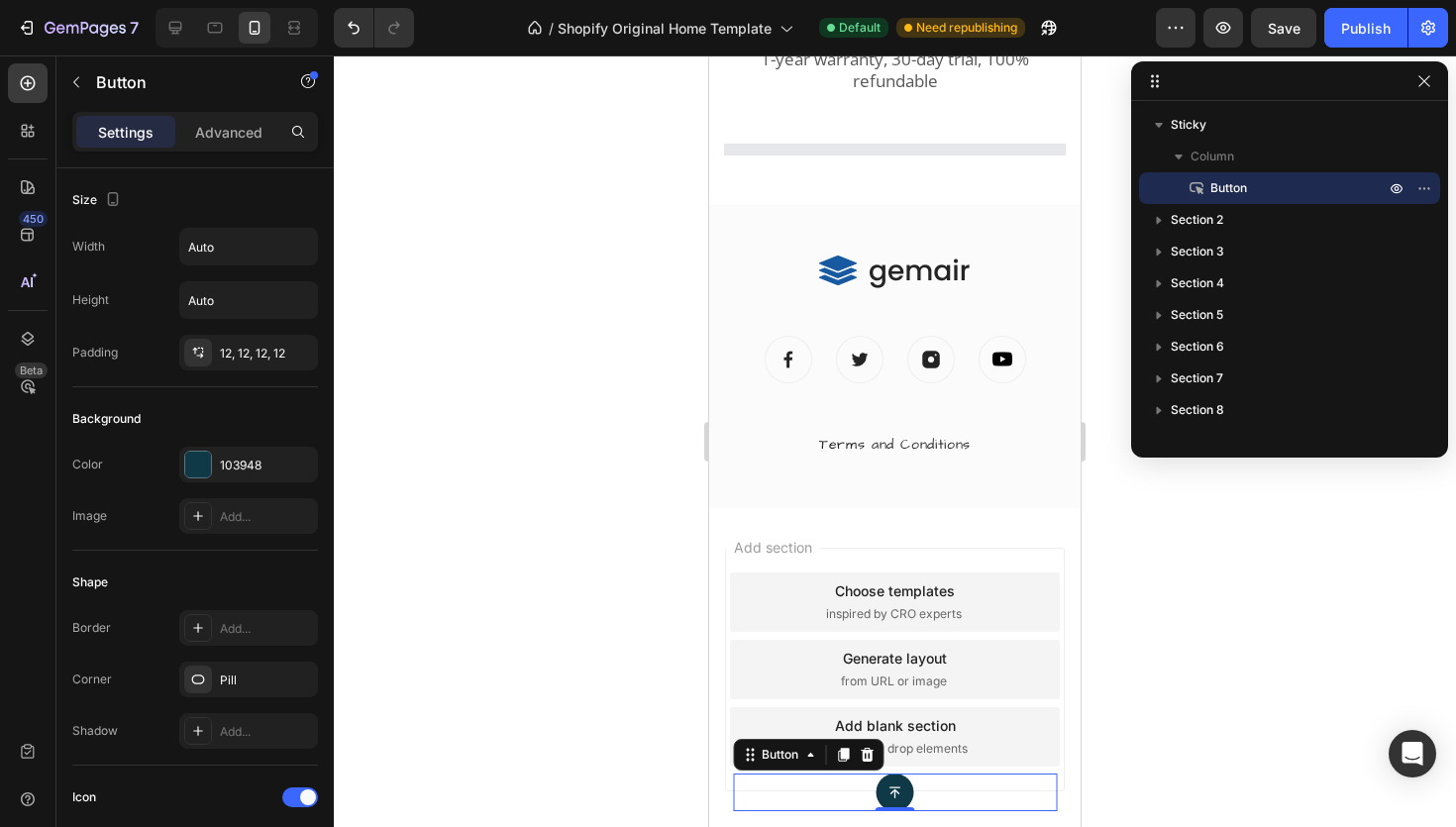 click on "Add section Choose templates inspired by CRO experts Generate layout from URL or image Add blank section then drag & drop elements" at bounding box center (894, 673) 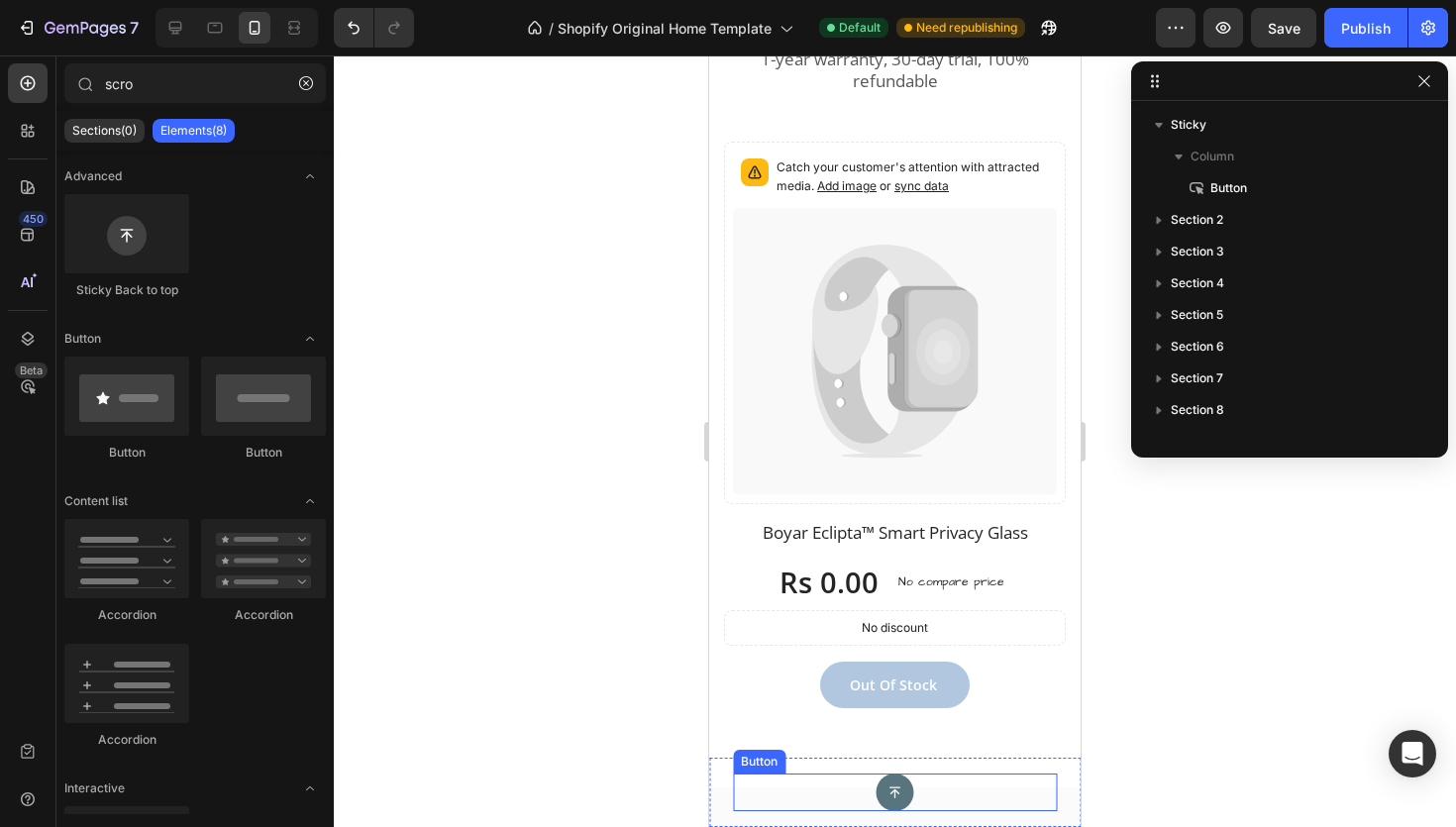 click 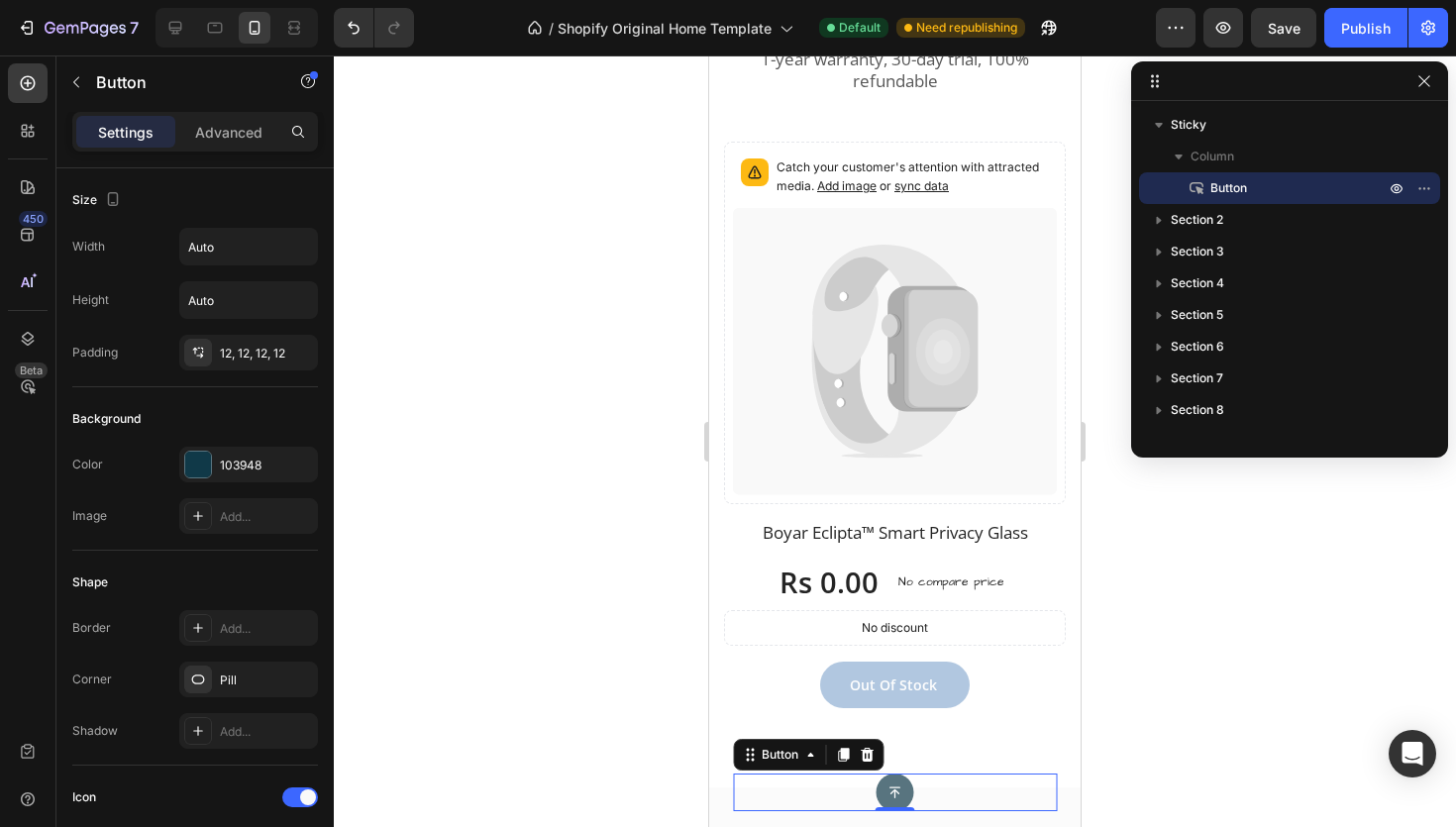 click 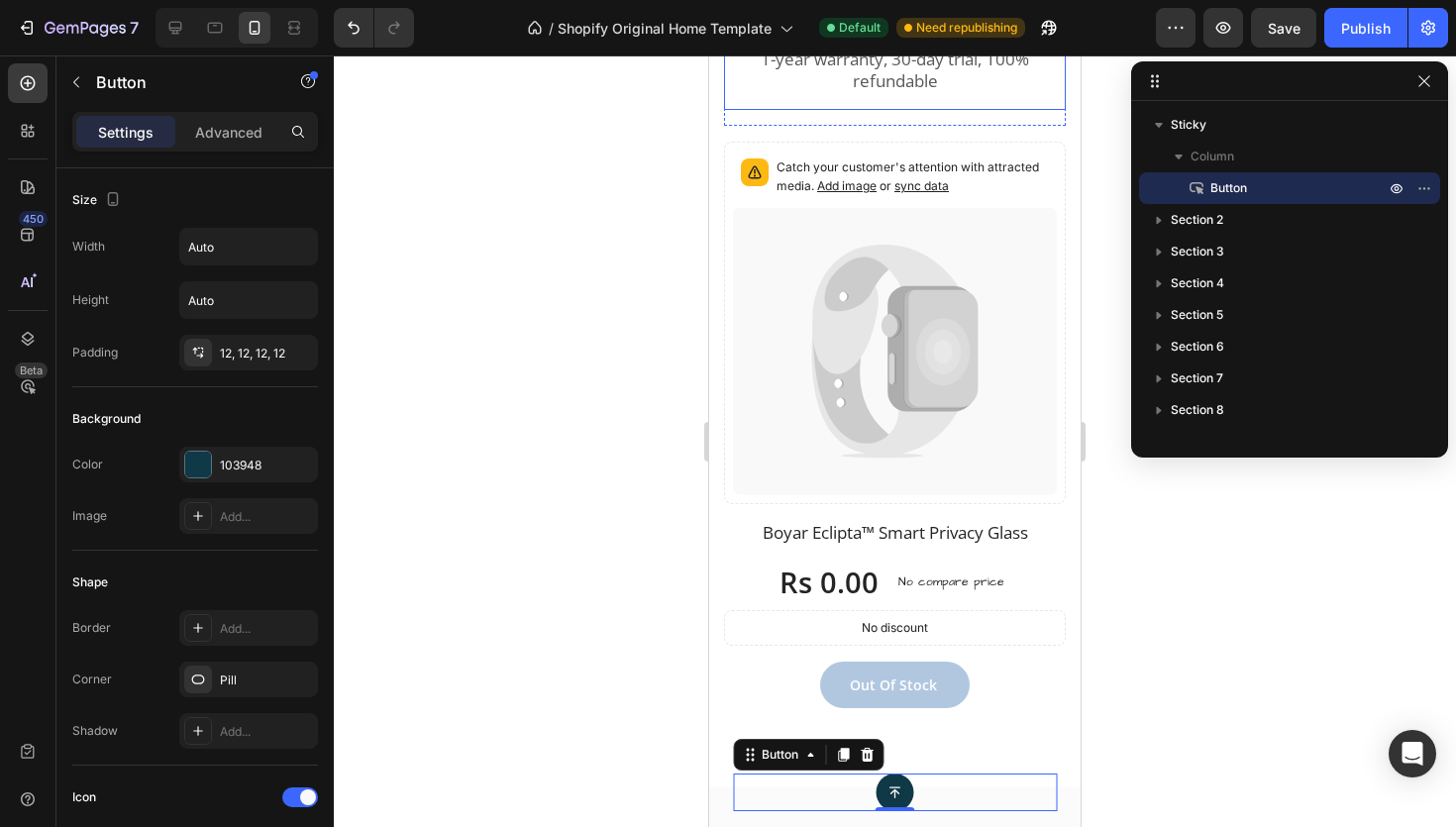 click on "Breath Better Air With GemAir Bundles Heading 1-year warranty, 30-day trial, 100% refundable Text block" at bounding box center [894, 5] 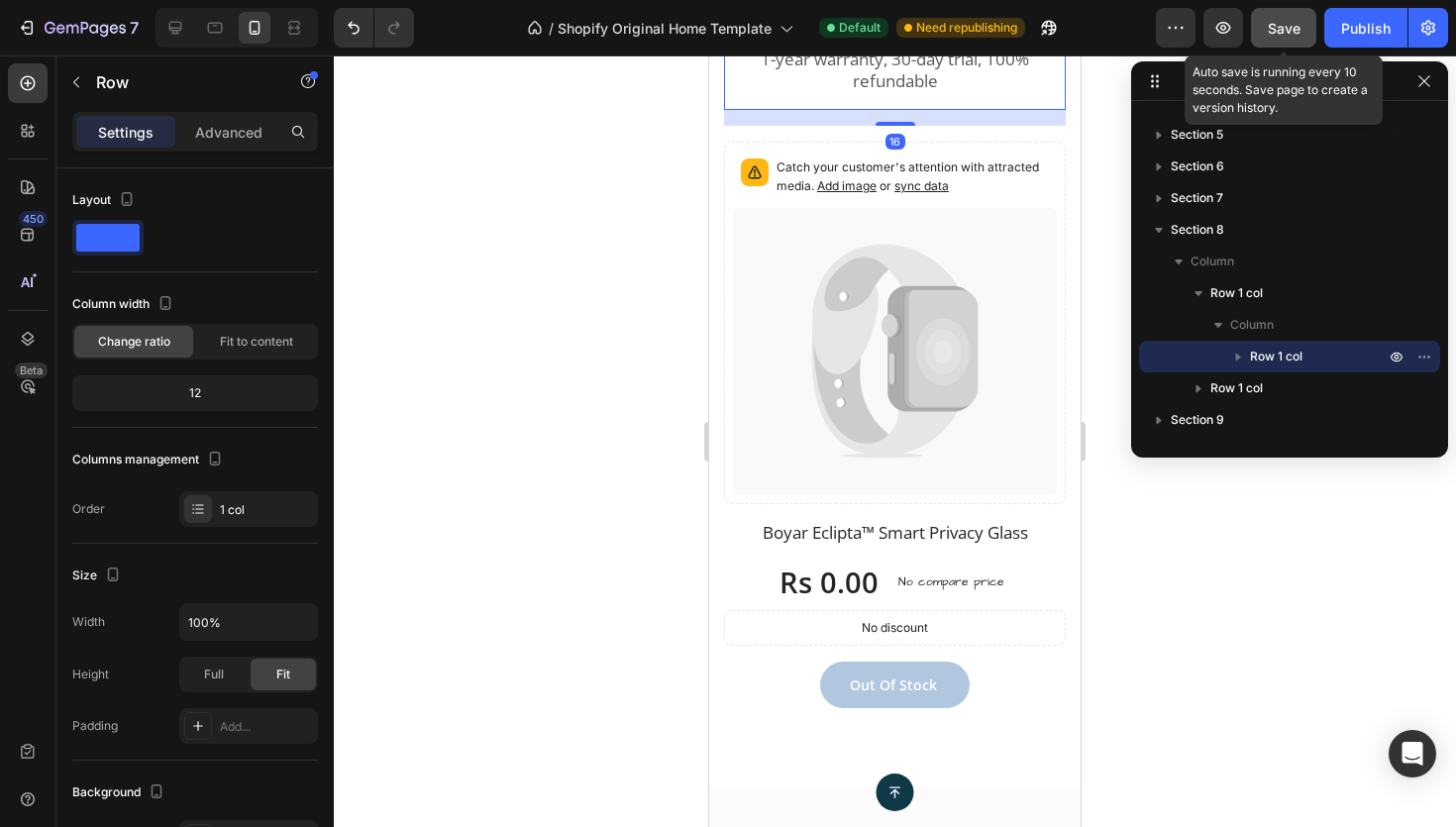 click on "Save" 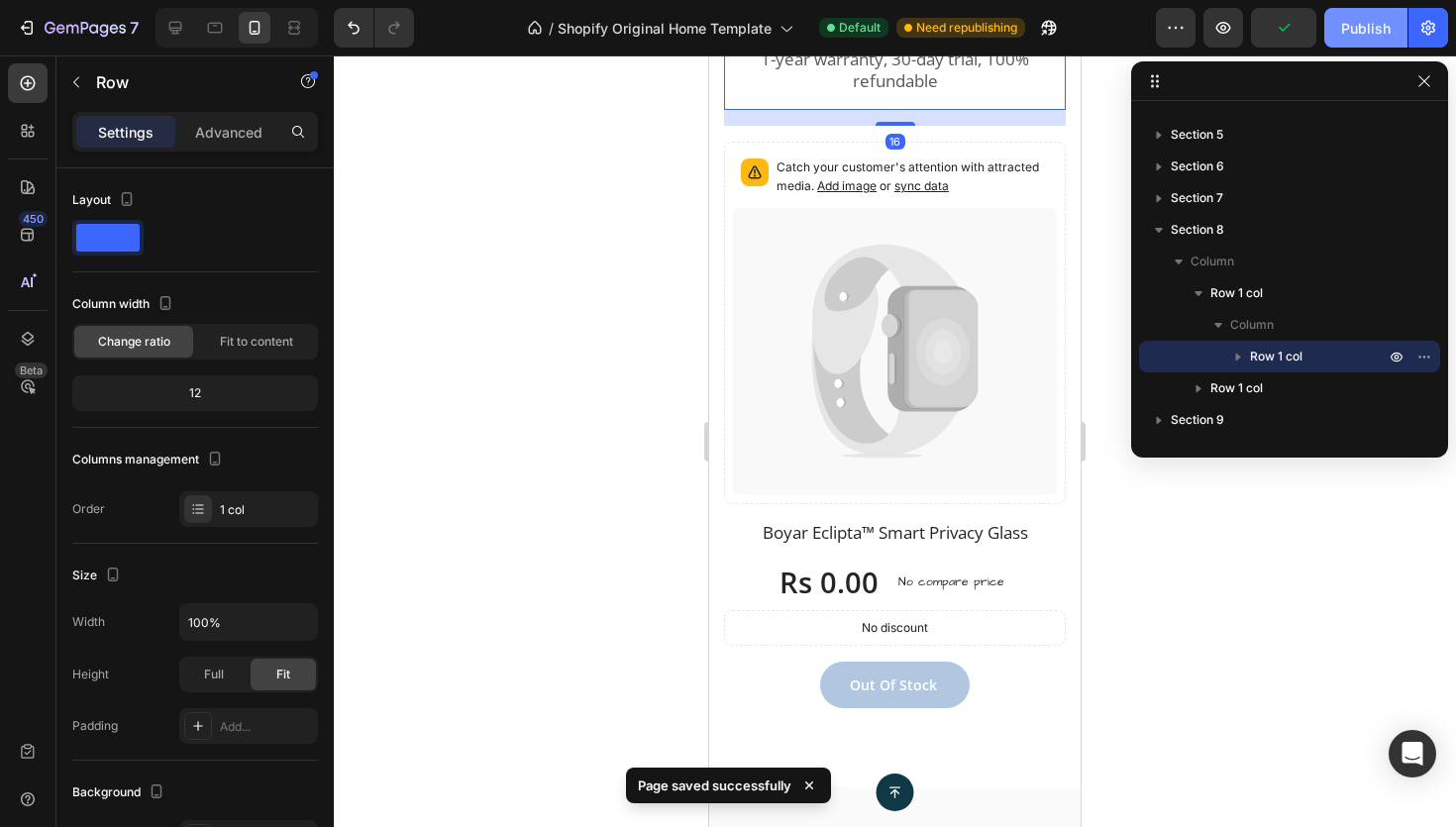 click on "Publish" at bounding box center (1366, 28) 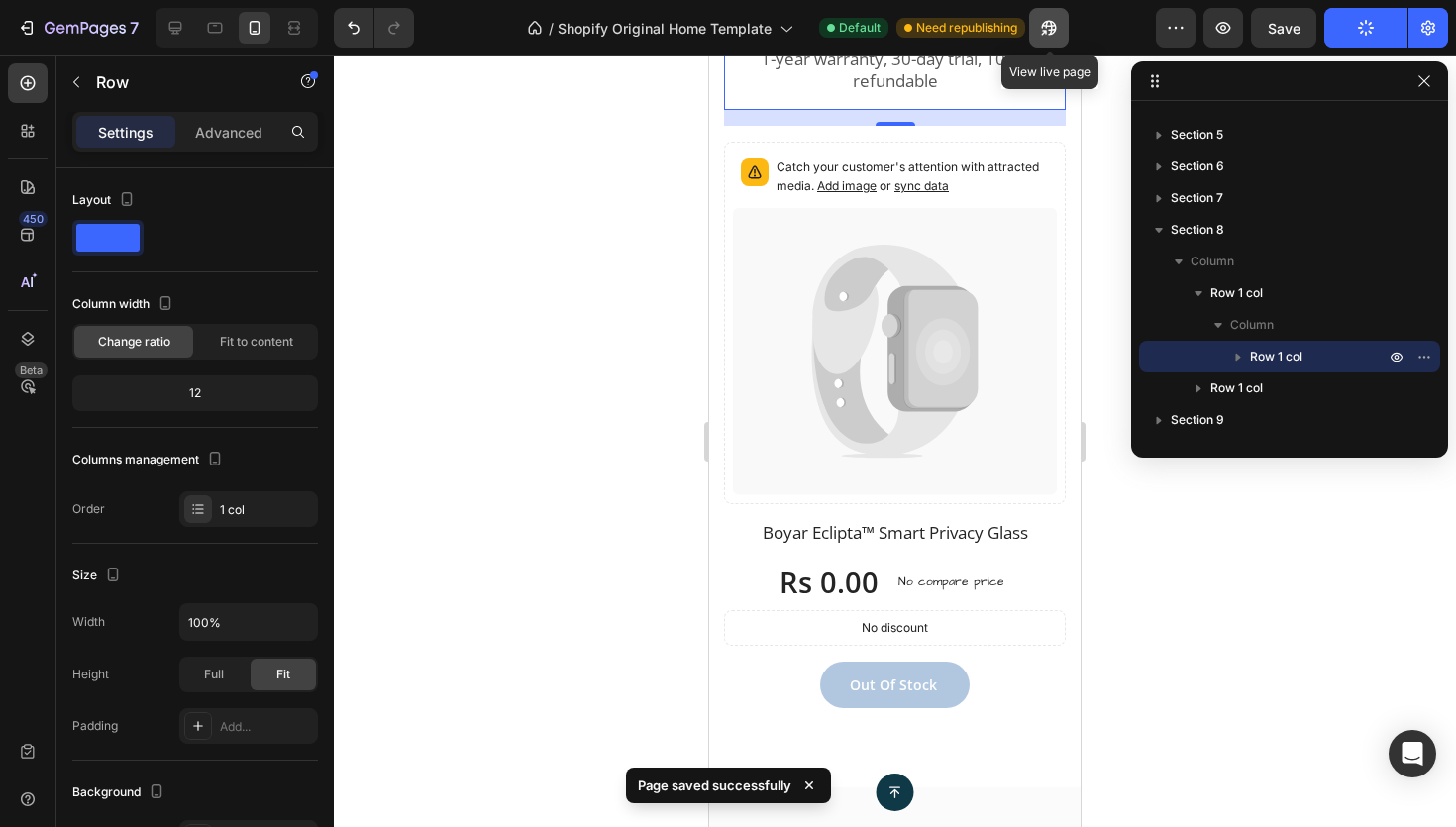 click 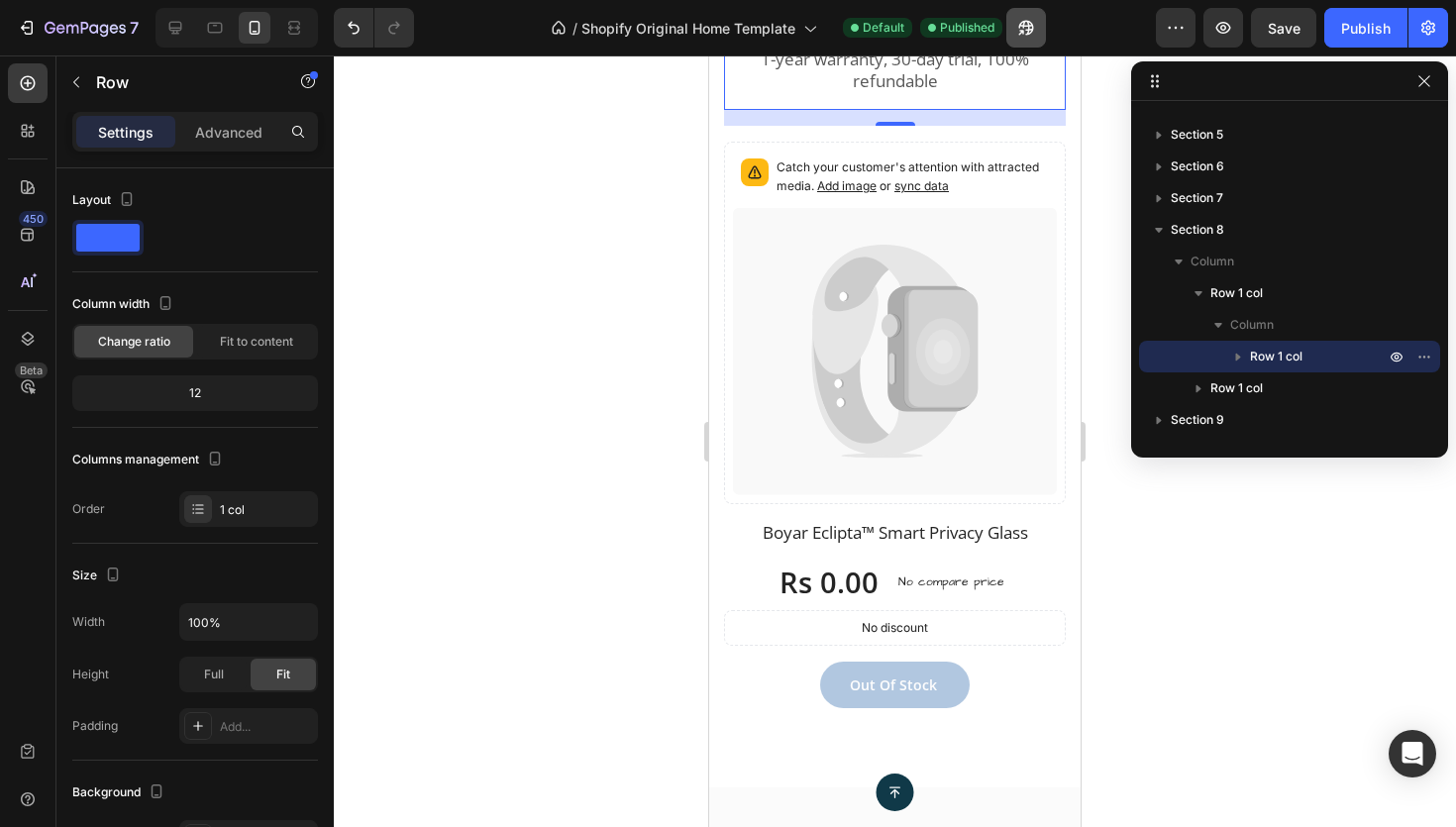click 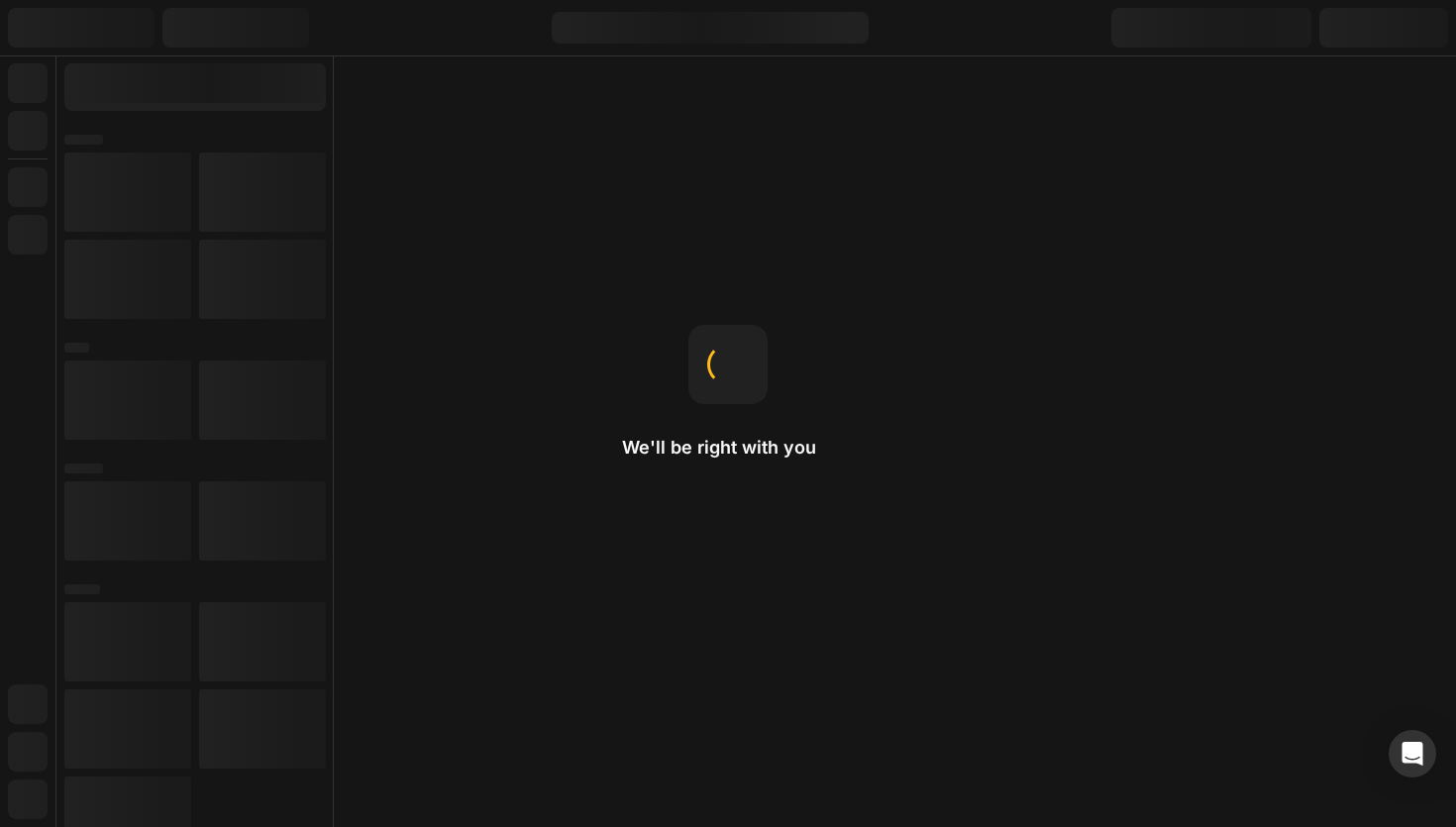 scroll, scrollTop: 0, scrollLeft: 0, axis: both 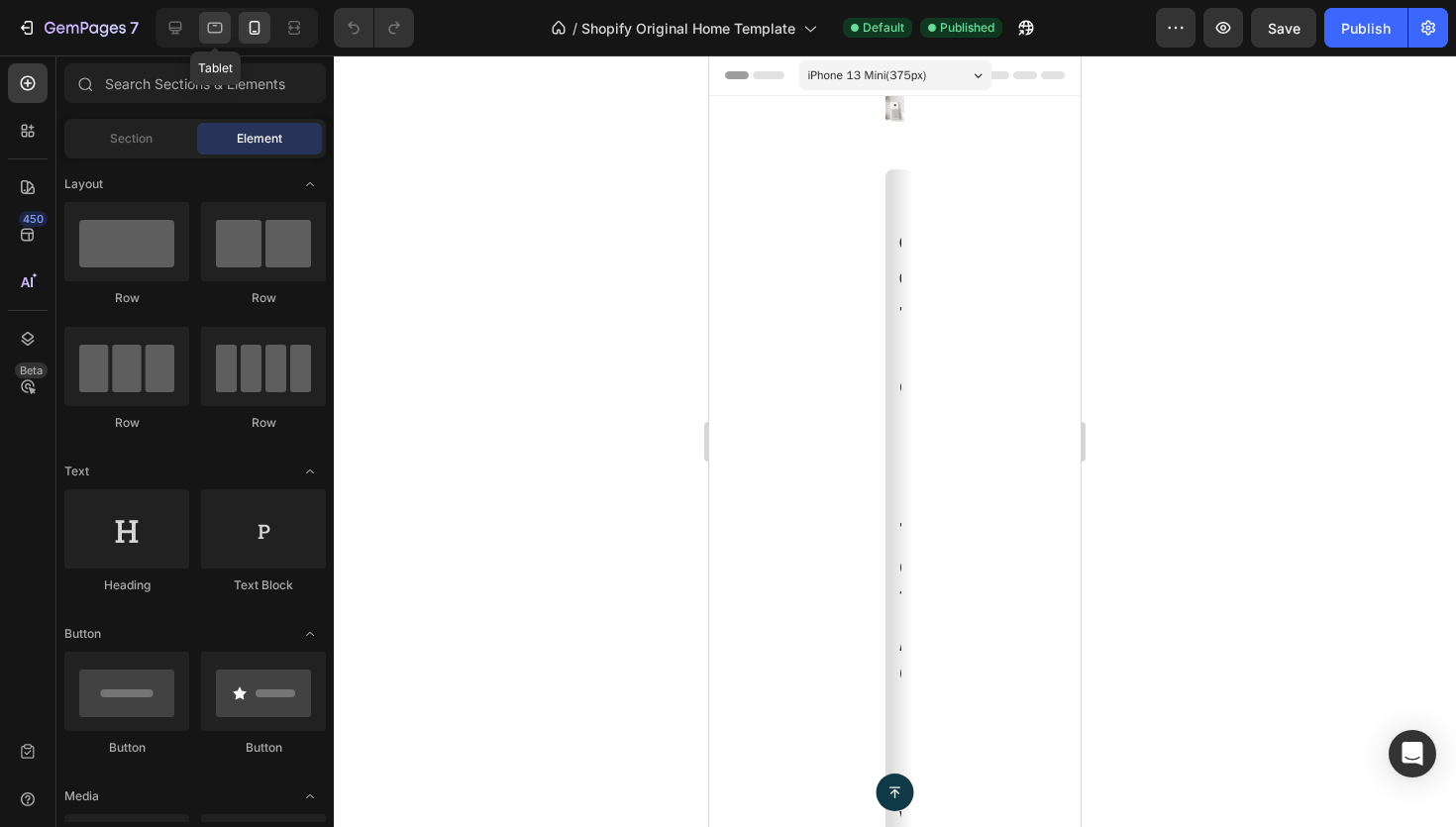 click 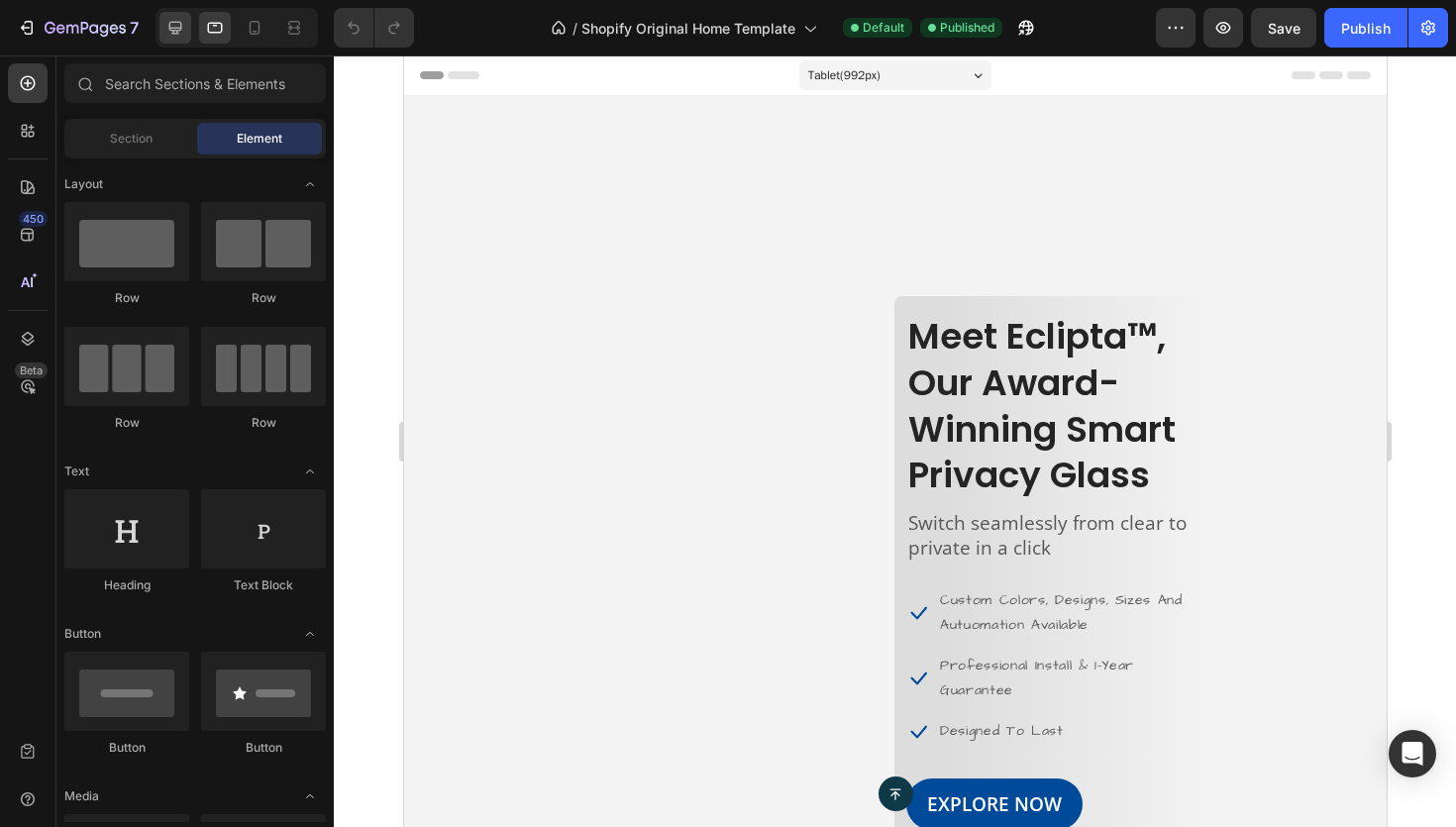 click 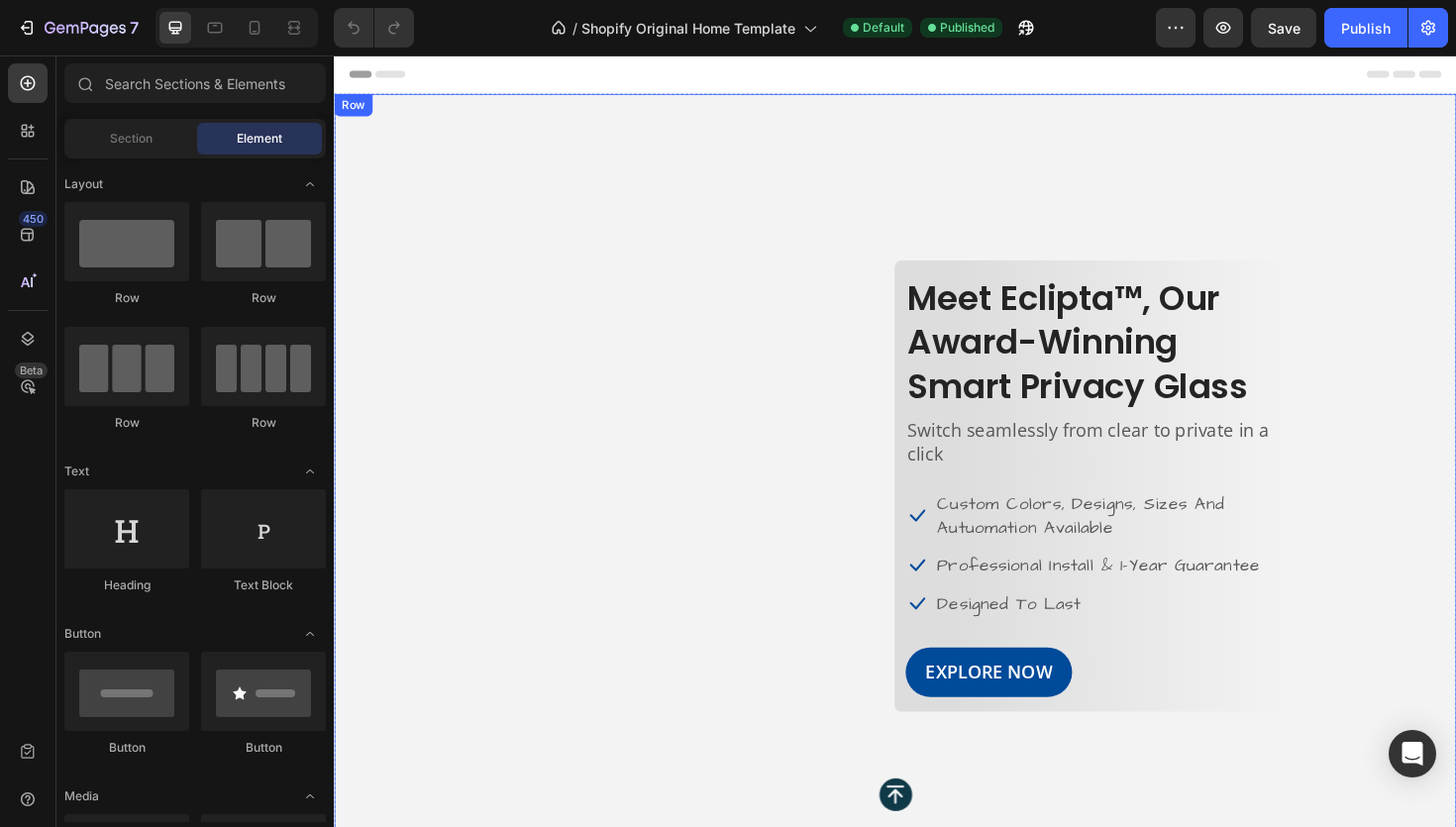 click on "Image Meet Eclipta™, Our Award-Winning Smart Privacy Glass Heading Switch seamlessly from clear to private in a click Text block                Icon Custom Colors, Designs, Sizes And Autuomation Available Text block                Icon Professional Install & 1-Year Guarantee Text block                Icon Designed To Last Text block Icon List EXPLORE  NOW Button Row" at bounding box center (928, 511) 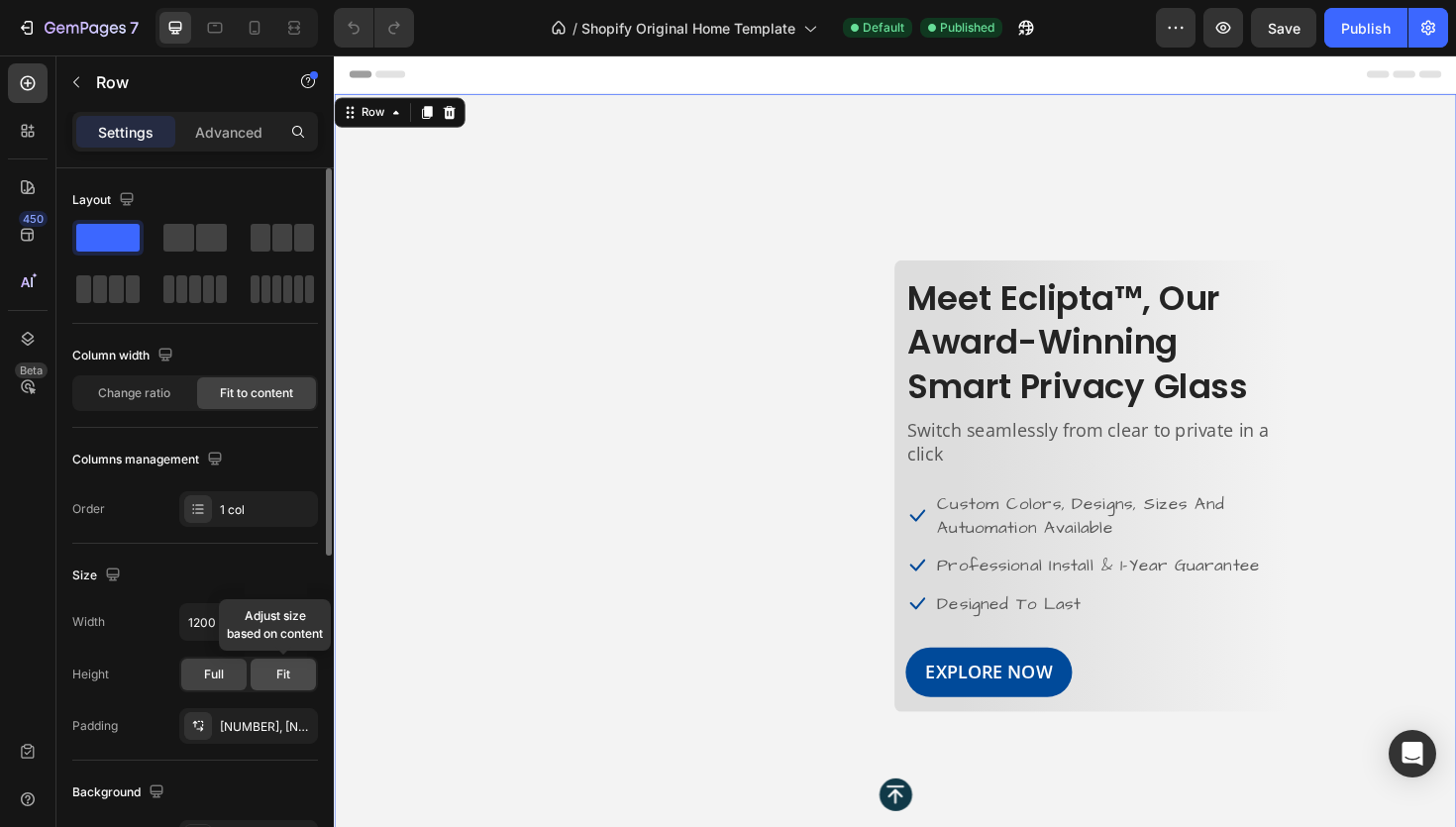 click on "Fit" 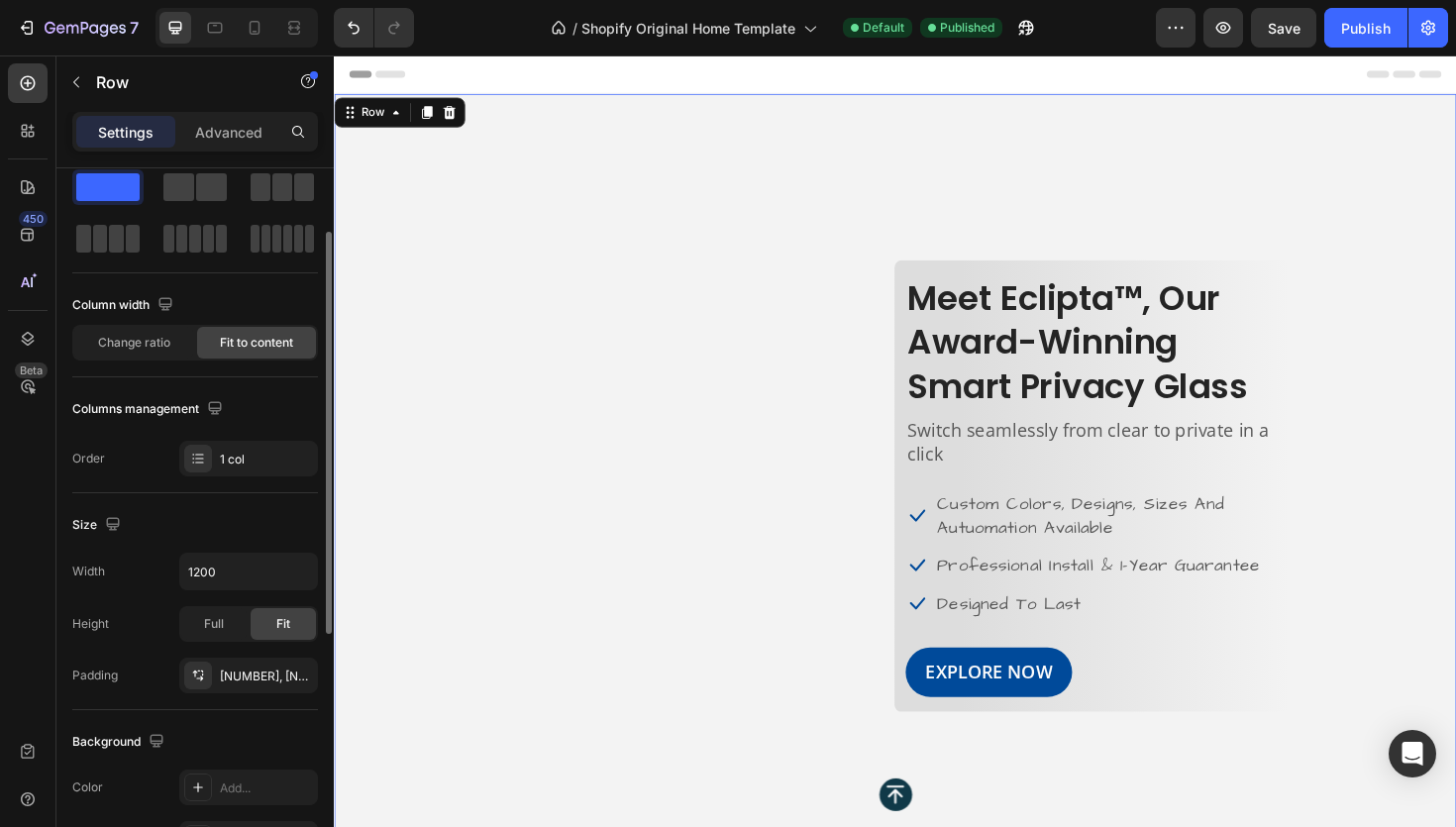 scroll, scrollTop: 73, scrollLeft: 0, axis: vertical 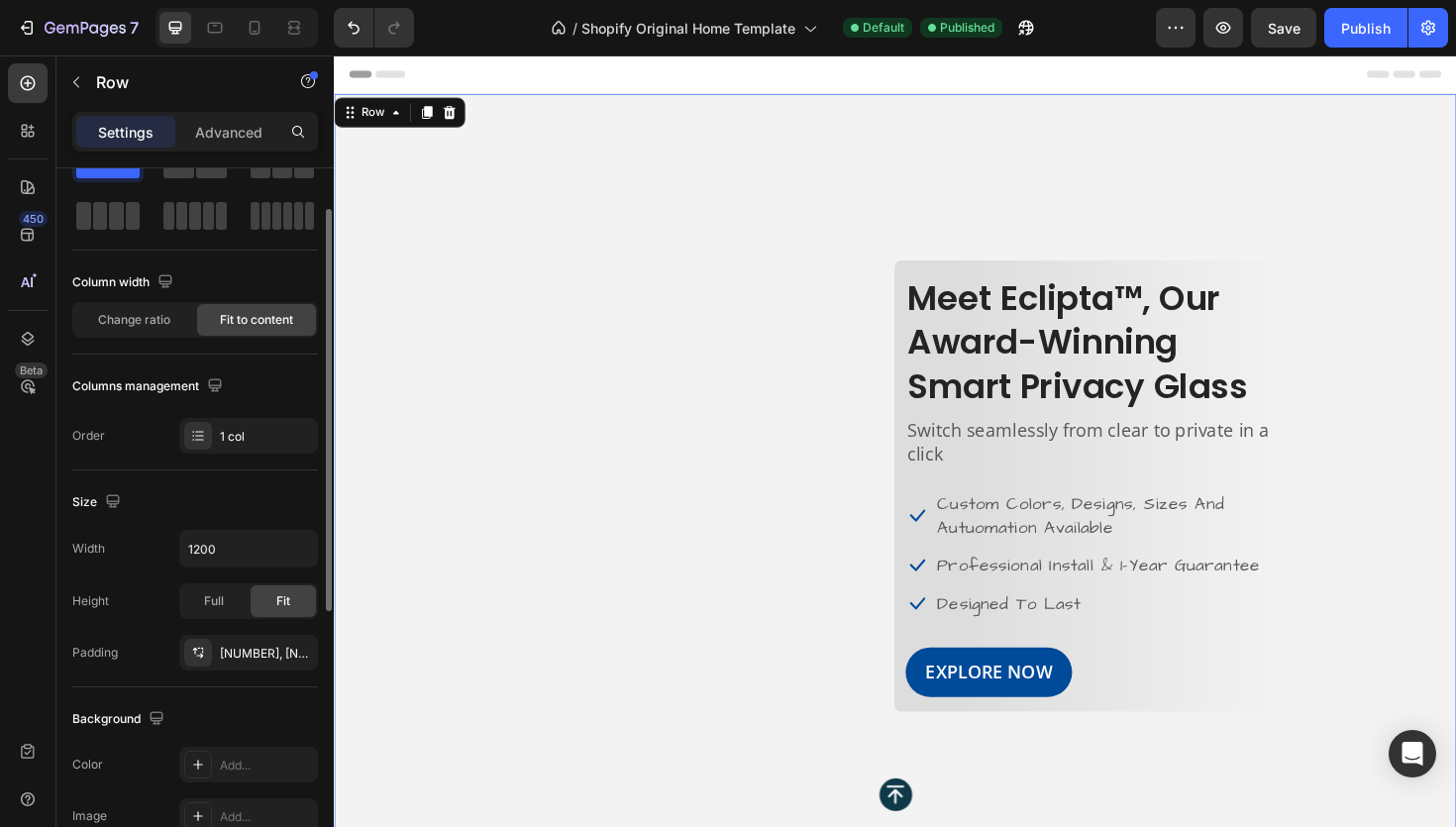 click on "Full Fit" at bounding box center (249, 601) 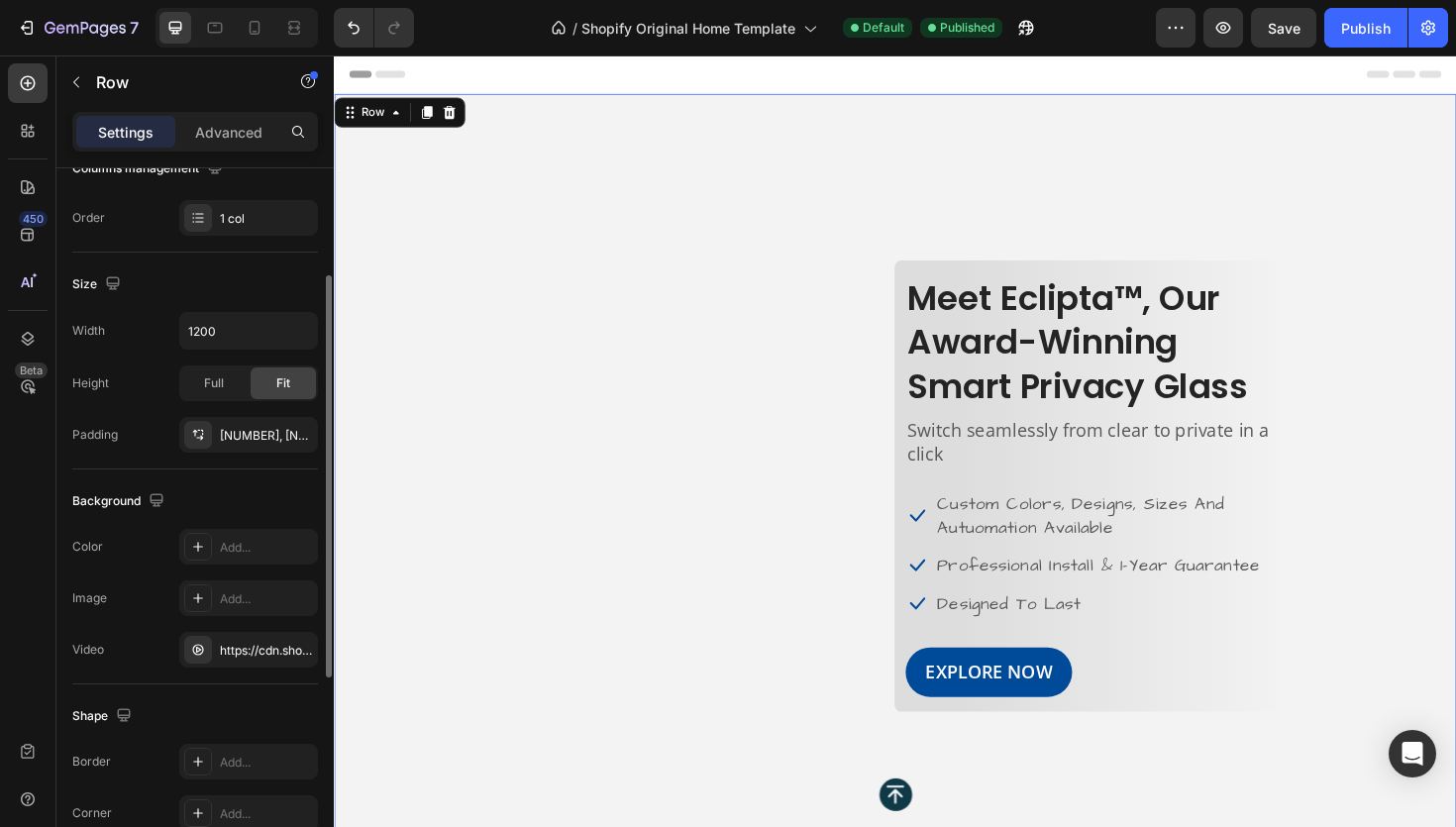 scroll, scrollTop: 395, scrollLeft: 0, axis: vertical 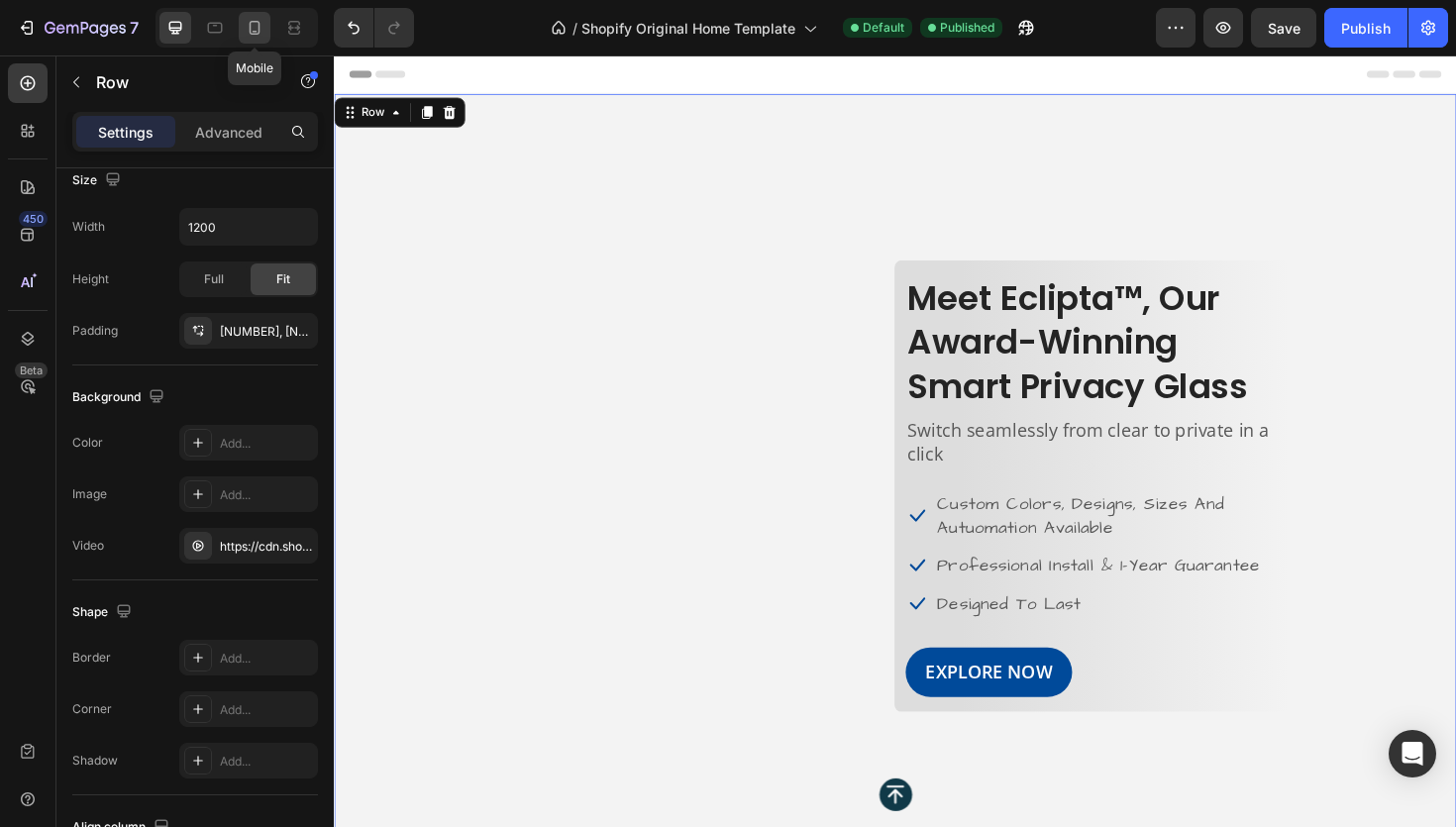 click 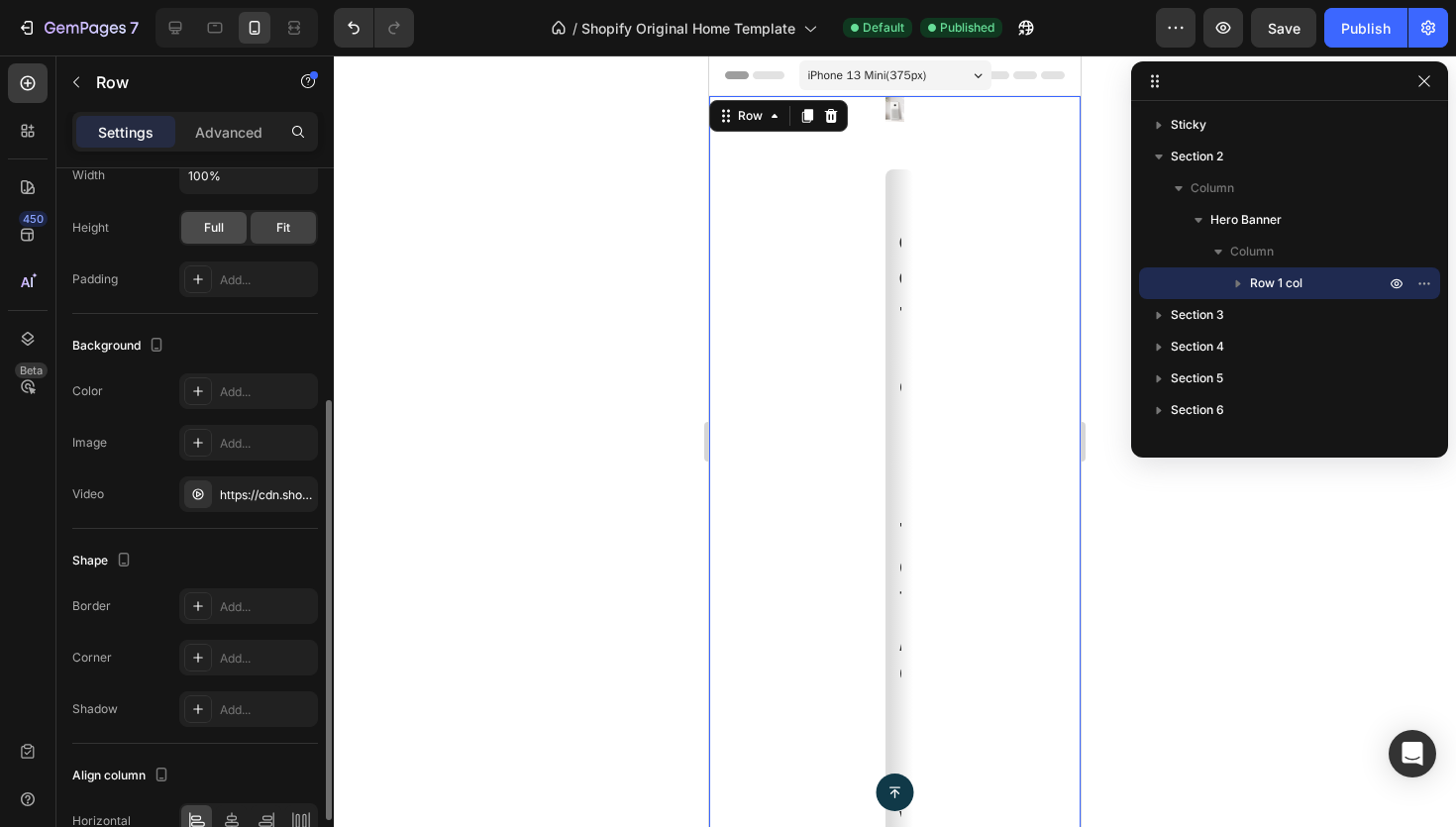 click on "Full" 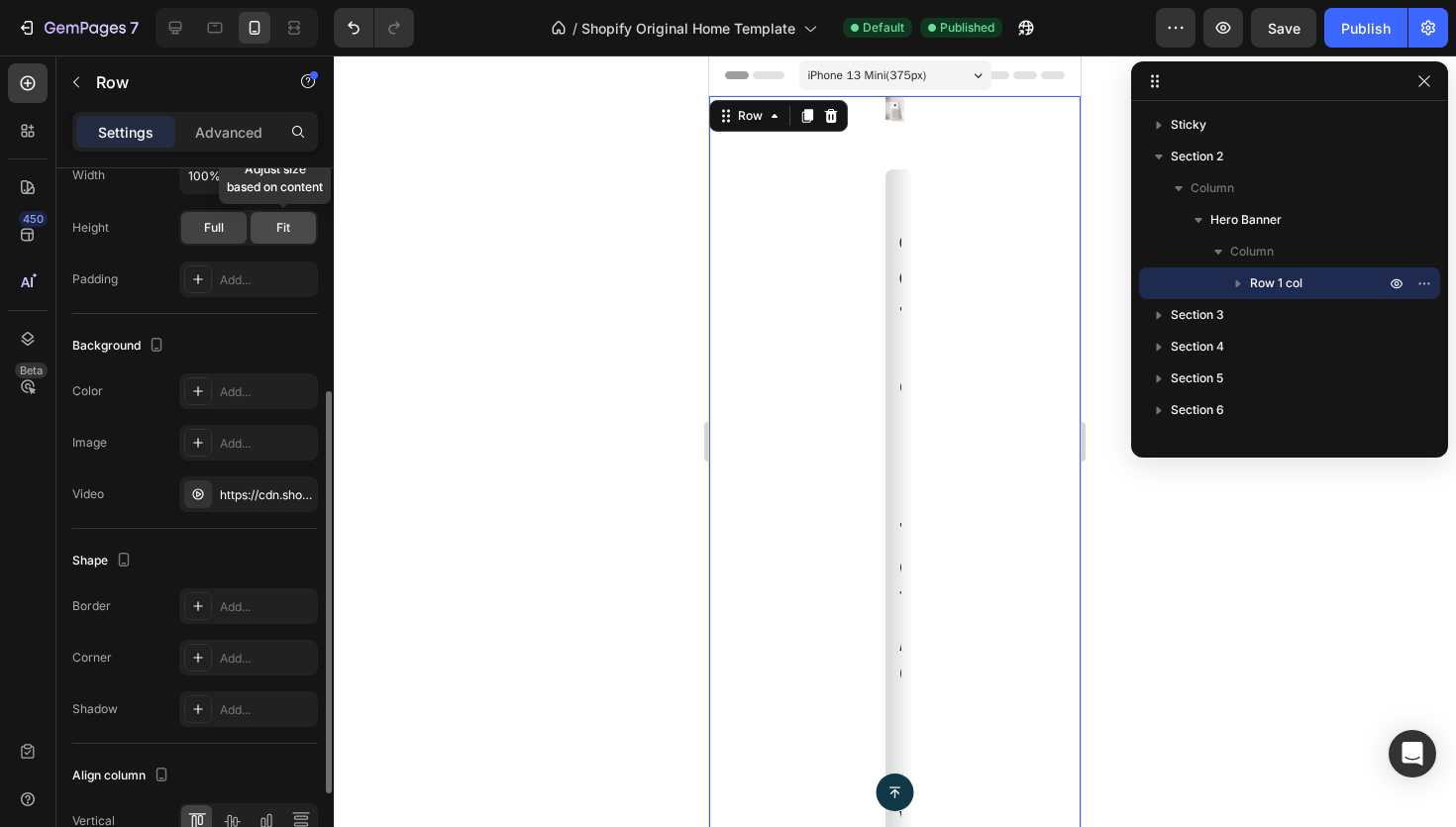 click on "Fit" 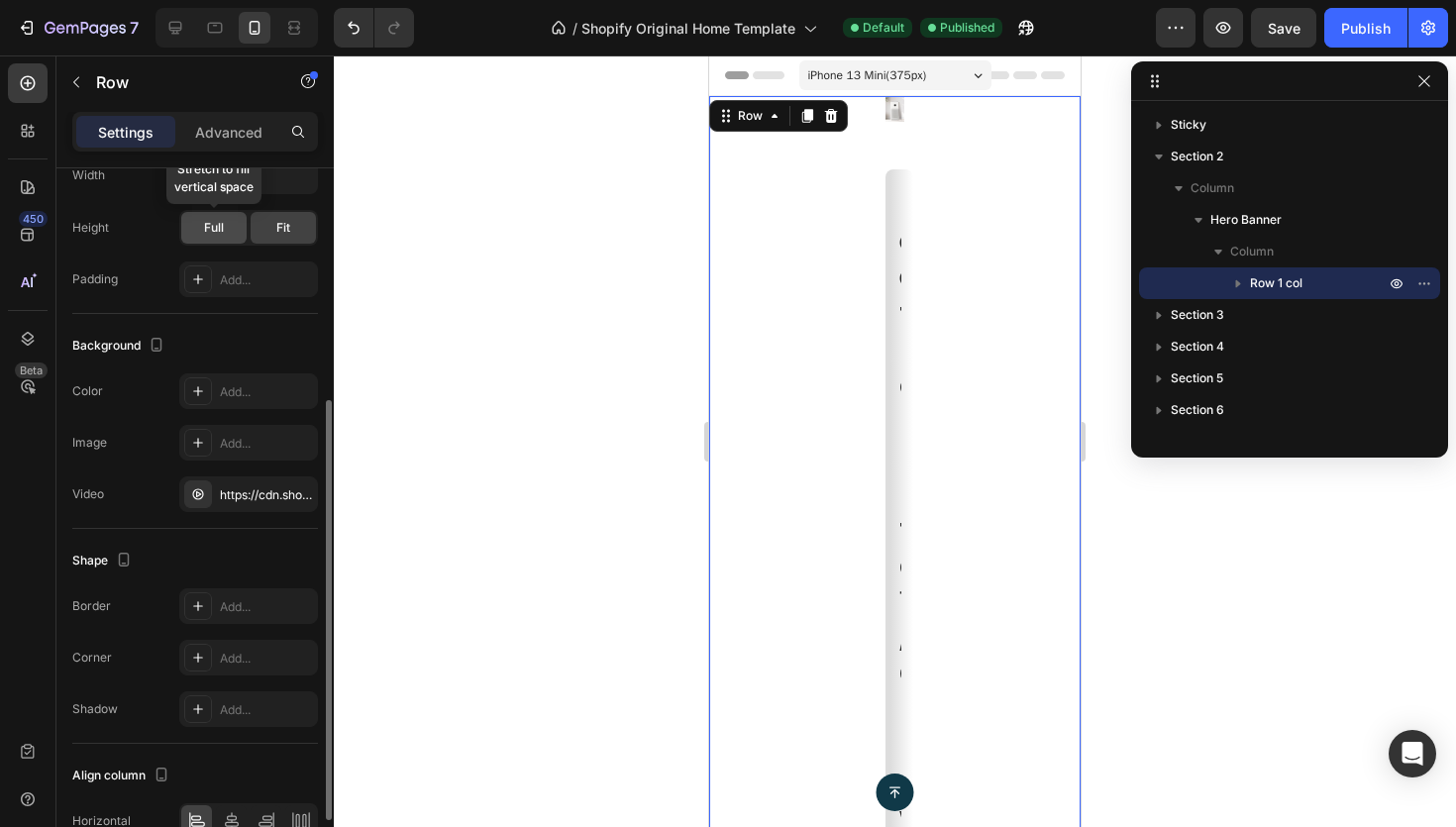 click on "Full" 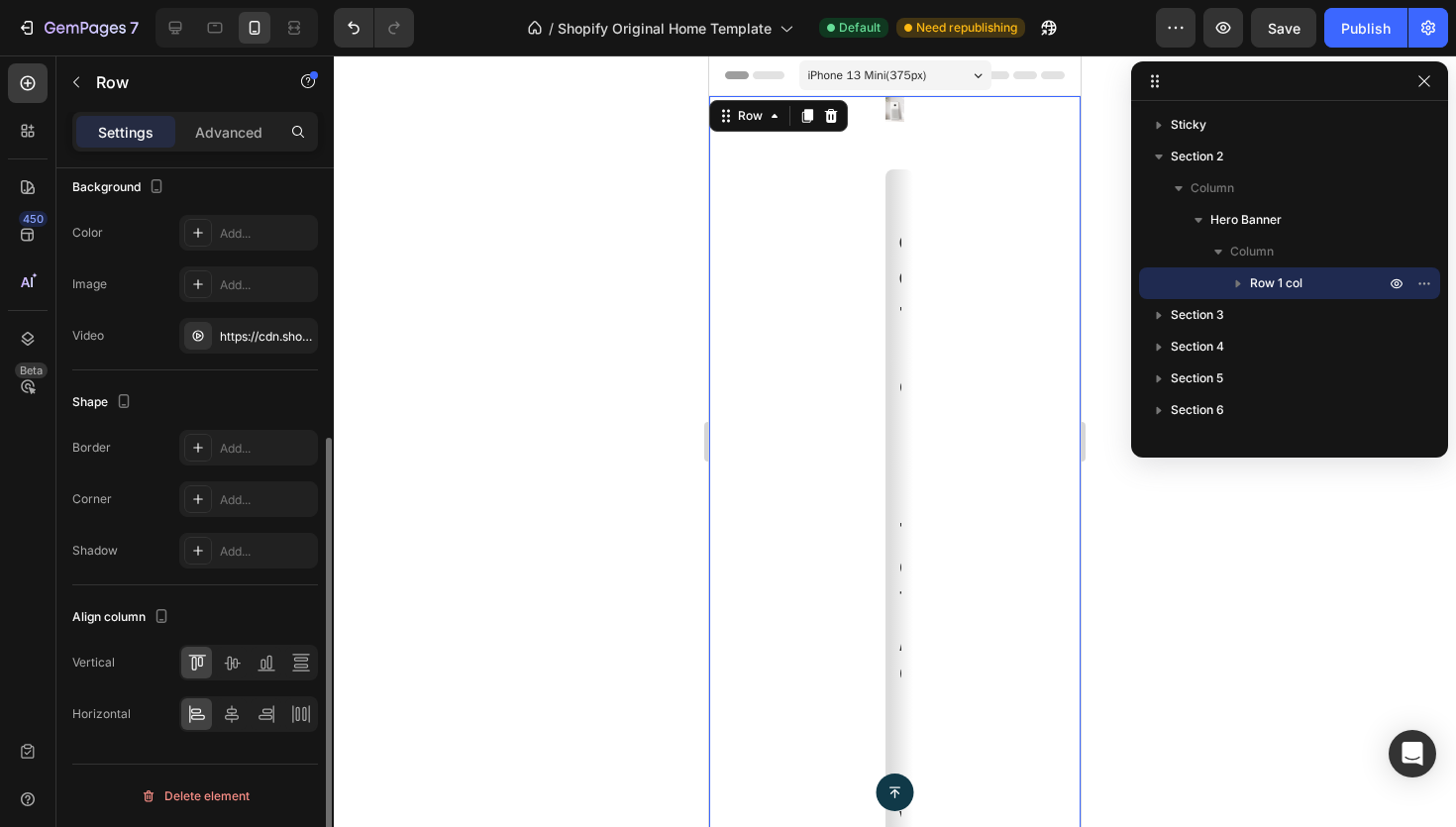 scroll, scrollTop: 0, scrollLeft: 0, axis: both 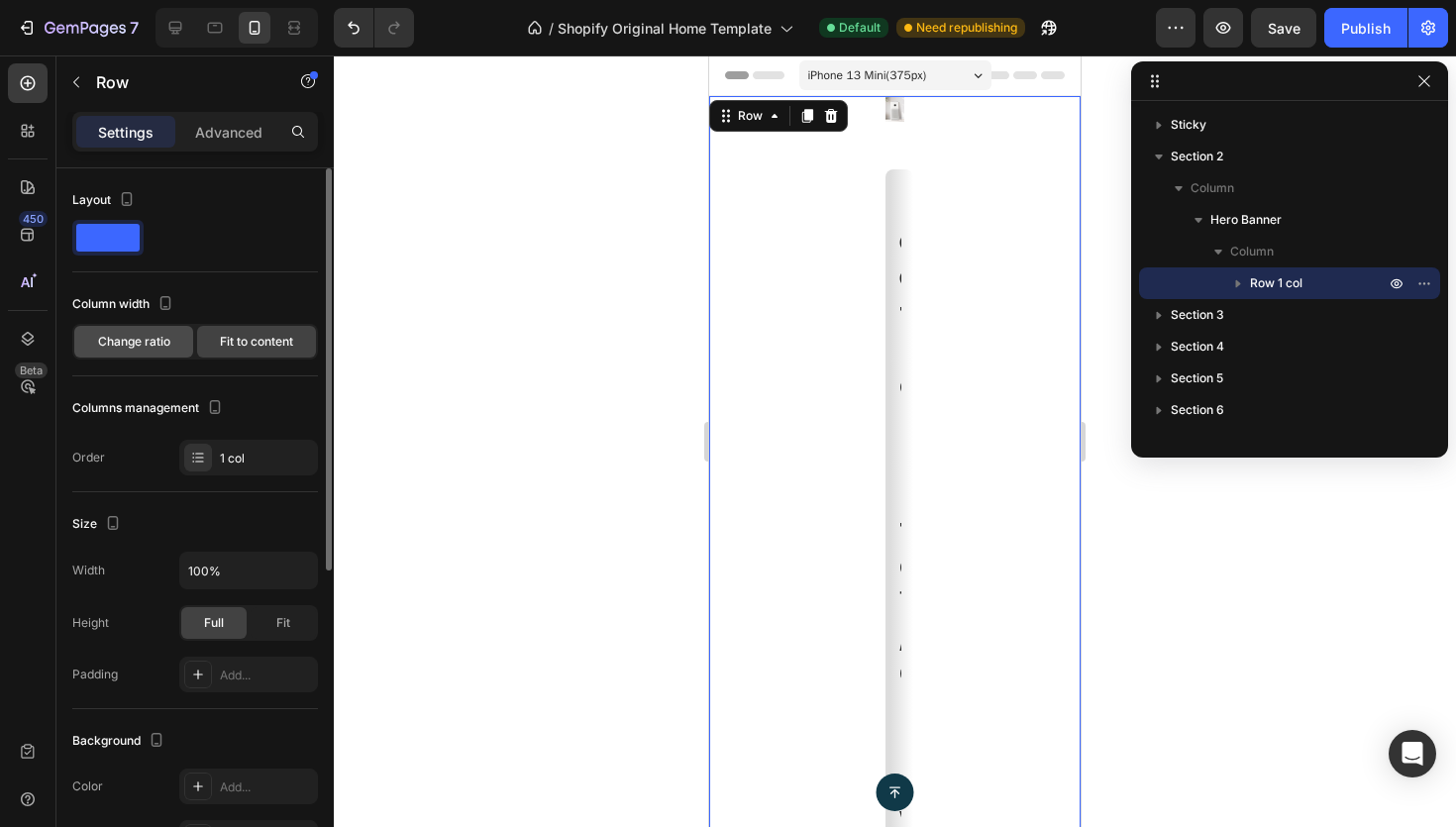 click on "Change ratio" 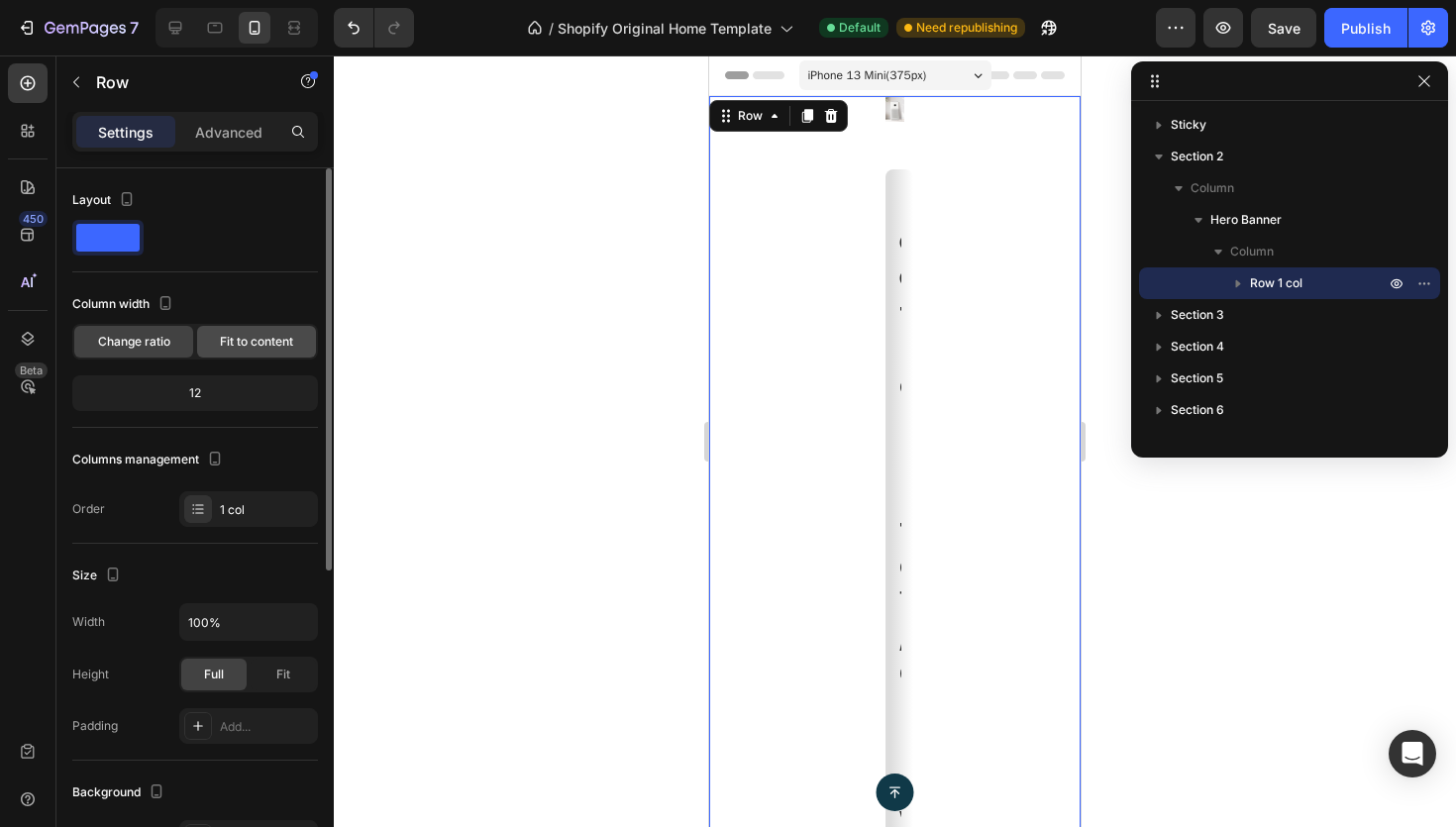 click on "Fit to content" 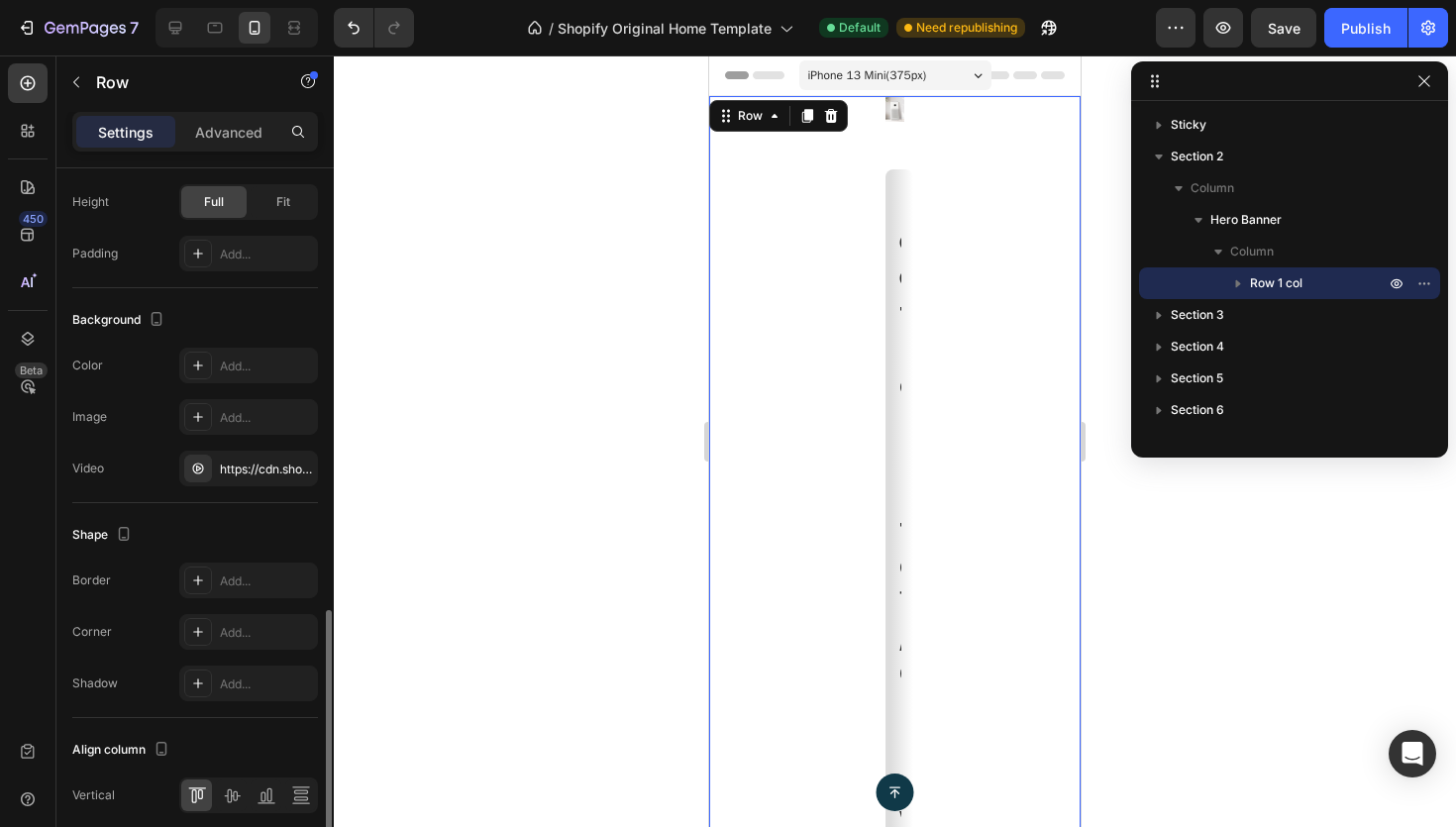 scroll, scrollTop: 552, scrollLeft: 0, axis: vertical 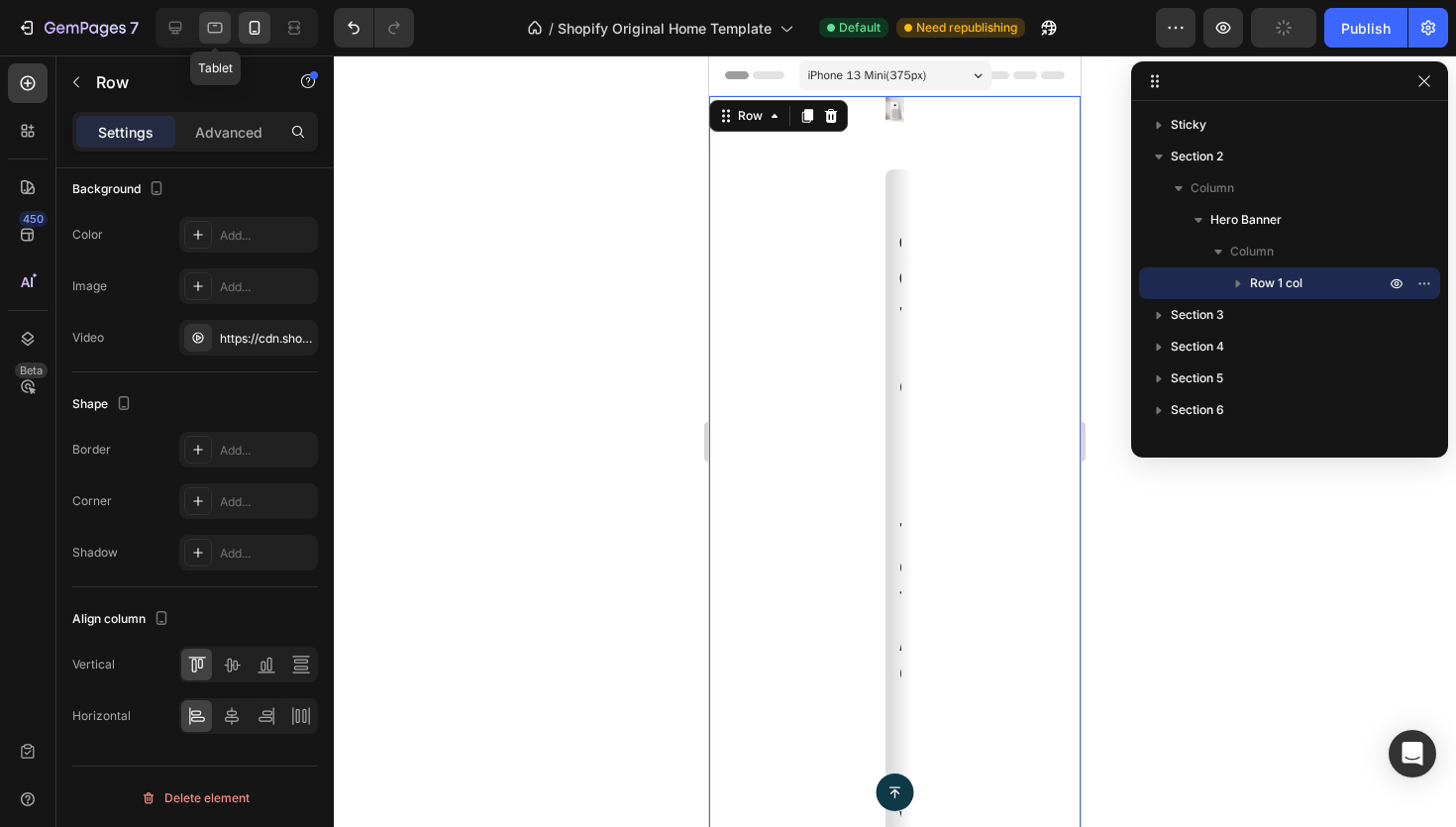 click 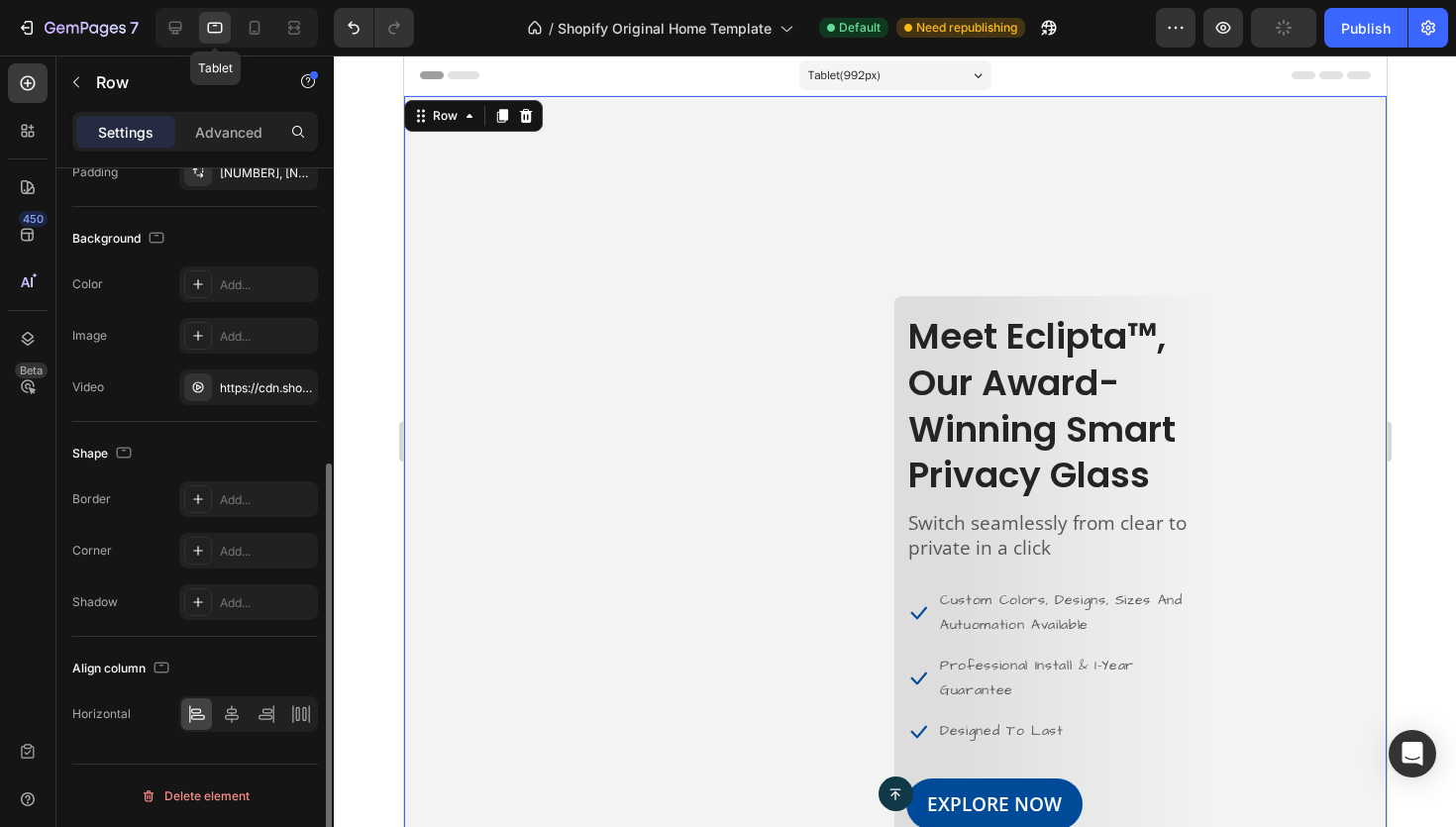 scroll, scrollTop: 502, scrollLeft: 0, axis: vertical 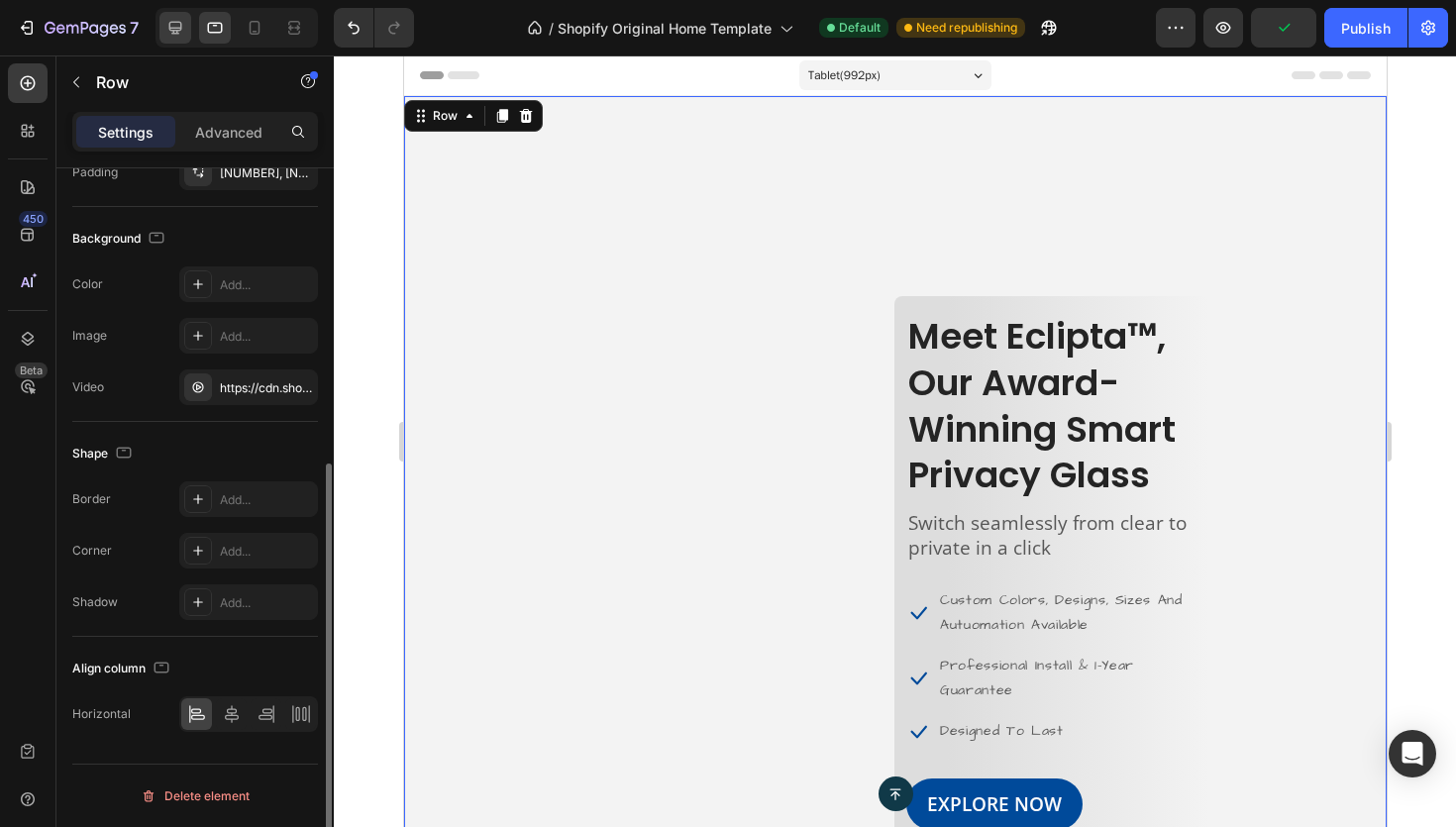click 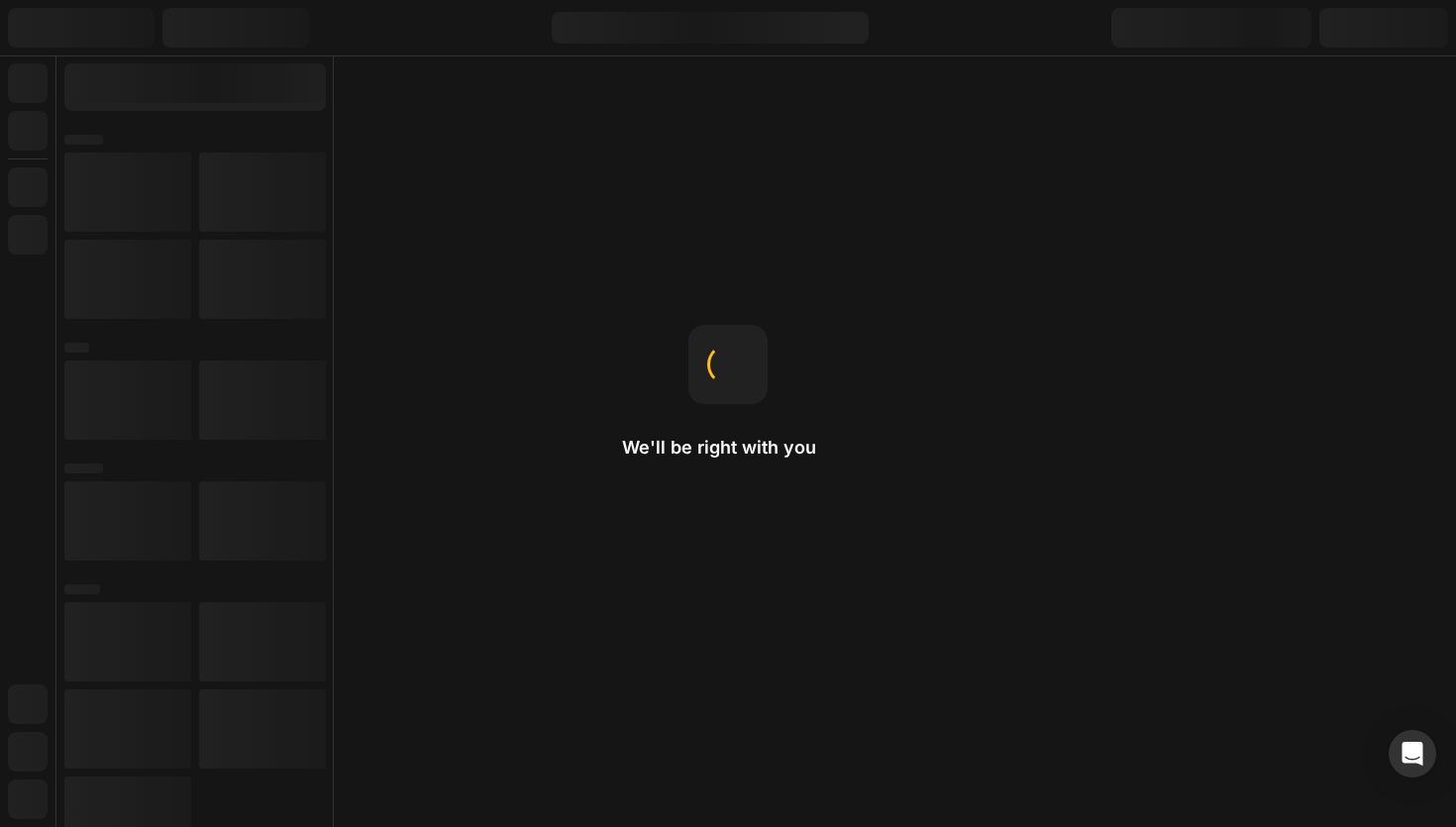 scroll, scrollTop: 0, scrollLeft: 0, axis: both 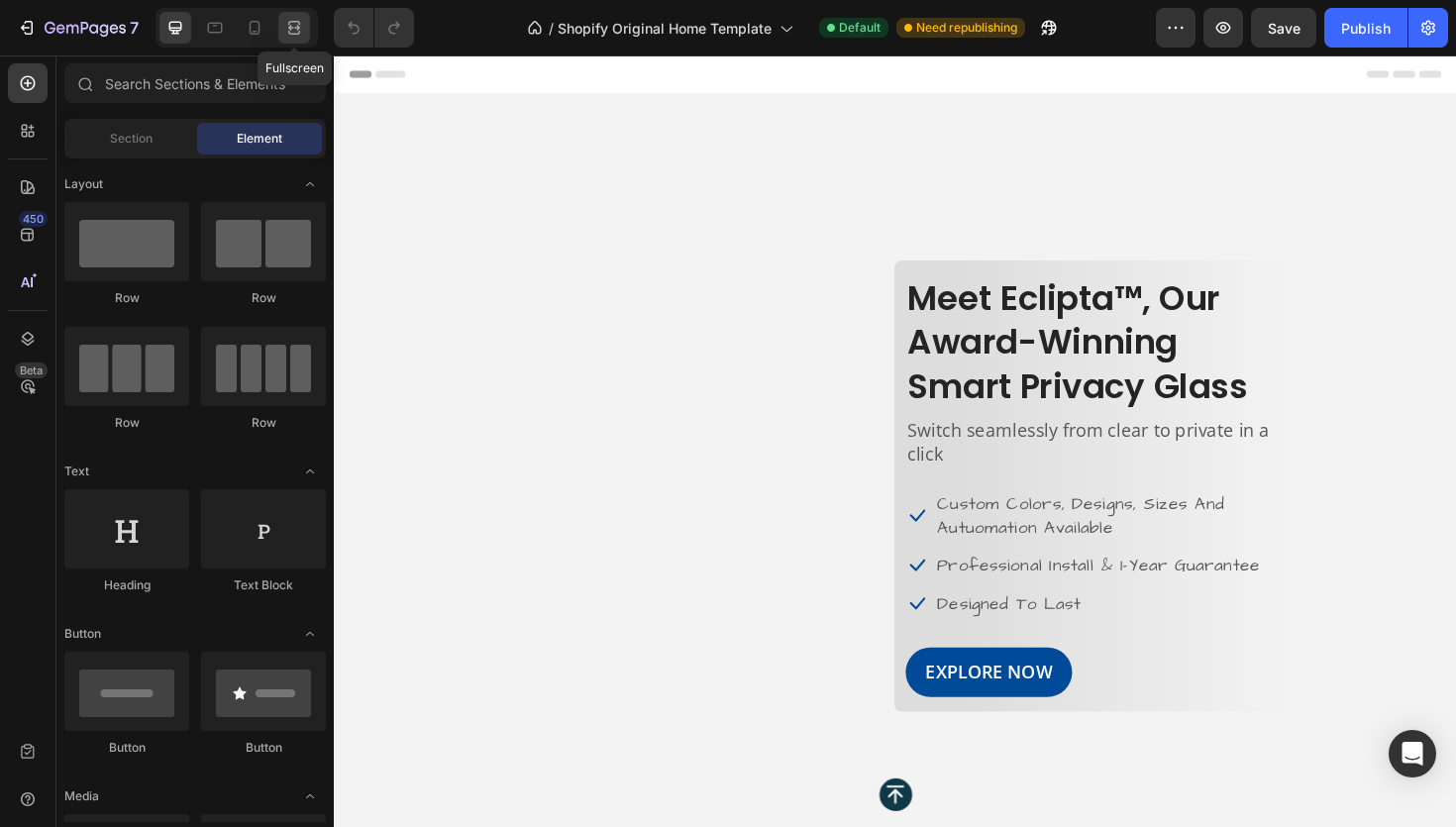 click 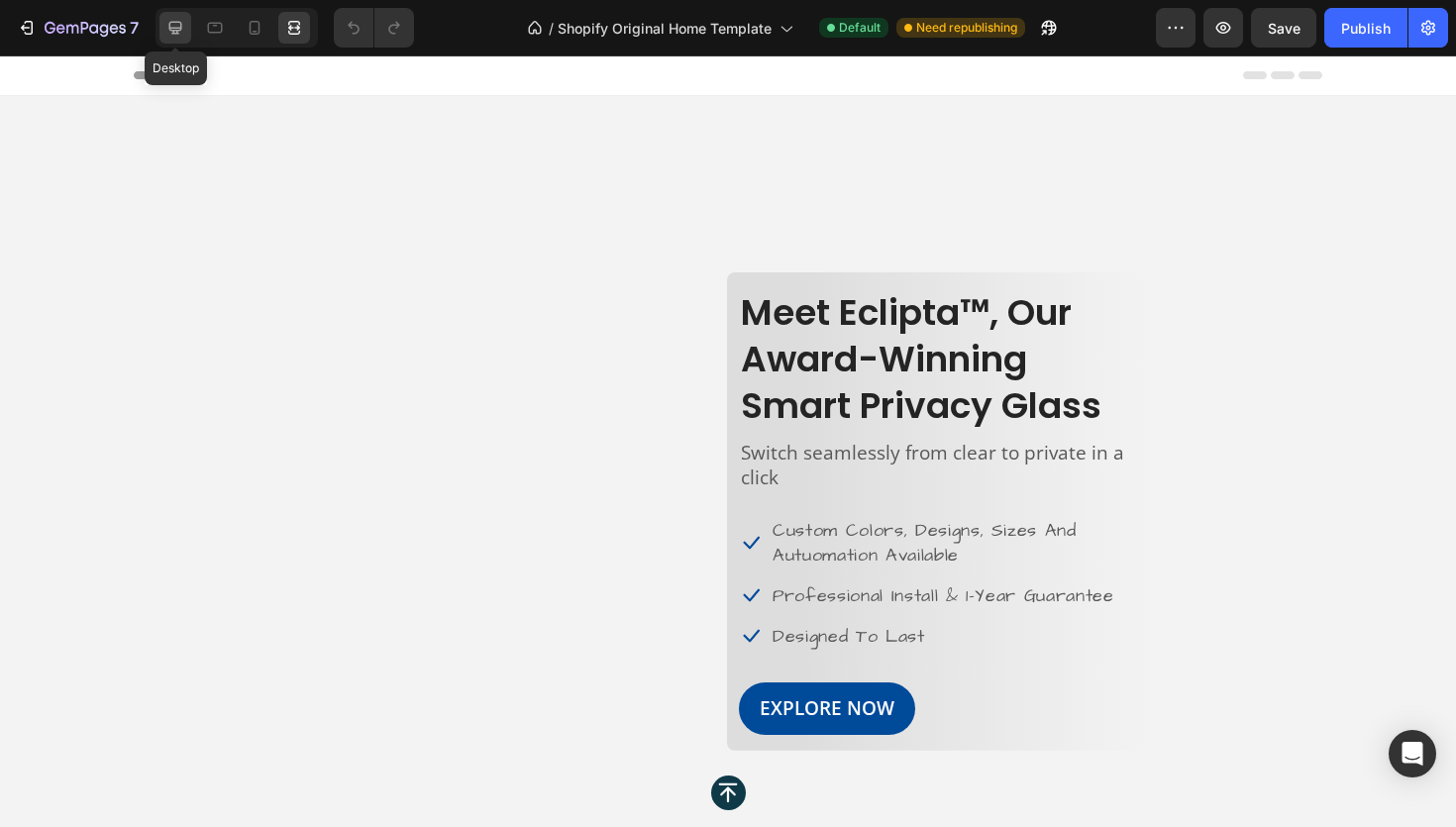 click 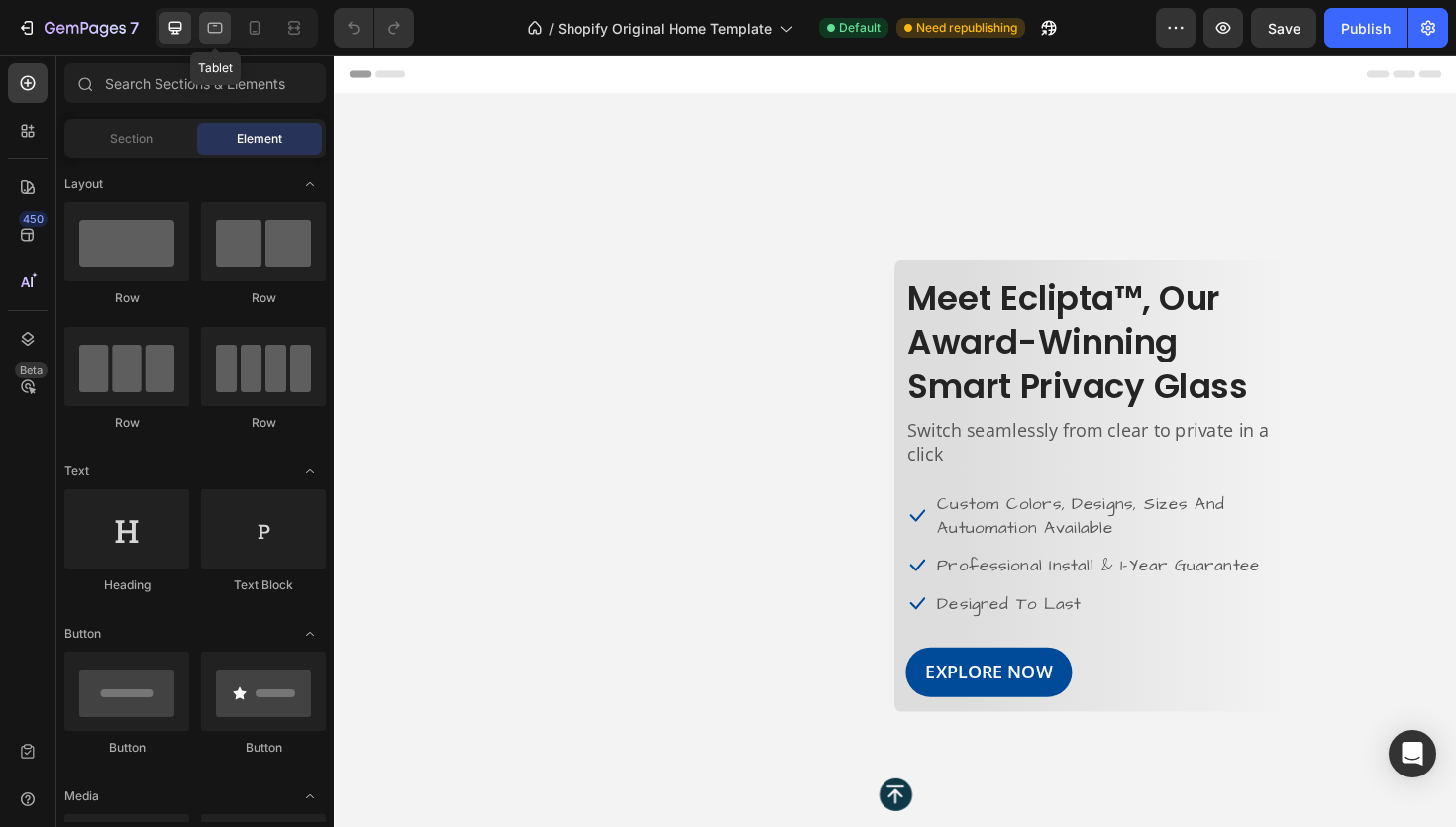 click 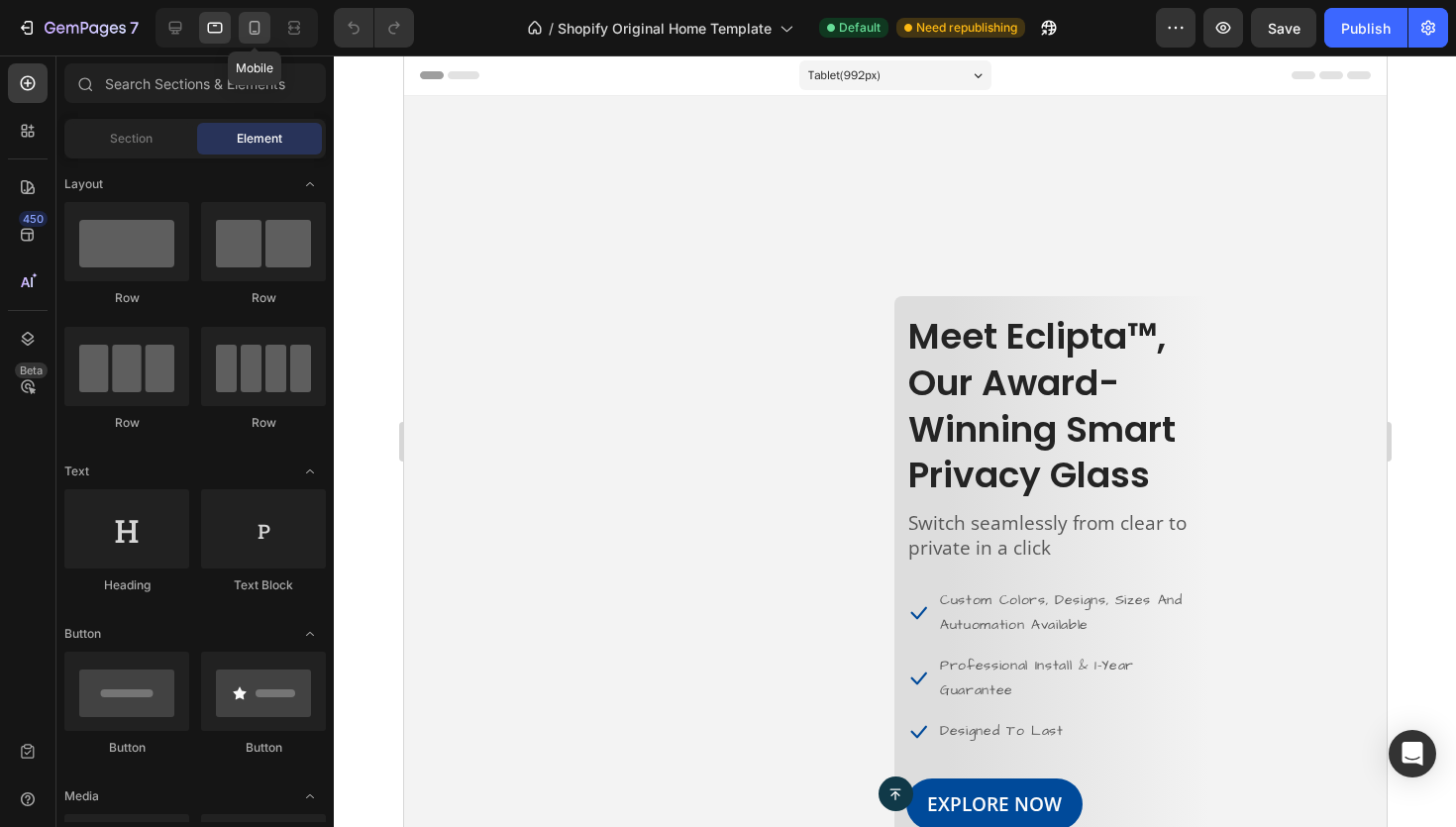 click 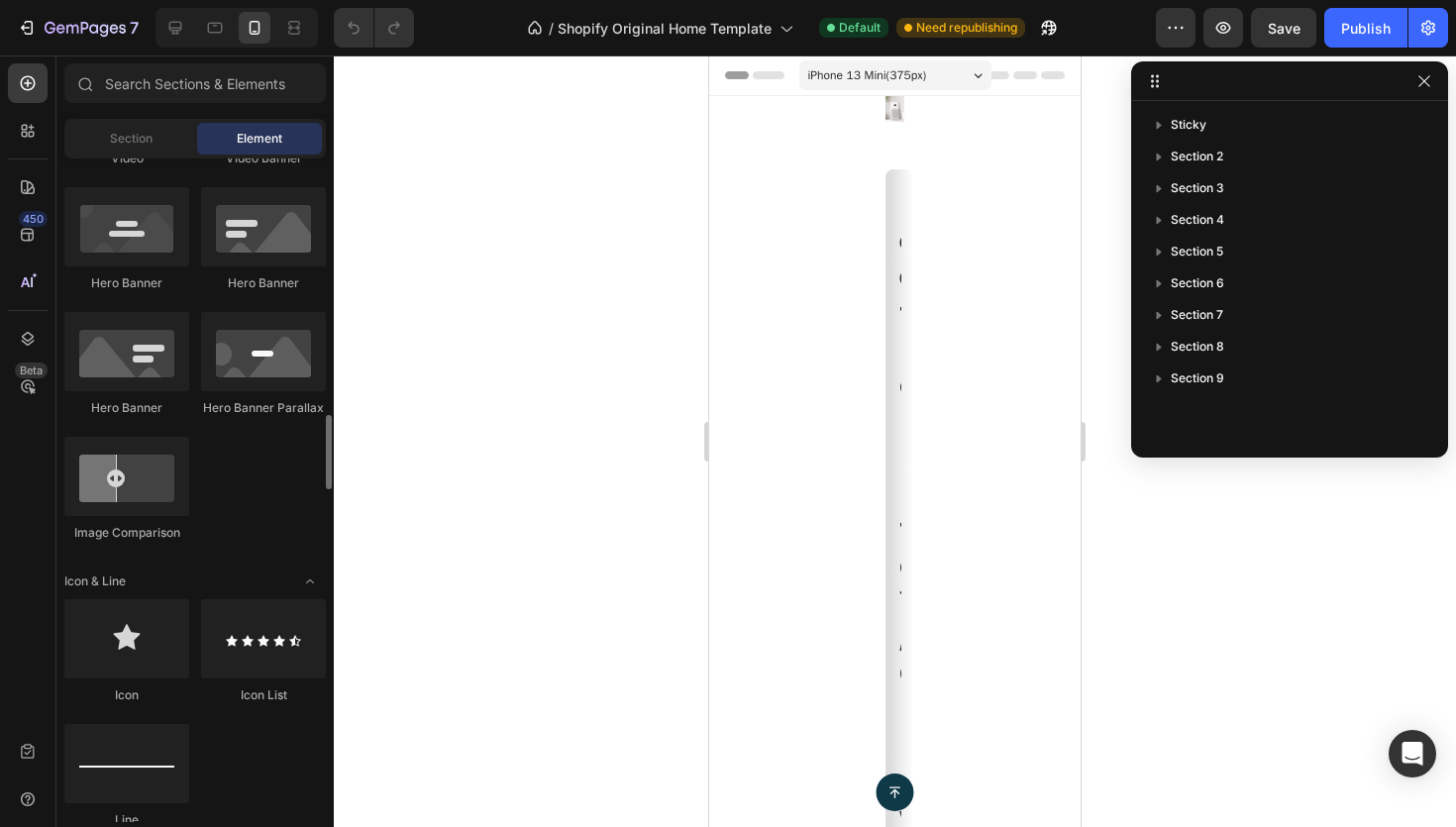scroll, scrollTop: 1018, scrollLeft: 0, axis: vertical 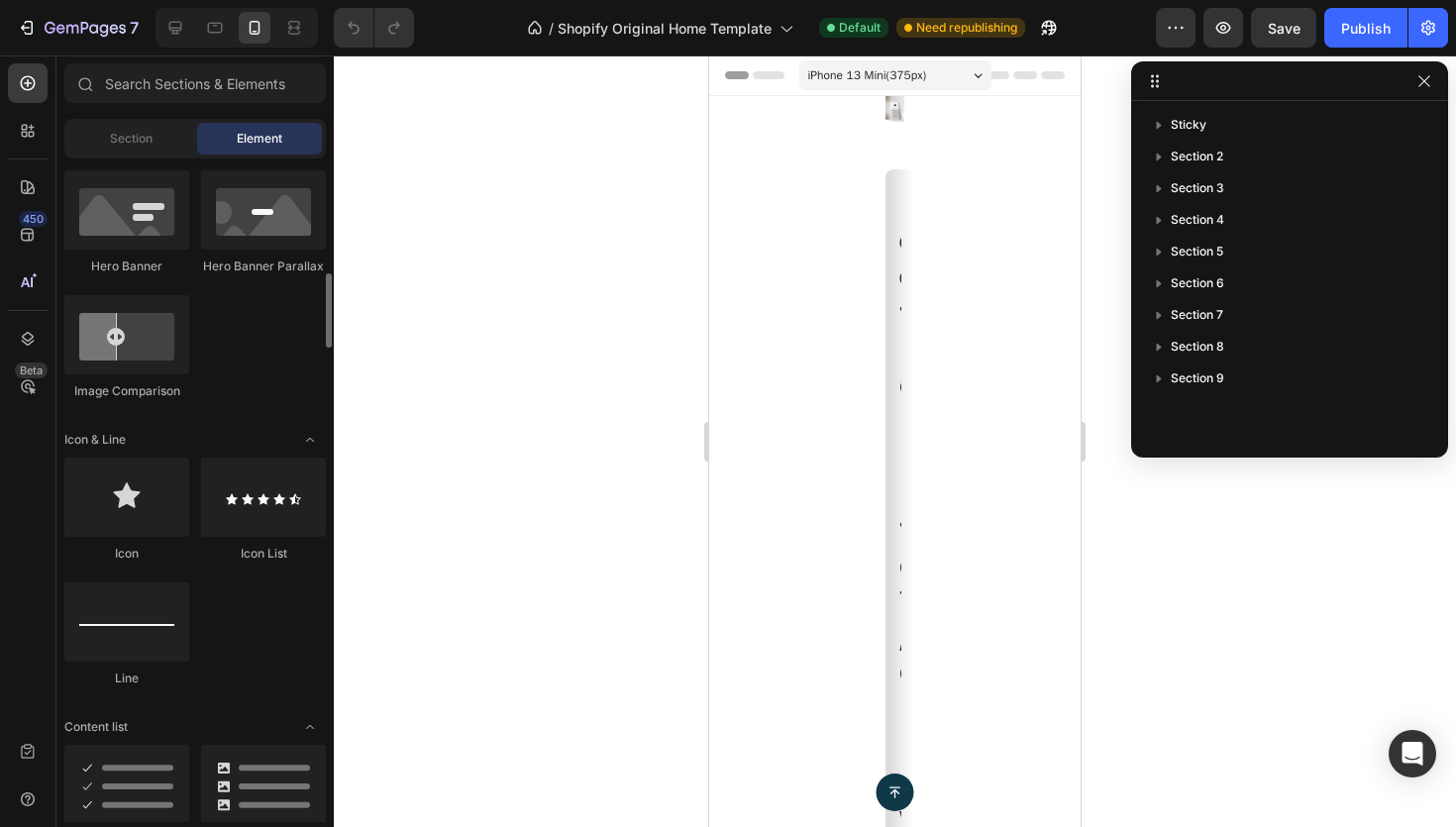 click at bounding box center [894, 2838] 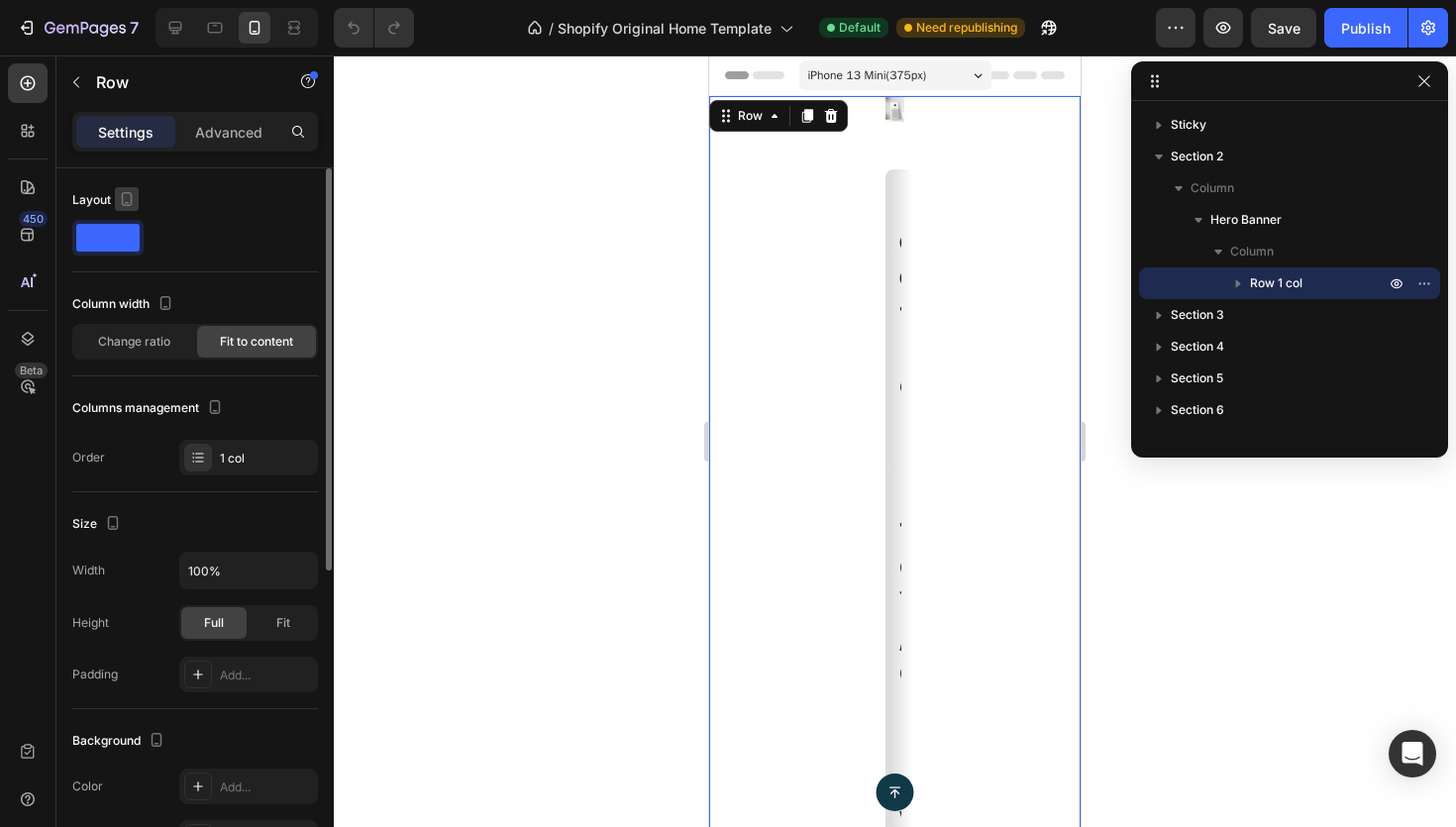 click 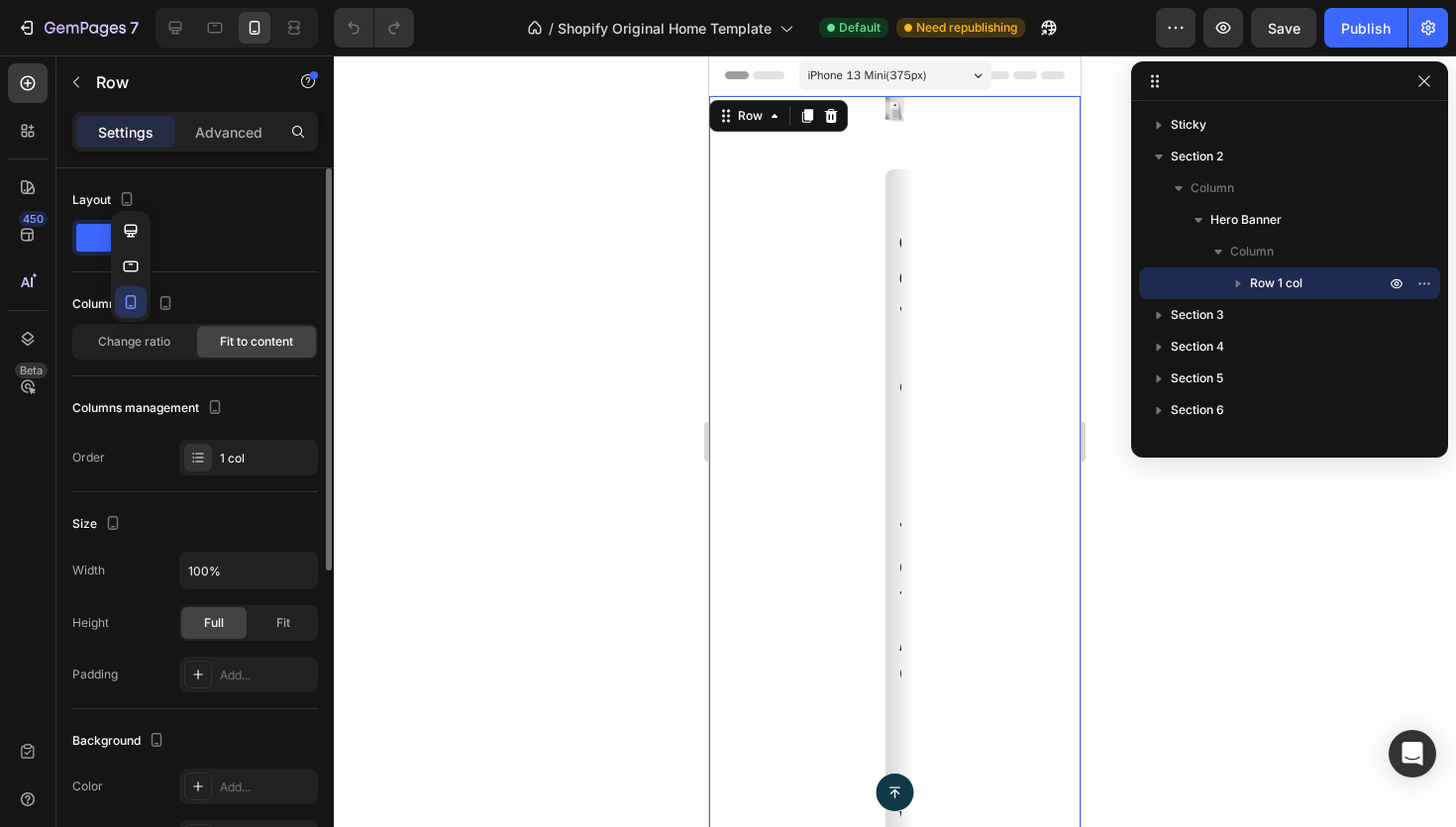 click on "Layout" at bounding box center [195, 200] 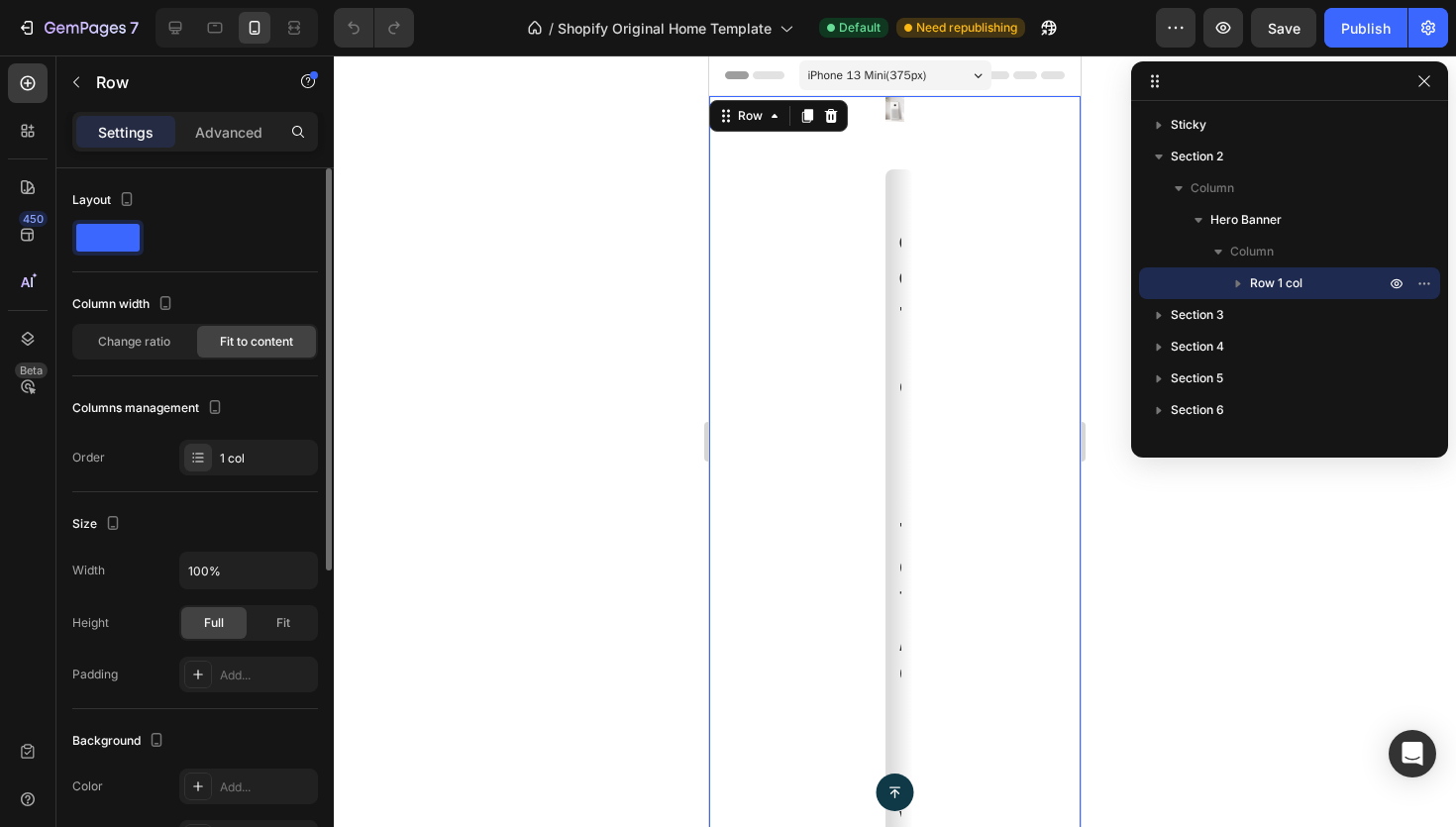 click 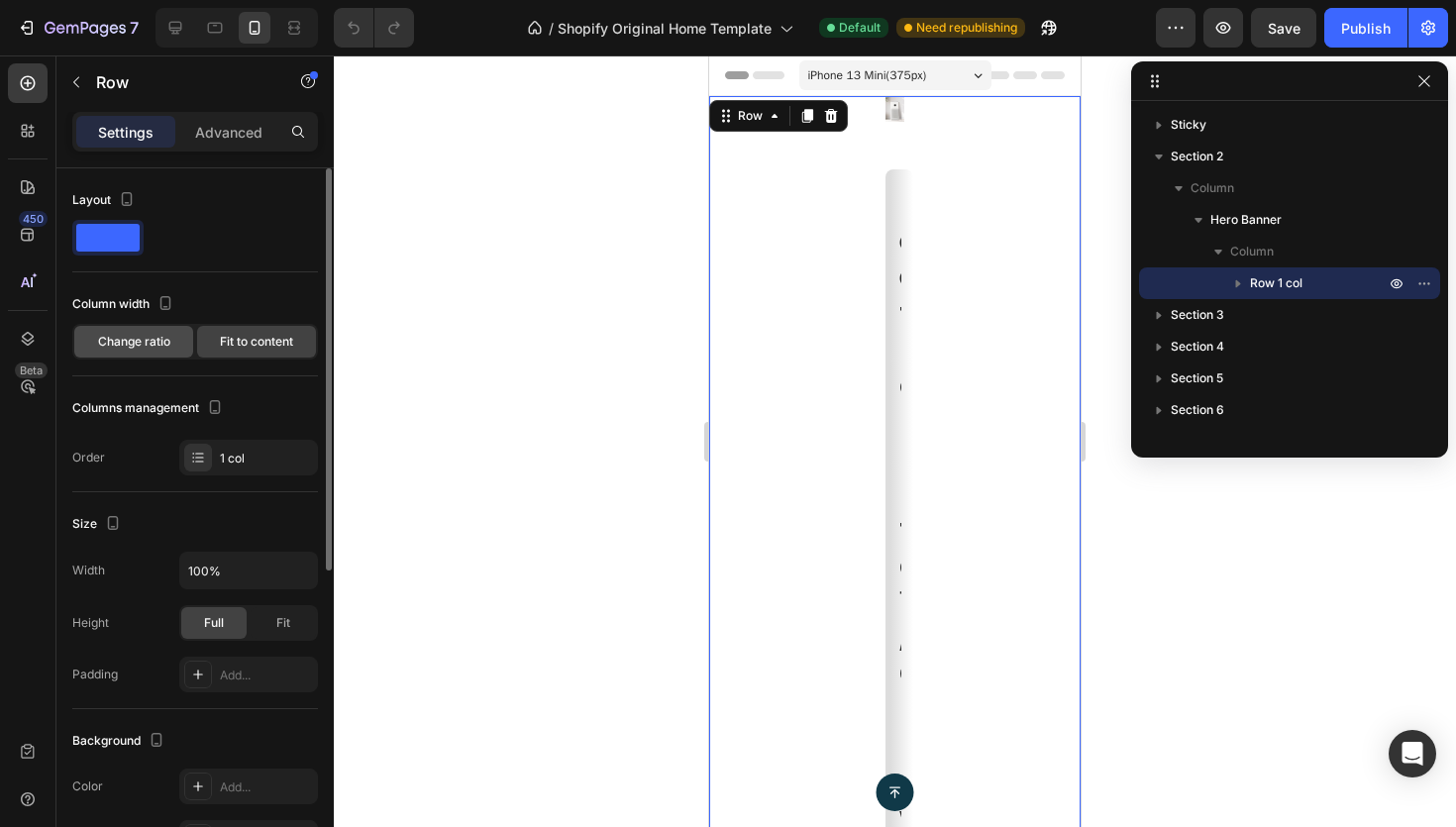 click on "Change ratio" 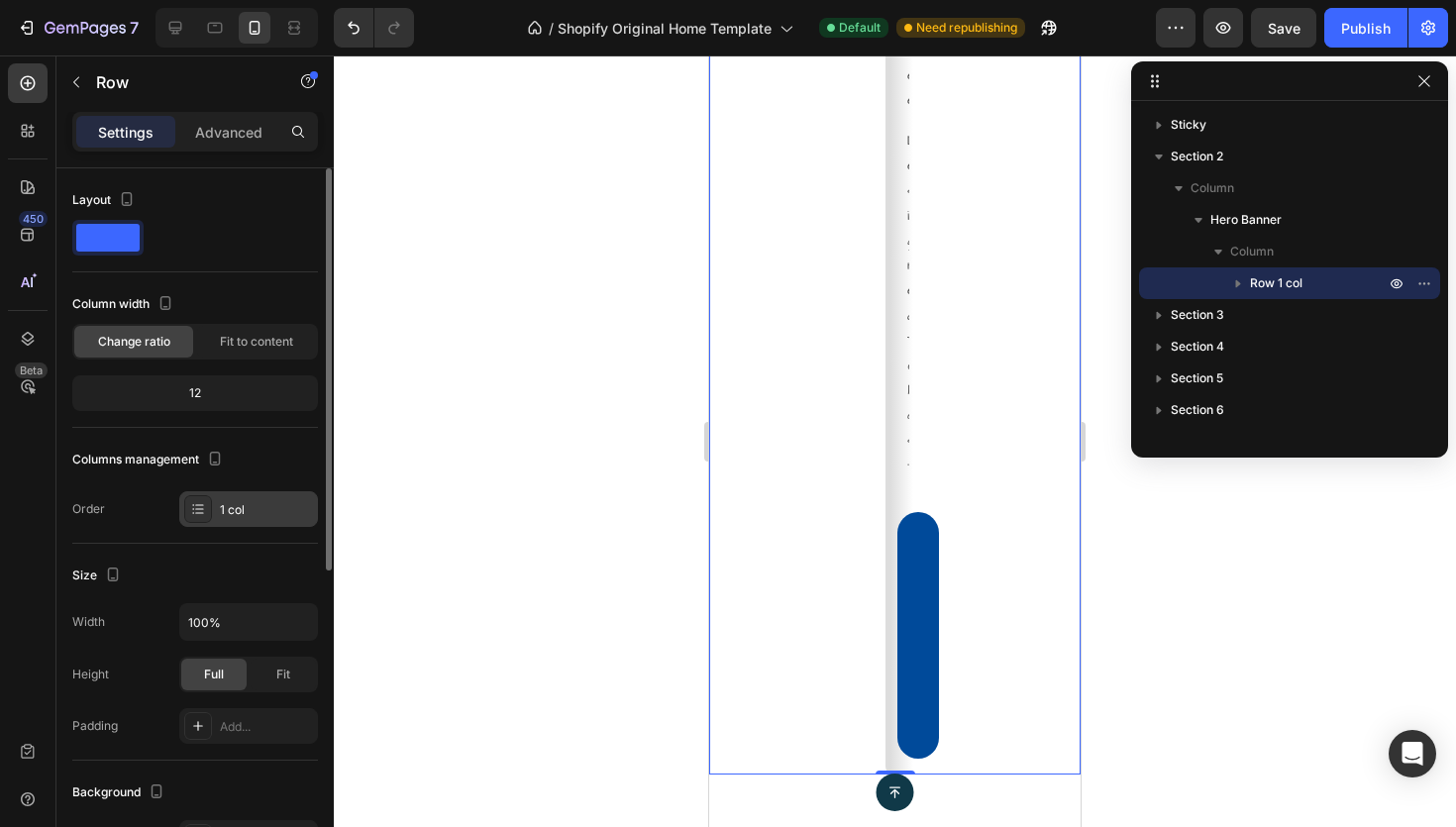 scroll, scrollTop: 4791, scrollLeft: 0, axis: vertical 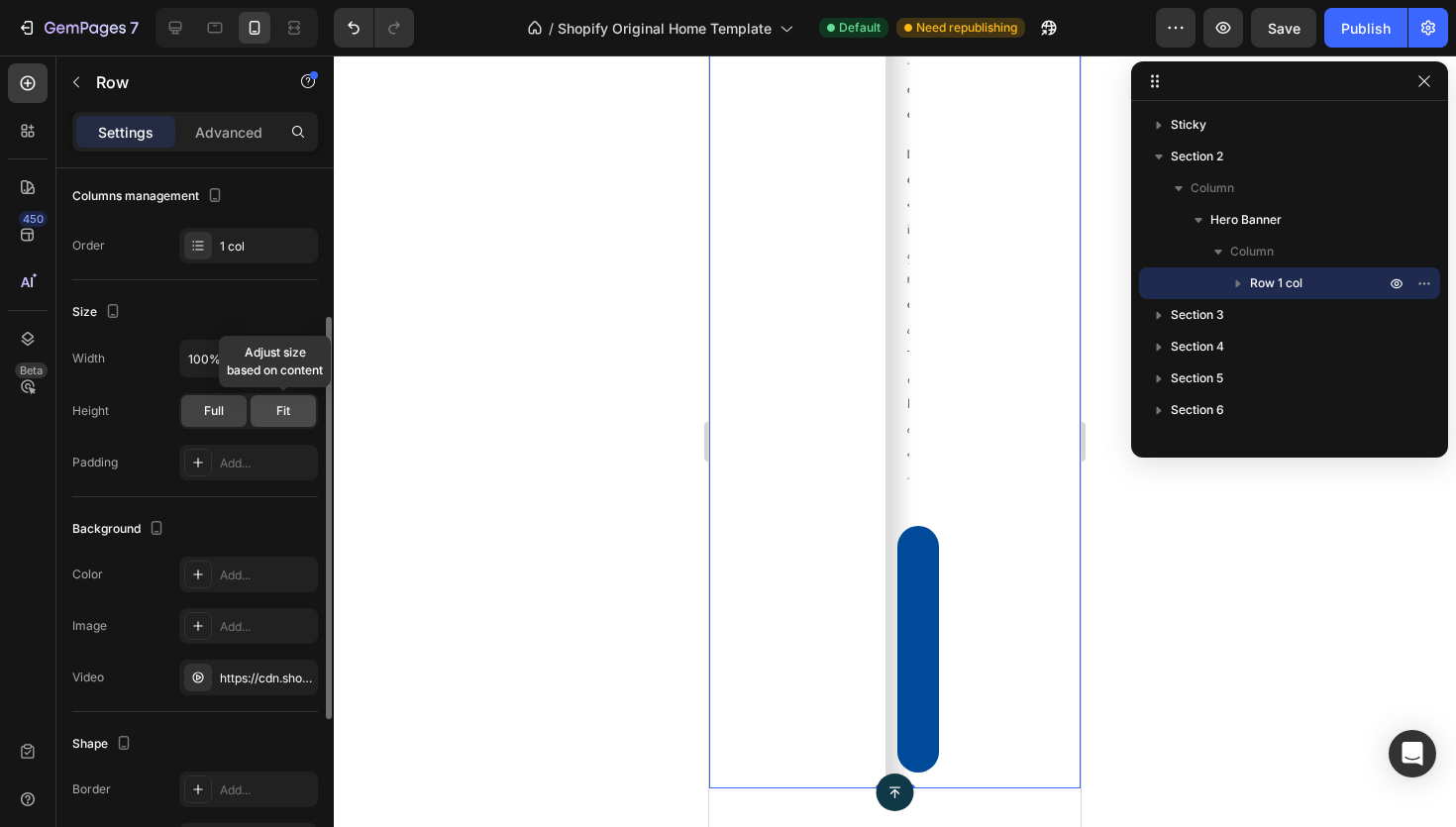 click on "Fit" 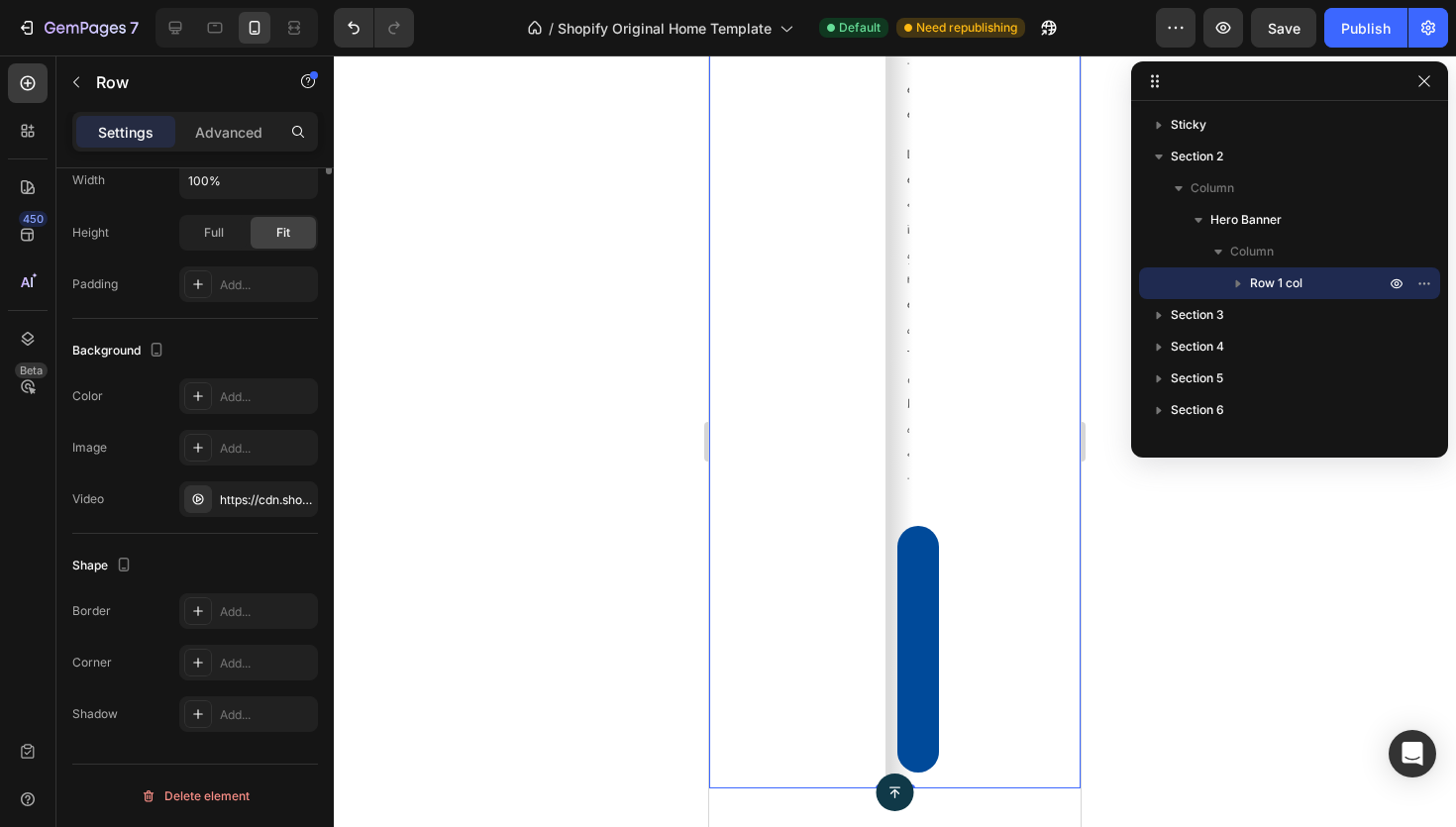 scroll, scrollTop: 0, scrollLeft: 0, axis: both 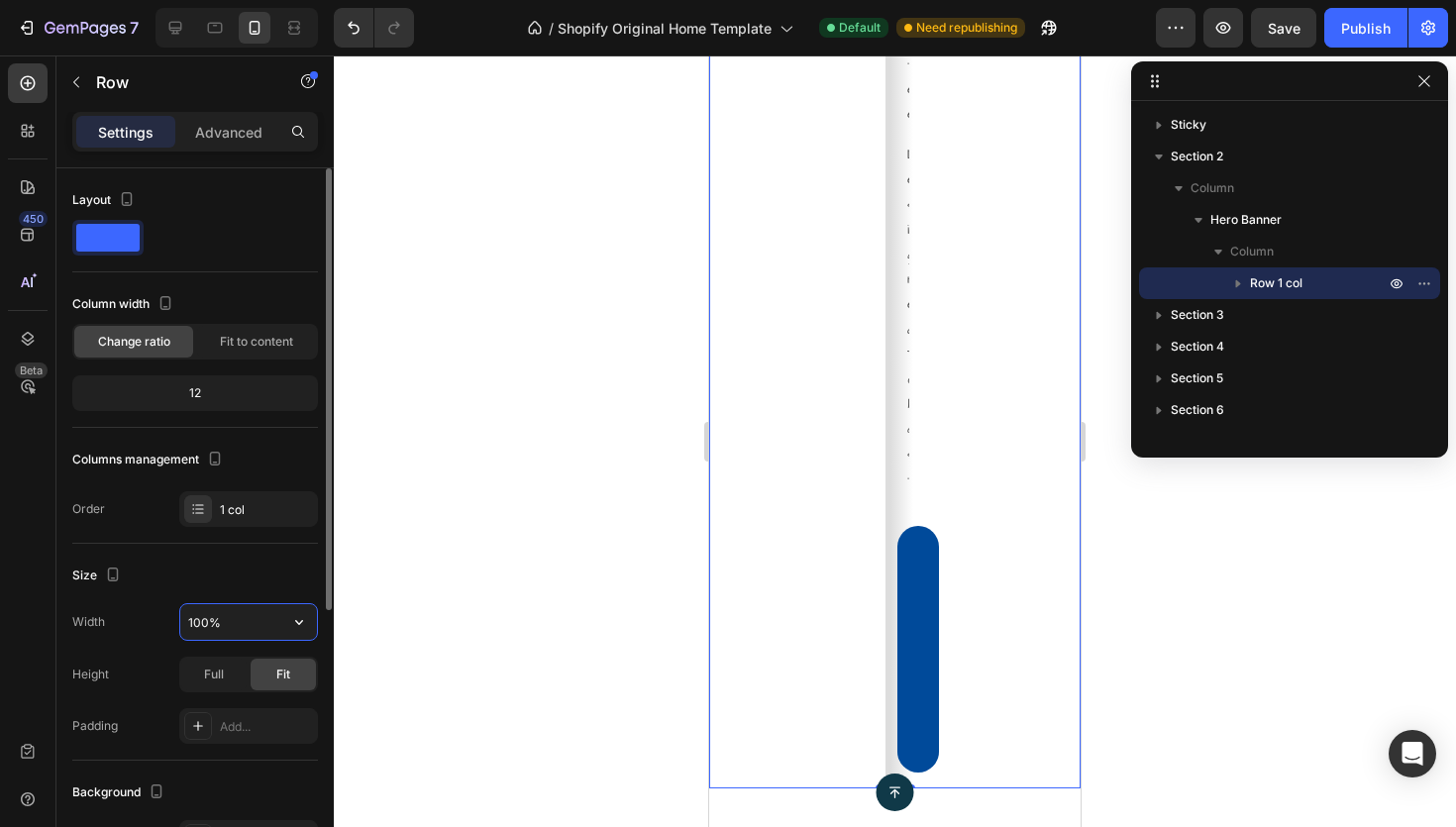 click on "100%" at bounding box center (249, 622) 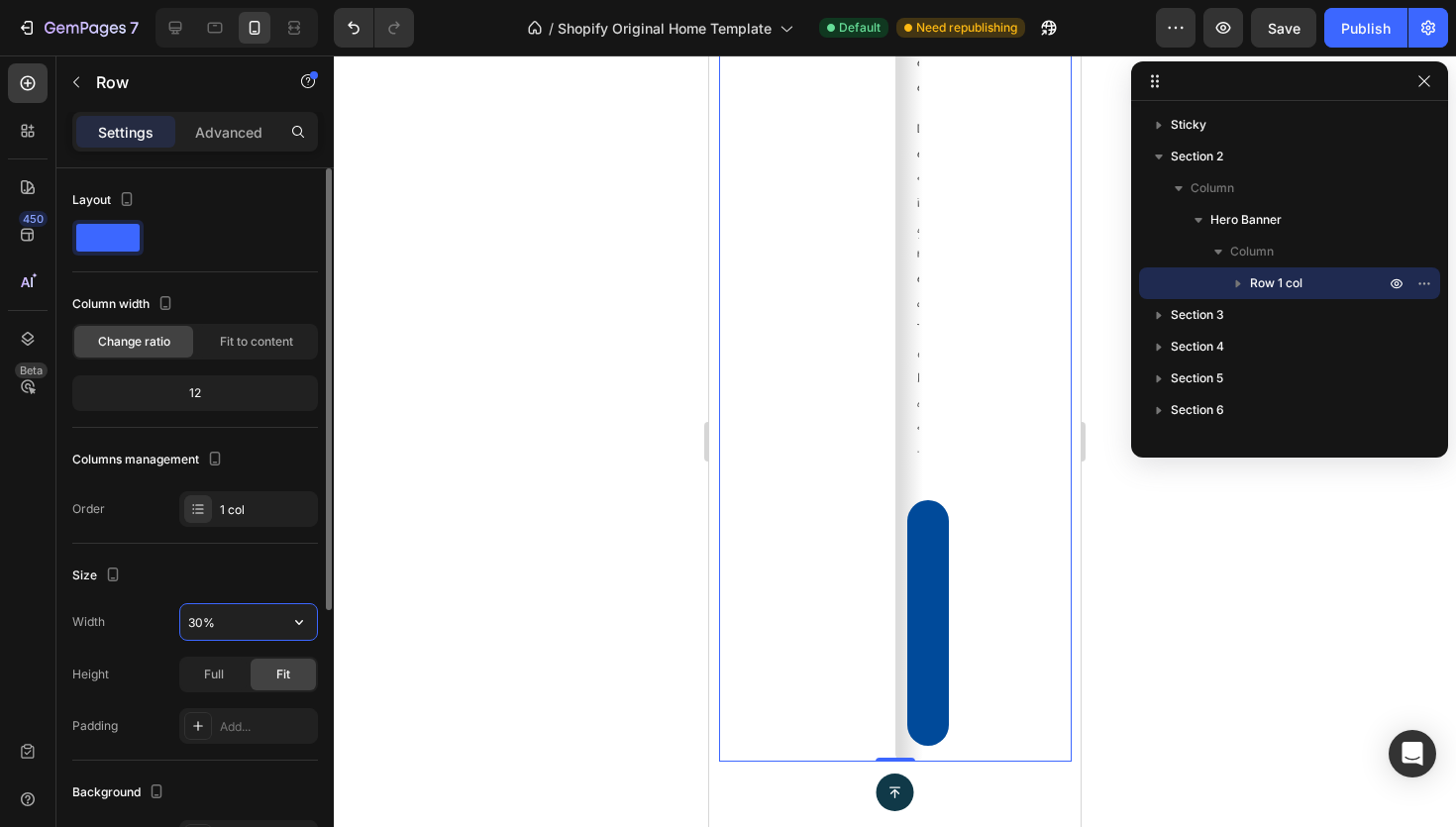 type on "100%" 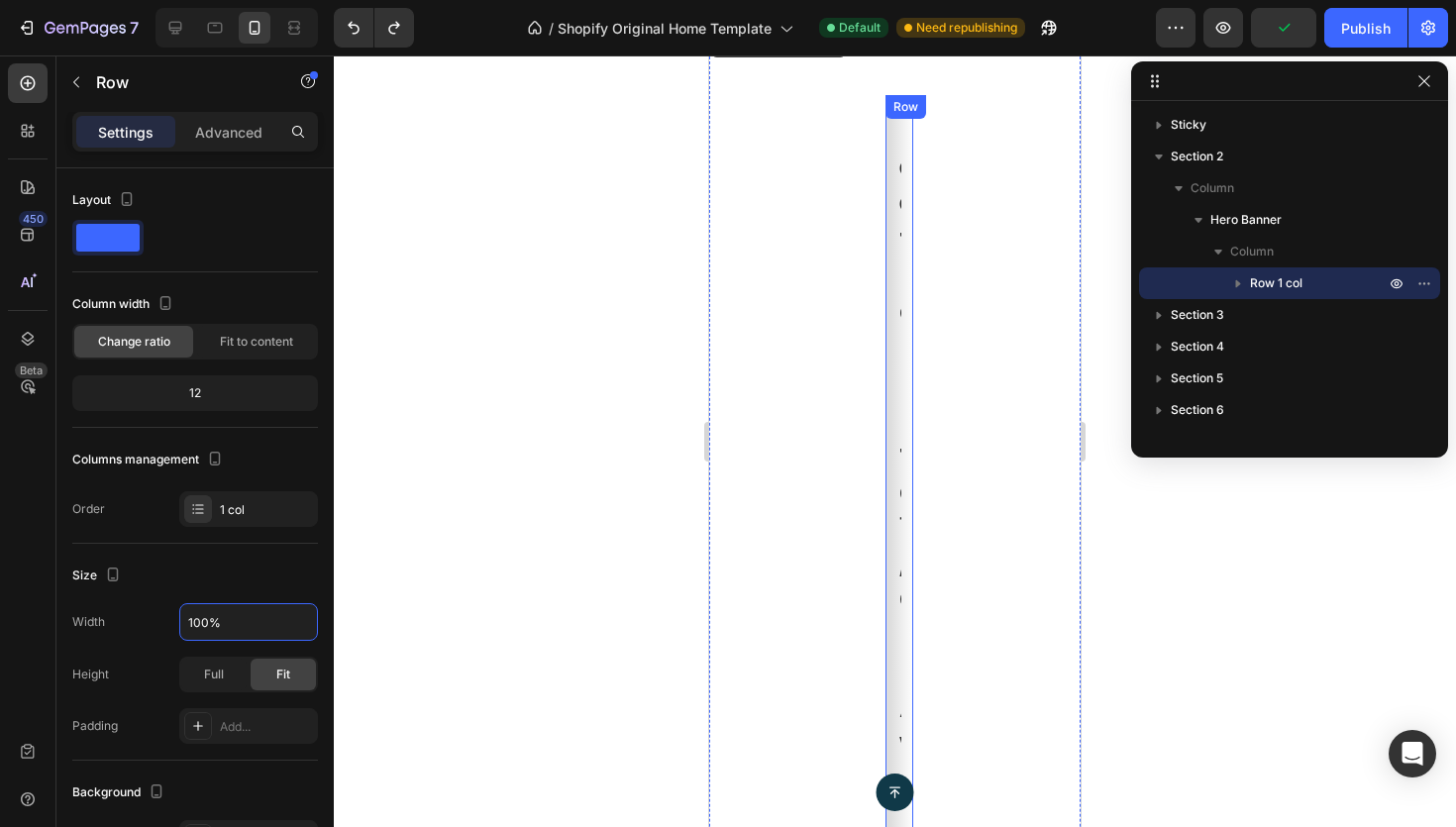 scroll, scrollTop: 0, scrollLeft: 0, axis: both 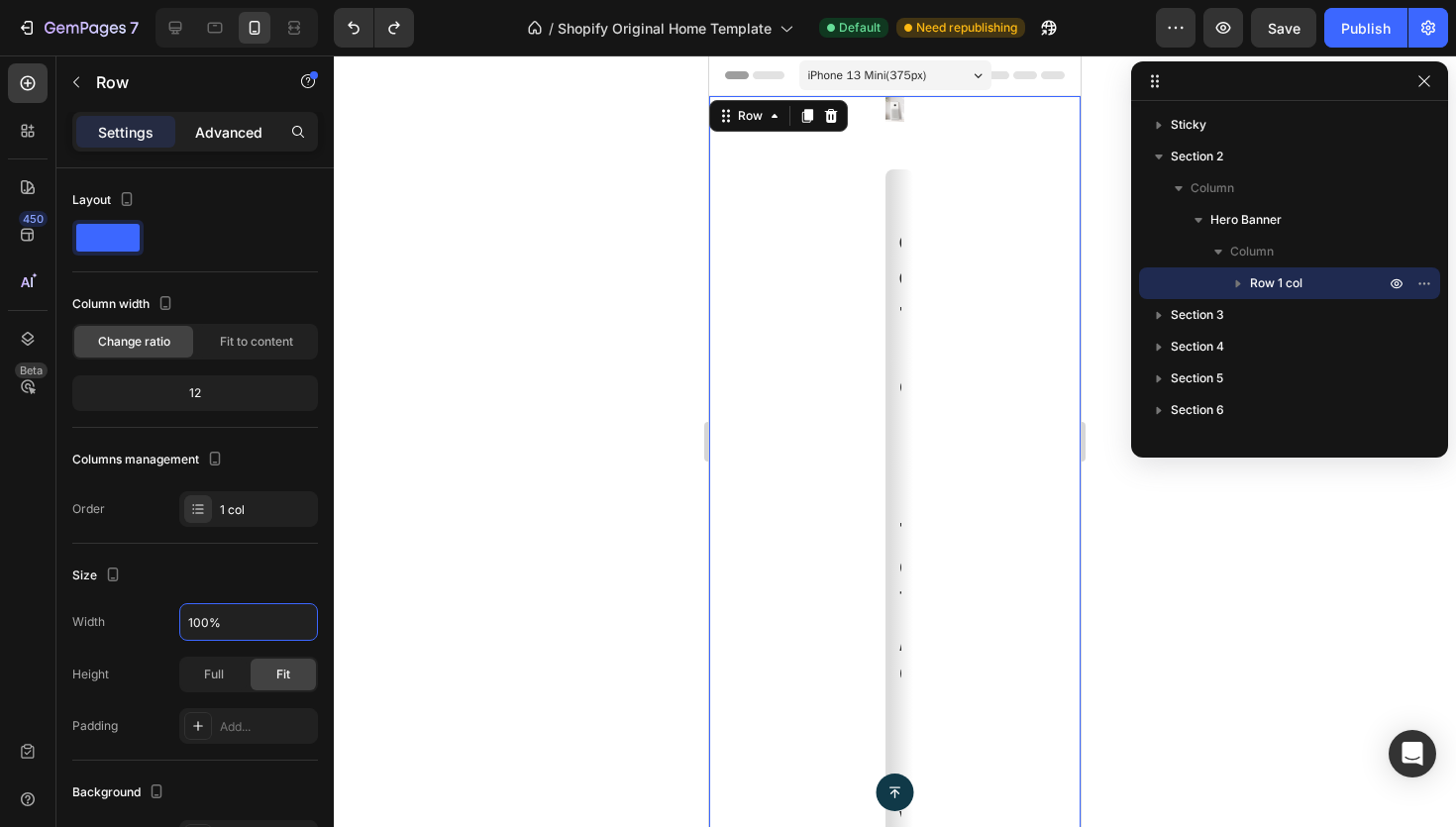 click on "Advanced" 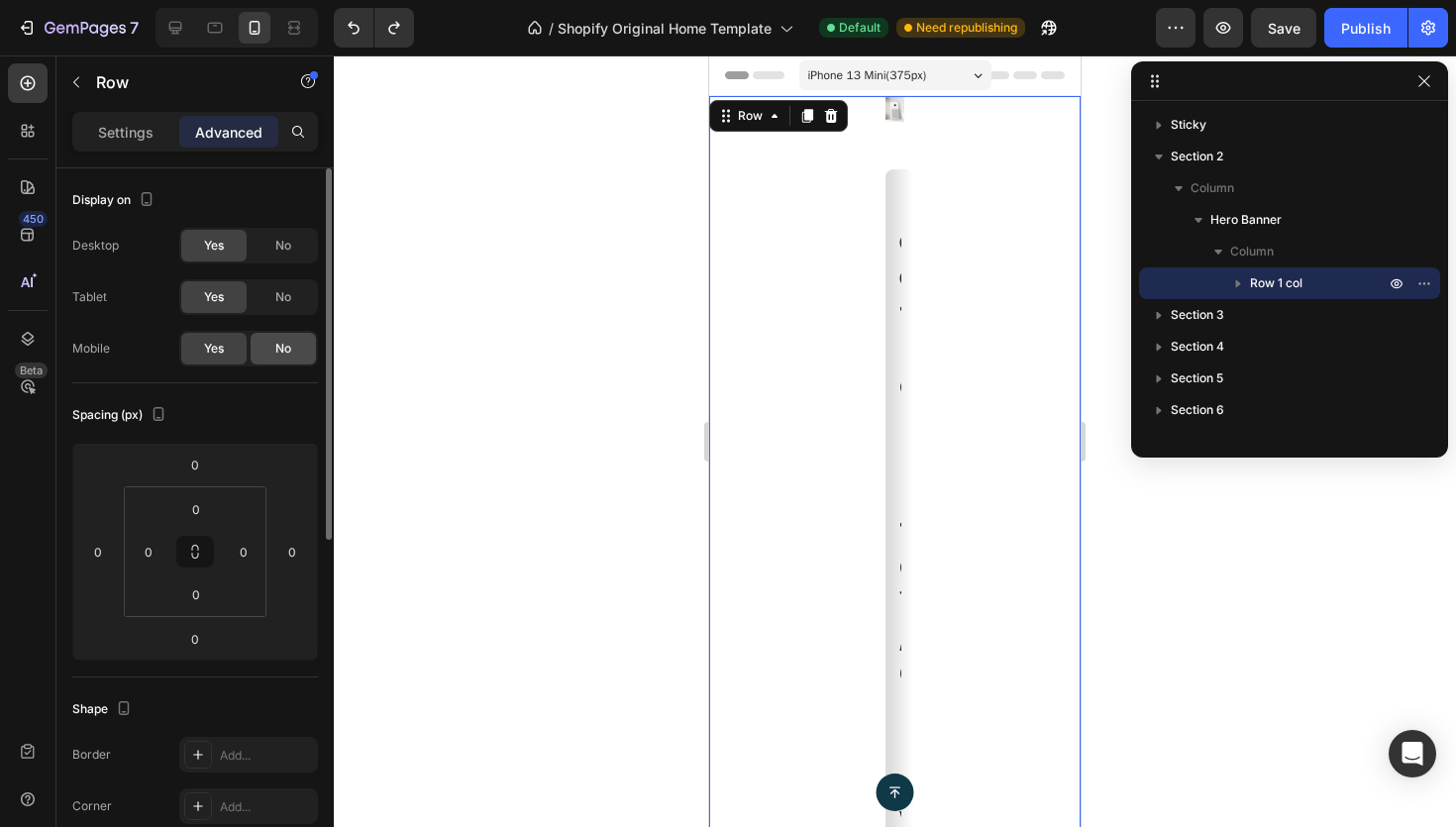 click on "No" 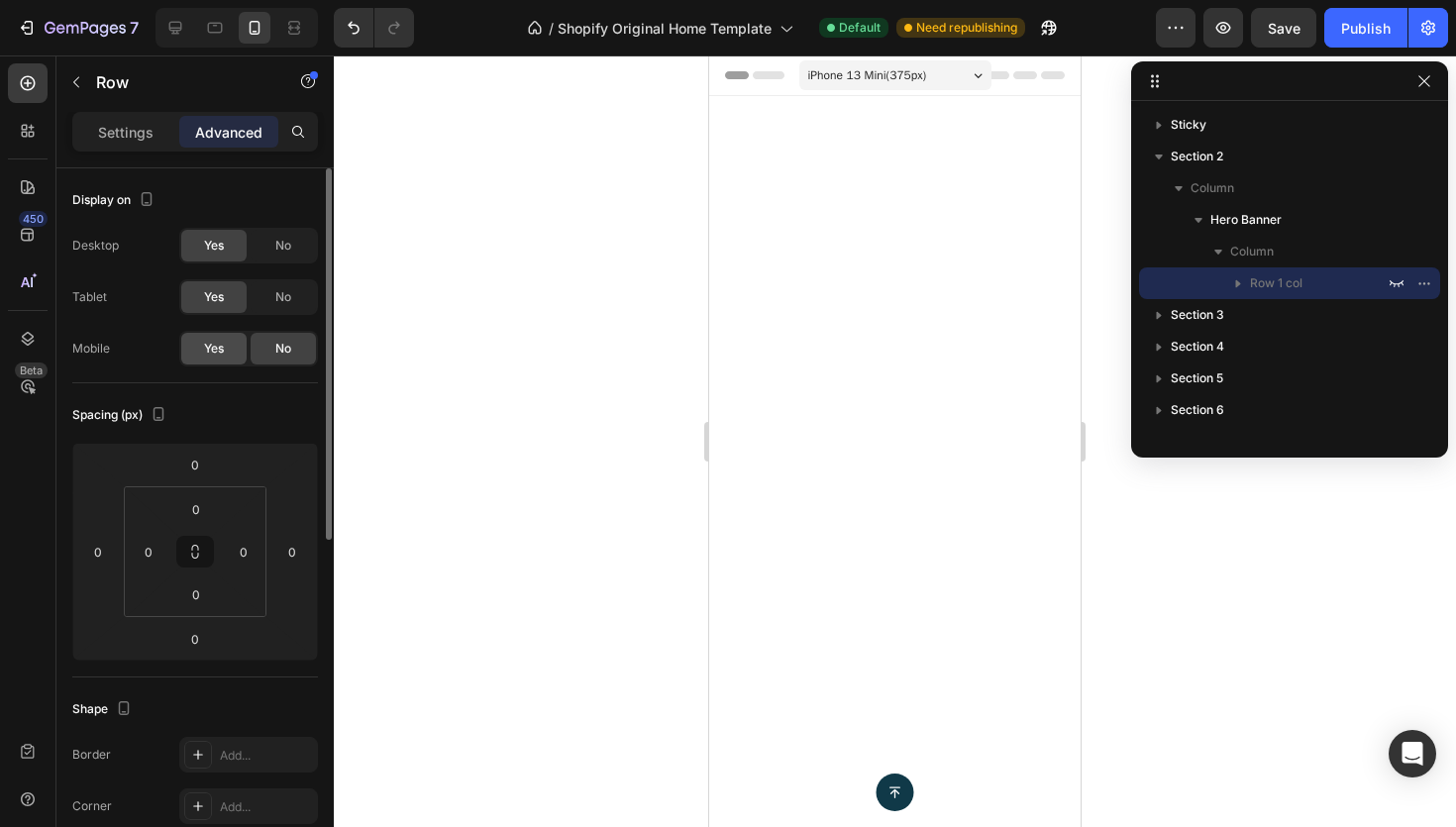 click on "Yes" 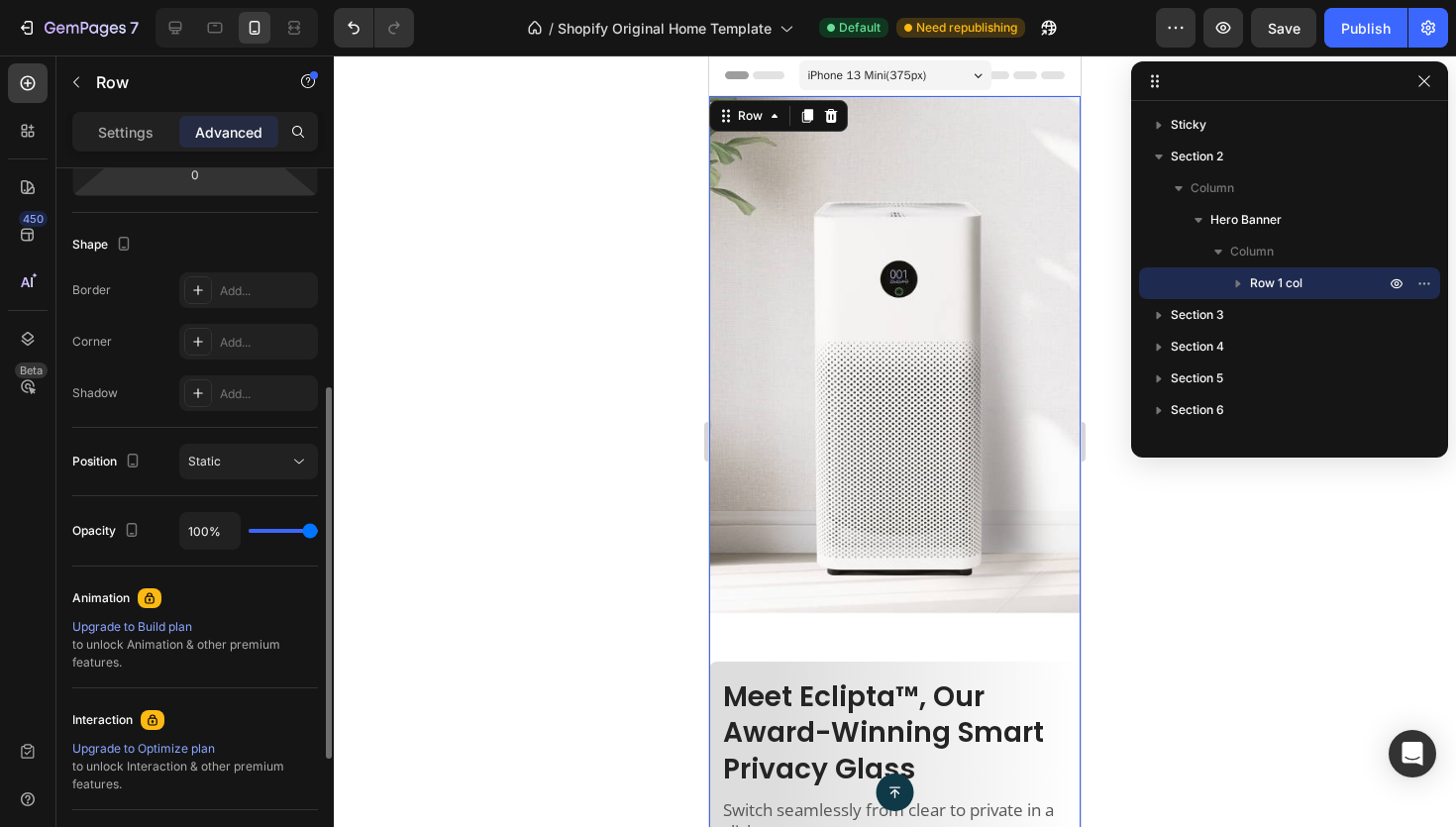 scroll, scrollTop: 473, scrollLeft: 0, axis: vertical 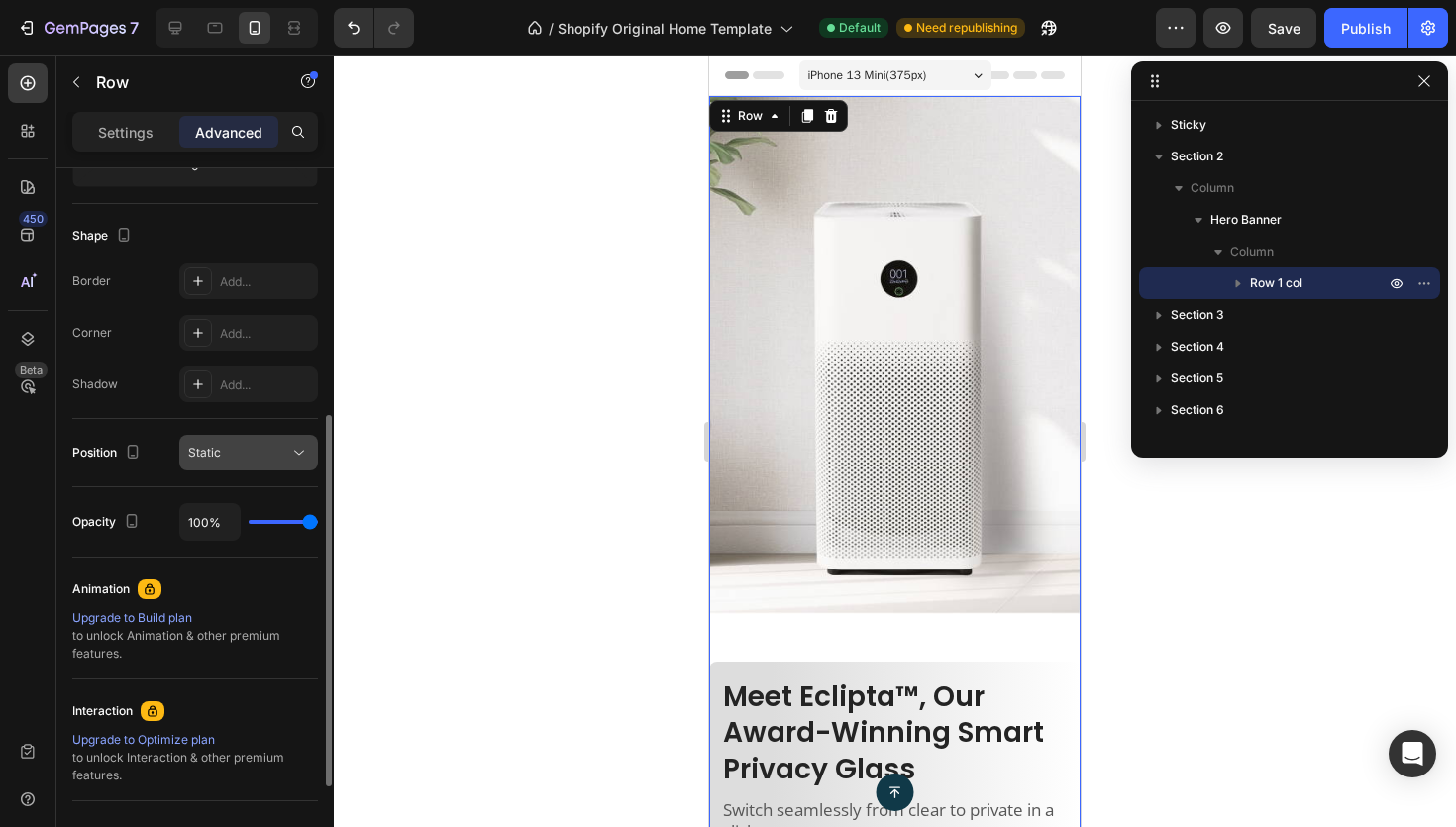click on "Static" at bounding box center (239, 453) 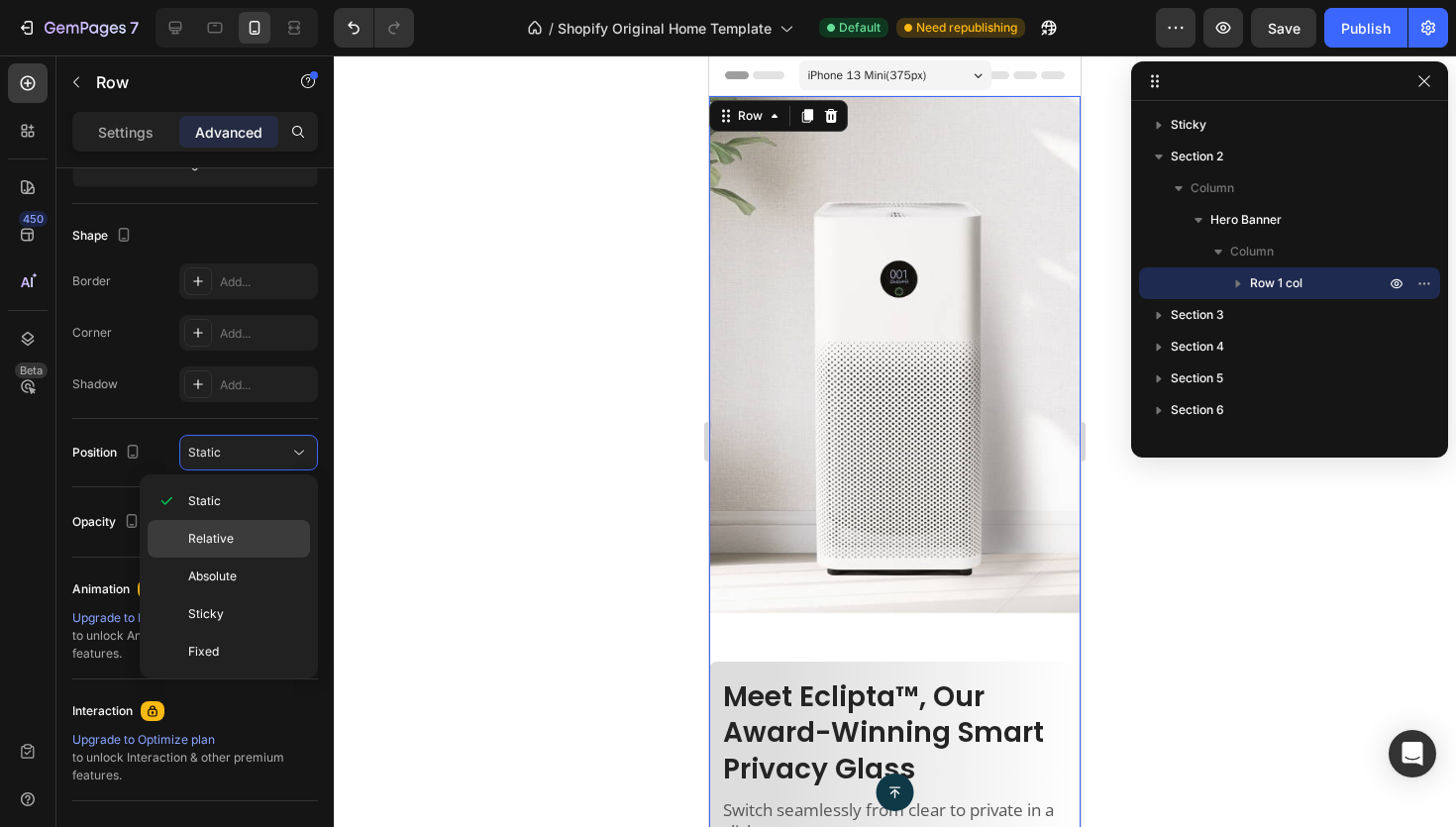 click on "Relative" 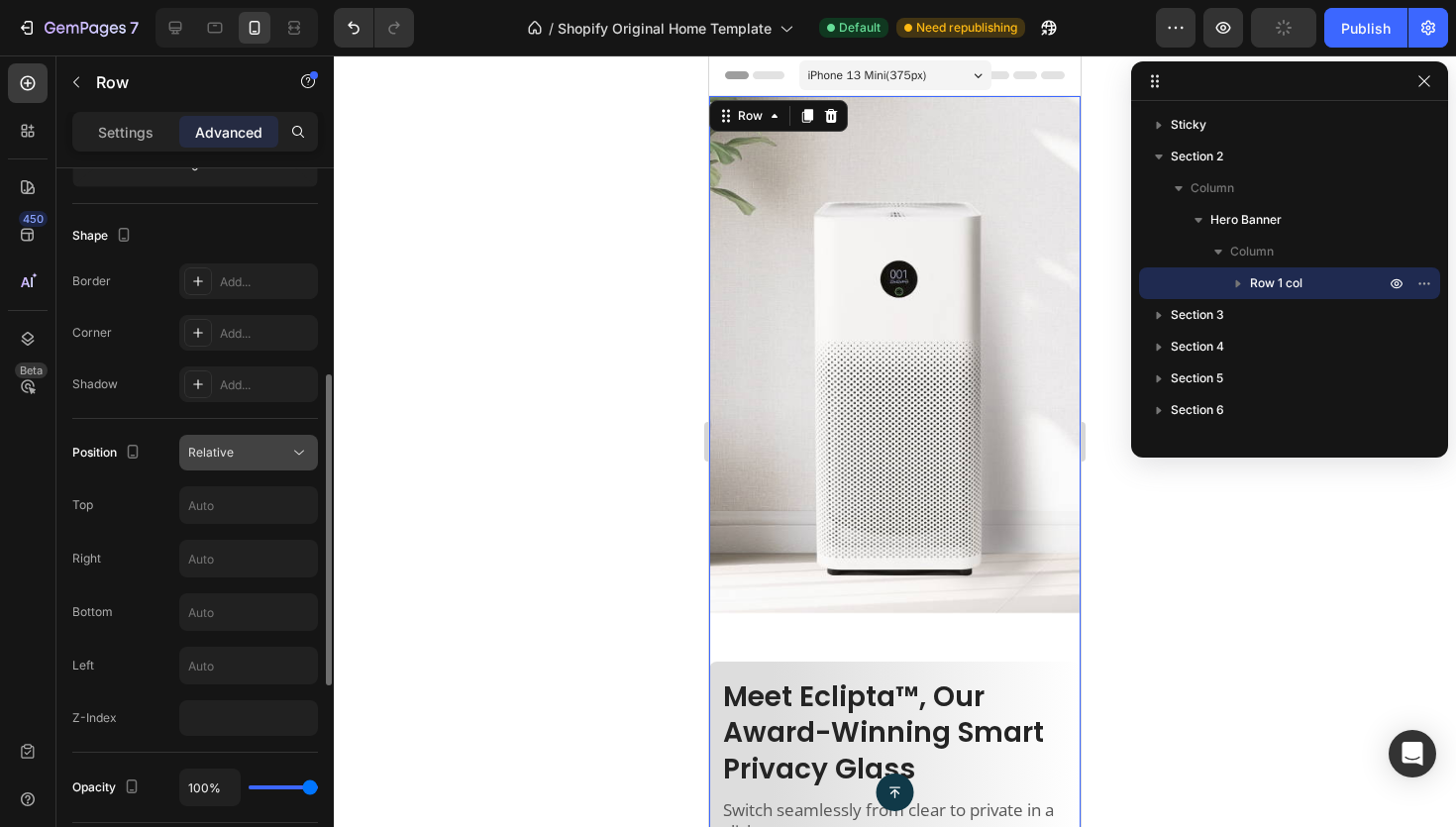 click on "Relative" 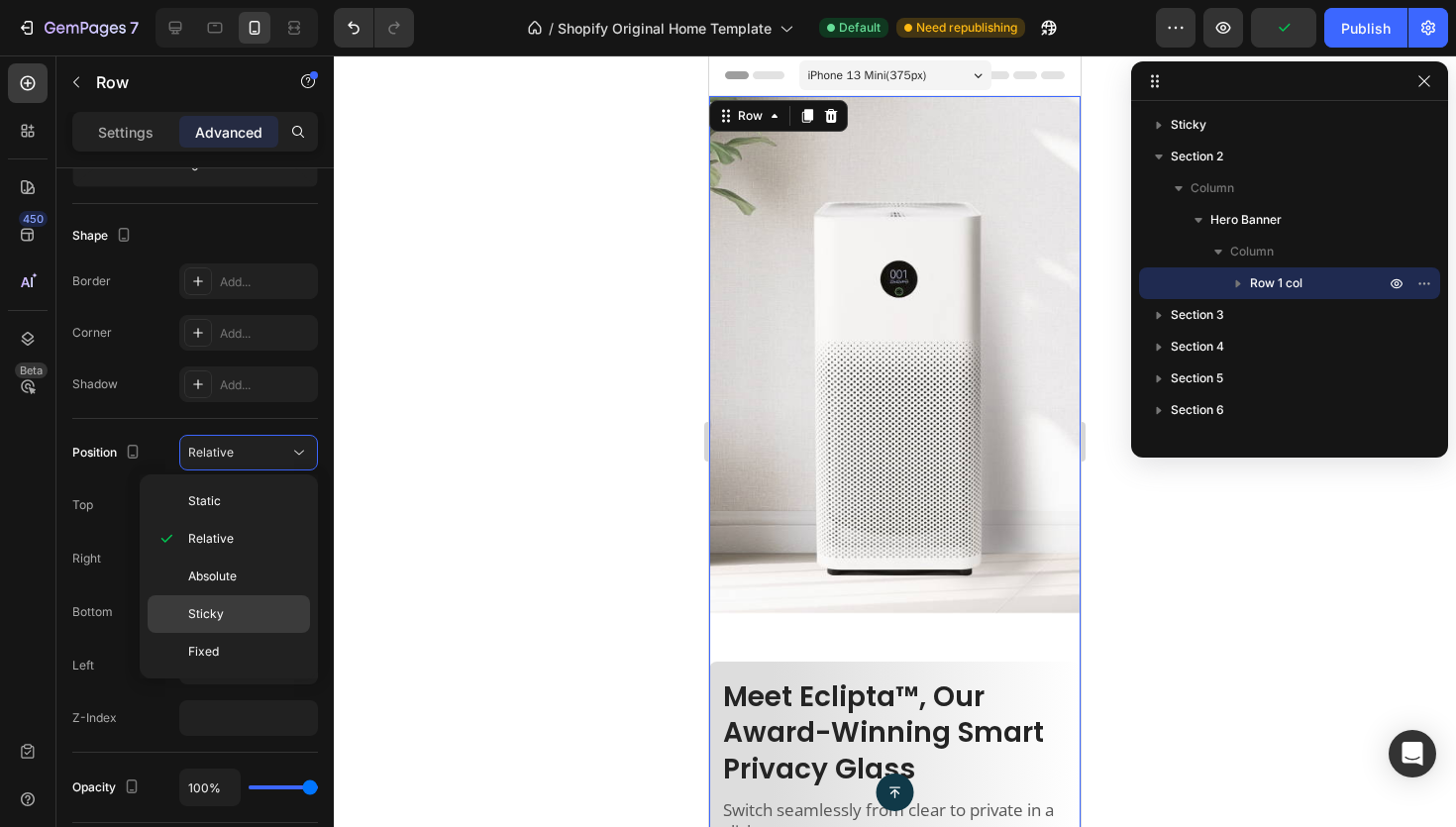 click on "Sticky" 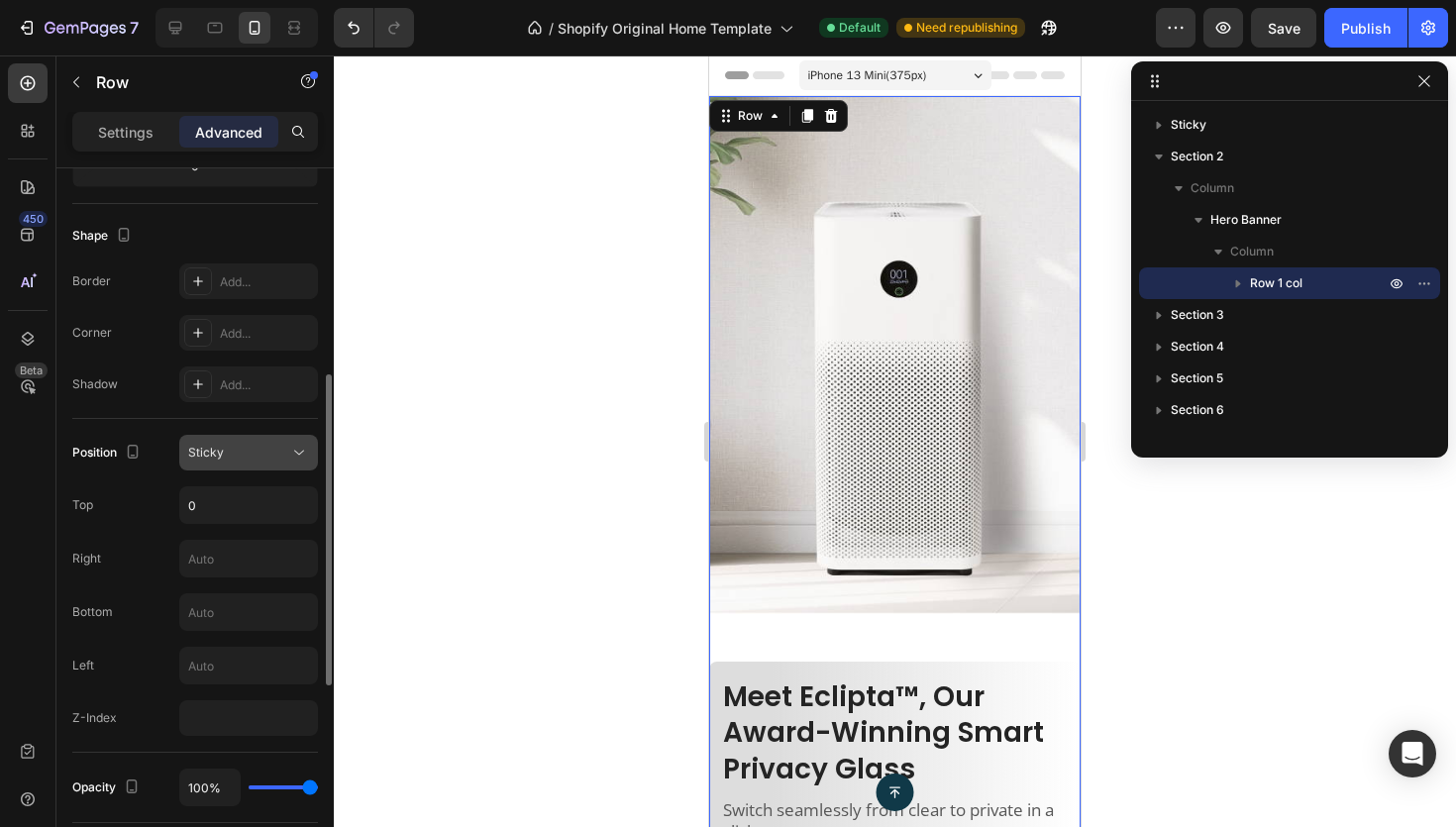 click on "Sticky" at bounding box center [206, 452] 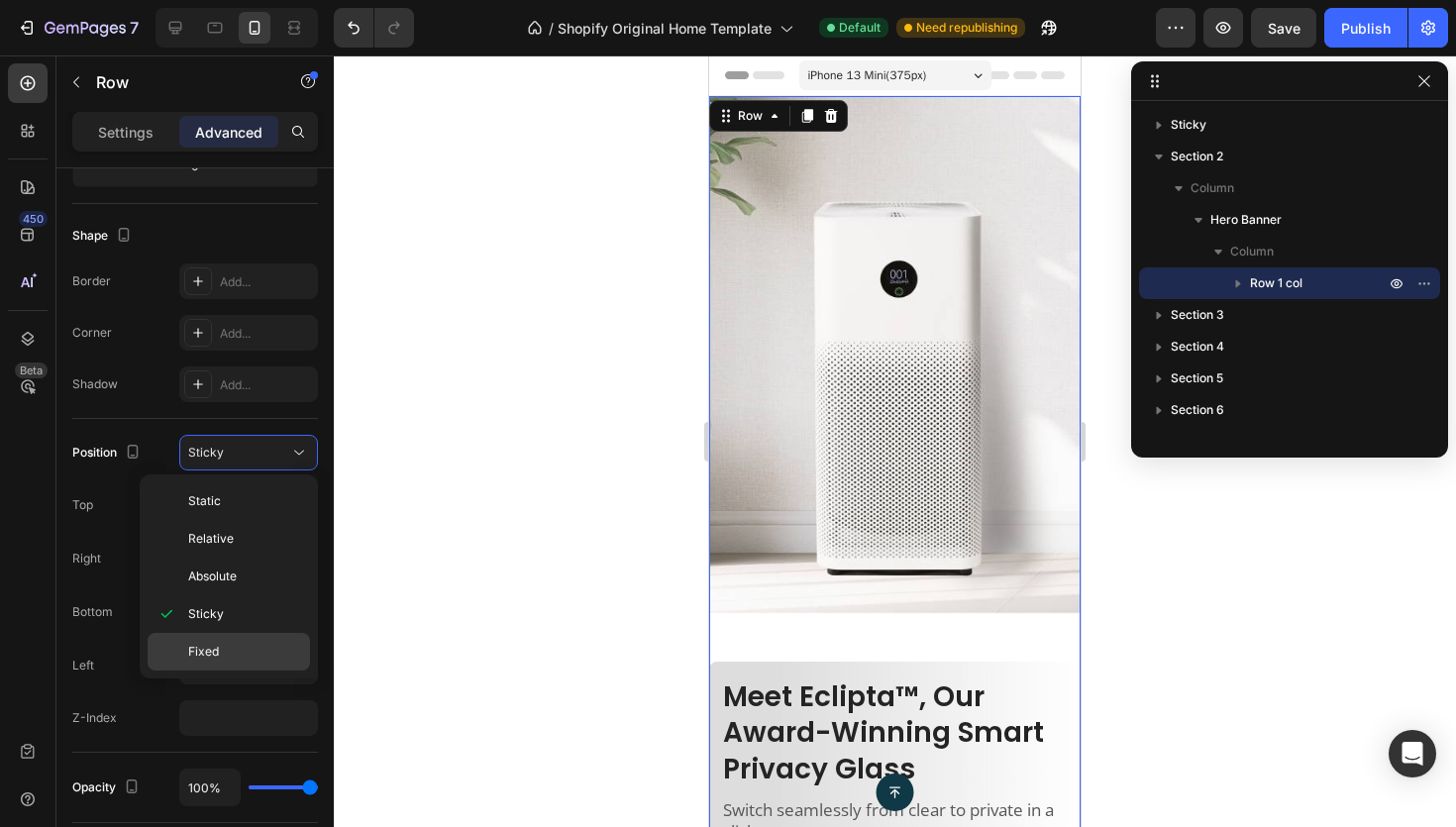 click on "Fixed" 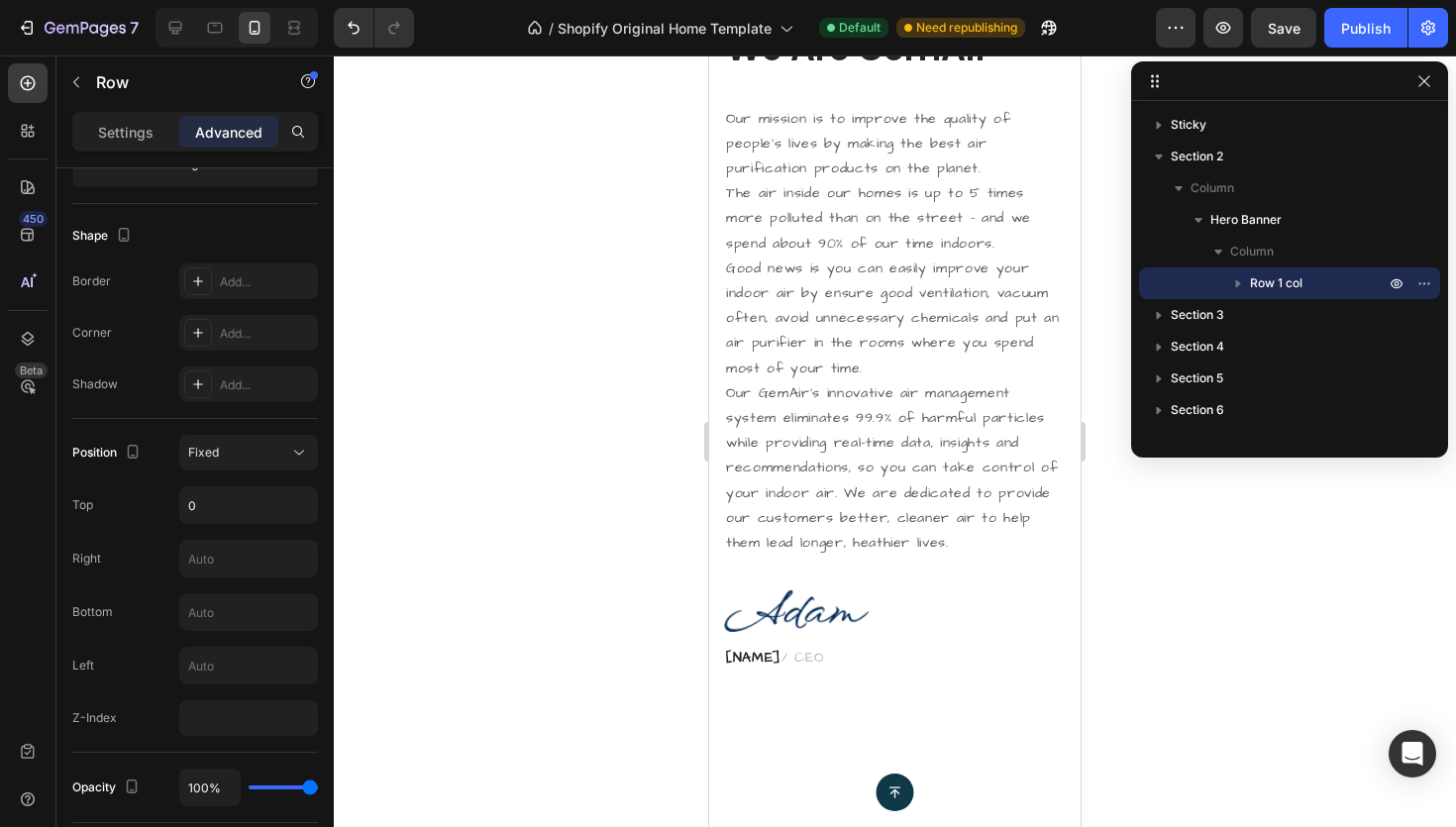 scroll, scrollTop: 0, scrollLeft: 0, axis: both 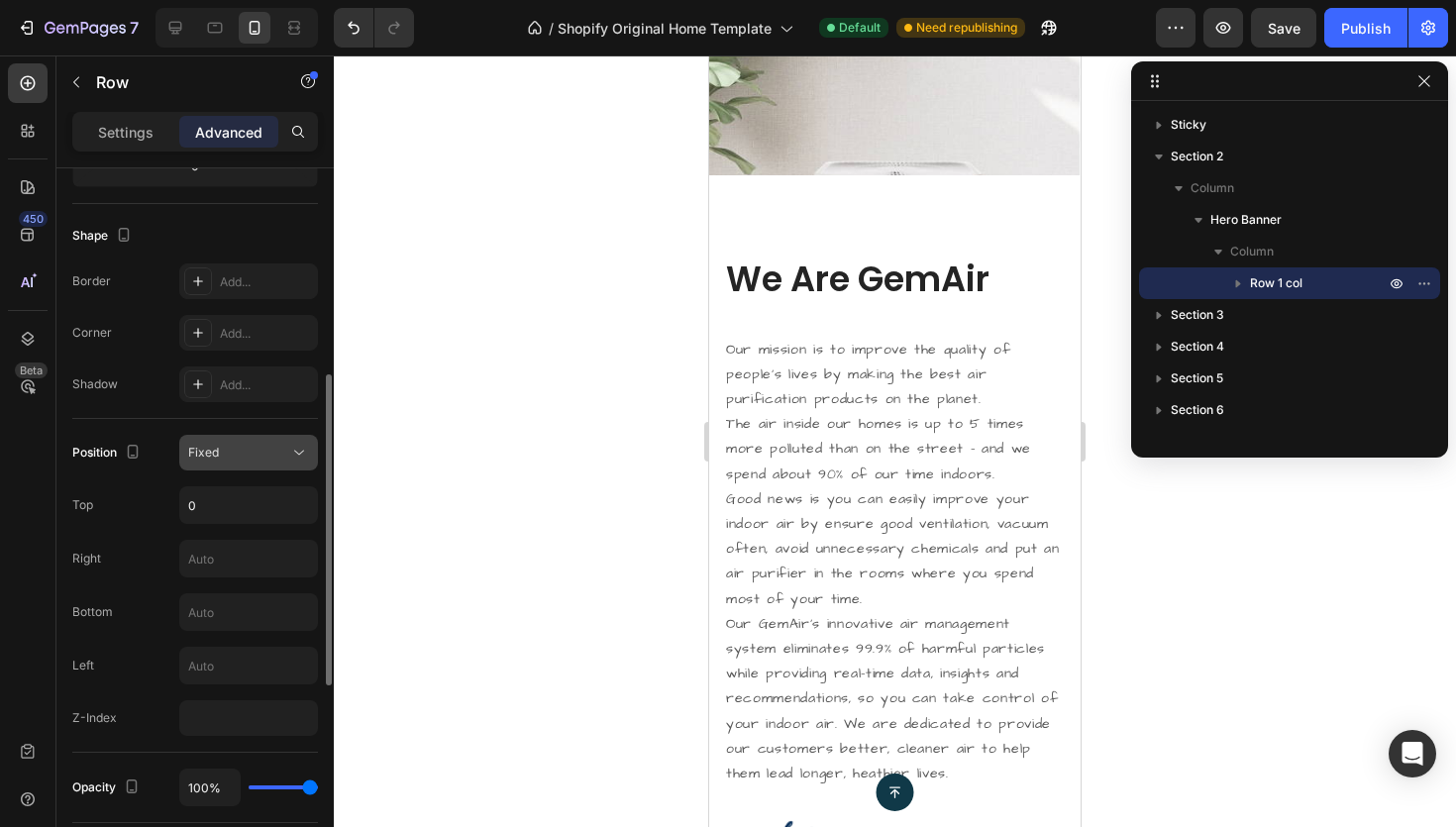 click on "Fixed" 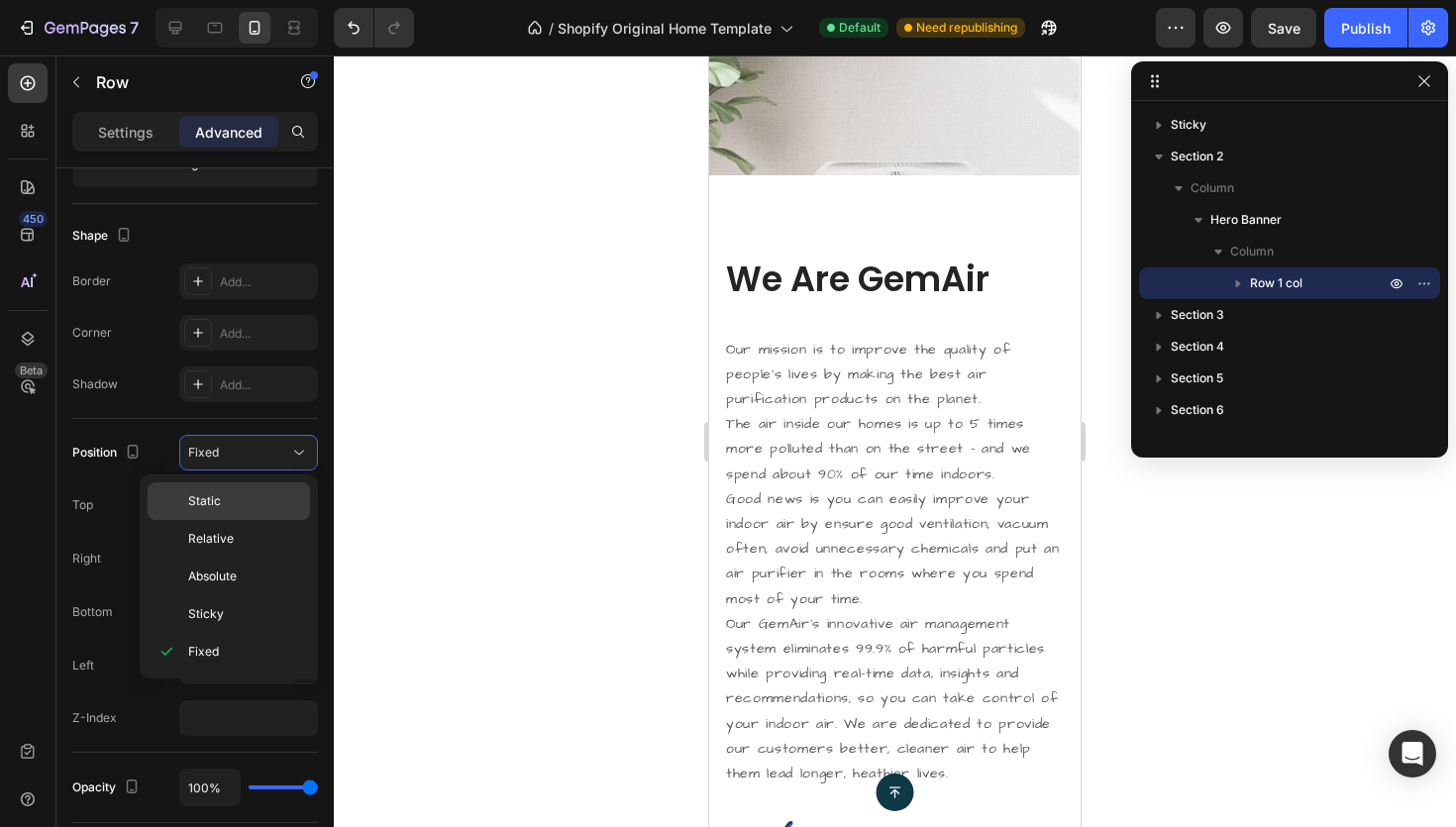 click on "Static" at bounding box center (245, 501) 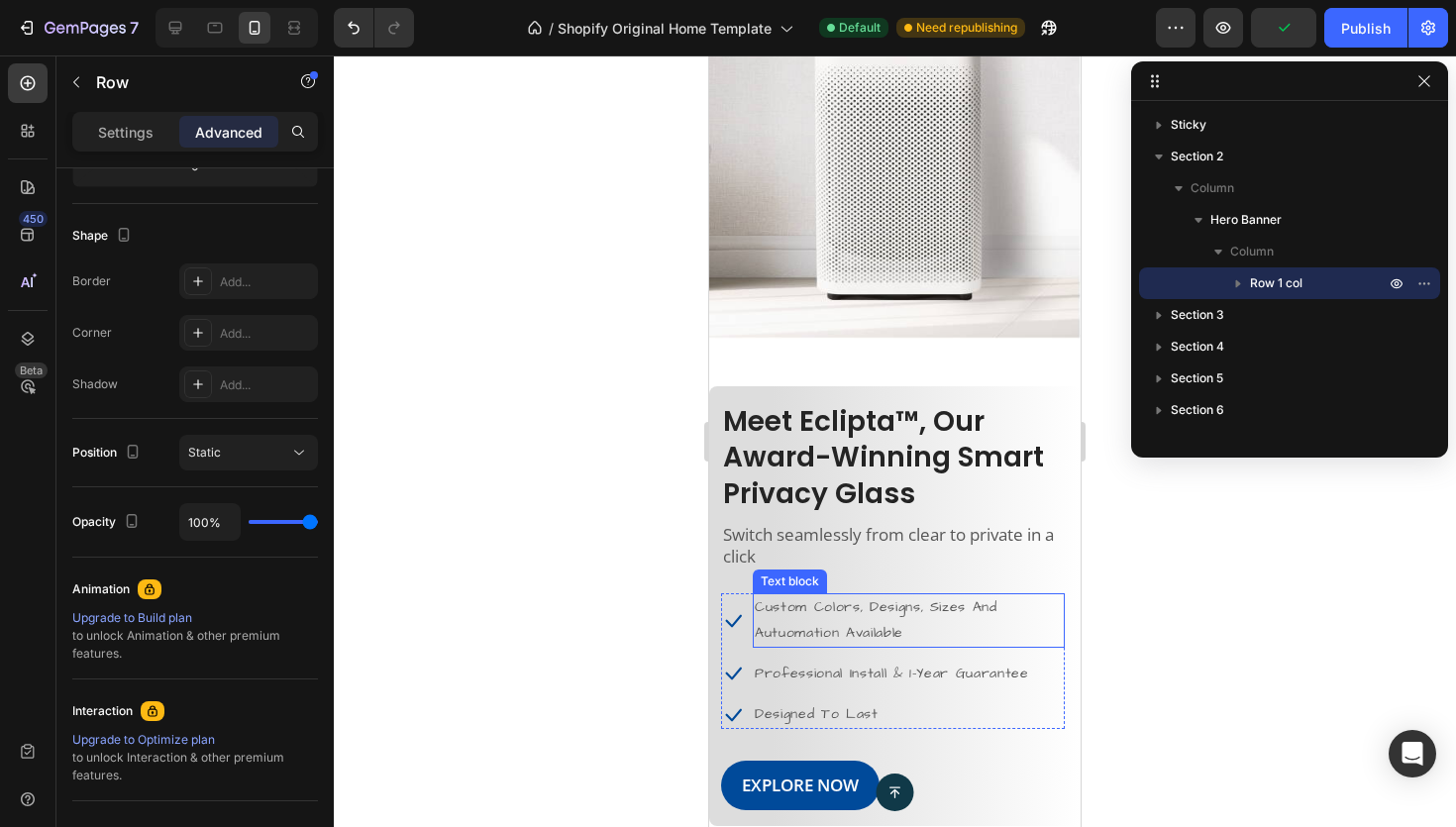 scroll, scrollTop: 0, scrollLeft: 0, axis: both 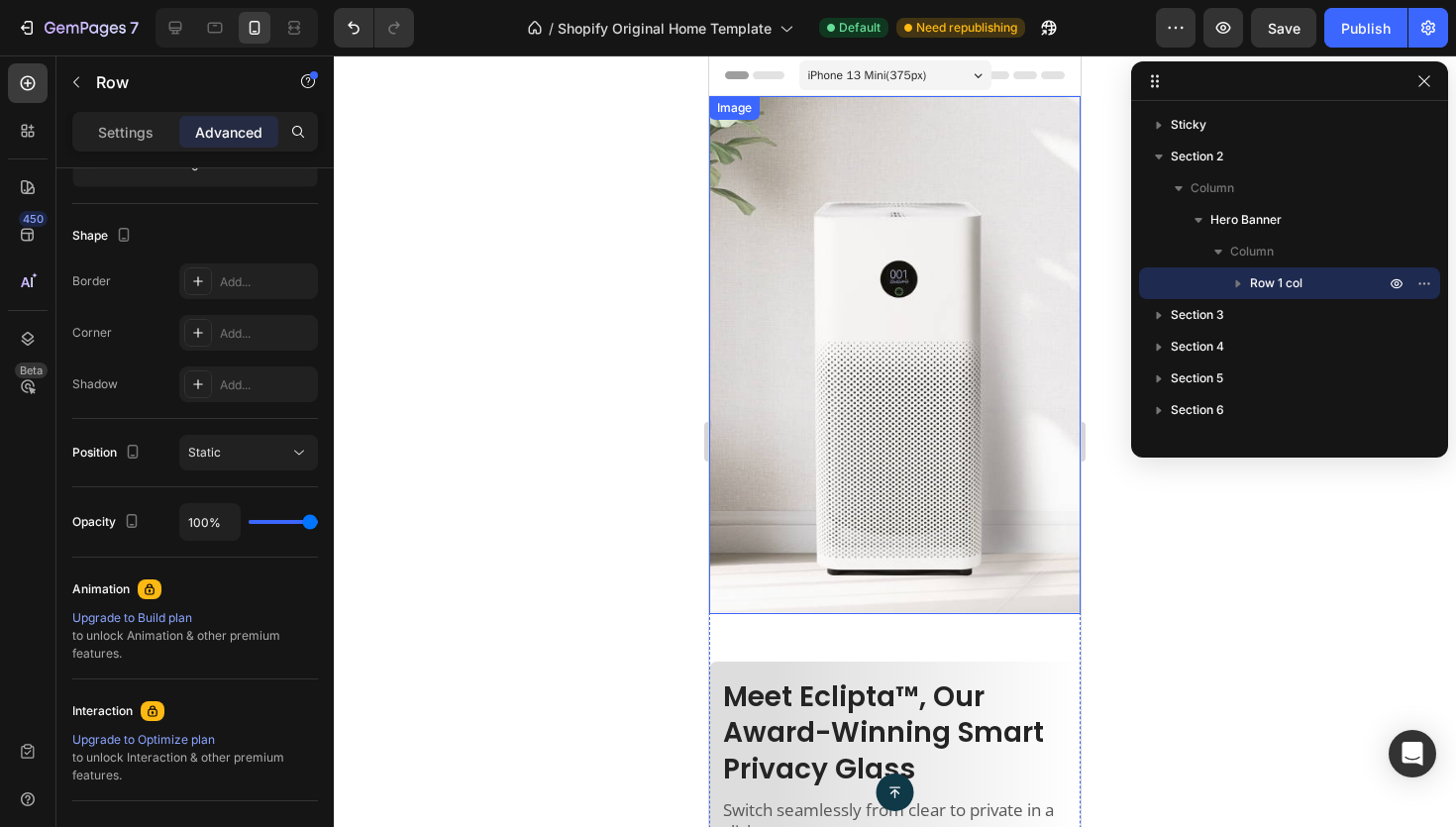 click at bounding box center (894, 355) 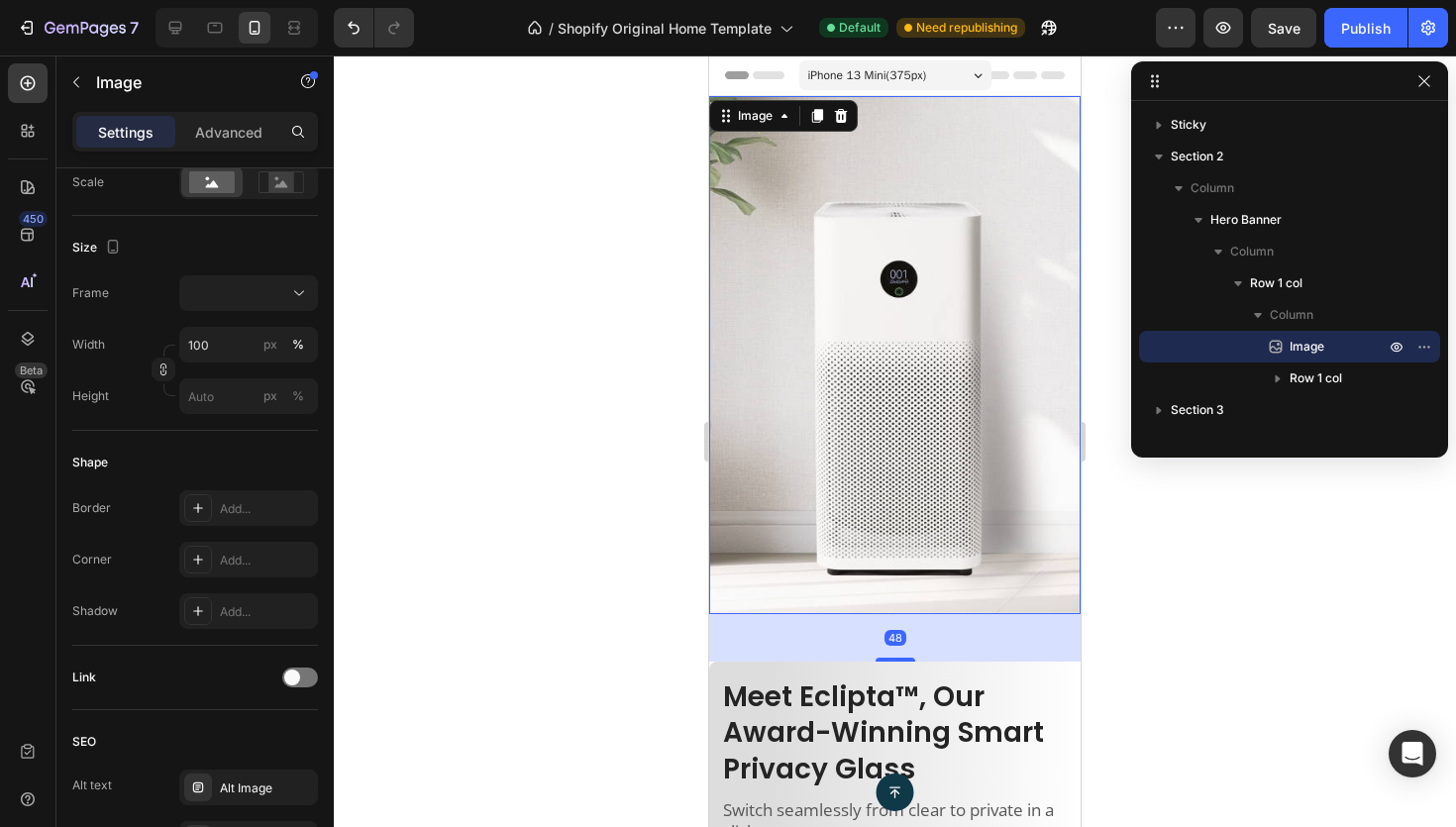 scroll, scrollTop: 0, scrollLeft: 0, axis: both 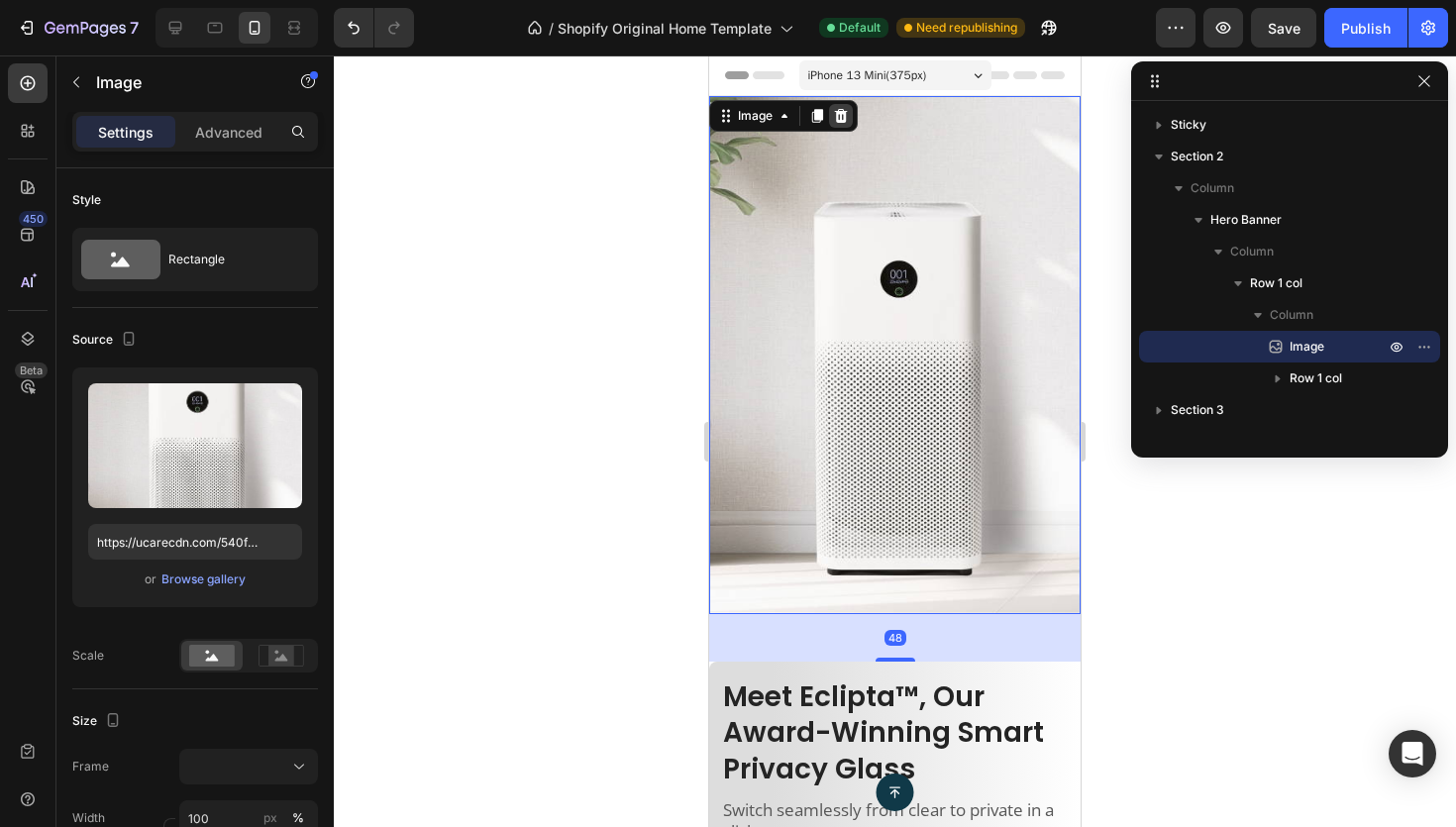 click 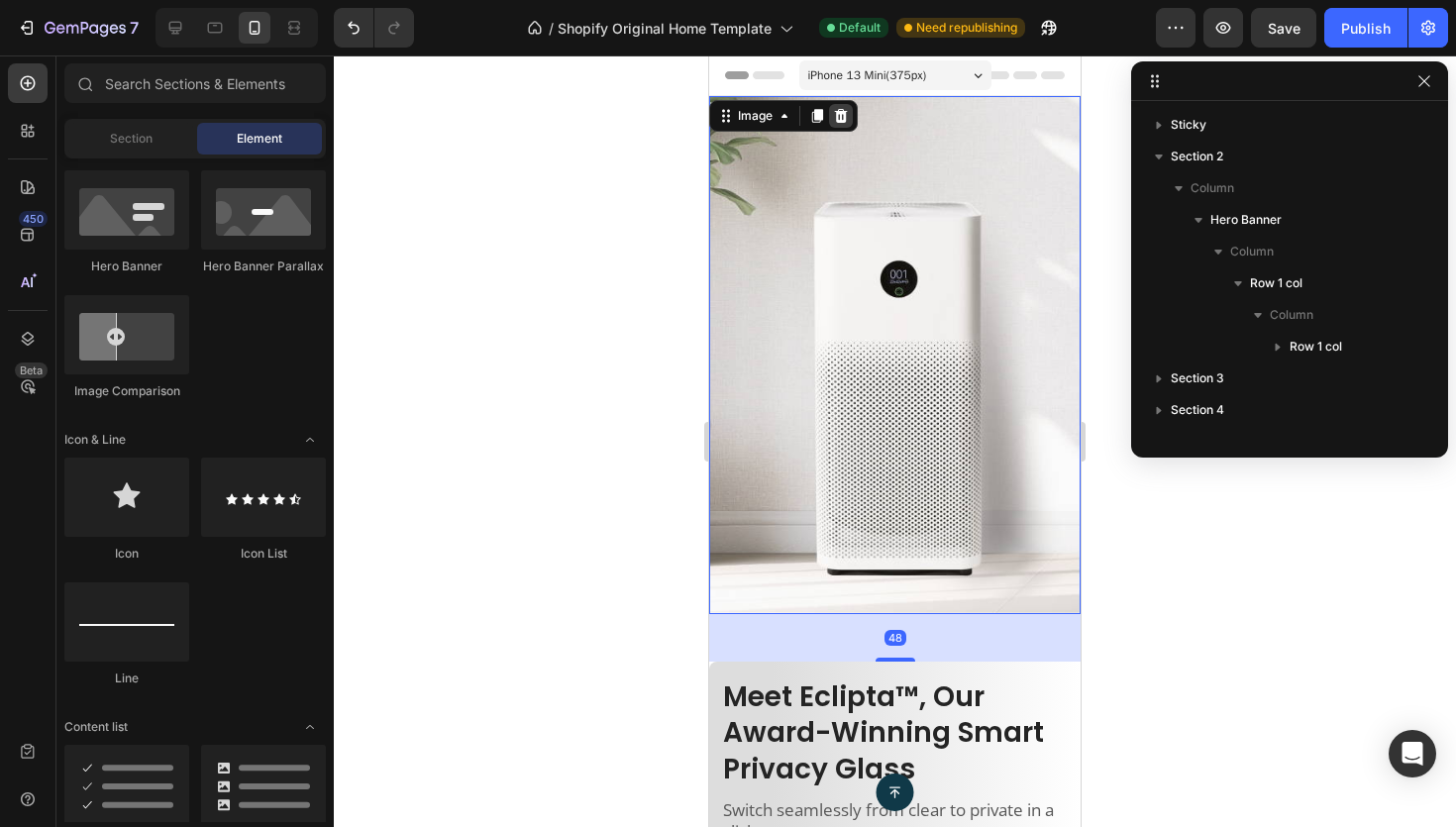 scroll, scrollTop: 1018, scrollLeft: 0, axis: vertical 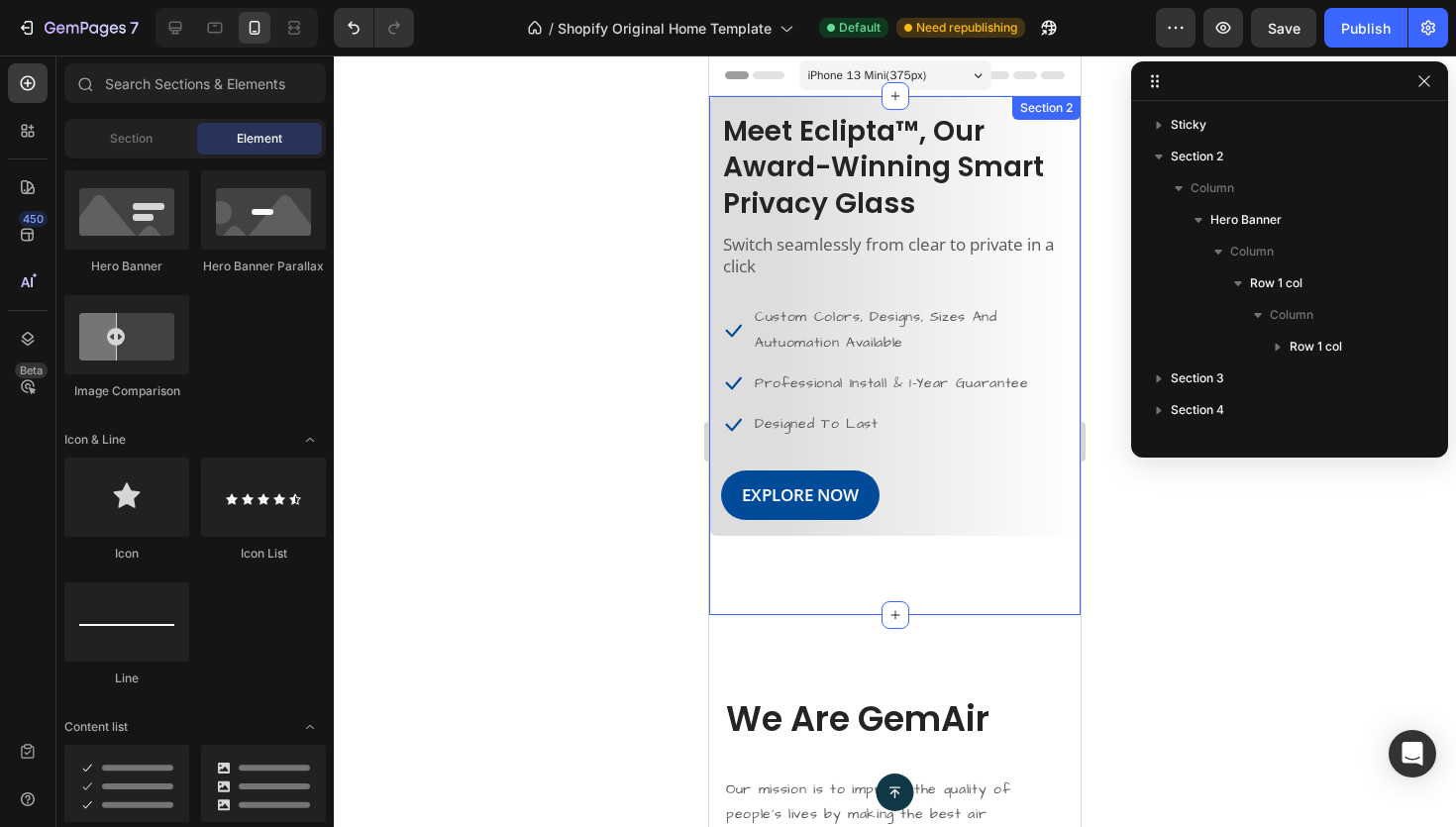 click on "Meet Eclipta™, Our Award-Winning Smart Privacy Glass Heading Switch seamlessly from clear to private in a click Text block                Icon Custom Colors, Designs, Sizes And Autuomation Available Text block                Icon Professional Install & 1-Year Guarantee Text block                Icon Designed To Last Text block Icon List EXPLORE  NOW Button Row Row Hero Banner Section 2" at bounding box center [894, 356] 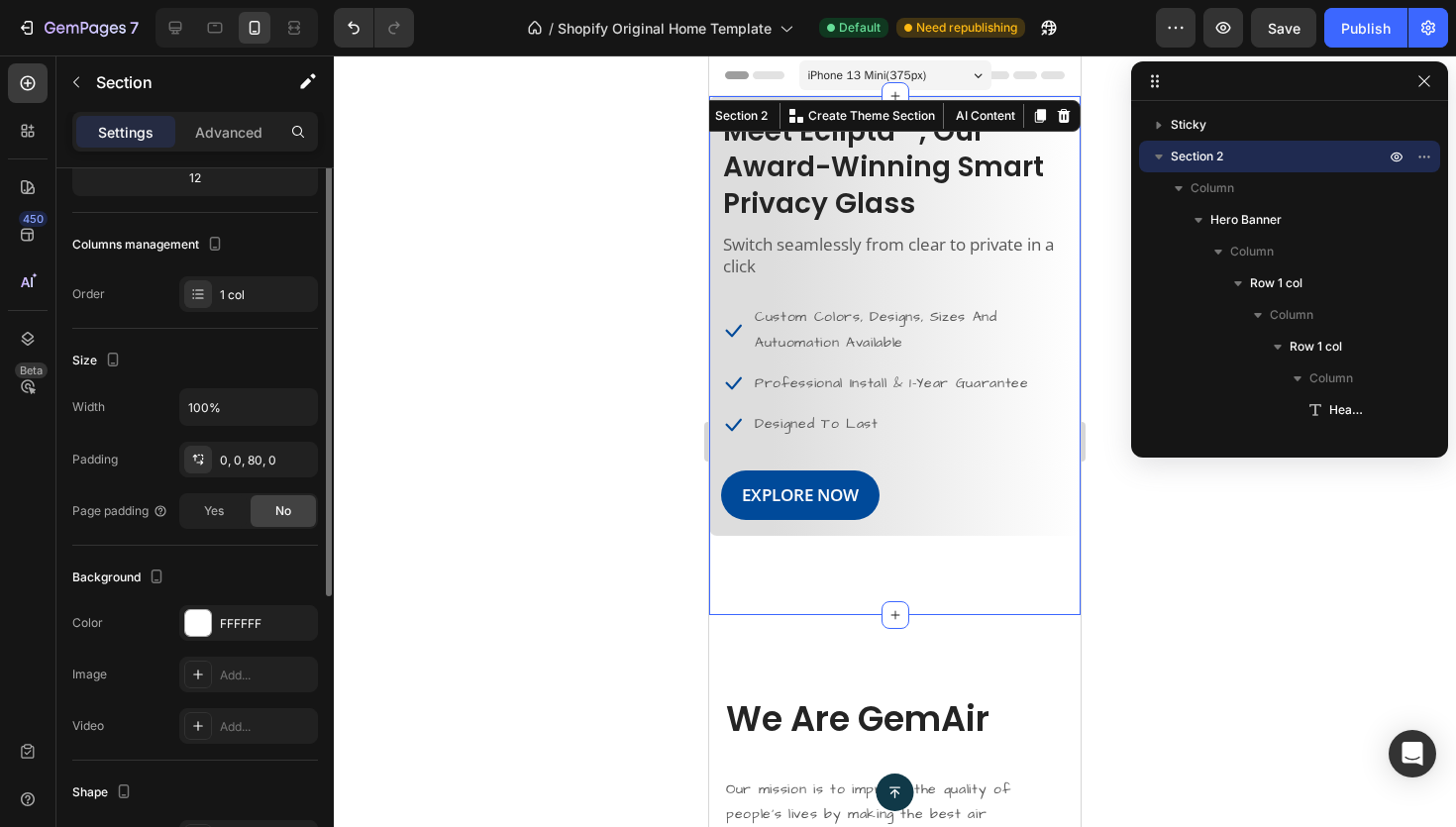 scroll, scrollTop: 249, scrollLeft: 0, axis: vertical 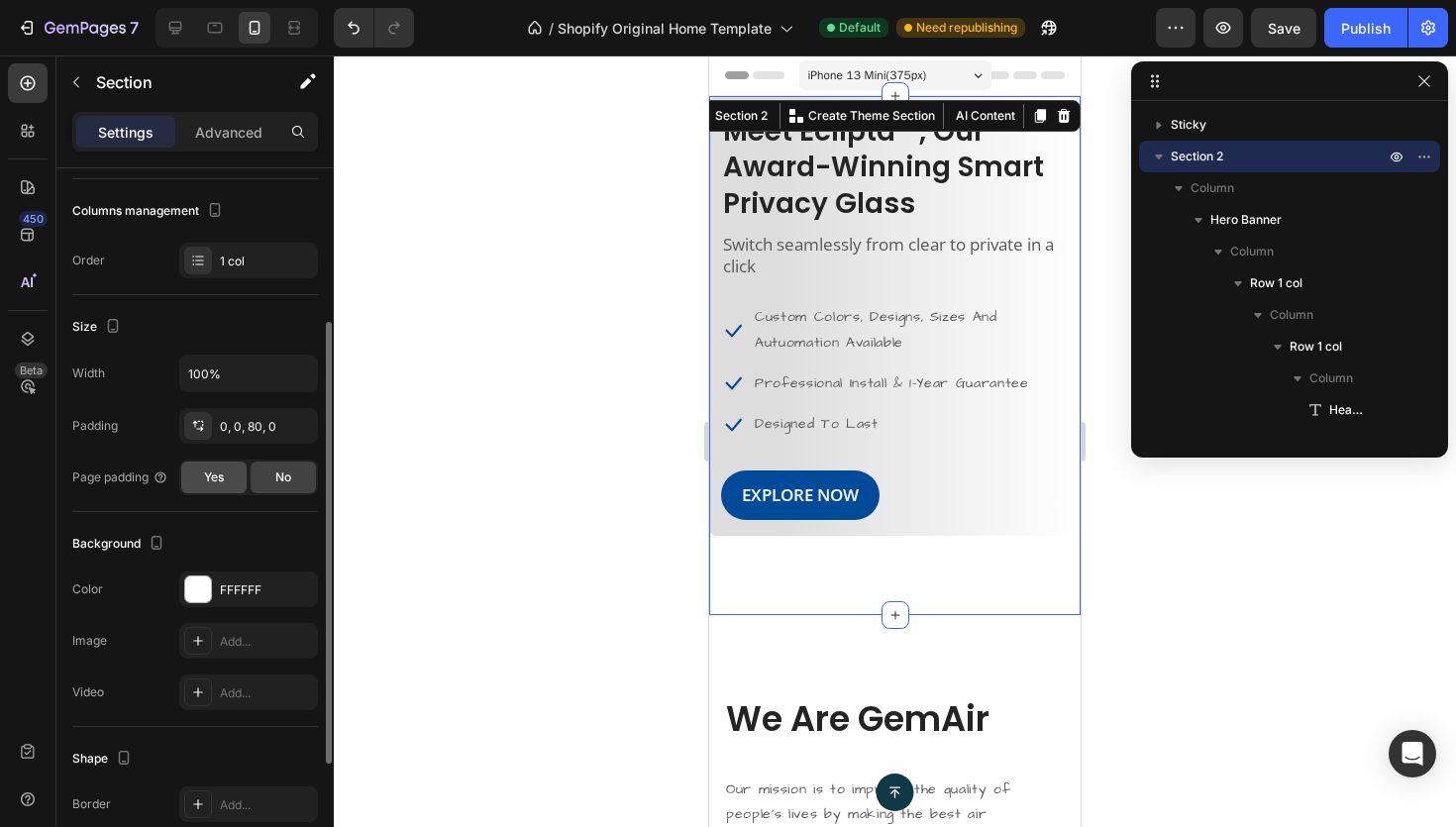click on "Yes" 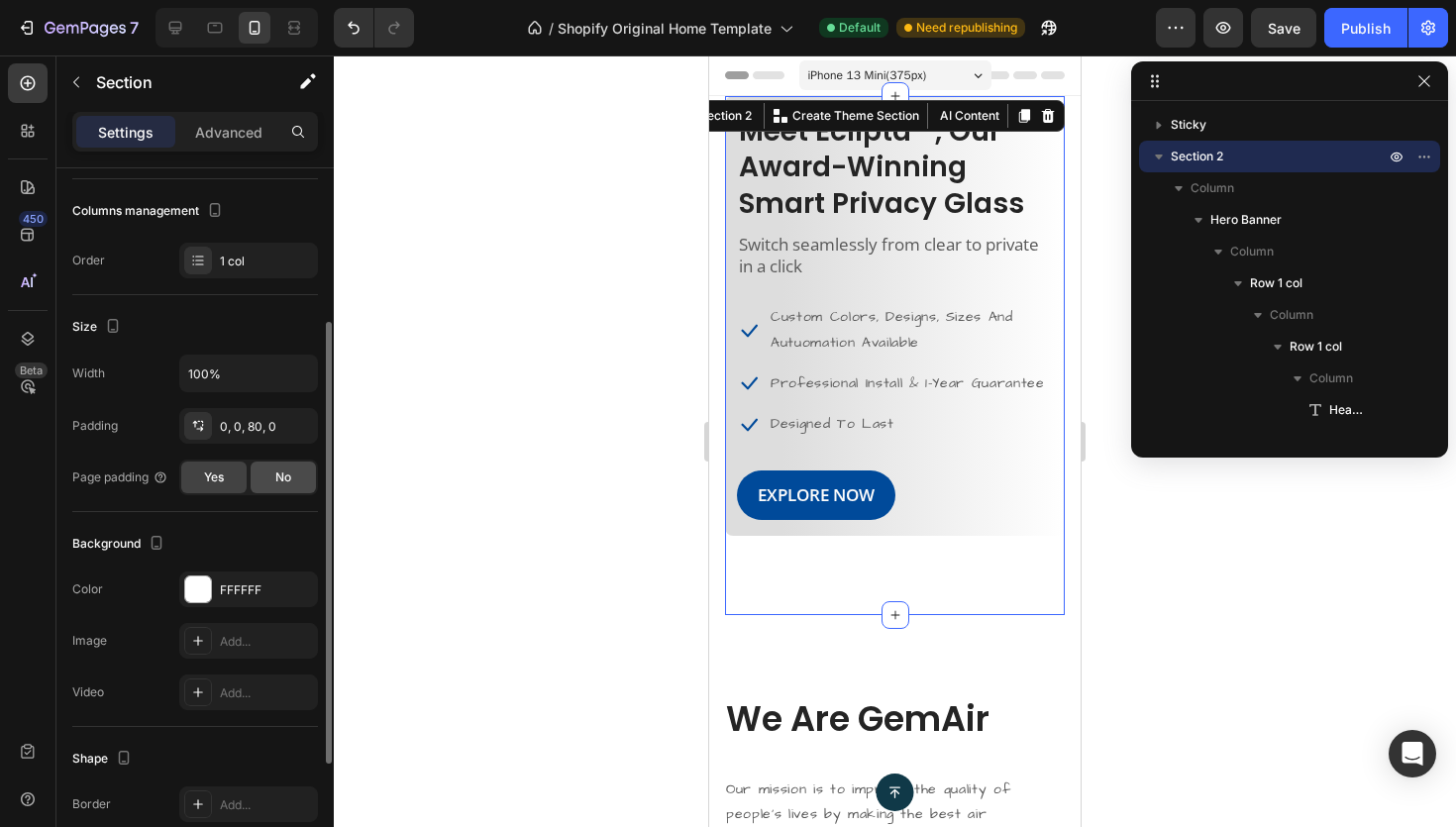 click on "No" 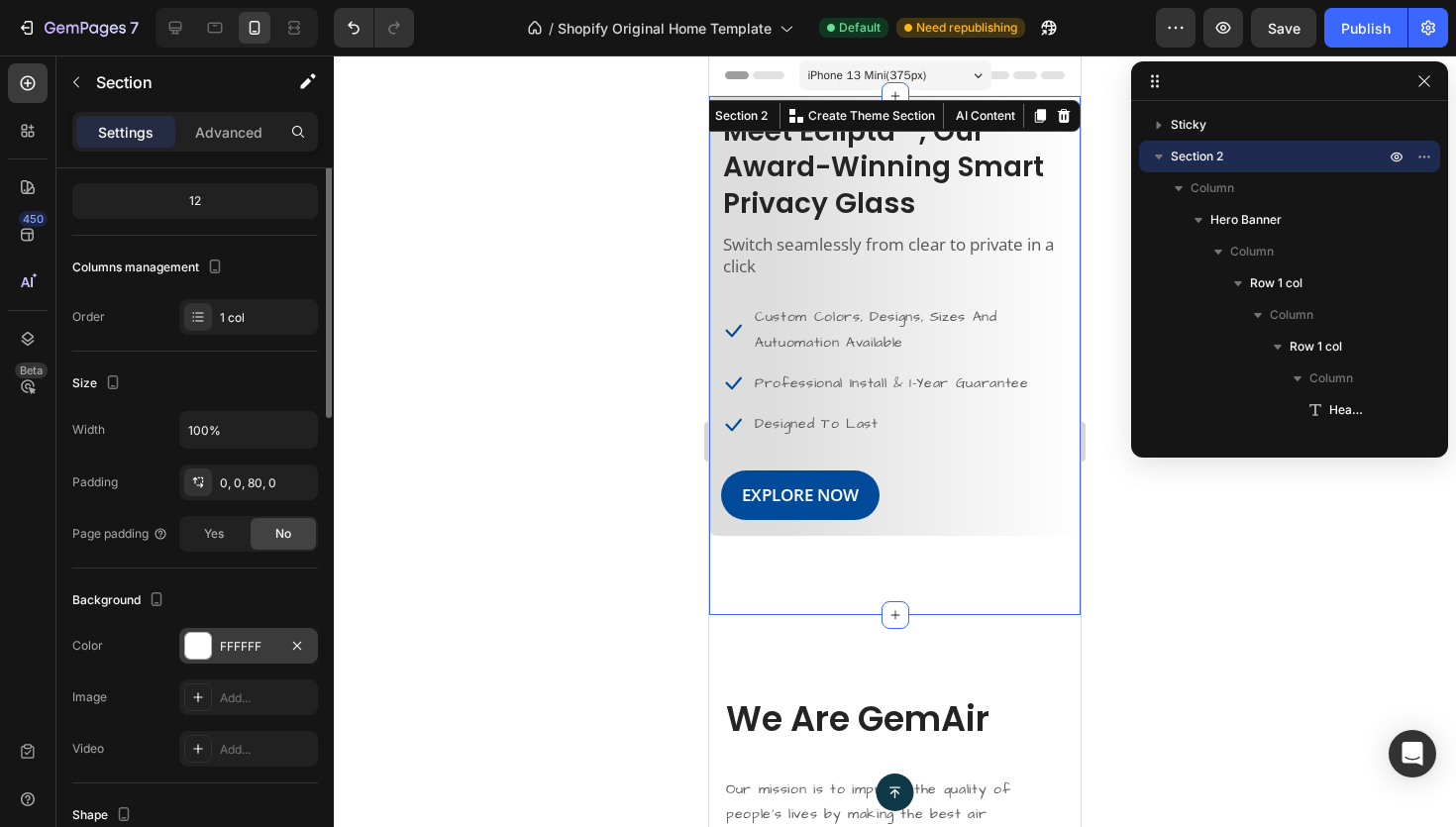 scroll, scrollTop: 0, scrollLeft: 0, axis: both 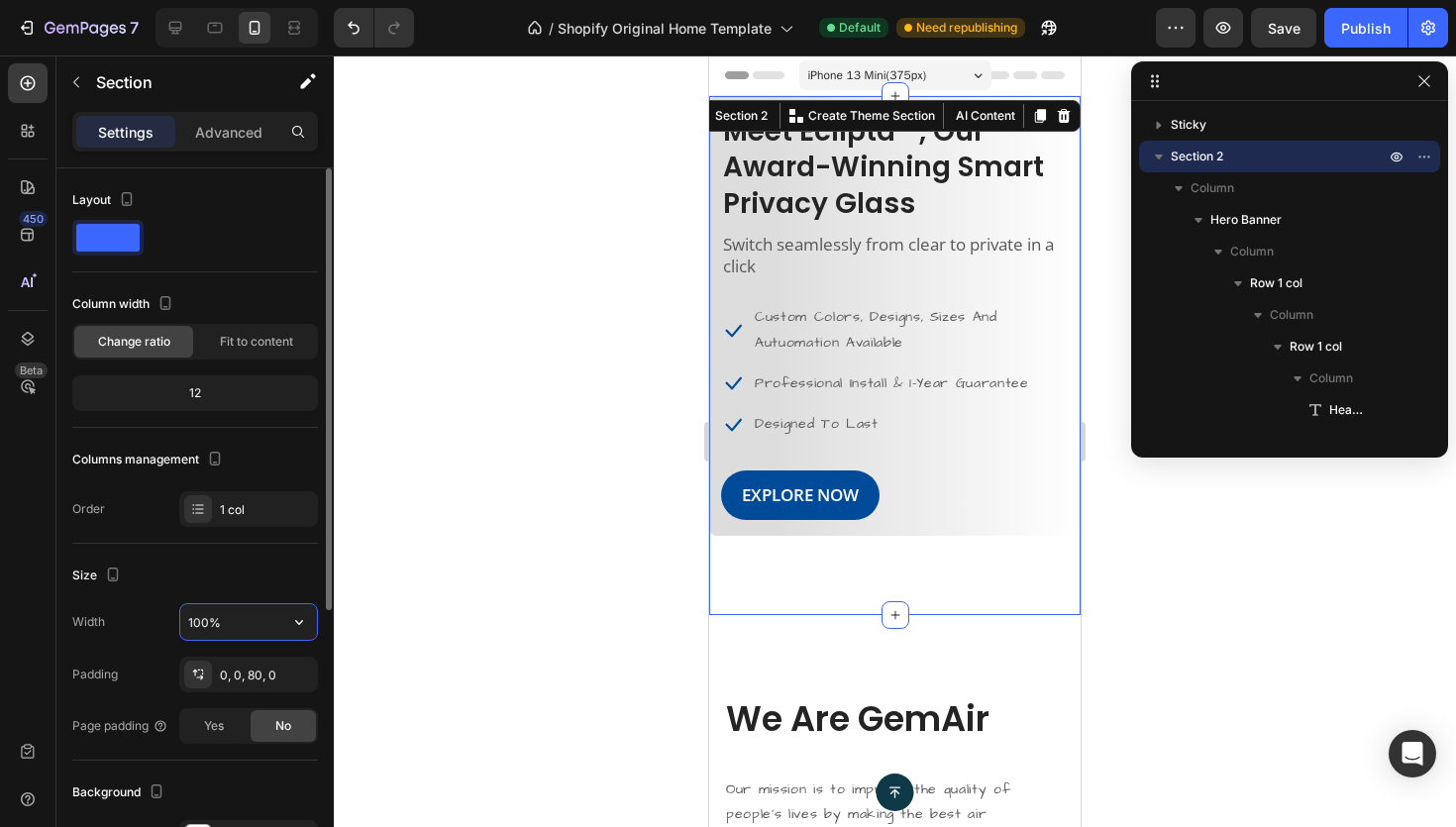 click on "100%" at bounding box center [249, 622] 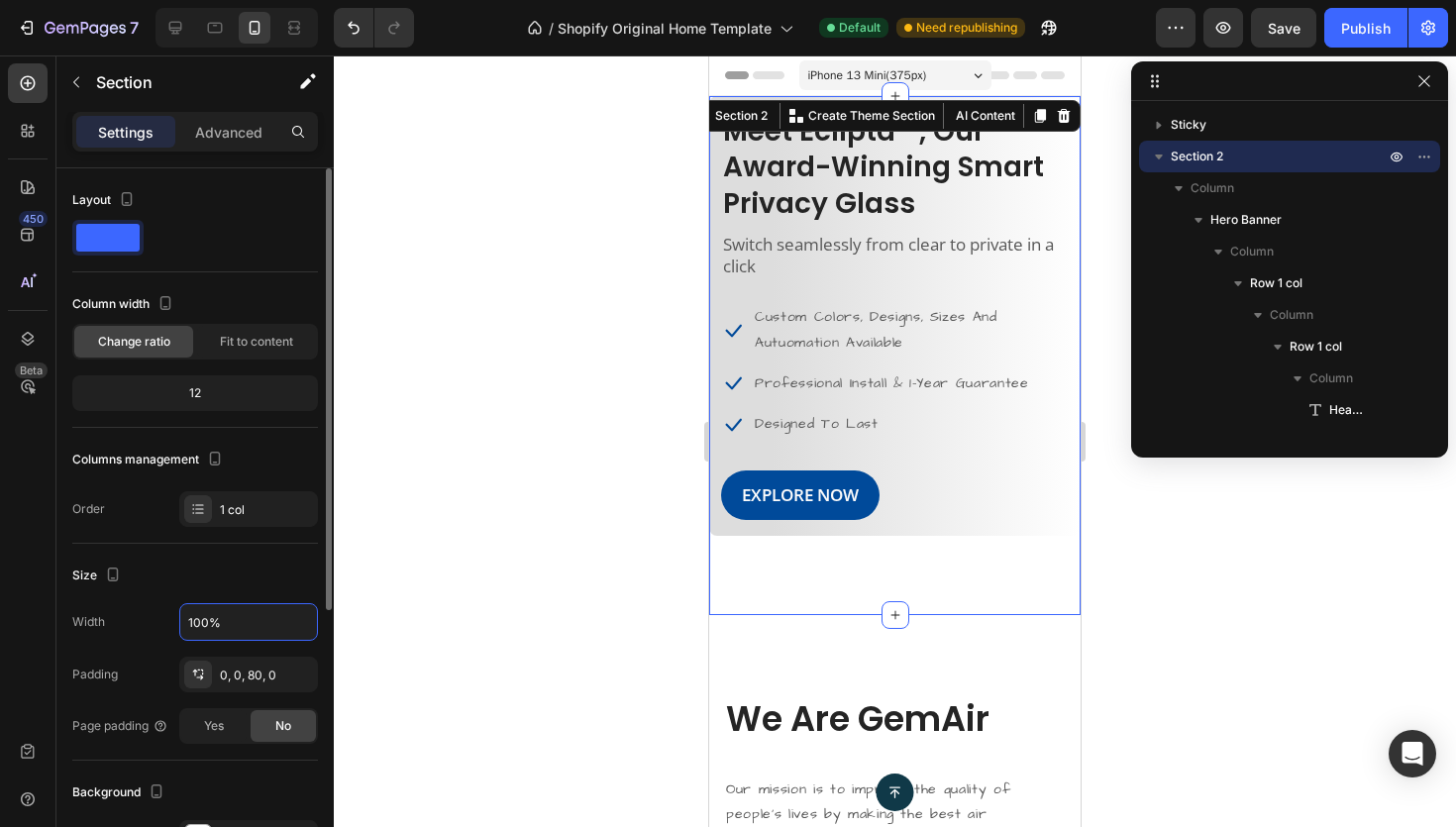 click on "Width 100% Padding 0, 0, 80, 0 Page padding Yes No" at bounding box center (195, 673) 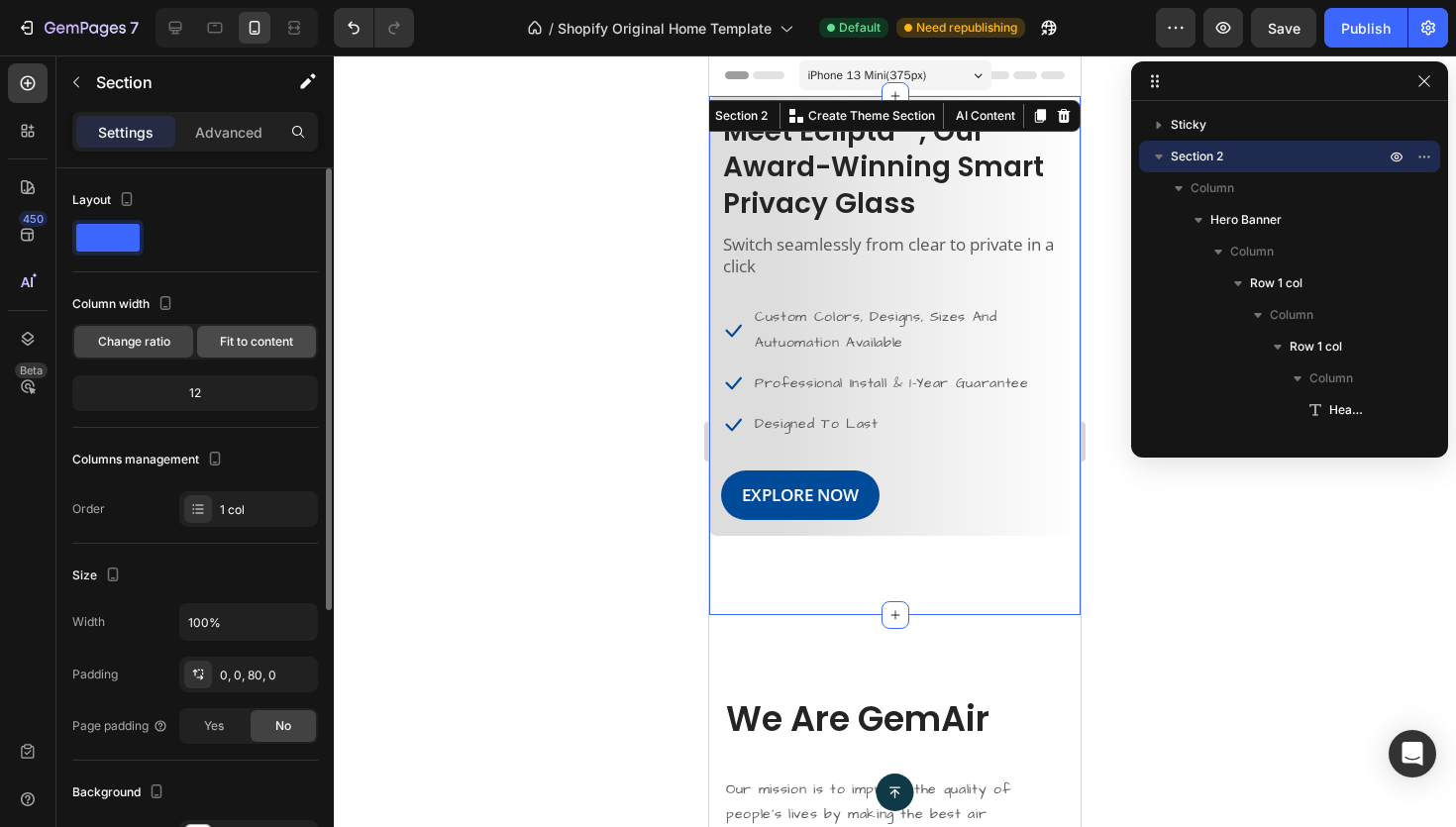 click on "Fit to content" 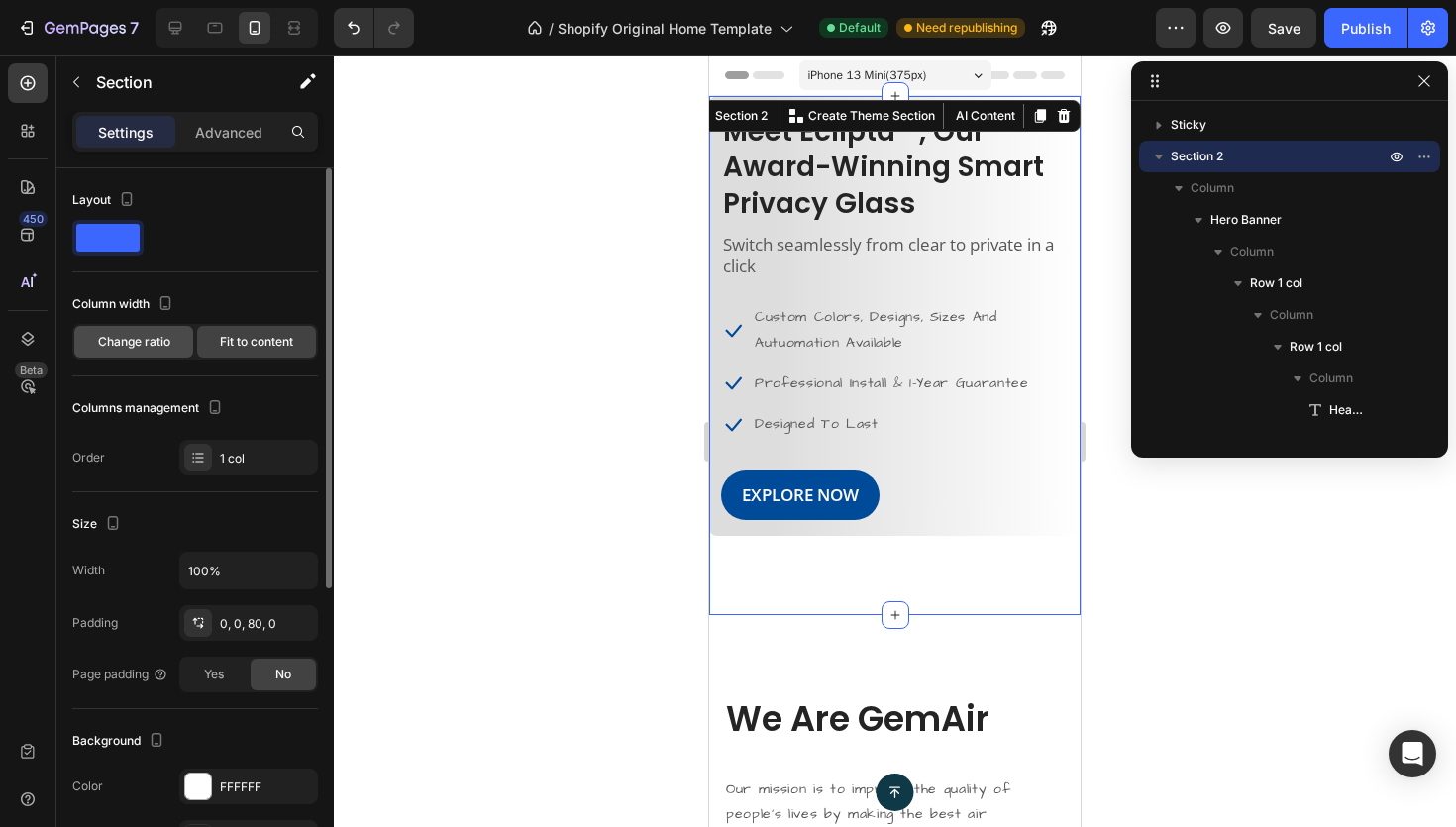 click on "Change ratio" 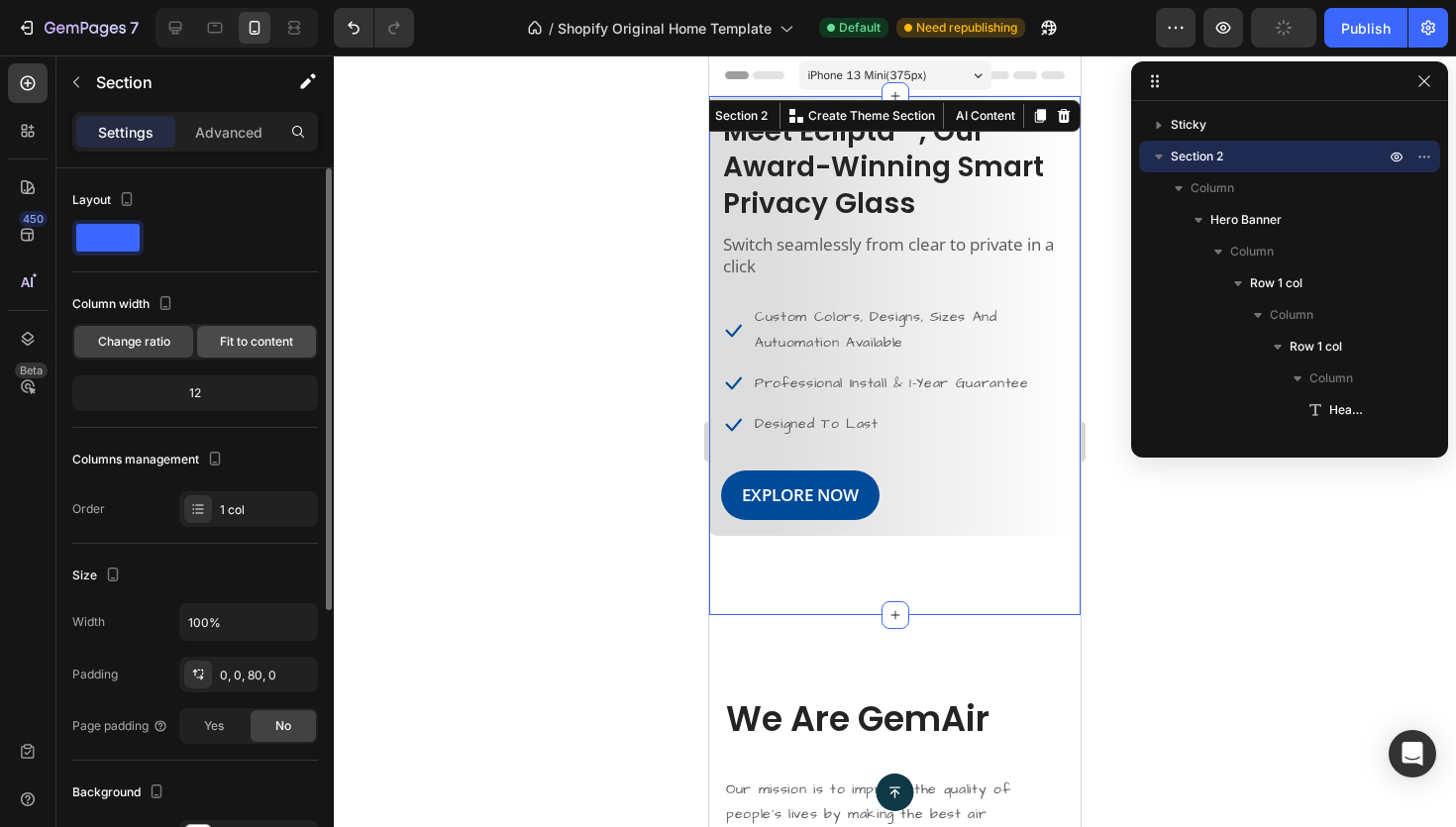 click on "Fit to content" 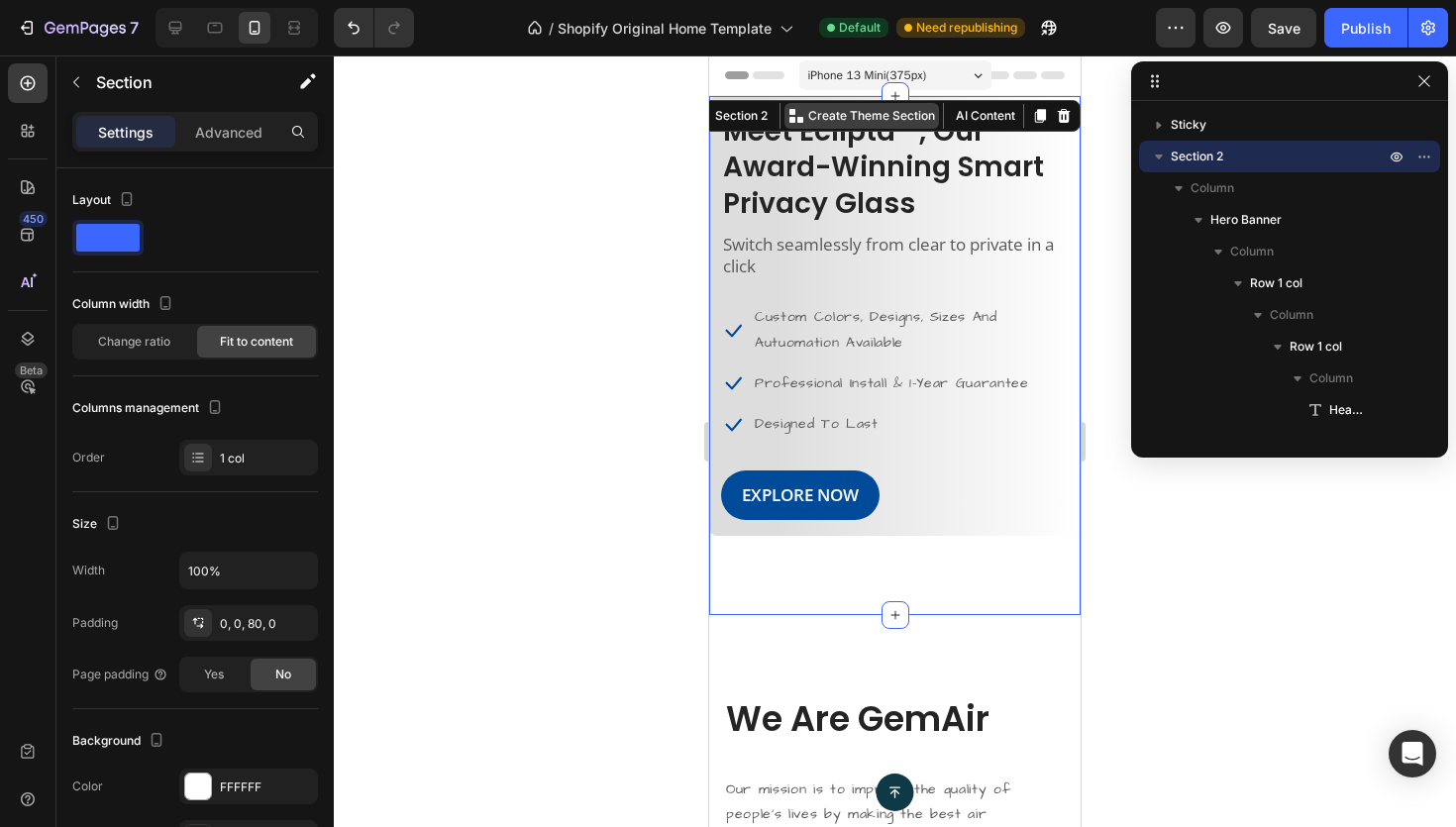 click on "Create Theme Section" at bounding box center (862, 116) 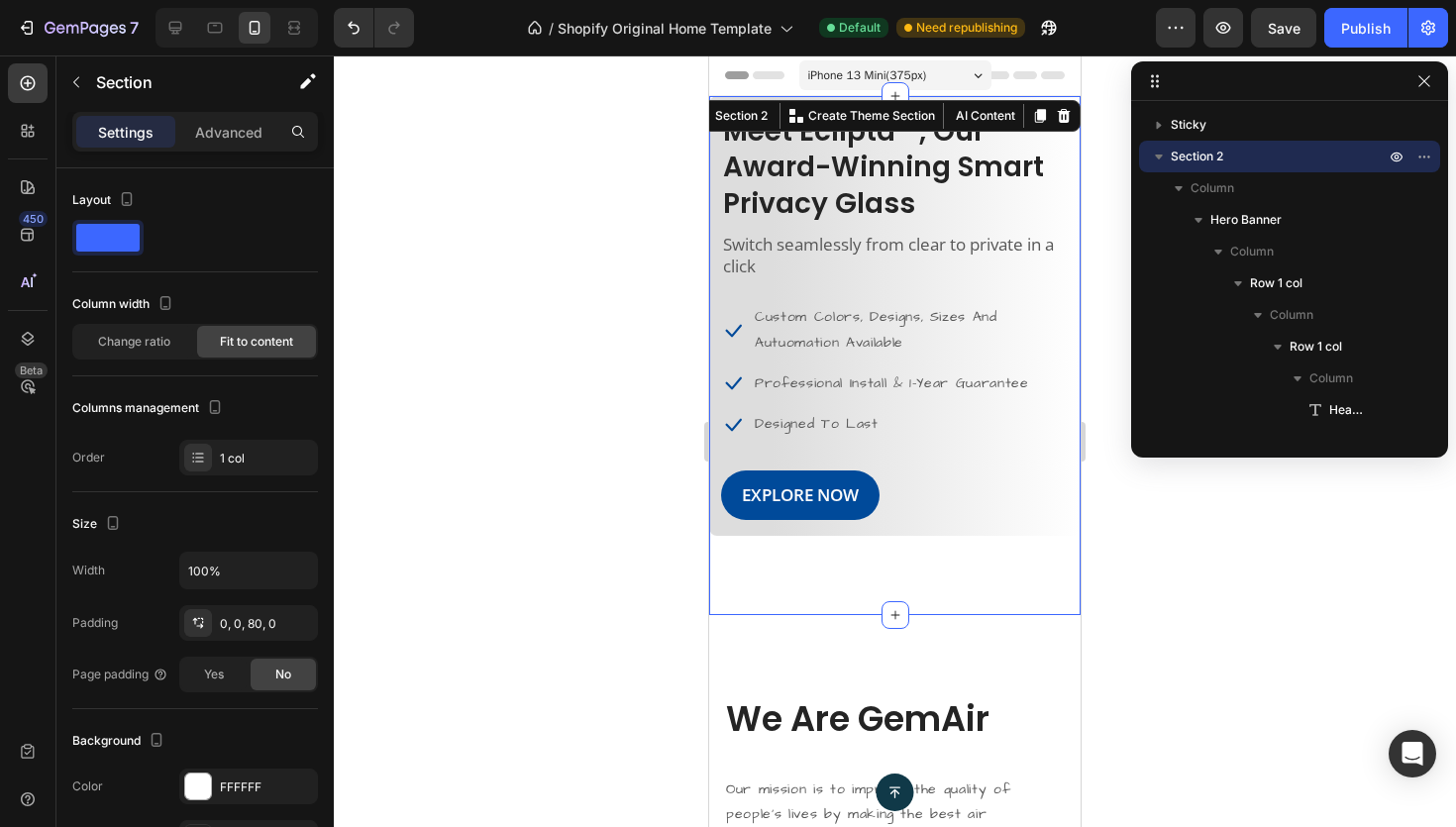 click 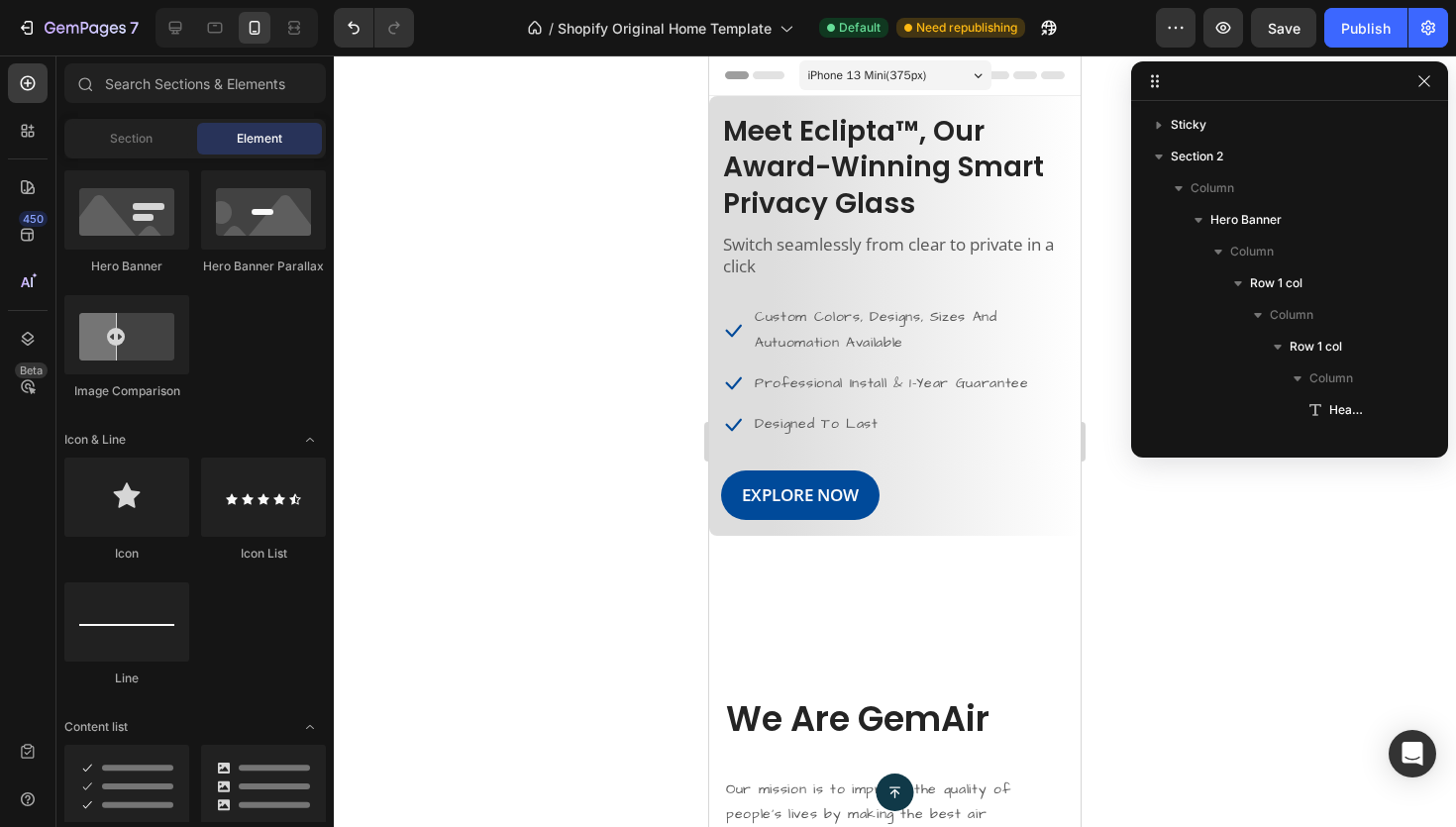 click on "Section Element" at bounding box center [195, 139] 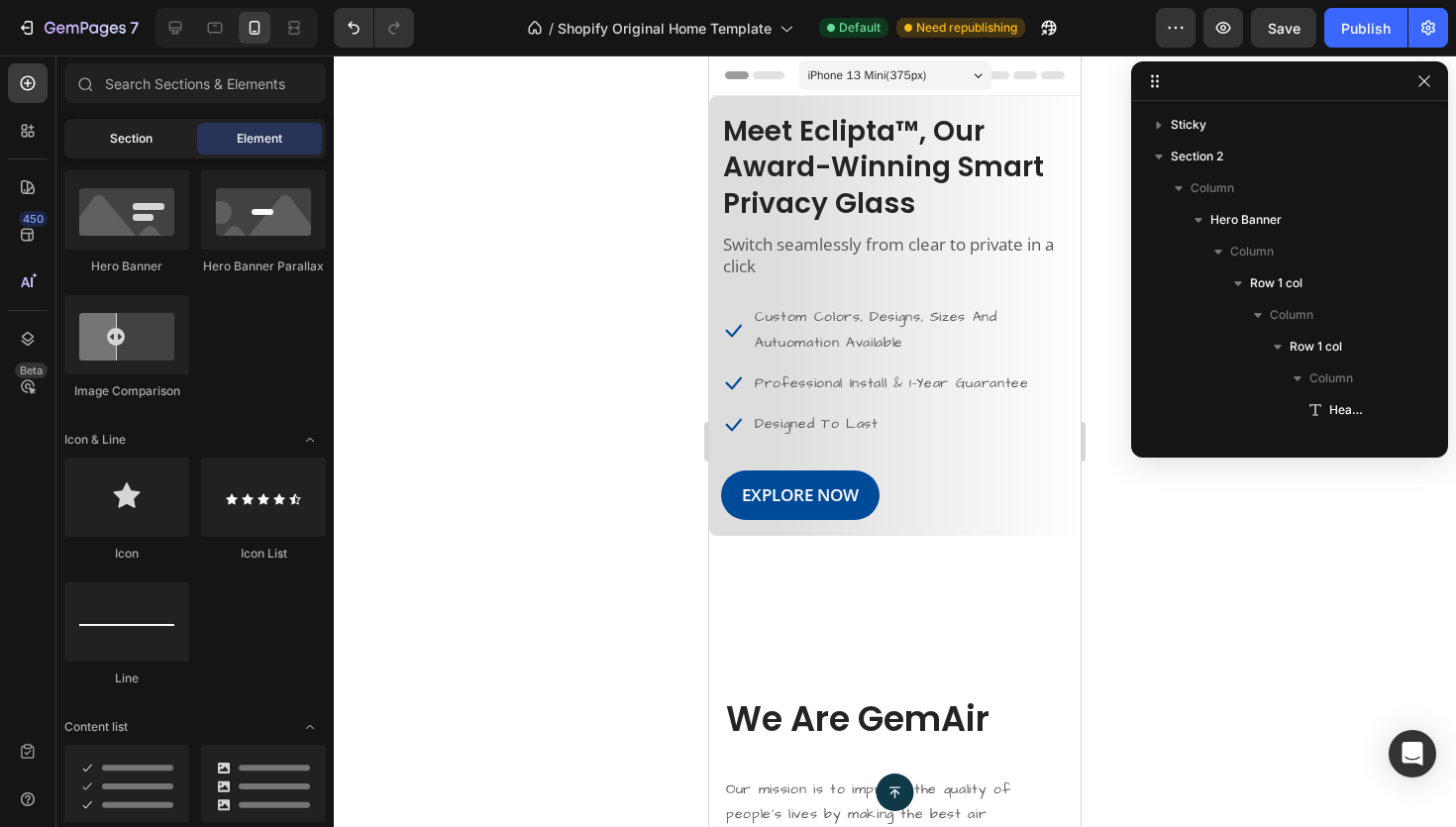 click on "Section" 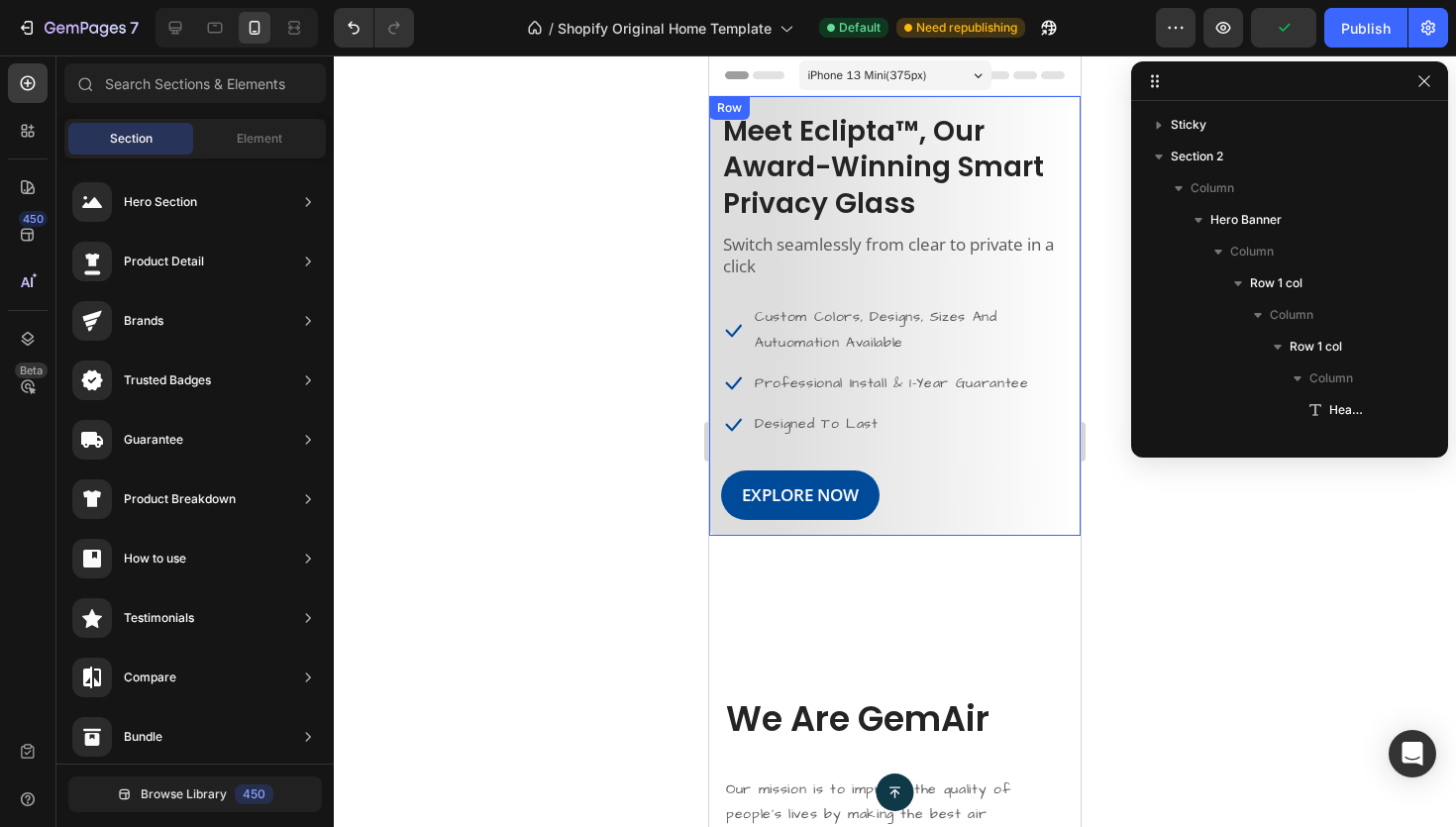 click on "Meet Eclipta™, Our Award-Winning Smart Privacy Glass Heading Switch seamlessly from clear to private in a click Text block                Icon Custom Colors, Designs, Sizes And Autuomation Available Text block                Icon Professional Install & 1-Year Guarantee Text block                Icon Designed To Last Text block Icon List EXPLORE  NOW Button Row" at bounding box center (894, 316) 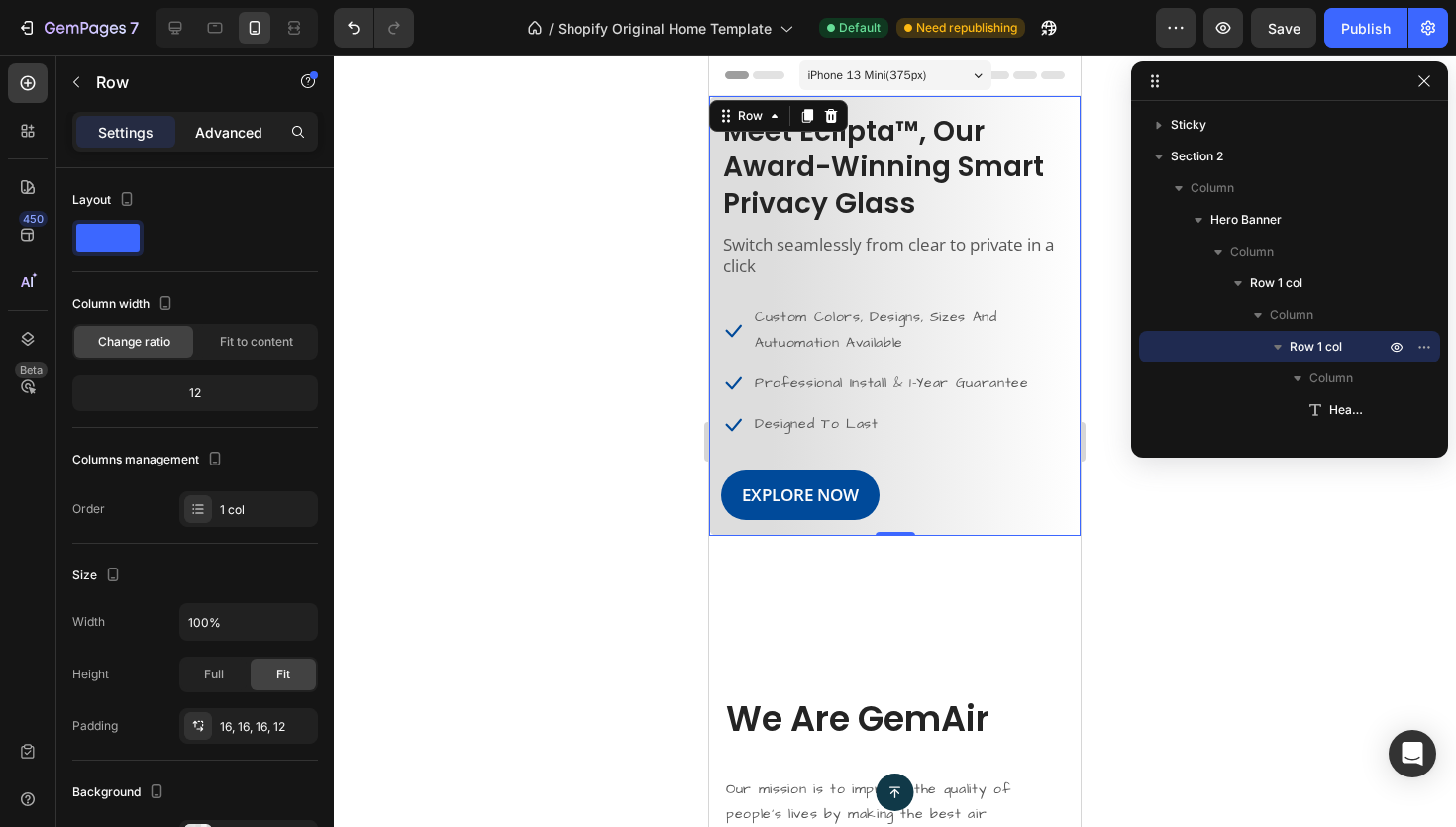 click on "Advanced" at bounding box center (229, 132) 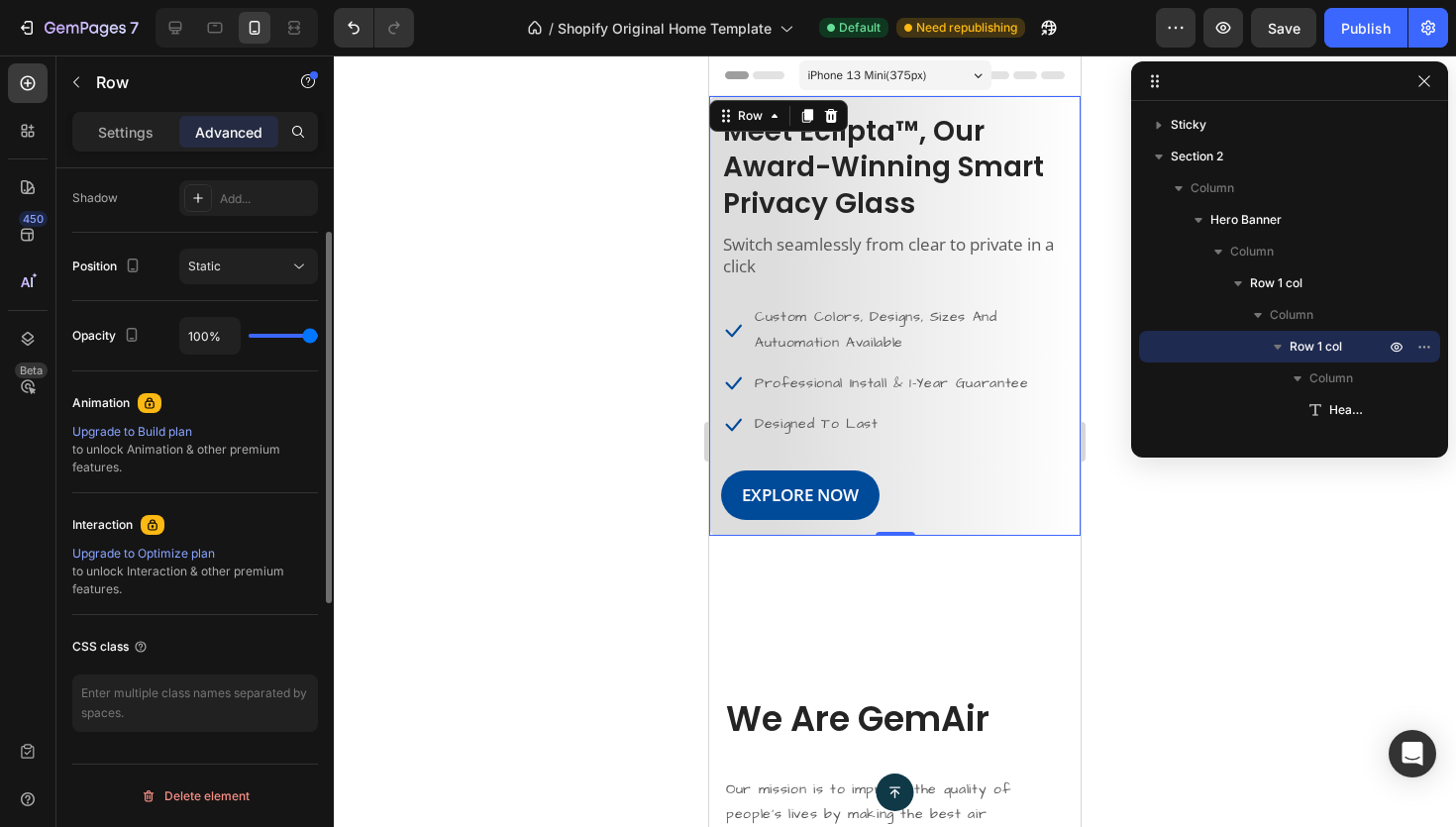 scroll, scrollTop: 0, scrollLeft: 0, axis: both 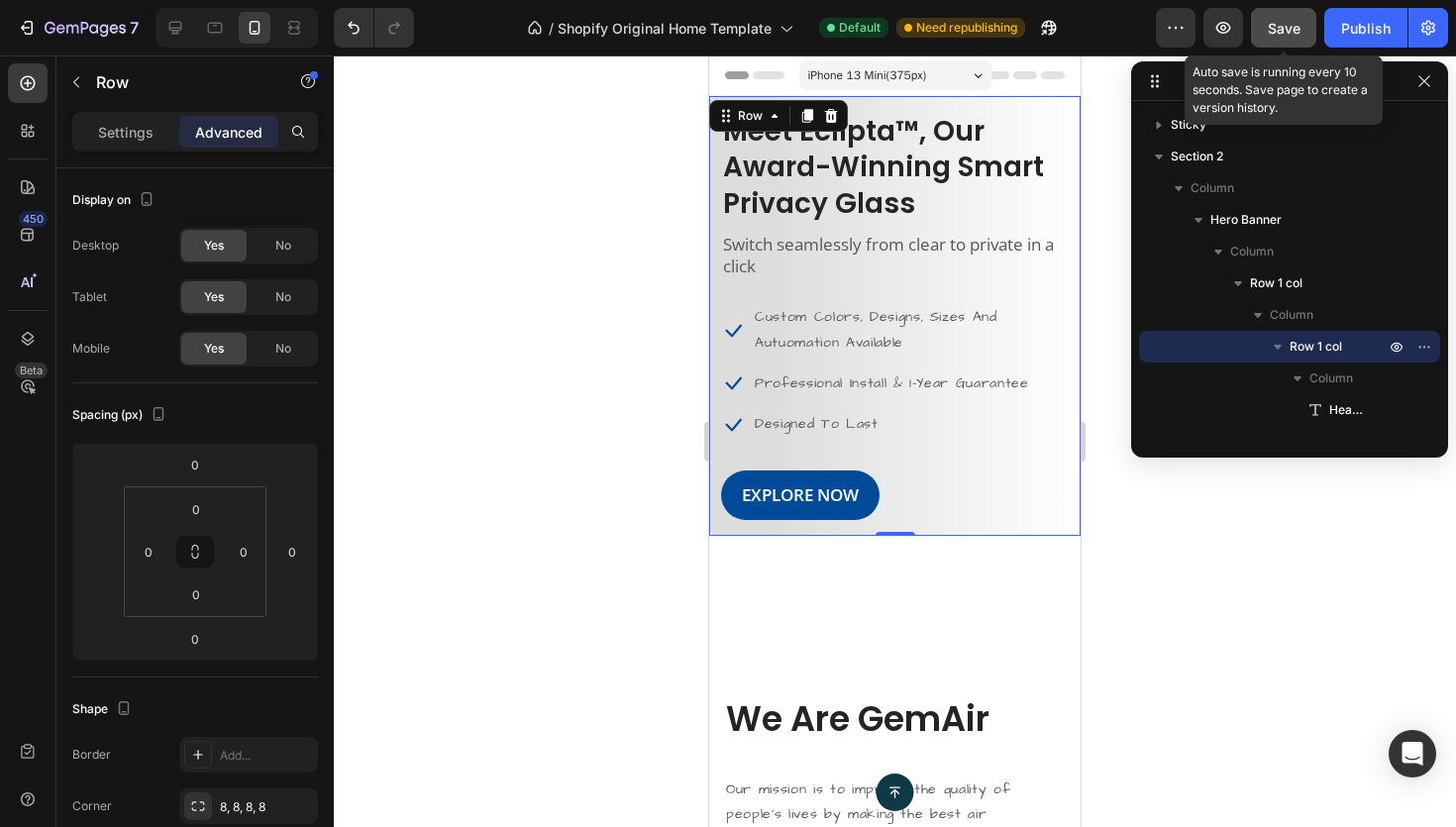 click on "Save" 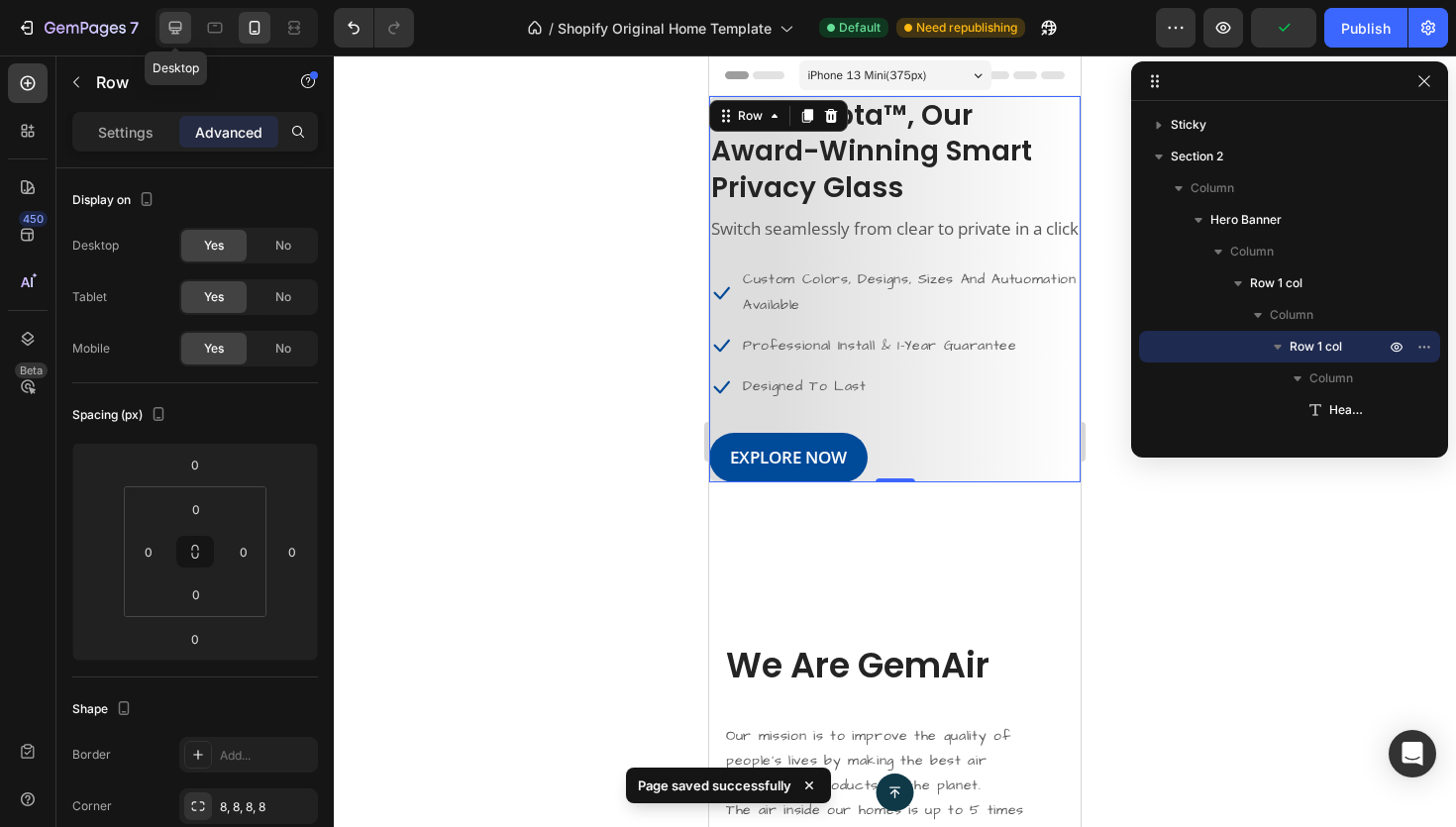 click 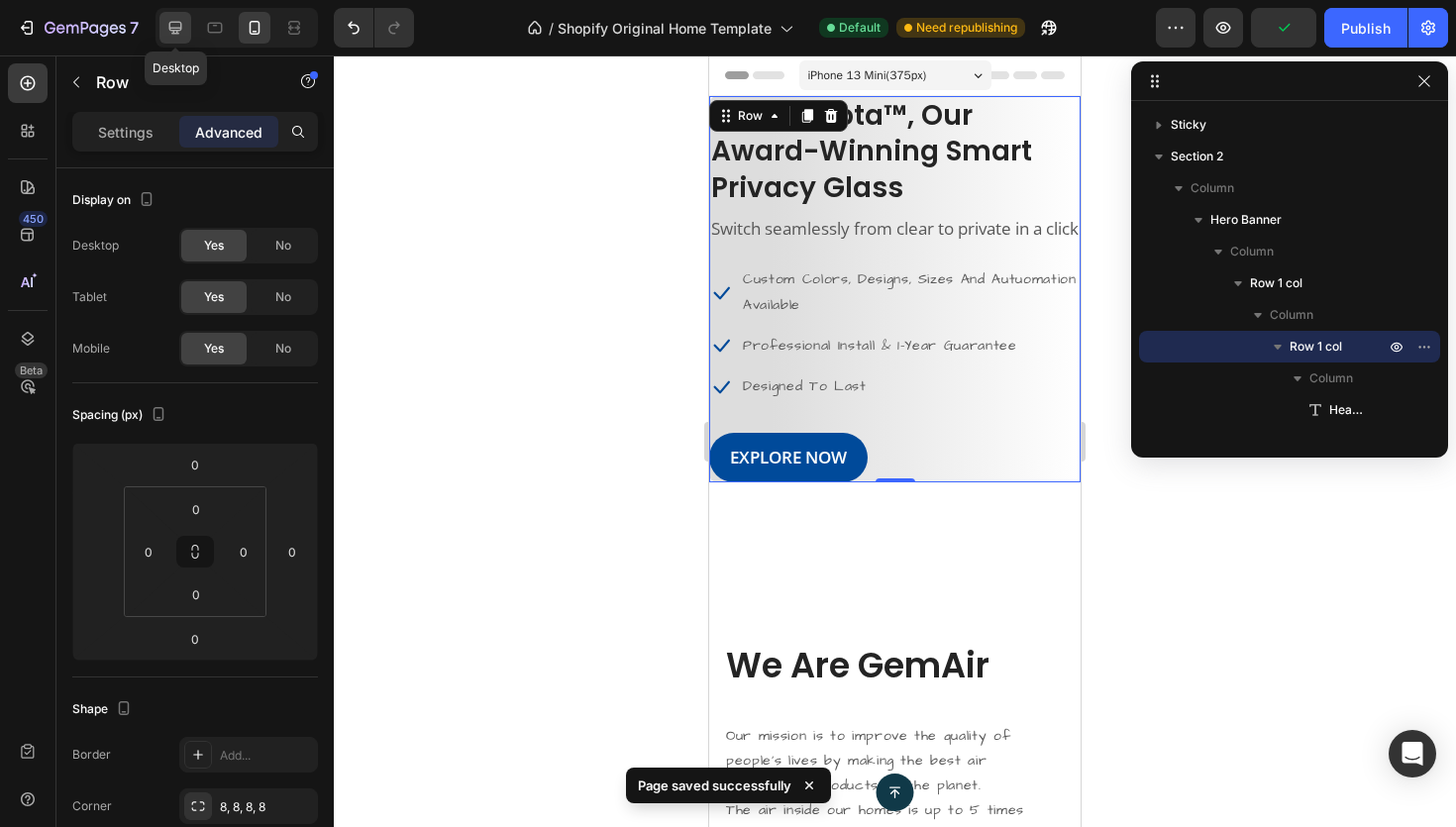 type on "0" 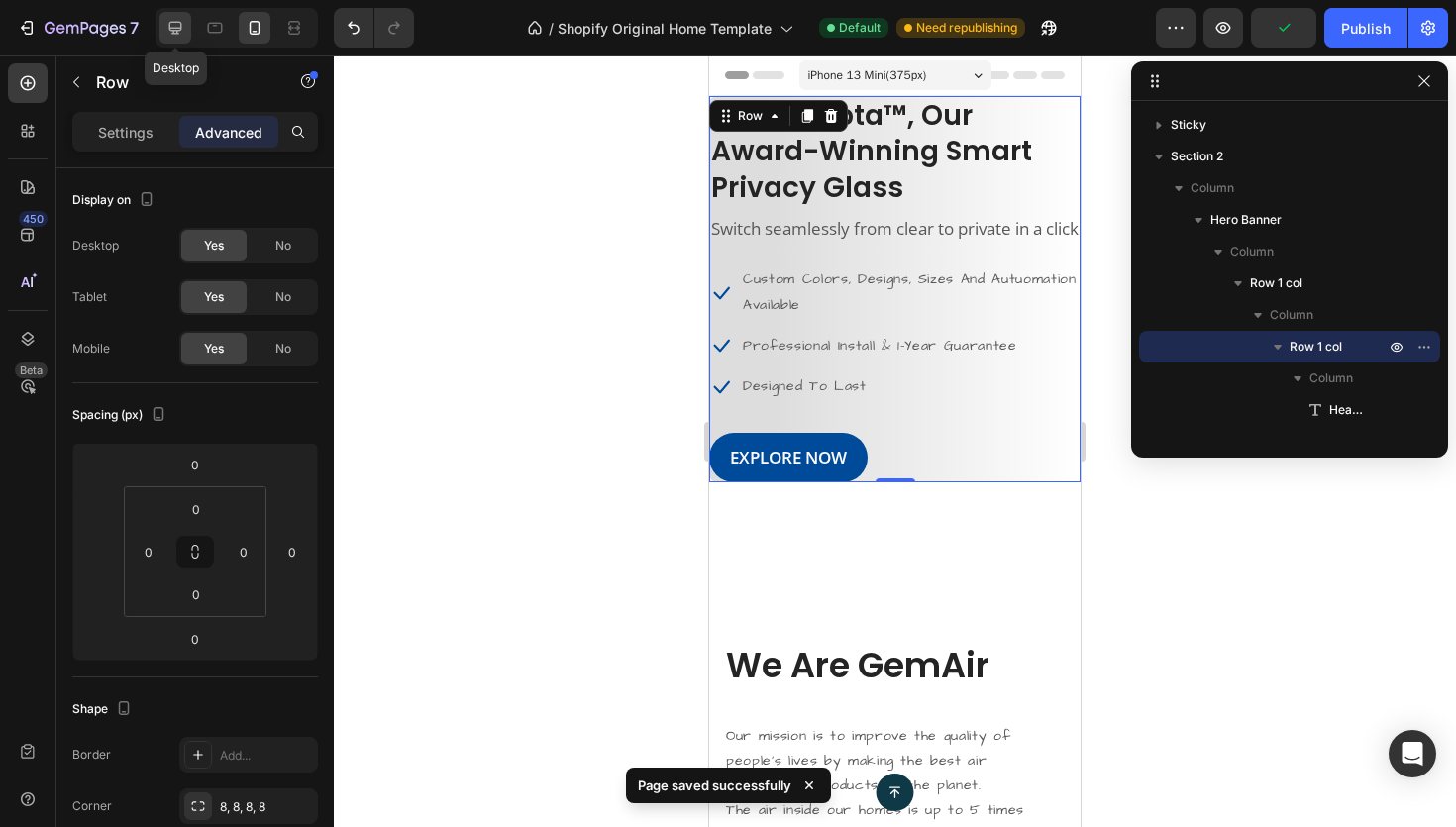 type on "16" 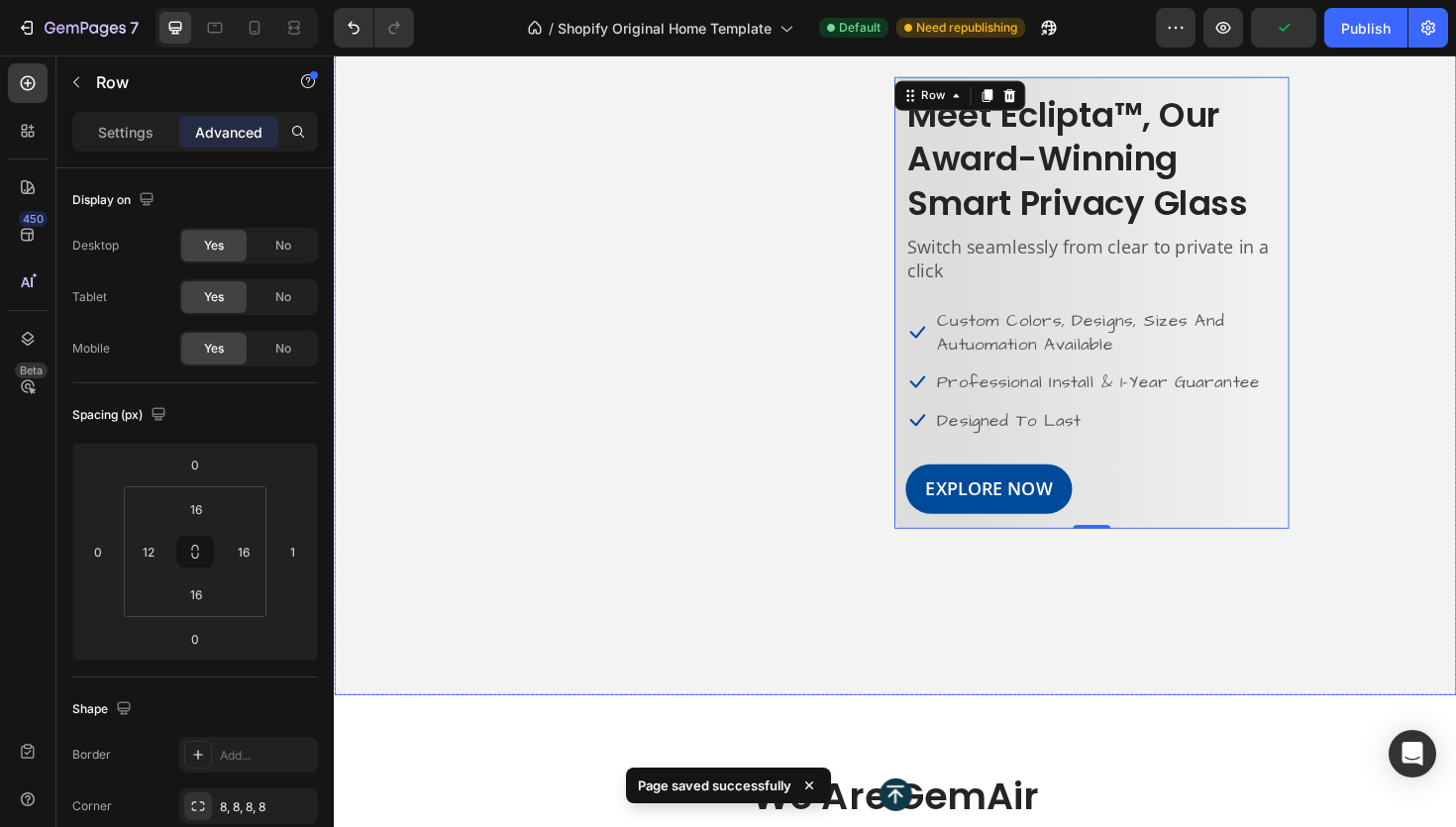 scroll, scrollTop: 197, scrollLeft: 0, axis: vertical 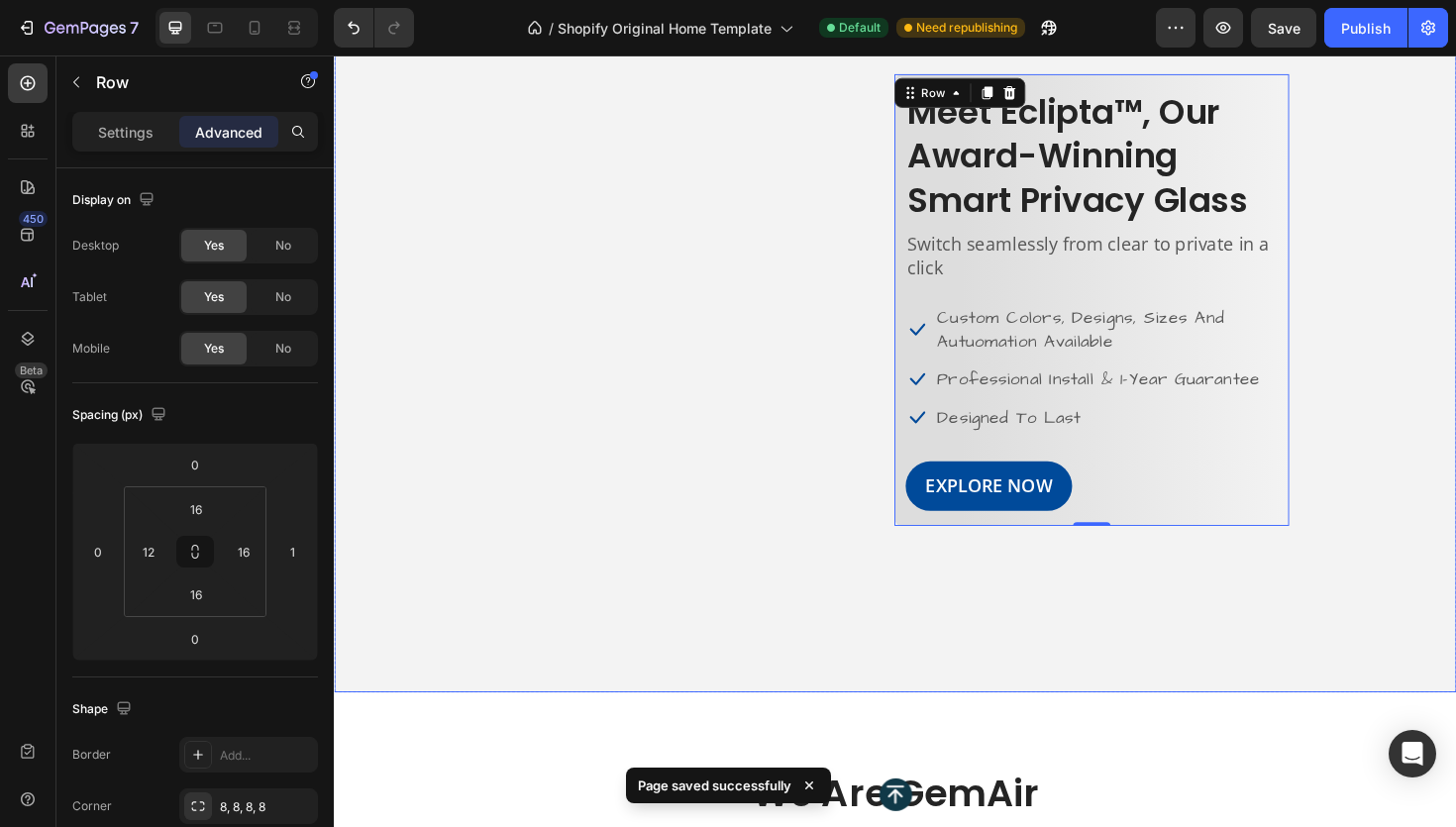 click at bounding box center [928, 314] 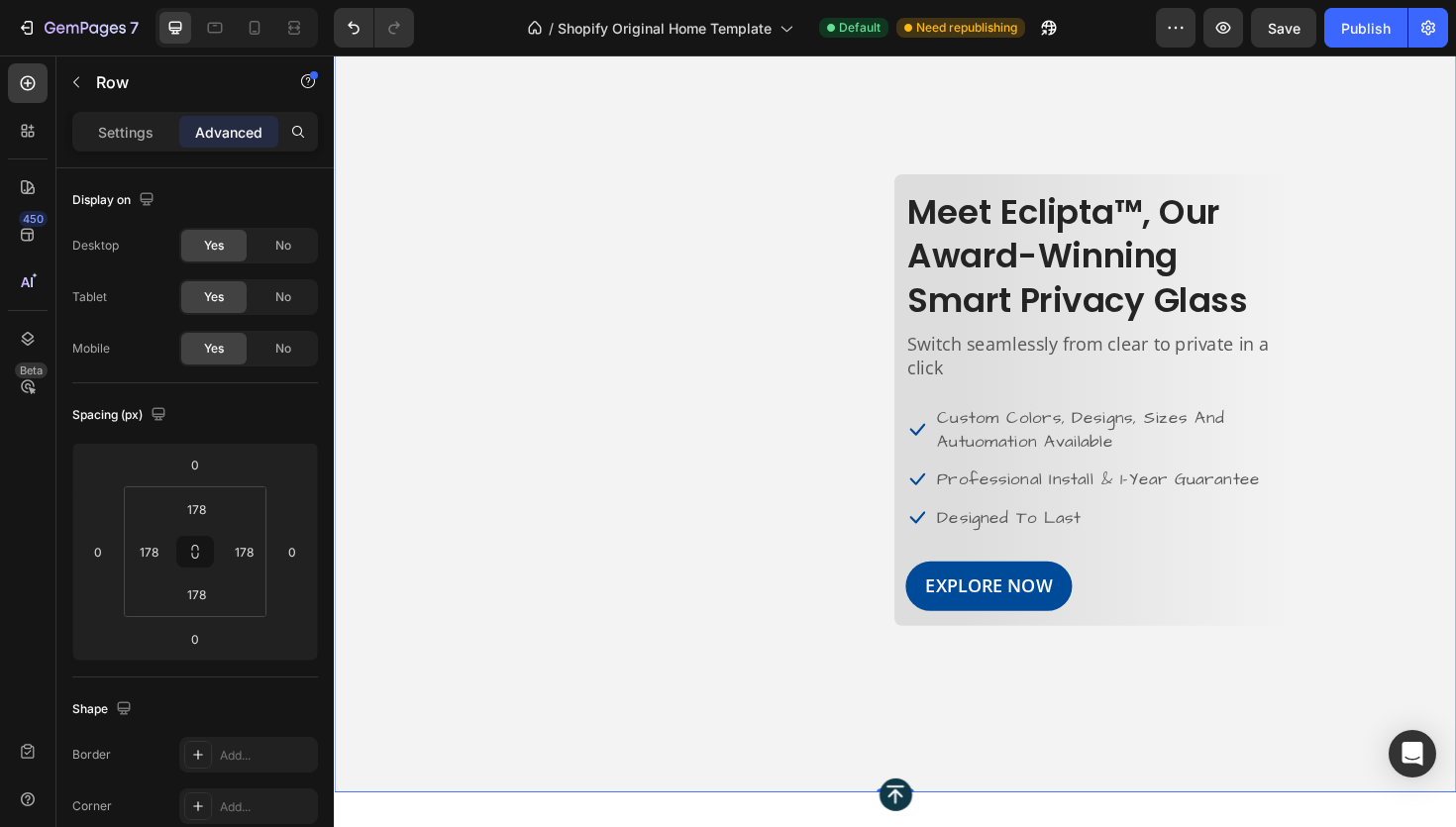 scroll, scrollTop: 0, scrollLeft: 0, axis: both 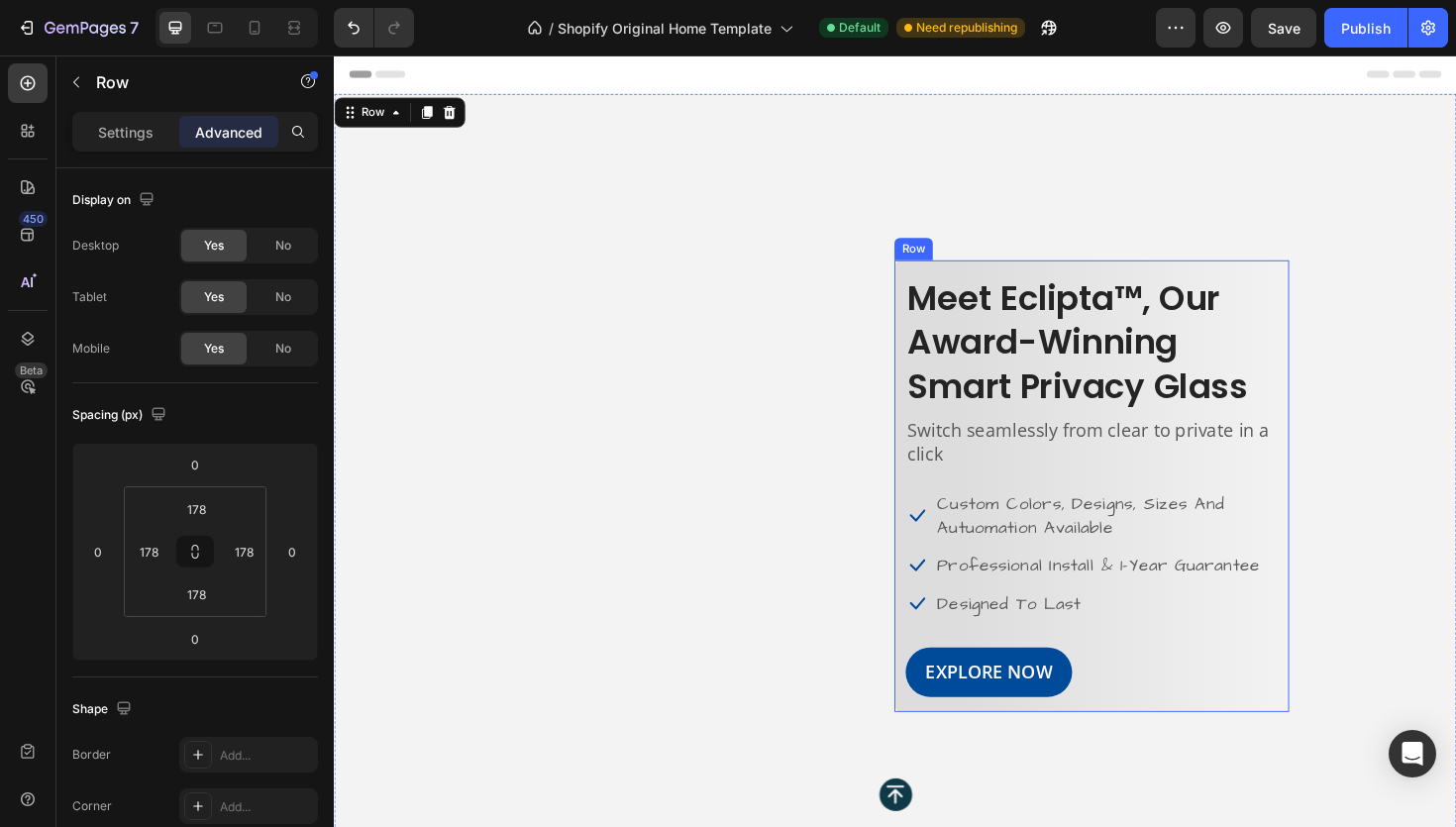 click on "Meet Eclipta™, Our Award-Winning Smart Privacy Glass Heading Switch seamlessly from clear to private in a click Text block                Icon Custom Colors, Designs, Sizes And Autuomation Available Text block                Icon Professional Install & 1-Year Guarantee Text block                Icon Designed To Last Text block Icon List EXPLORE  NOW Button Row" at bounding box center (1136, 511) 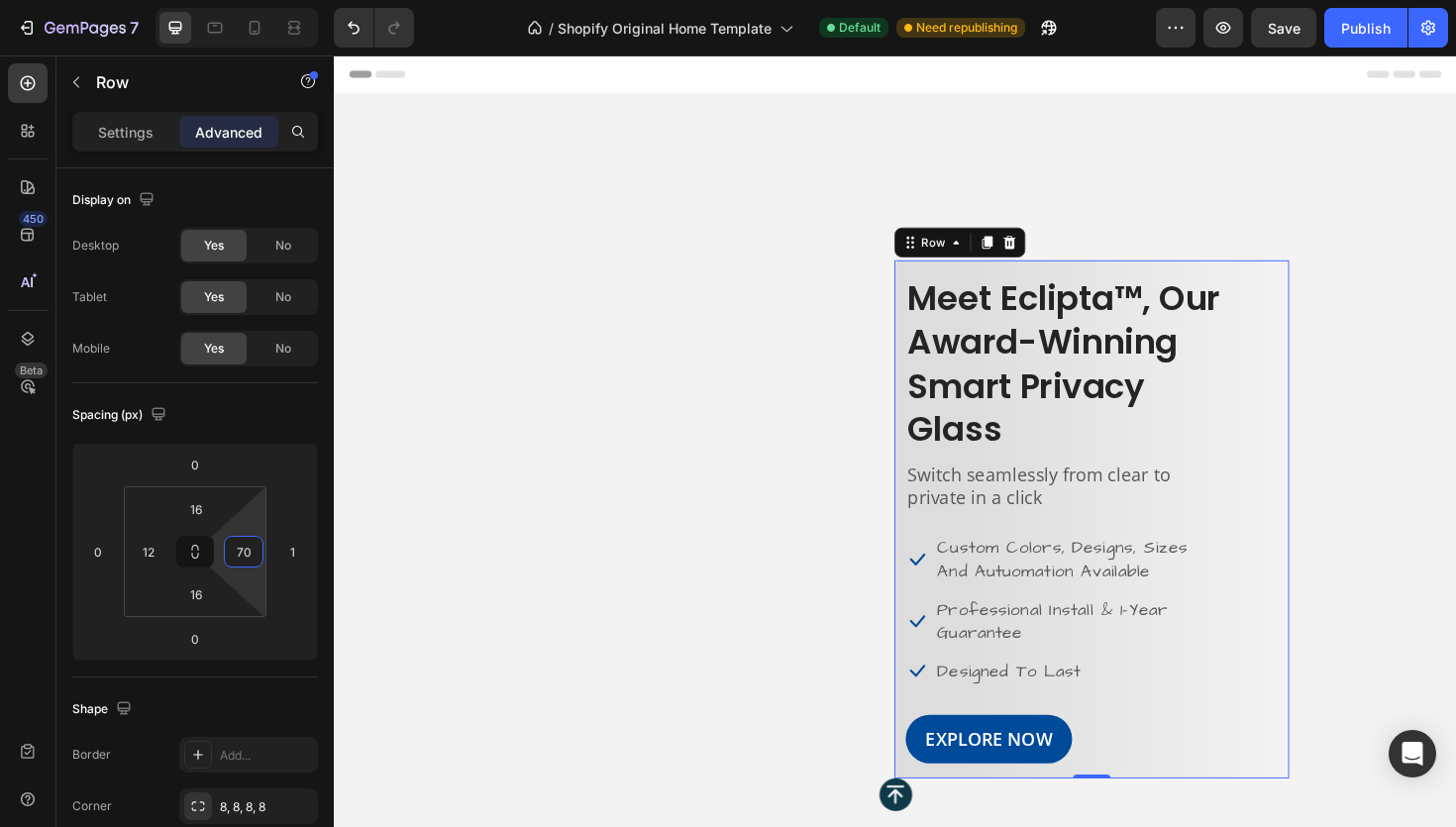 drag, startPoint x: 256, startPoint y: 579, endPoint x: 253, endPoint y: 553, distance: 26.172505 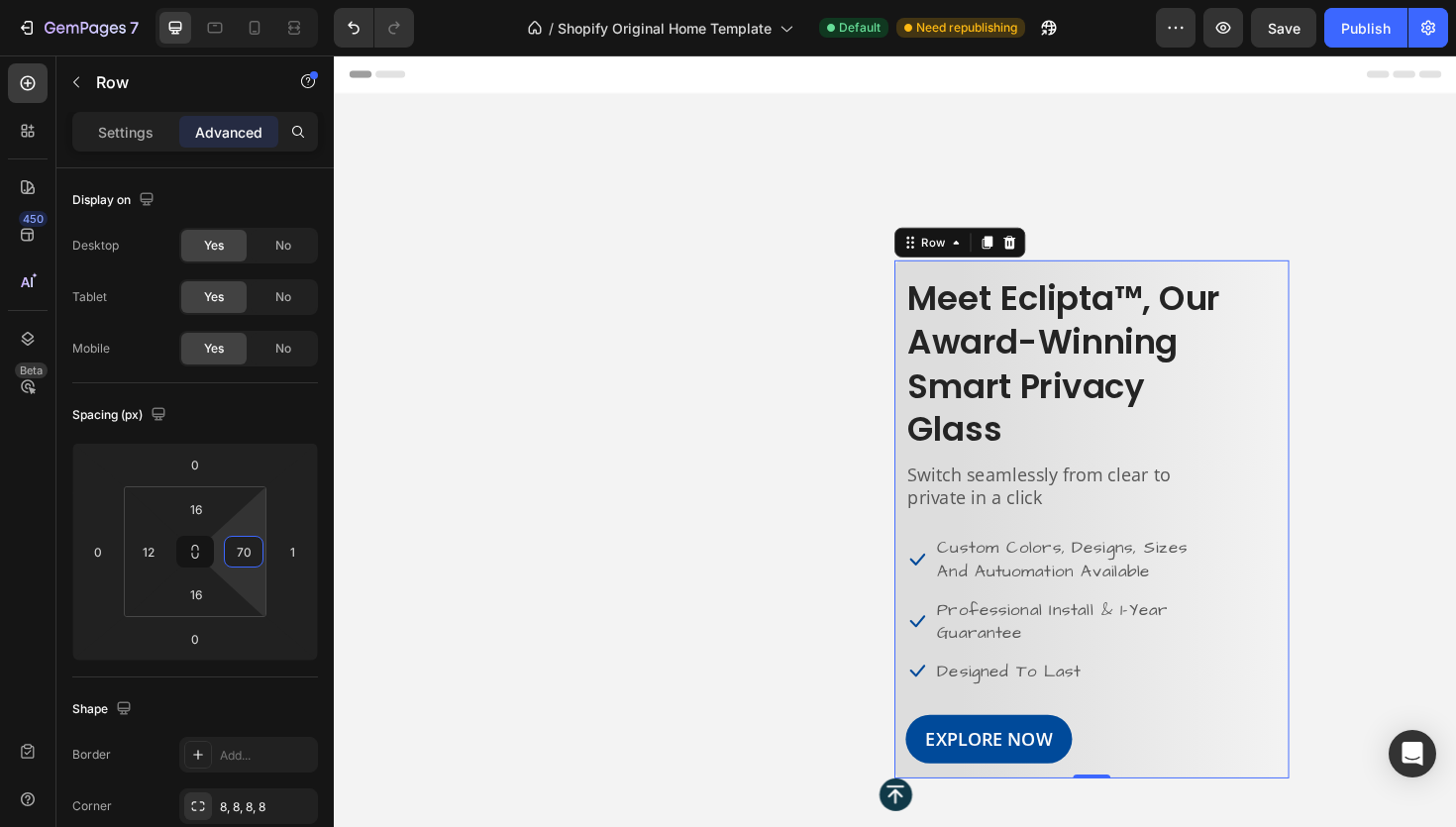 click on "7   /  Shopify Original Home Template Default Need republishing Preview  Save   Publish  450 Beta Sections(18) Elements(83) Section Element Hero Section Product Detail Brands Trusted Badges Guarantee Product Breakdown How to use Testimonials Compare Bundle FAQs Social Proof Brand Story Product List Collection Blog List Contact Sticky Add to Cart Custom Footer Browse Library 450 Layout
Row
Row
Row
Row Text
Heading
Text Block Button
Button
Button Media
Image
Image
Video" at bounding box center (728, 0) 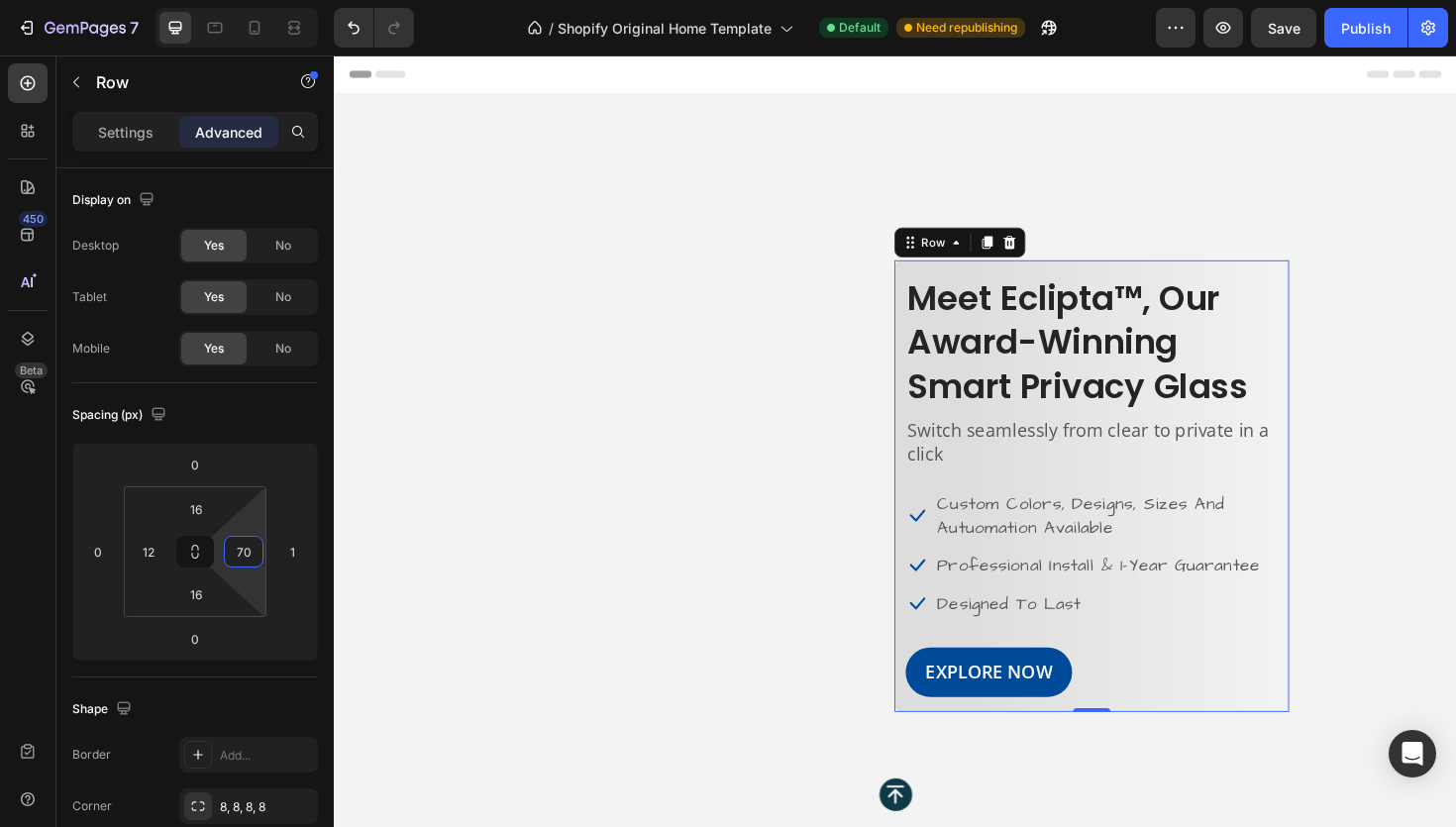 type on "16" 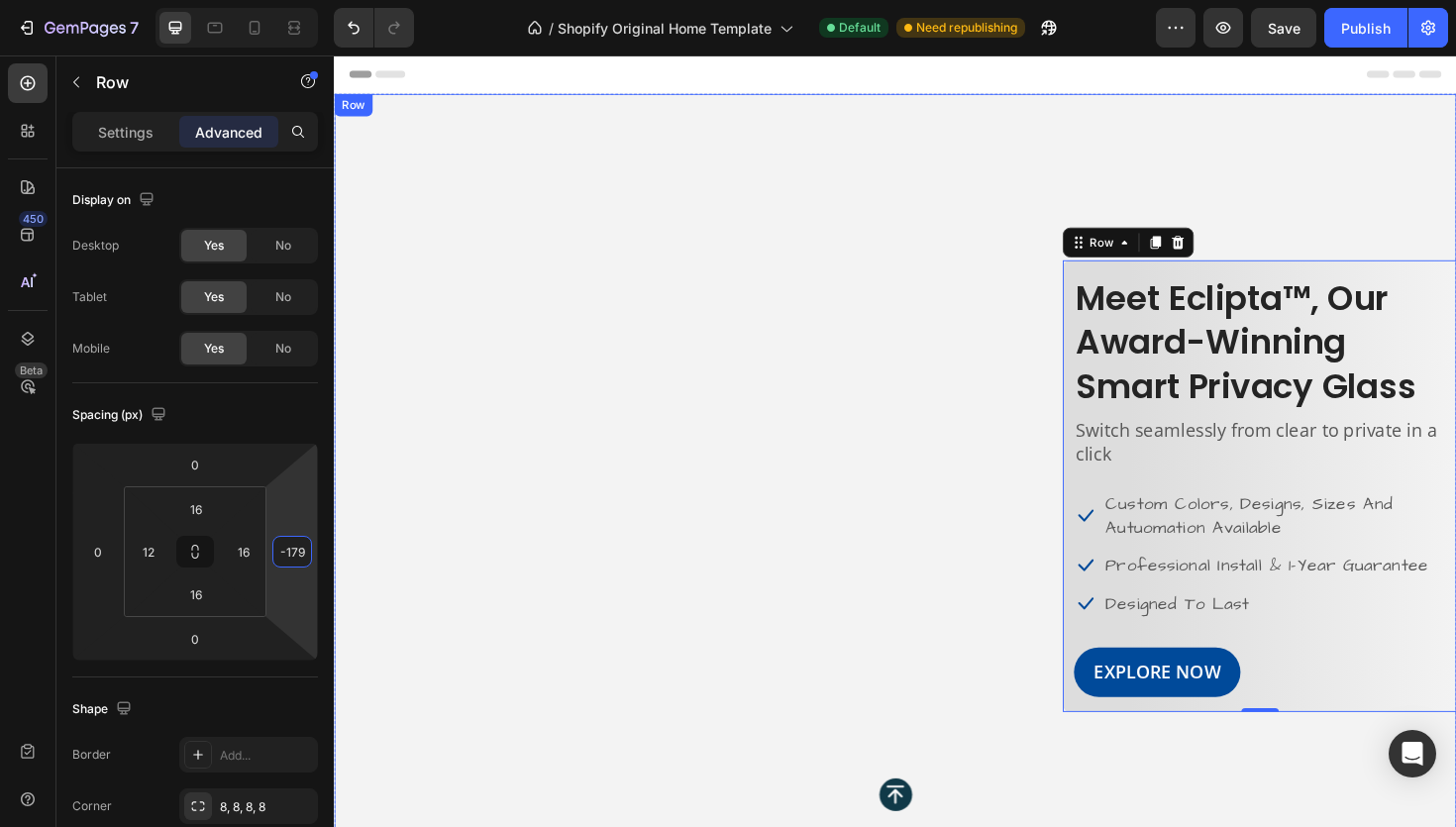 drag, startPoint x: 642, startPoint y: 648, endPoint x: 339, endPoint y: 738, distance: 316.08385 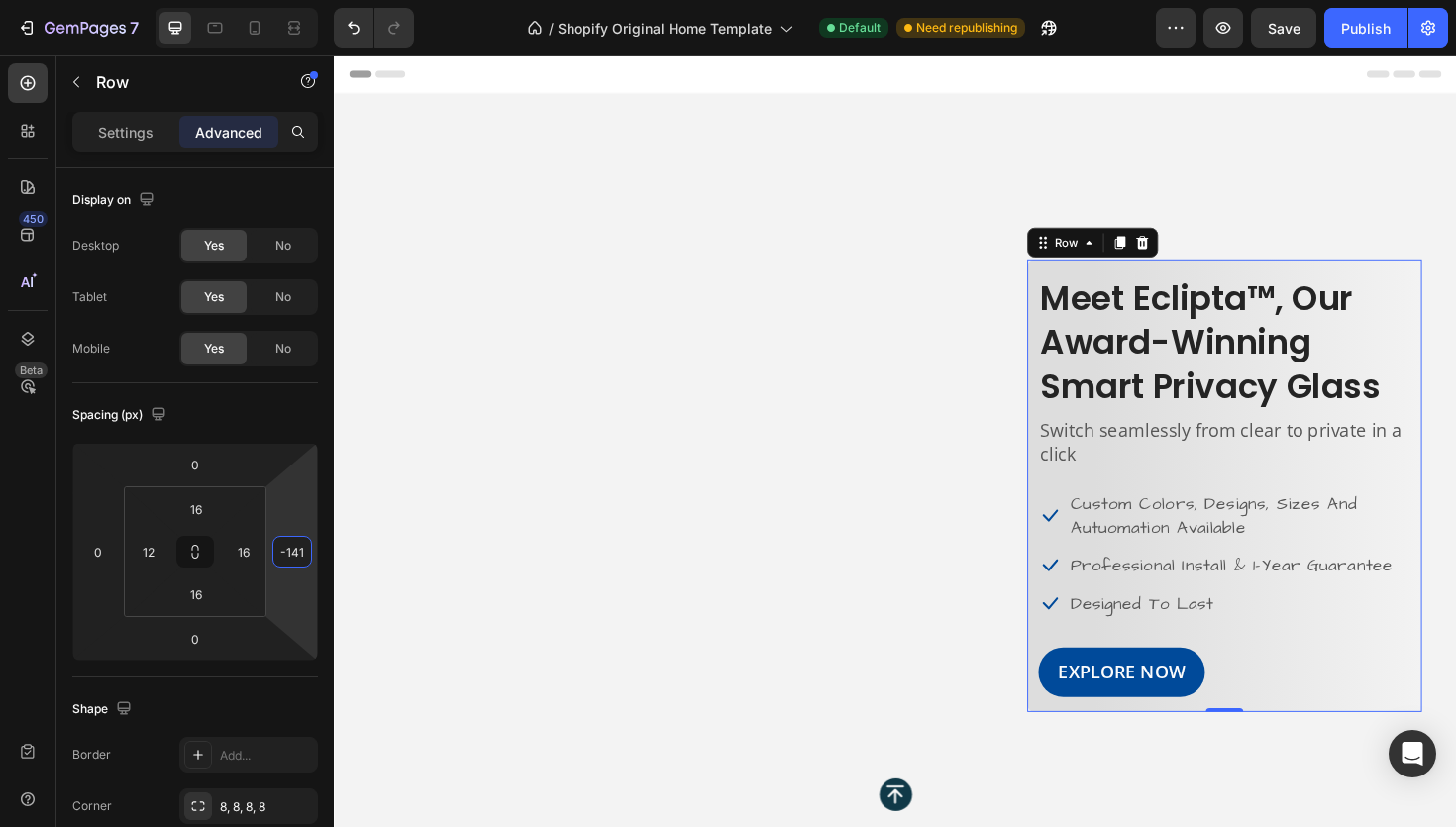 type on "-143" 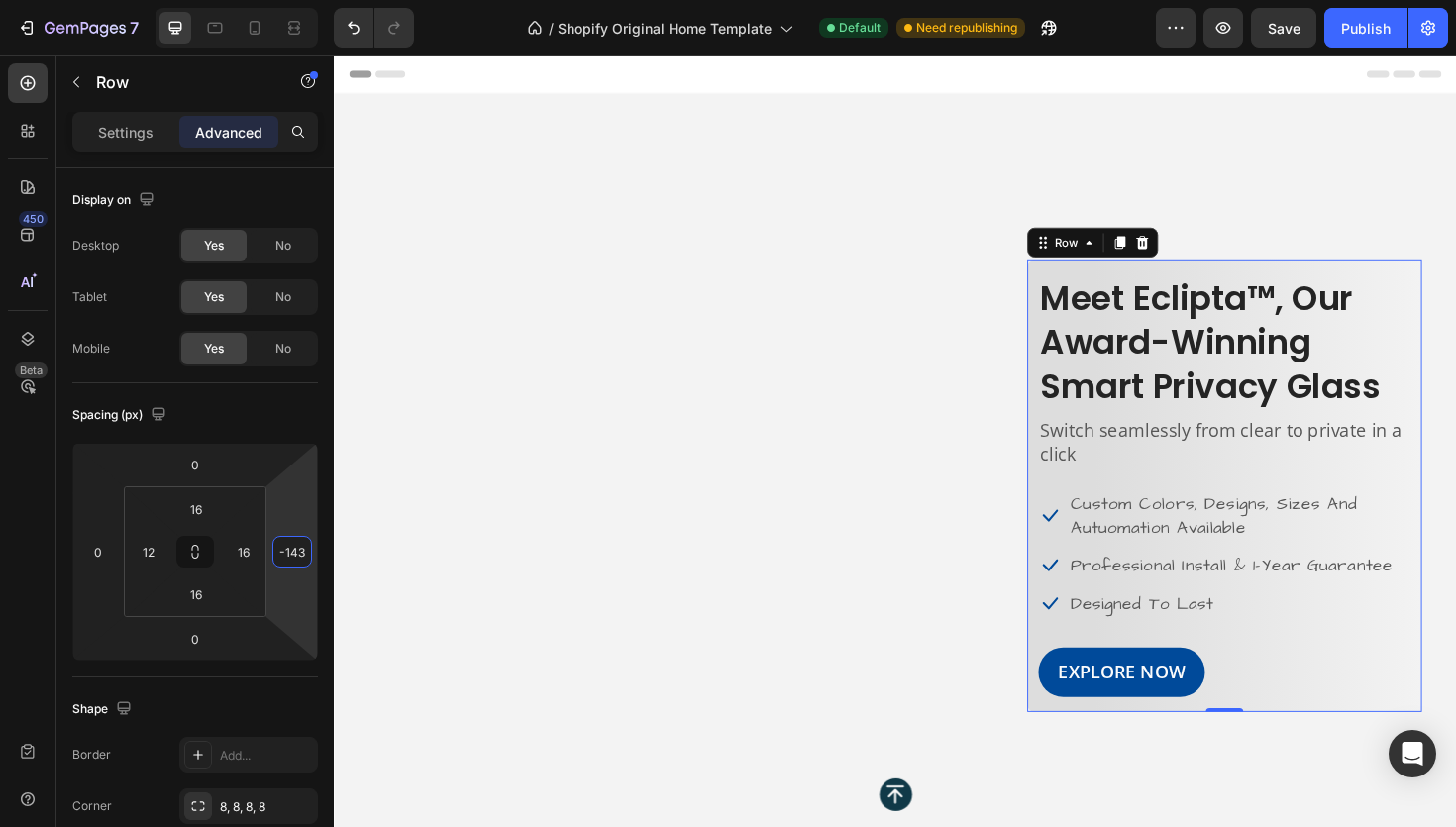 click on "7   /  Shopify Original Home Template Default Need republishing Preview  Save   Publish  450 Beta Sections(18) Elements(83) Section Element Hero Section Product Detail Brands Trusted Badges Guarantee Product Breakdown How to use Testimonials Compare Bundle FAQs Social Proof Brand Story Product List Collection Blog List Contact Sticky Add to Cart Custom Footer Browse Library 450 Layout
Row
Row
Row
Row Text
Heading
Text Block Button
Button
Button Media
Image
Image
Video" at bounding box center [728, 0] 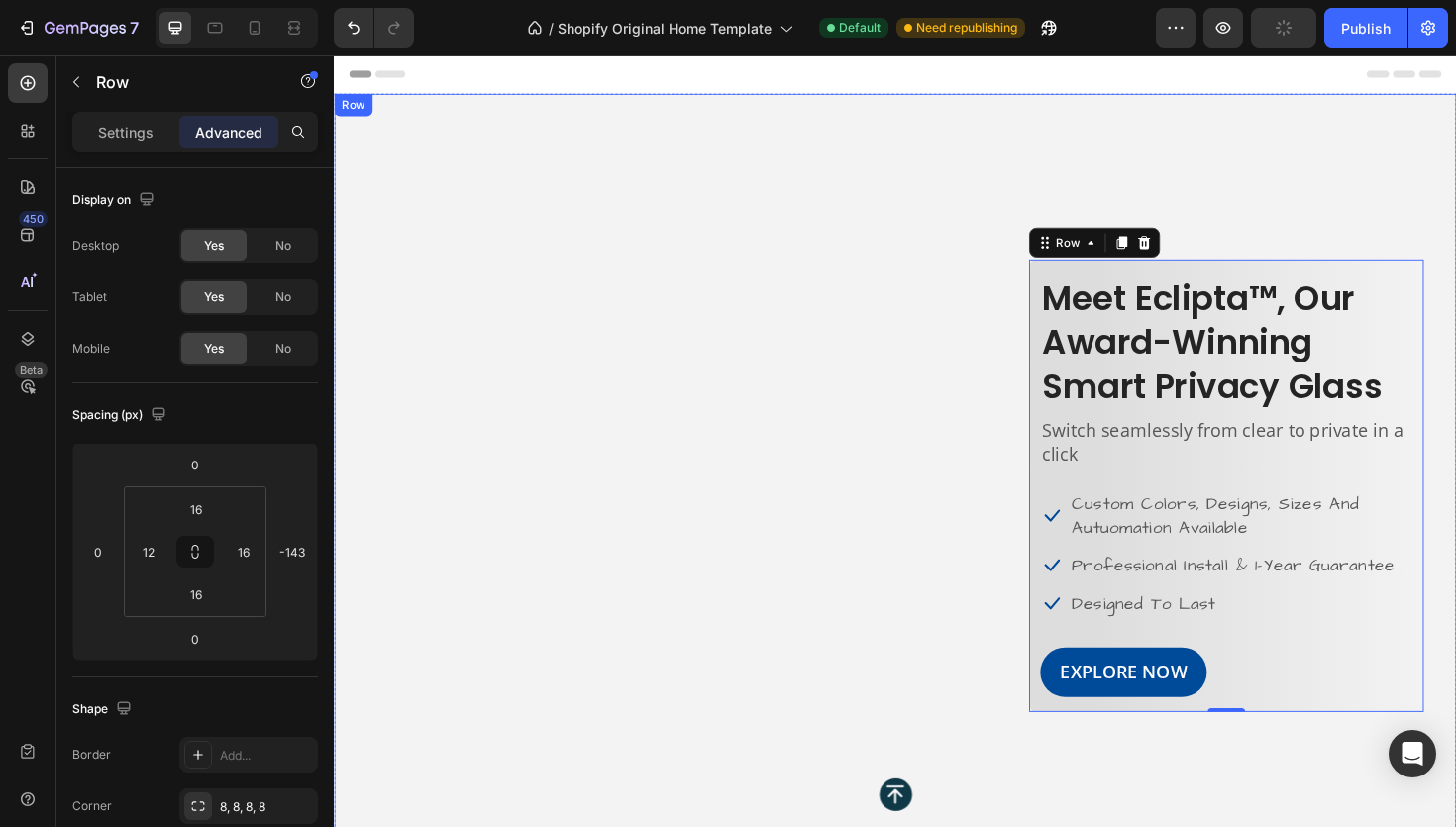 click on "Meet Eclipta™, Our Award-Winning Smart Privacy Glass Heading Switch seamlessly from clear to private in a click Text block                Icon Custom Colors, Designs, Sizes And Autuomation Available Text block                Icon Professional Install & 1-Year Guarantee Text block                Icon Designed To Last Text block Icon List EXPLORE  NOW Button Row   0" at bounding box center (928, 511) 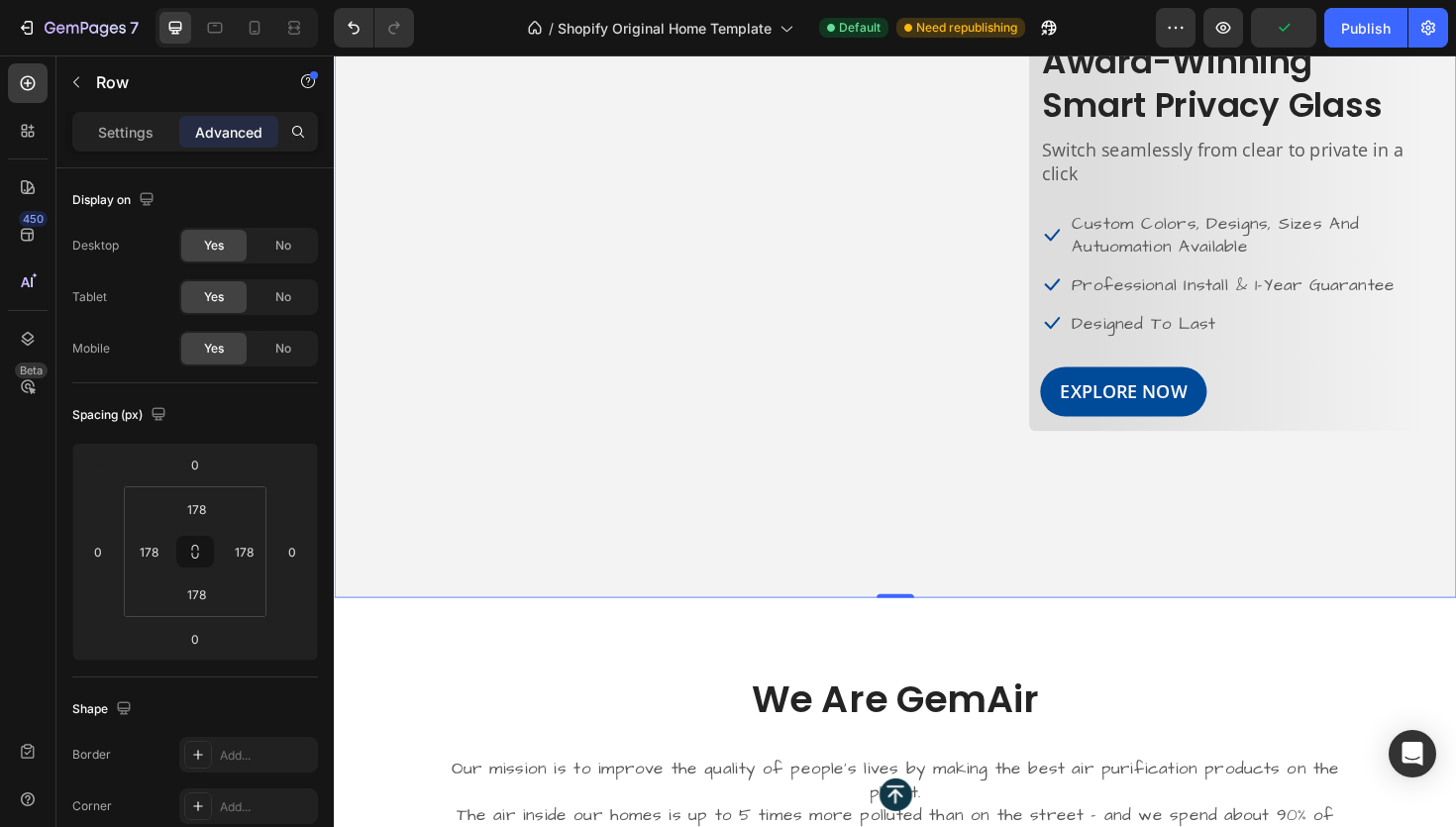 scroll, scrollTop: 0, scrollLeft: 0, axis: both 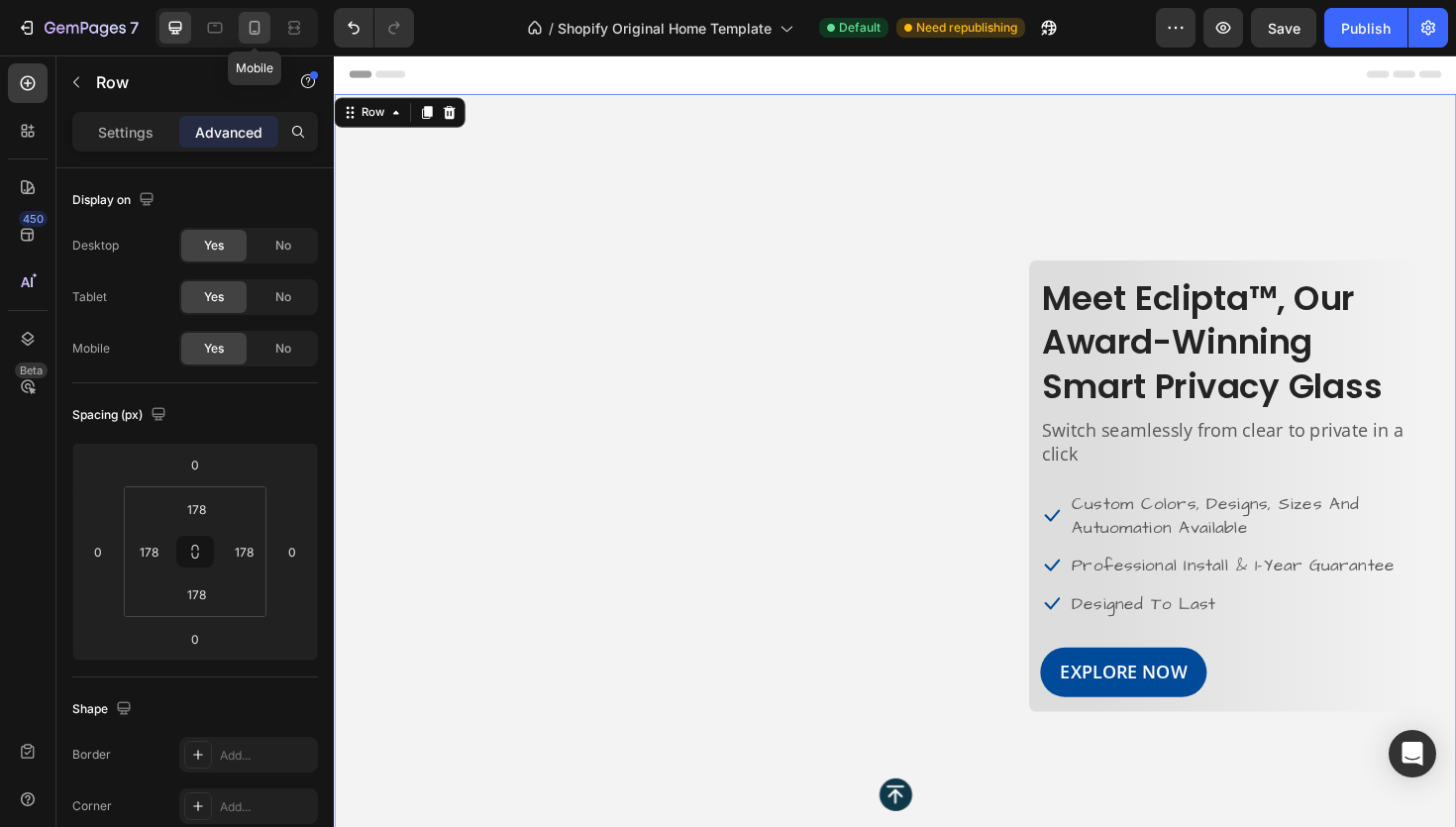 click 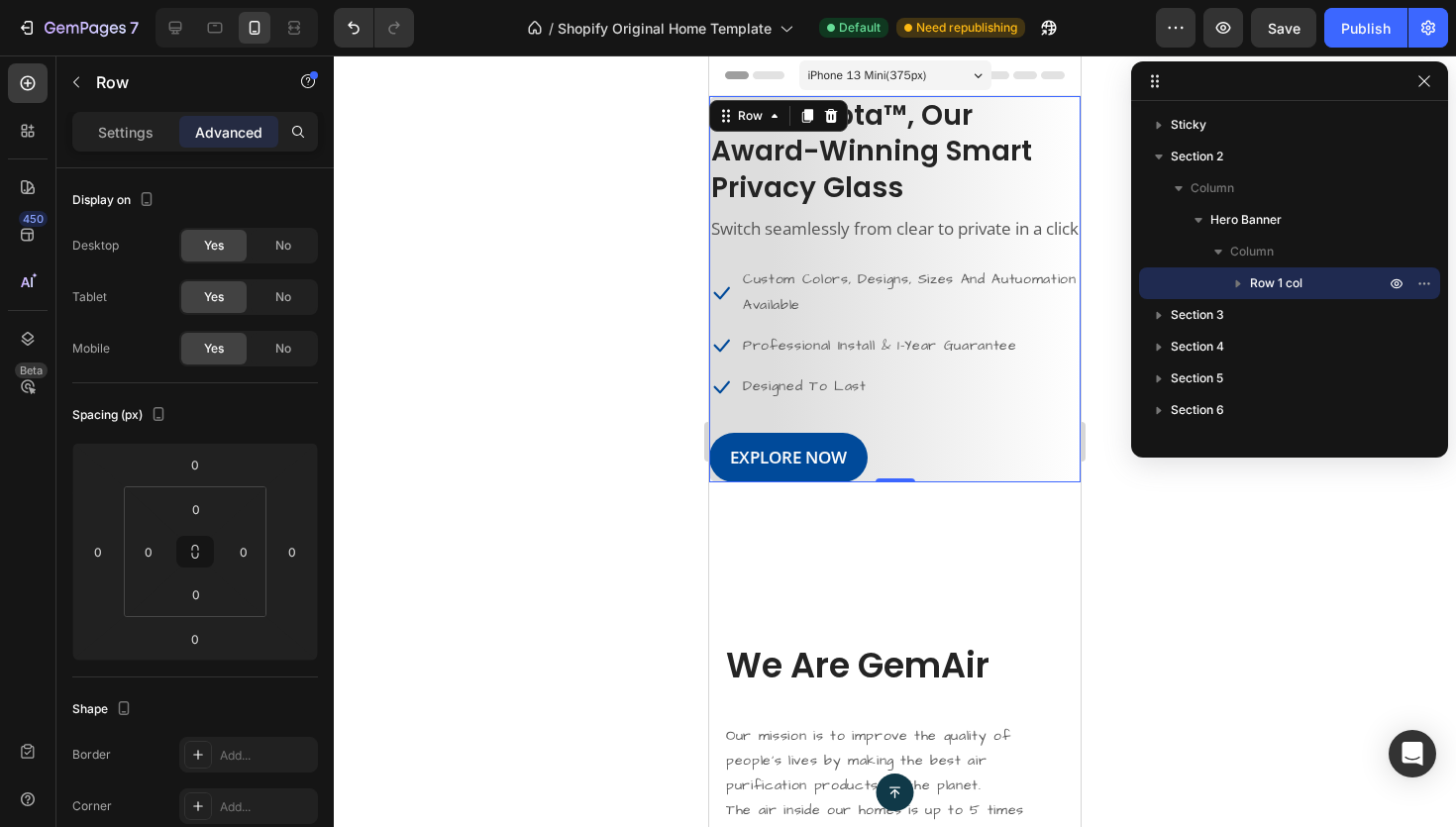 click 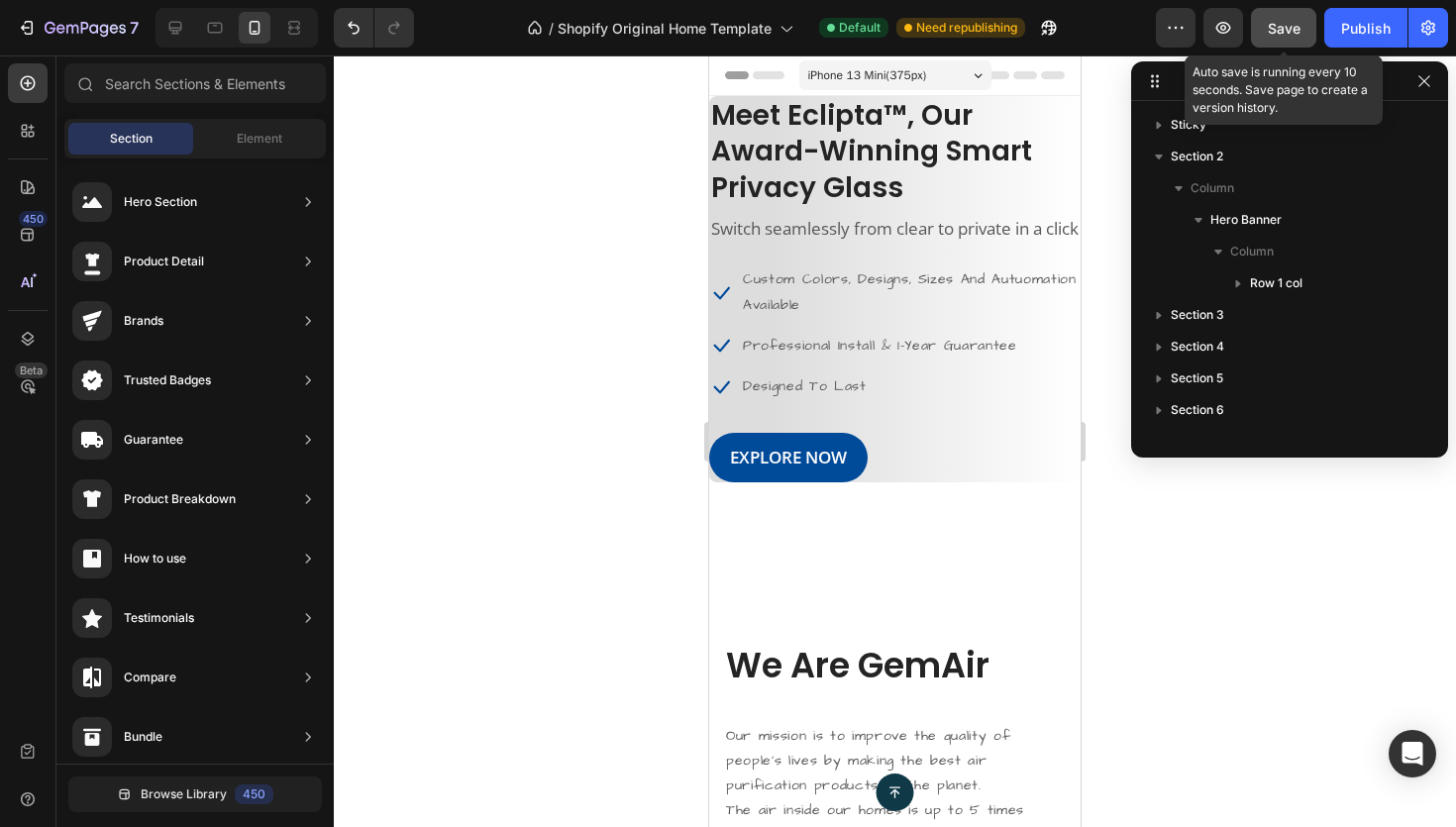 click on "Save" 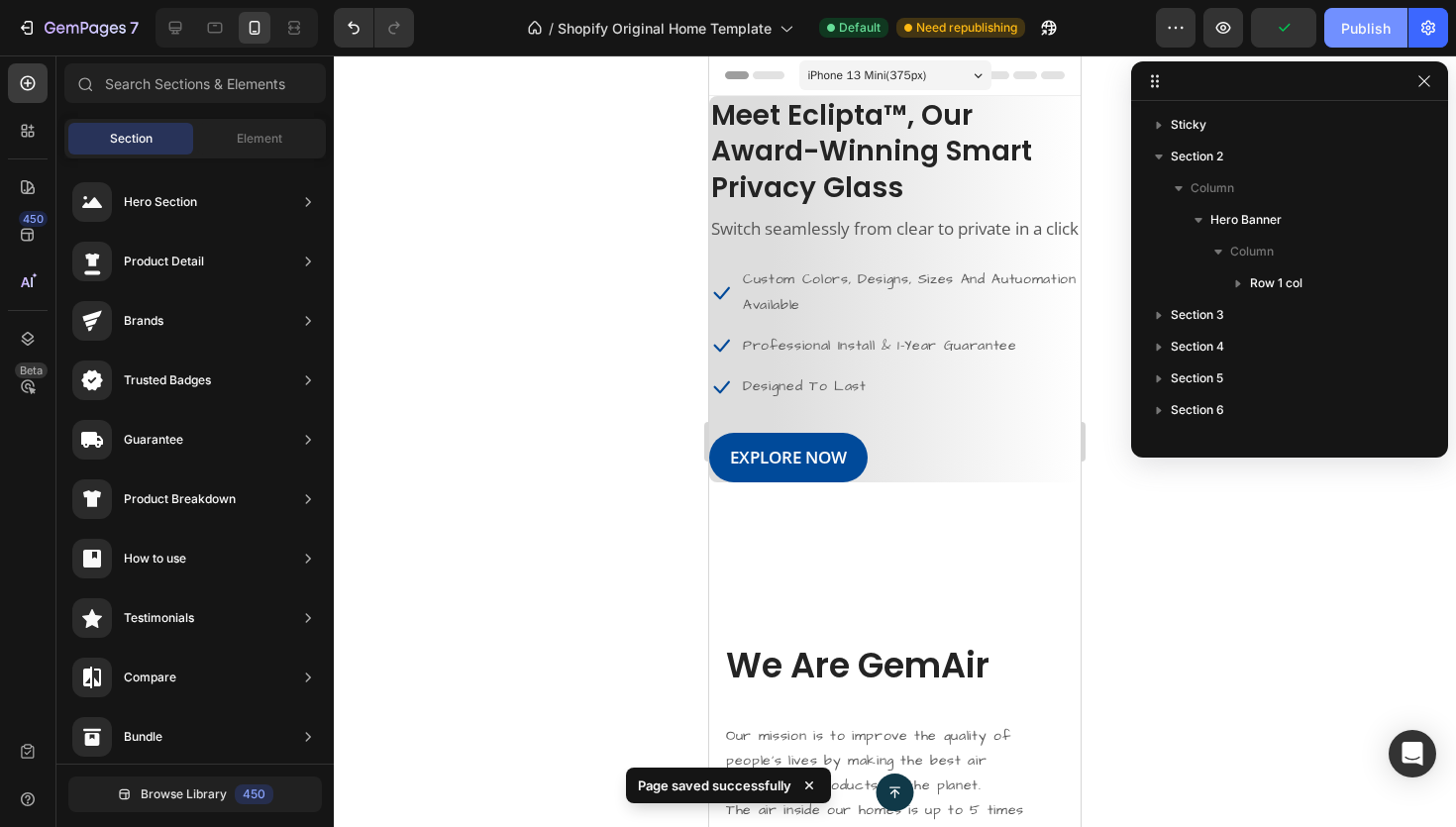 click on "Publish" 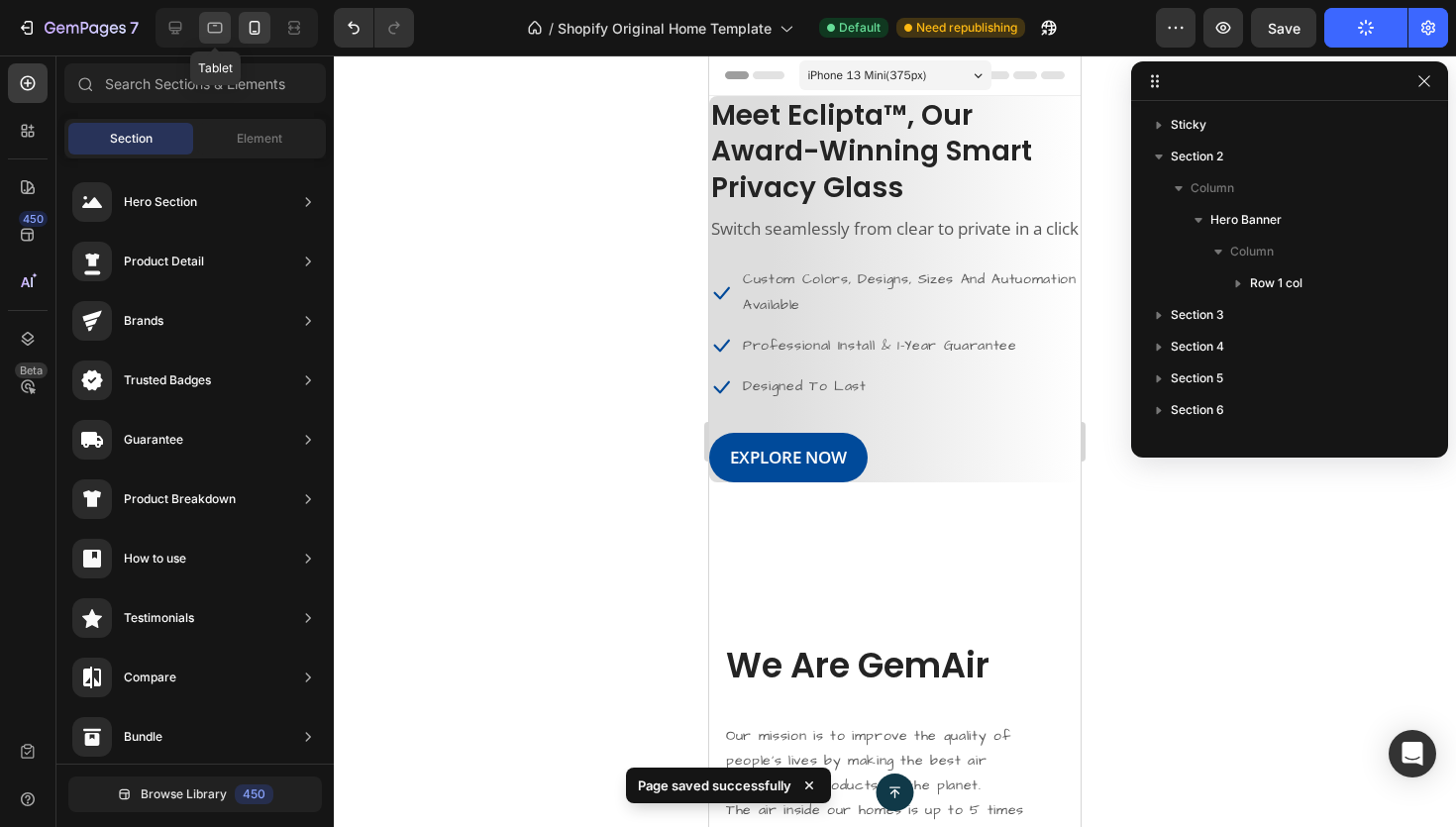 click 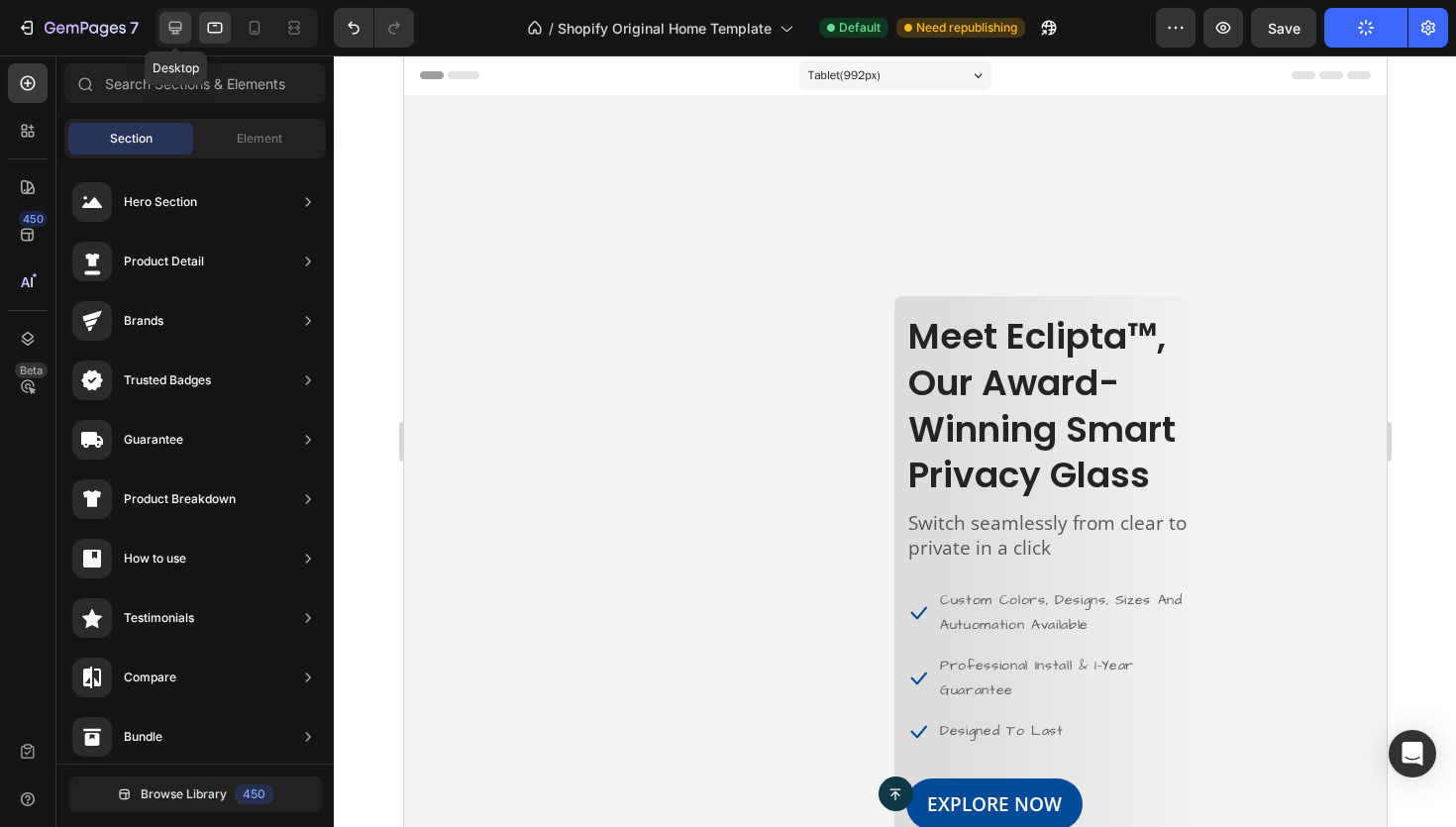 click 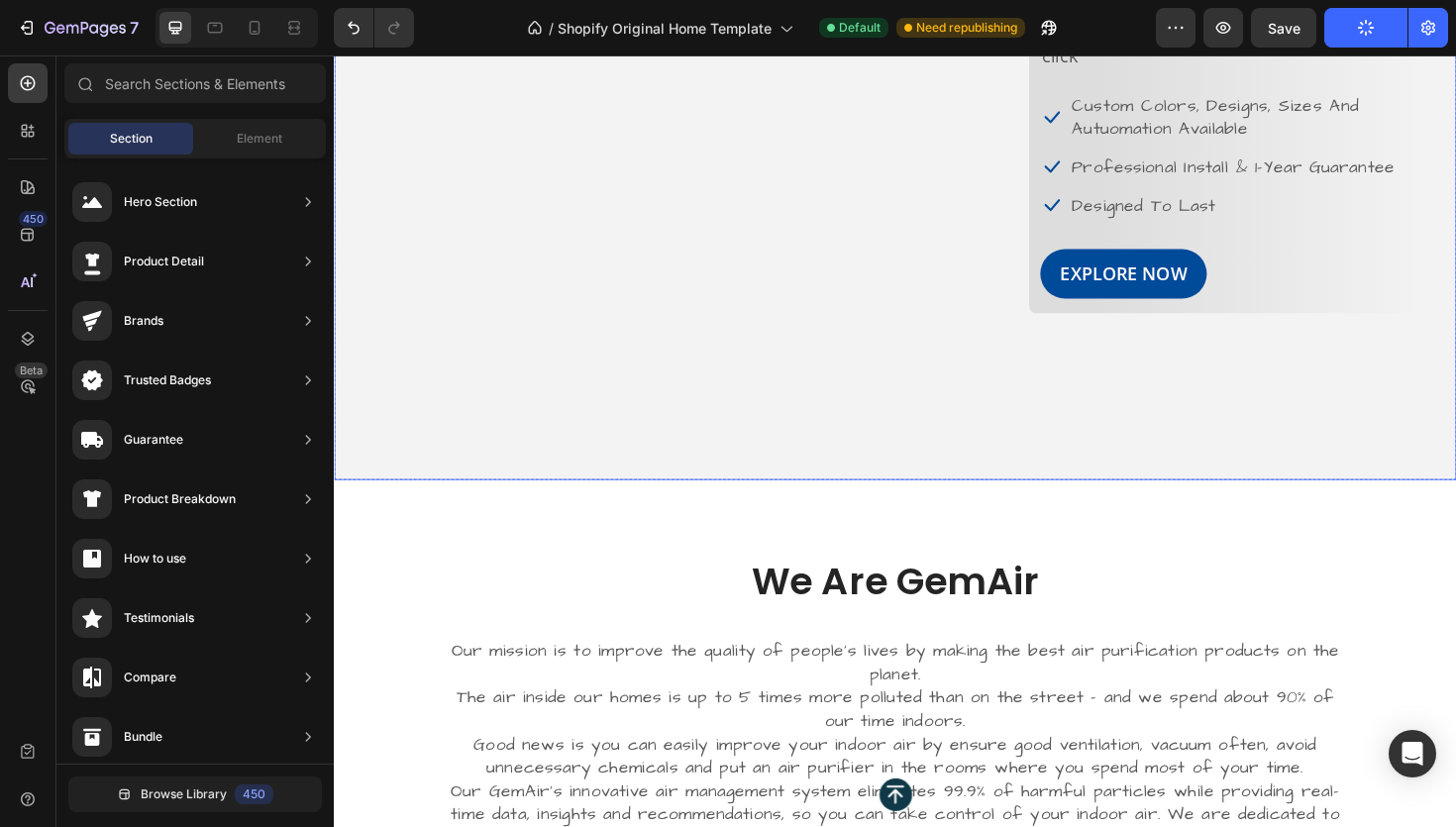 scroll, scrollTop: 0, scrollLeft: 0, axis: both 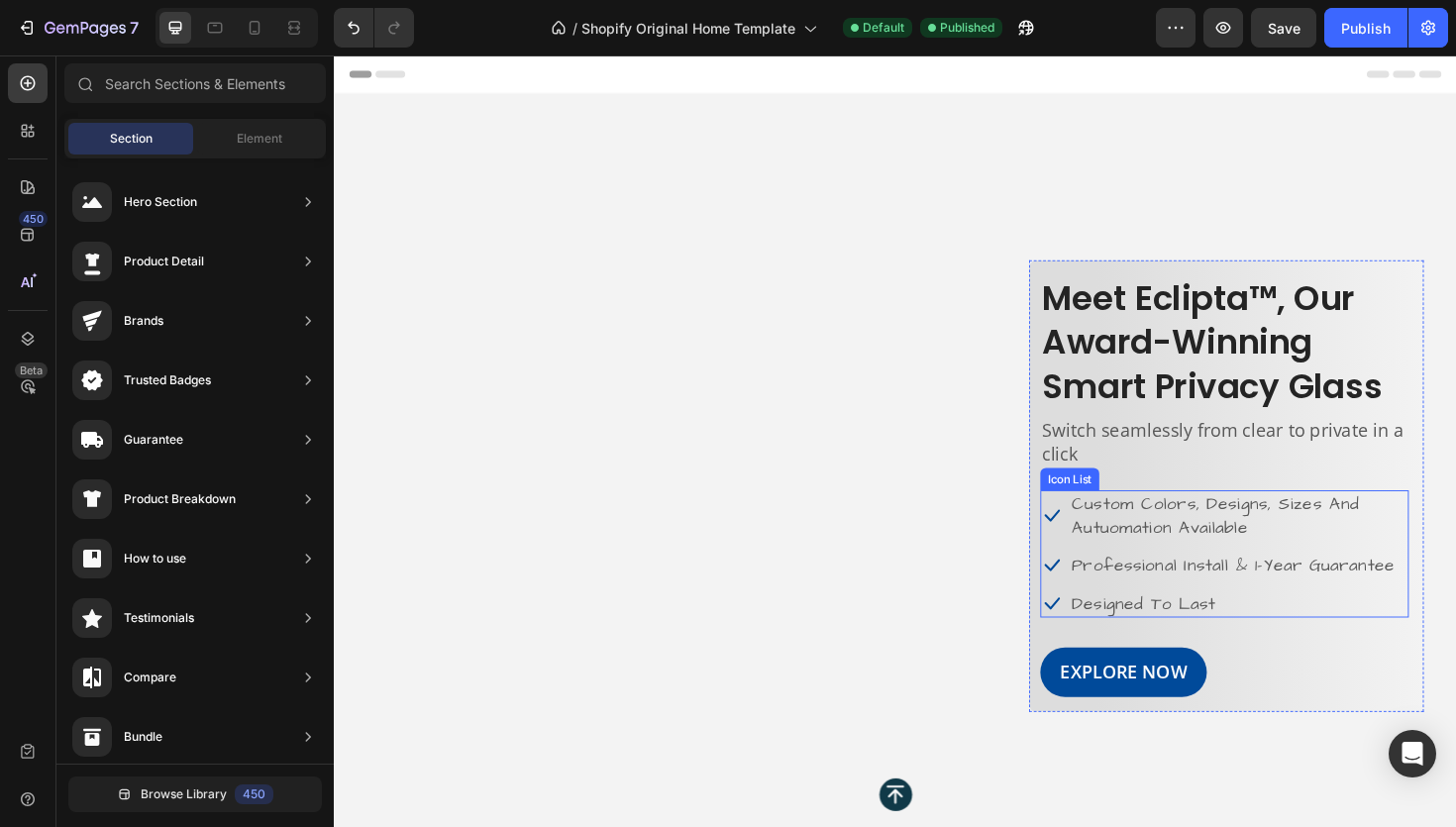 click on "Icon Custom Colors, Designs, Sizes And Autuomation Available Text block" at bounding box center [1277, 543] 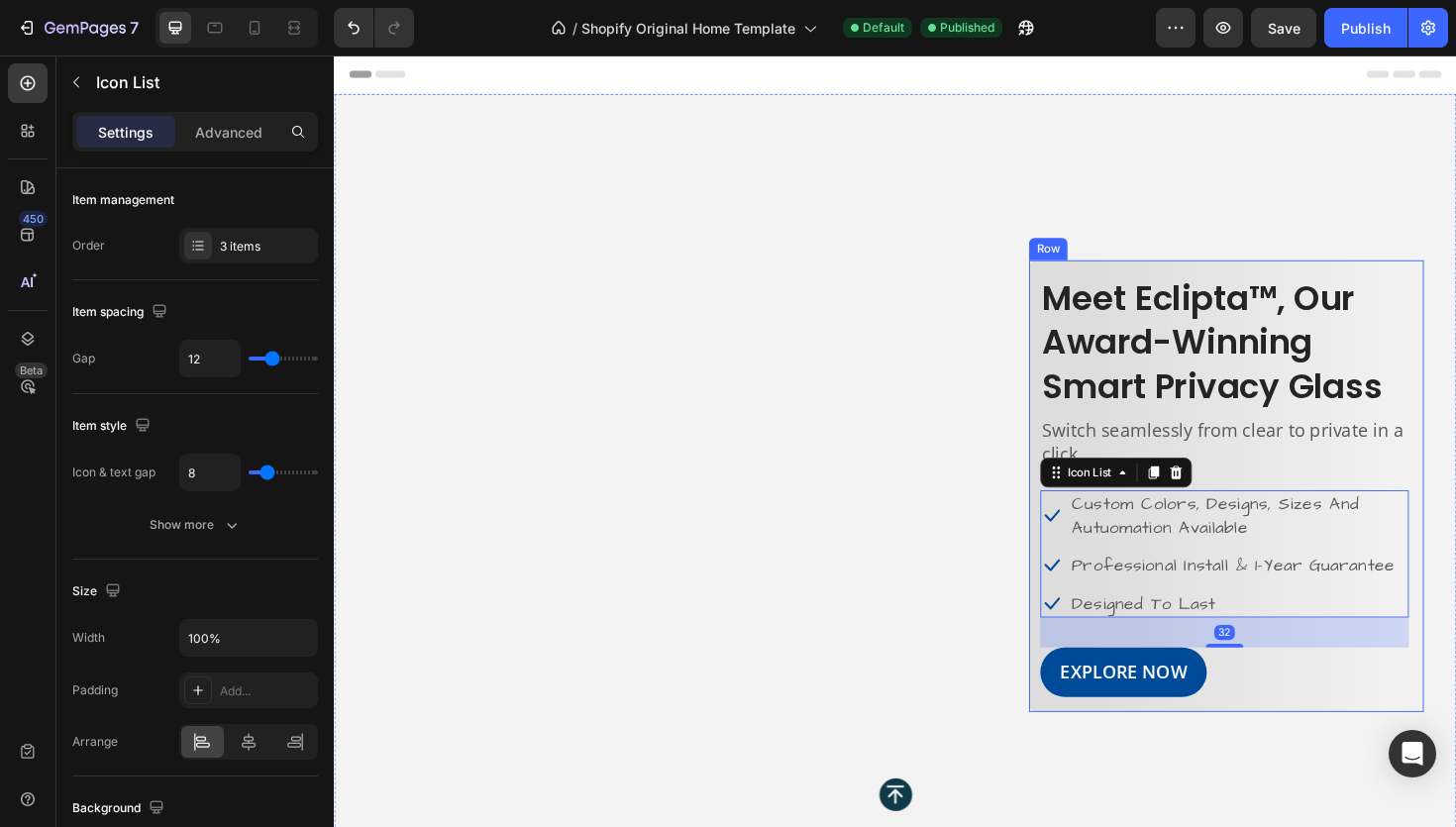 click on "Meet Eclipta™, Our Award-Winning Smart Privacy Glass Heading Switch seamlessly from clear to private in a click Text block                Icon Custom Colors, Designs, Sizes And Autuomation Available Text block                Icon Professional Install & 1-Year Guarantee Text block                Icon Designed To Last Text block Icon List   32 EXPLORE  NOW Button Row" at bounding box center [1279, 511] 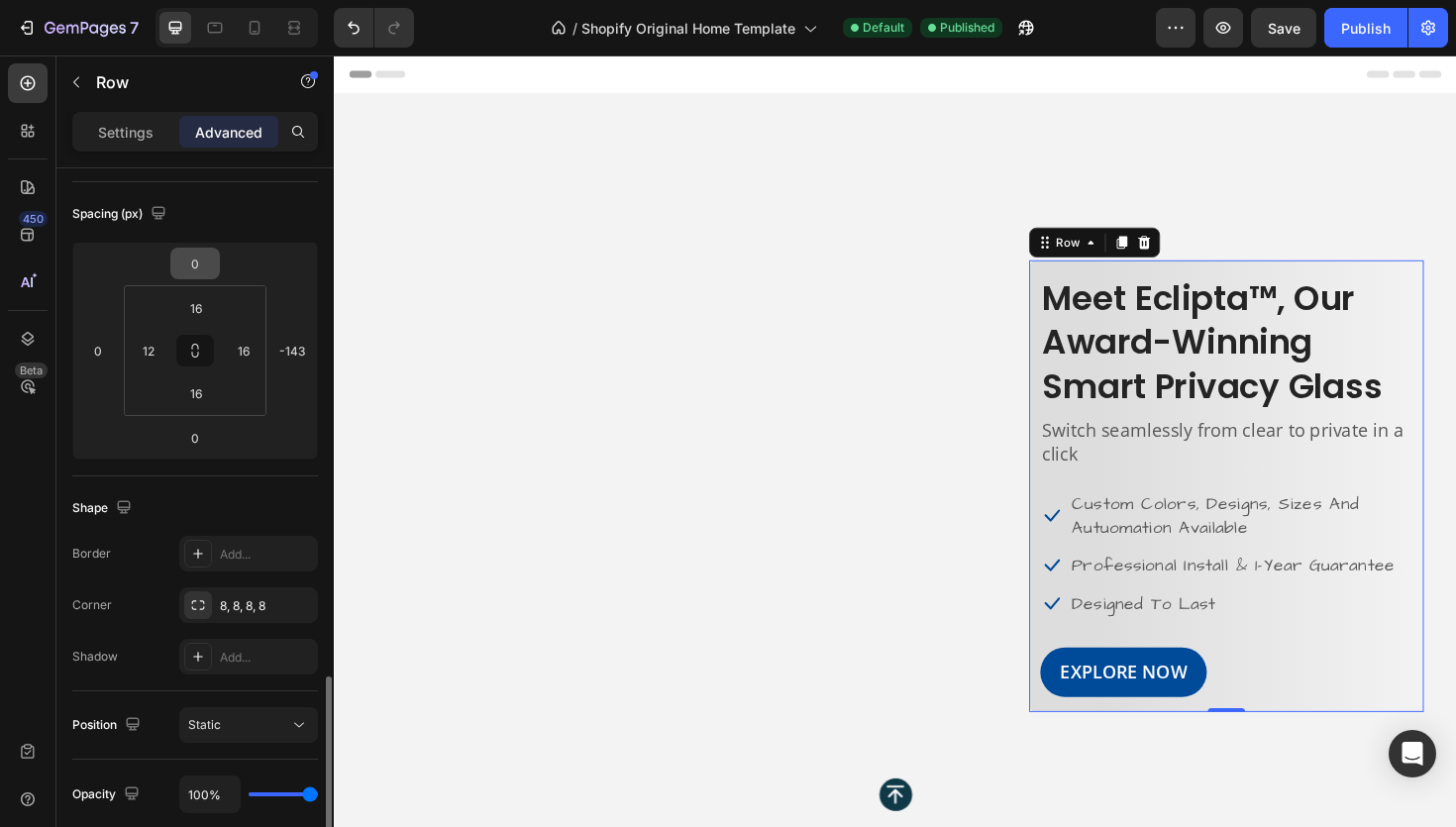scroll, scrollTop: 0, scrollLeft: 0, axis: both 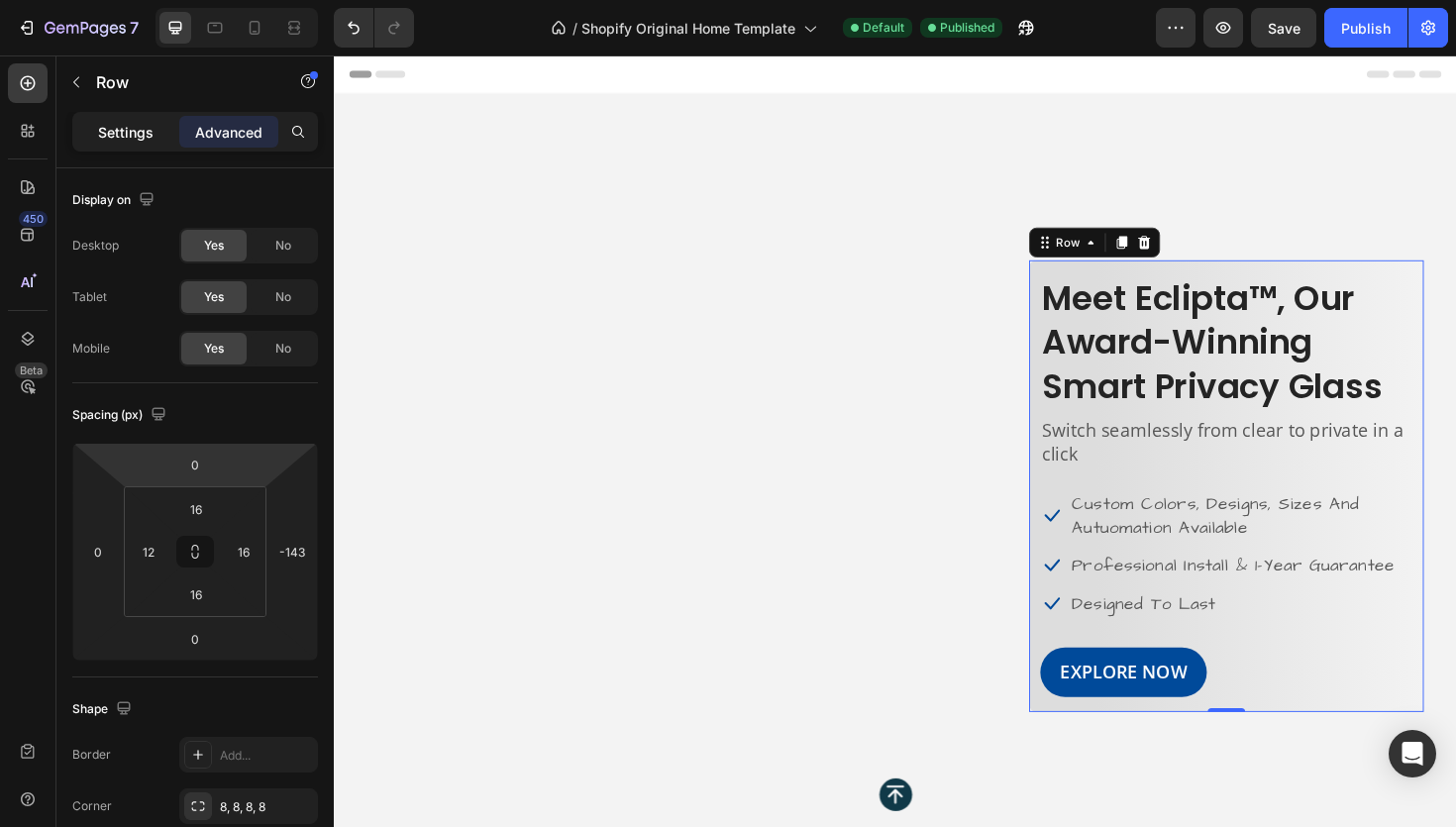 click on "Settings" at bounding box center (126, 132) 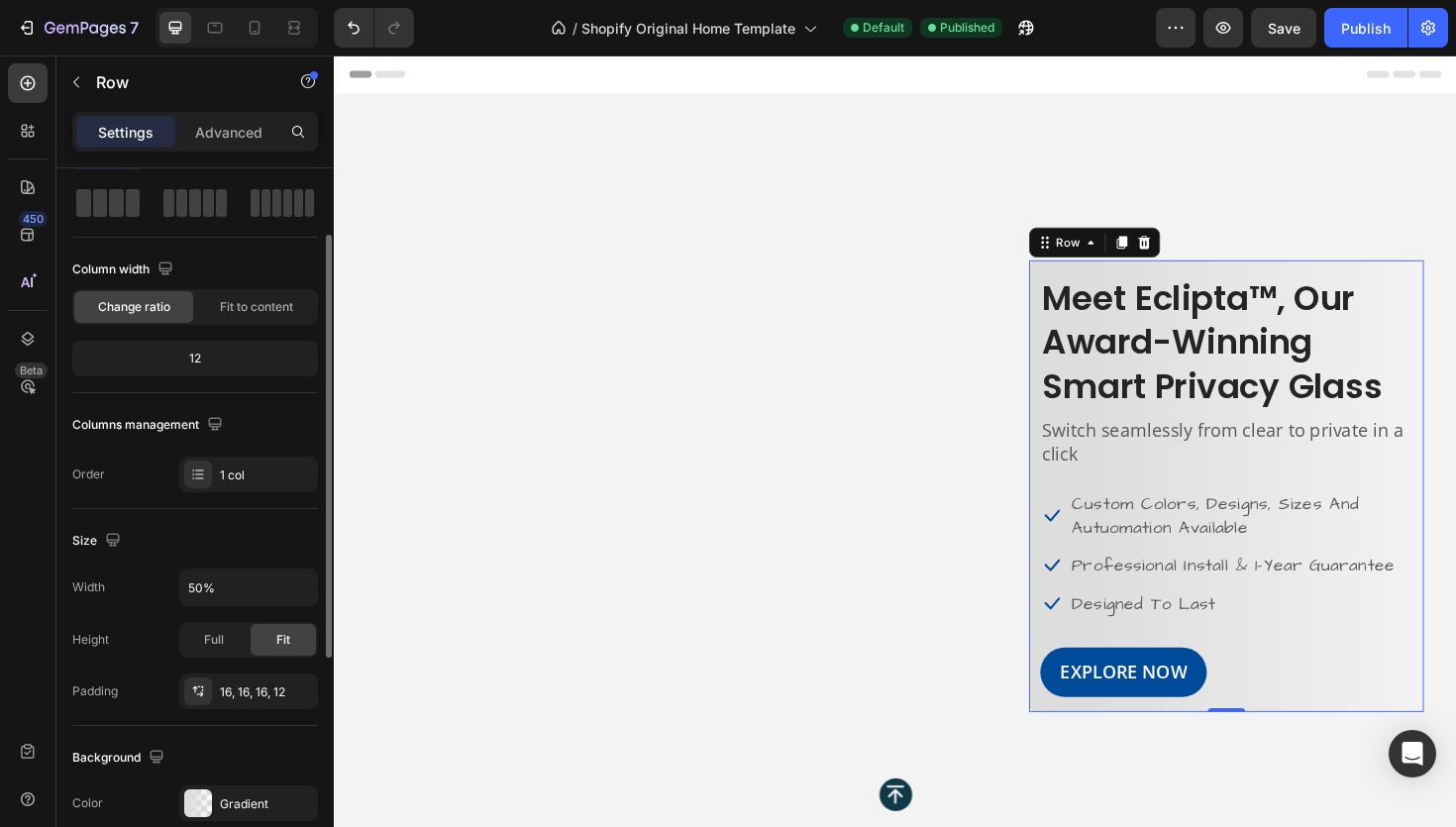 scroll, scrollTop: 61, scrollLeft: 0, axis: vertical 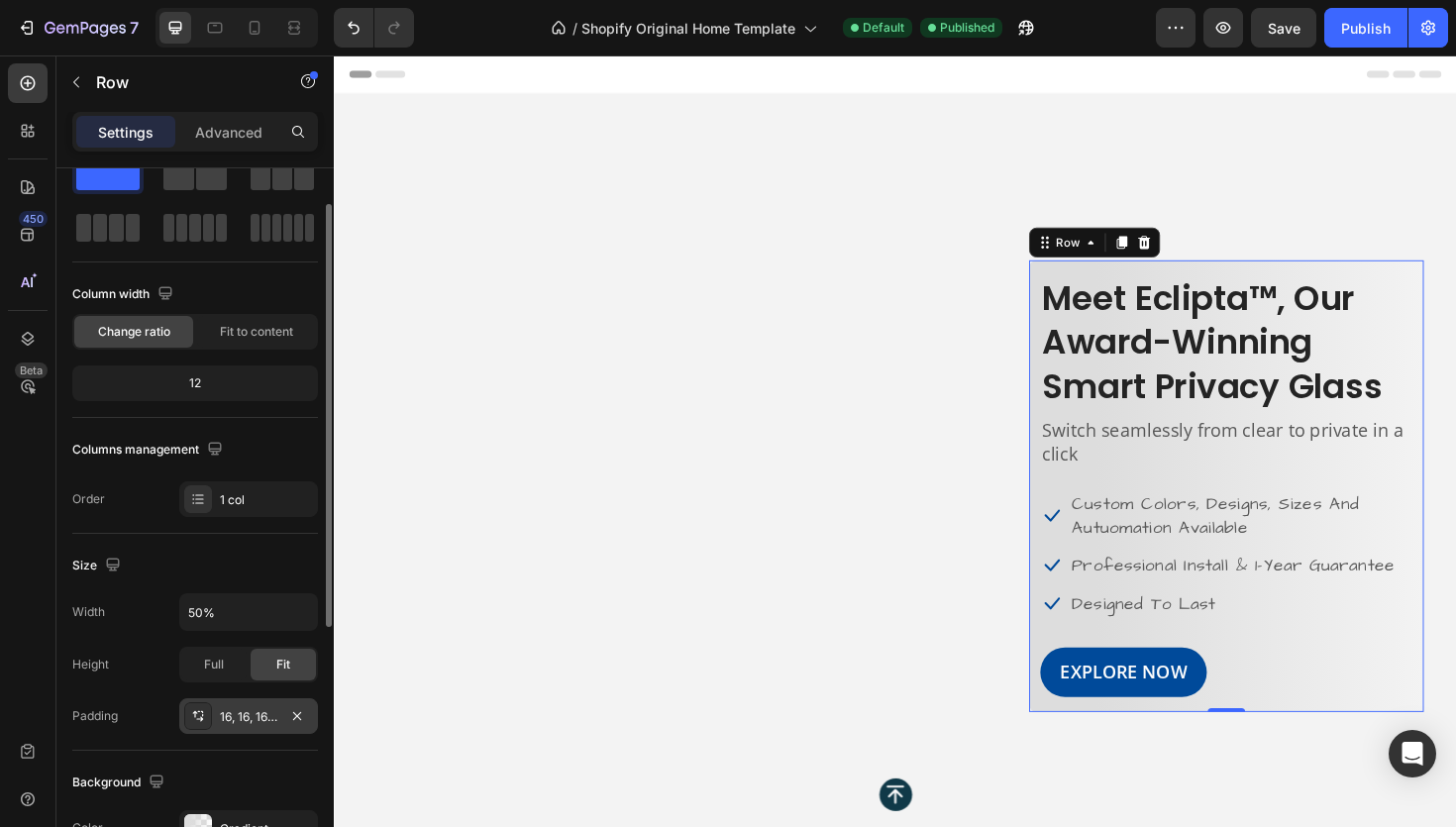 click on "16, 16, 16, 12" at bounding box center (249, 716) 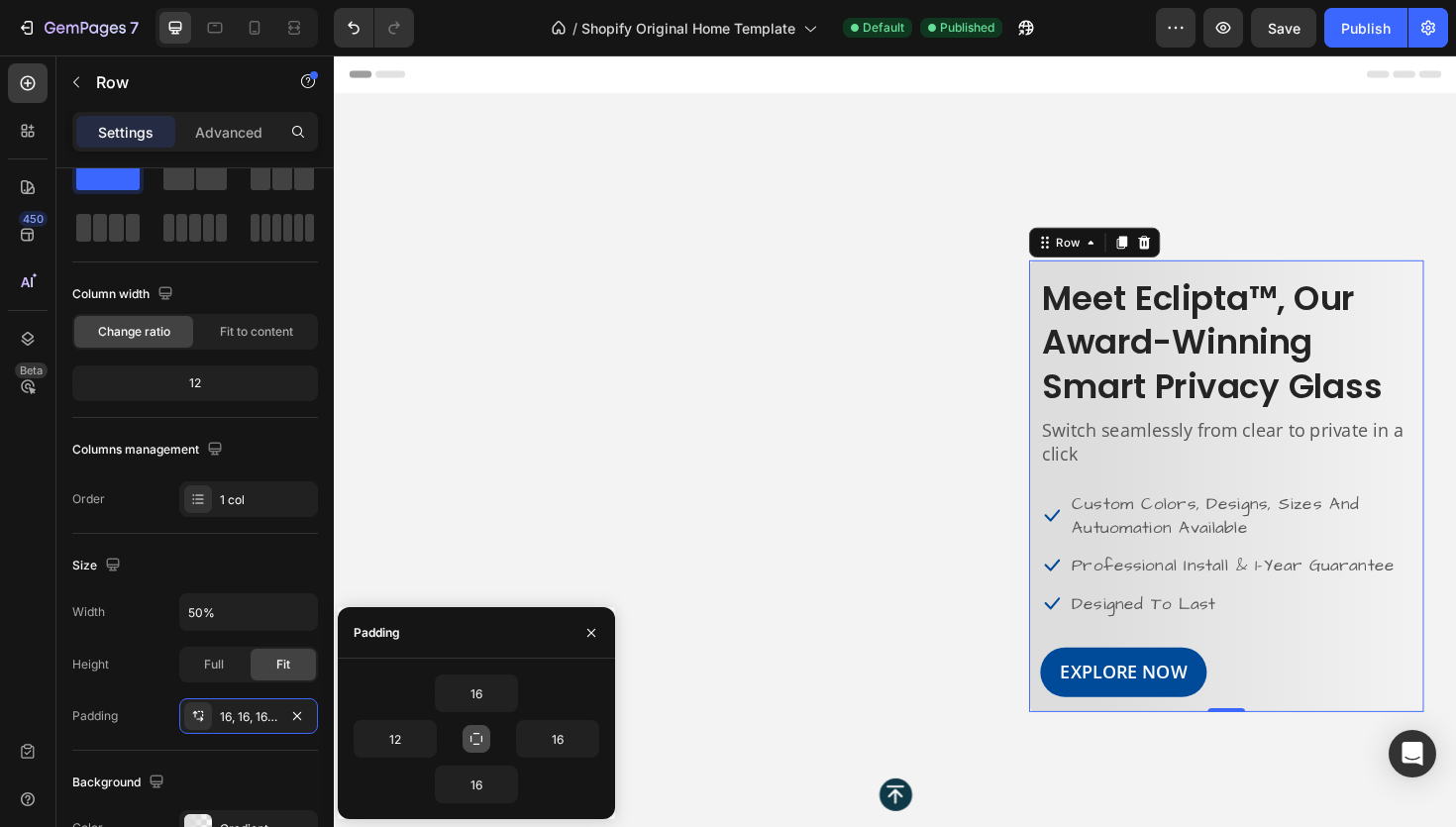 click 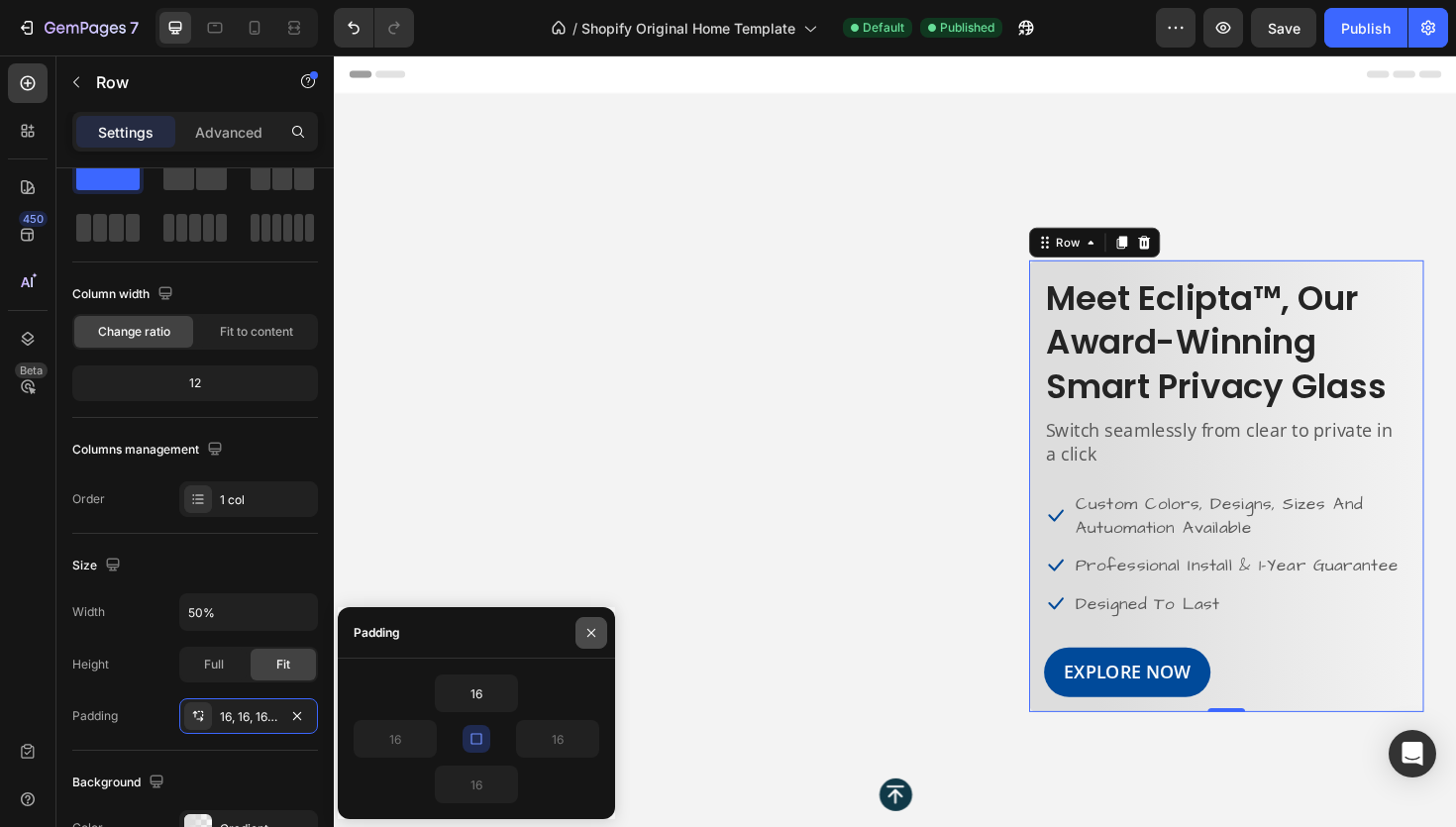click at bounding box center (591, 633) 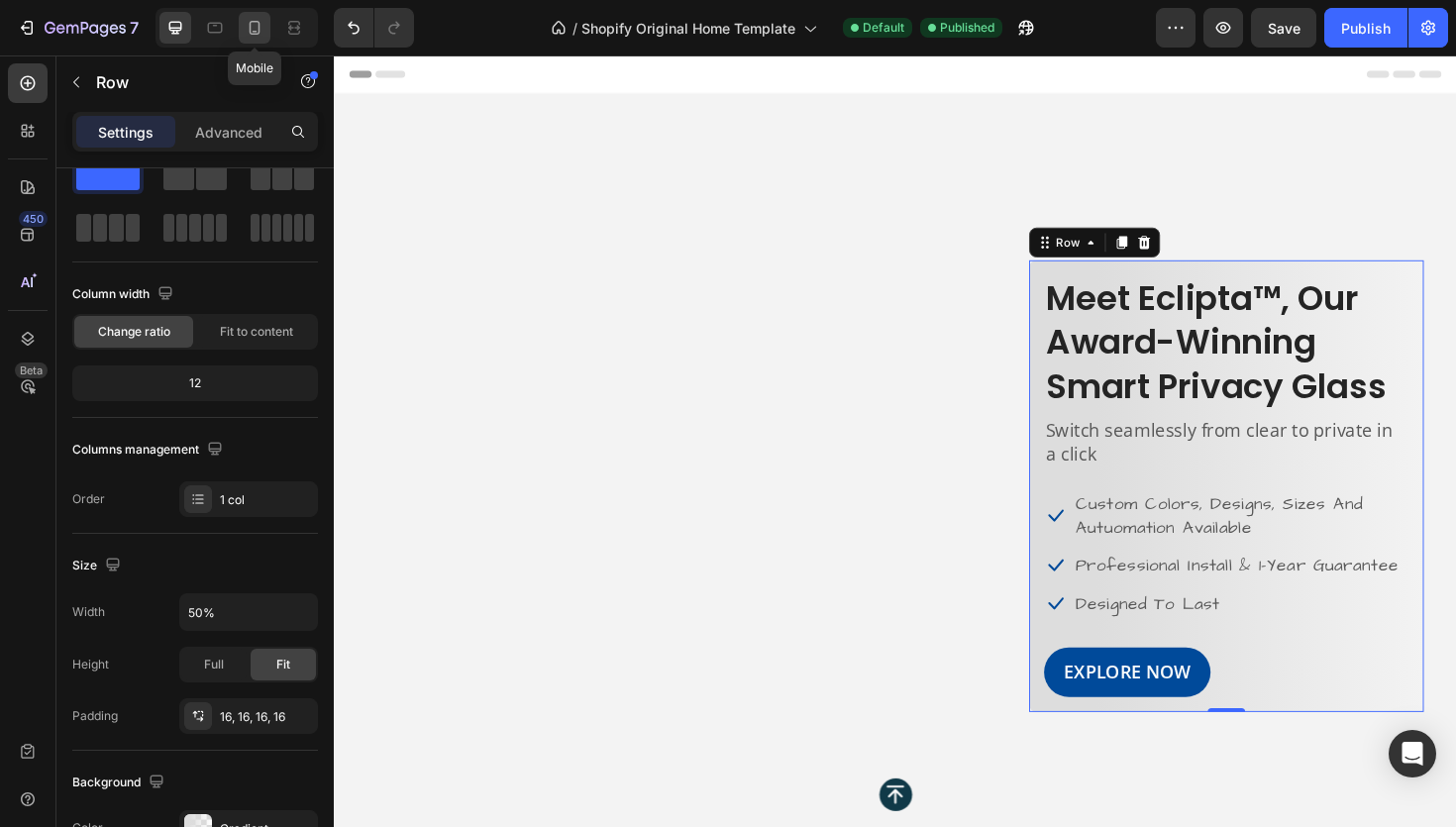 click 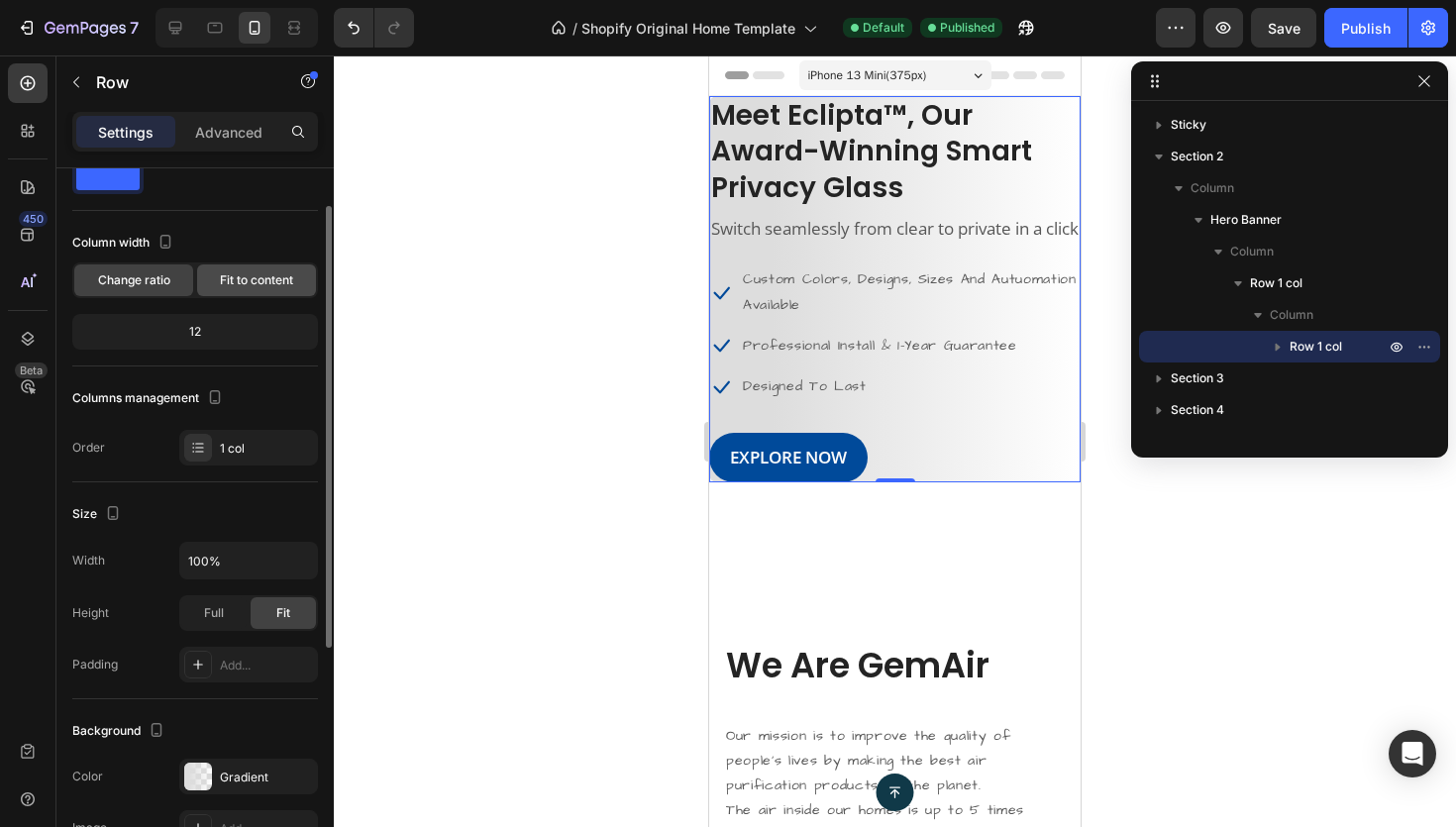 click on "Fit to content" 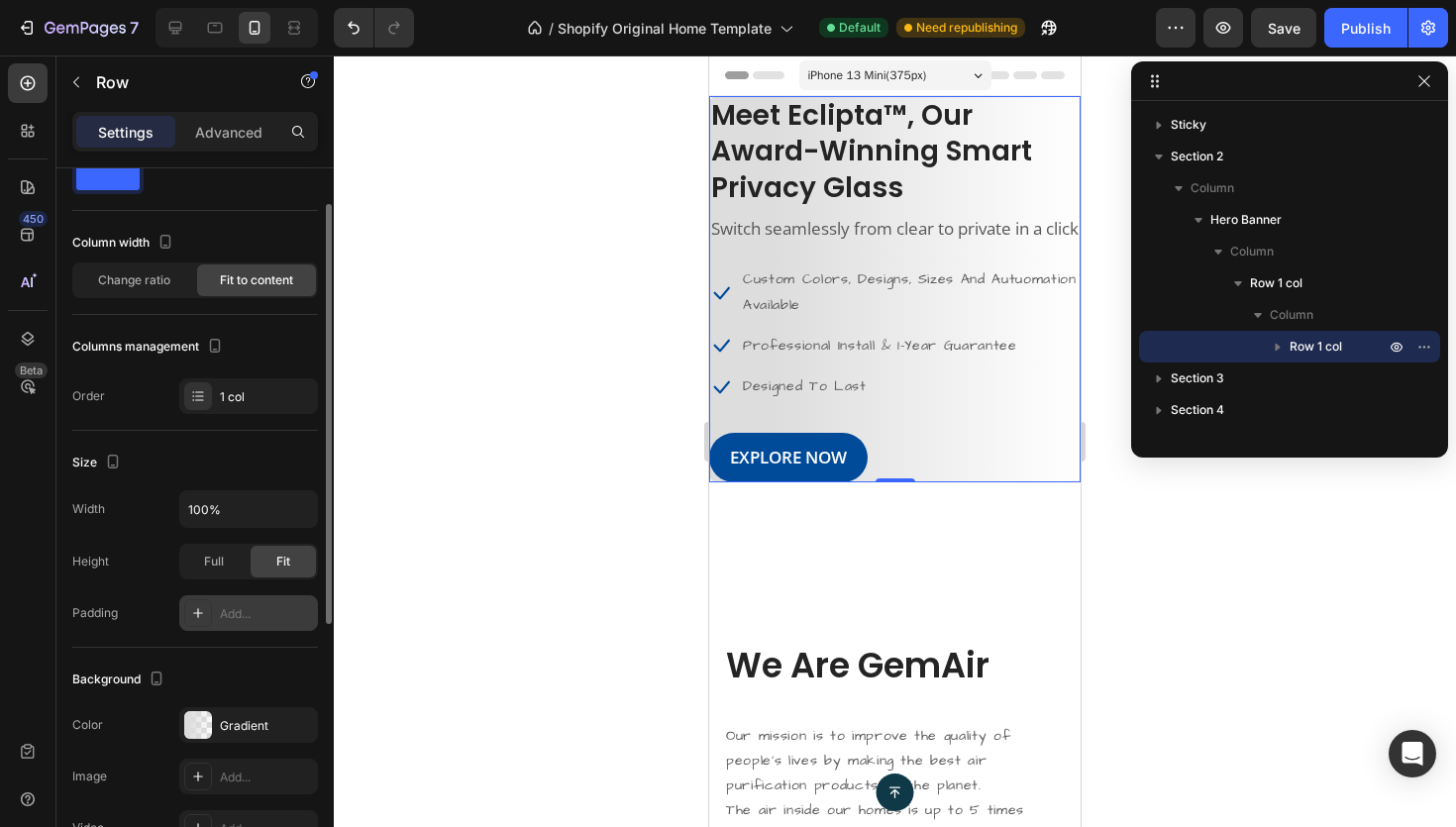 click 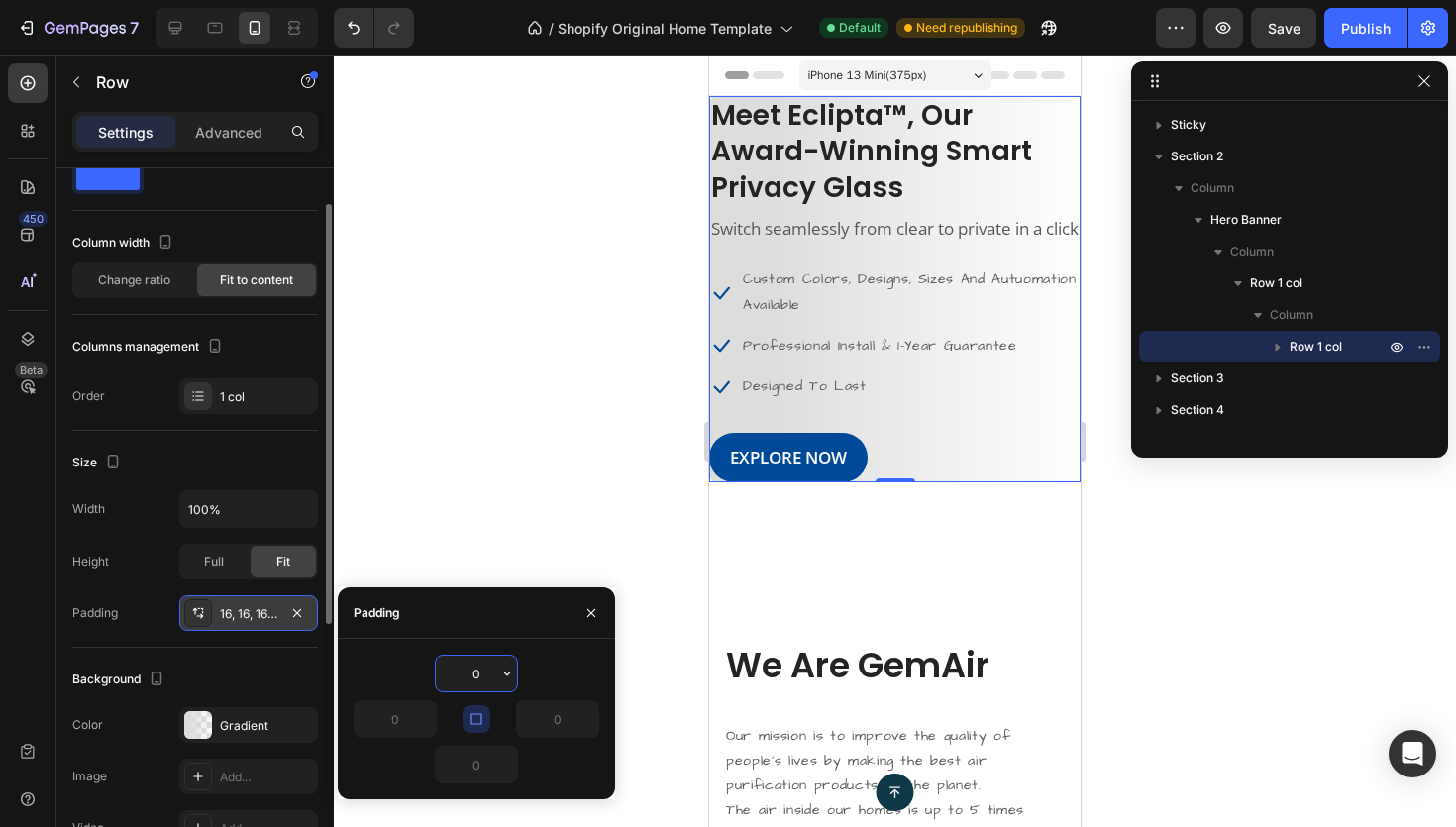 type on "16" 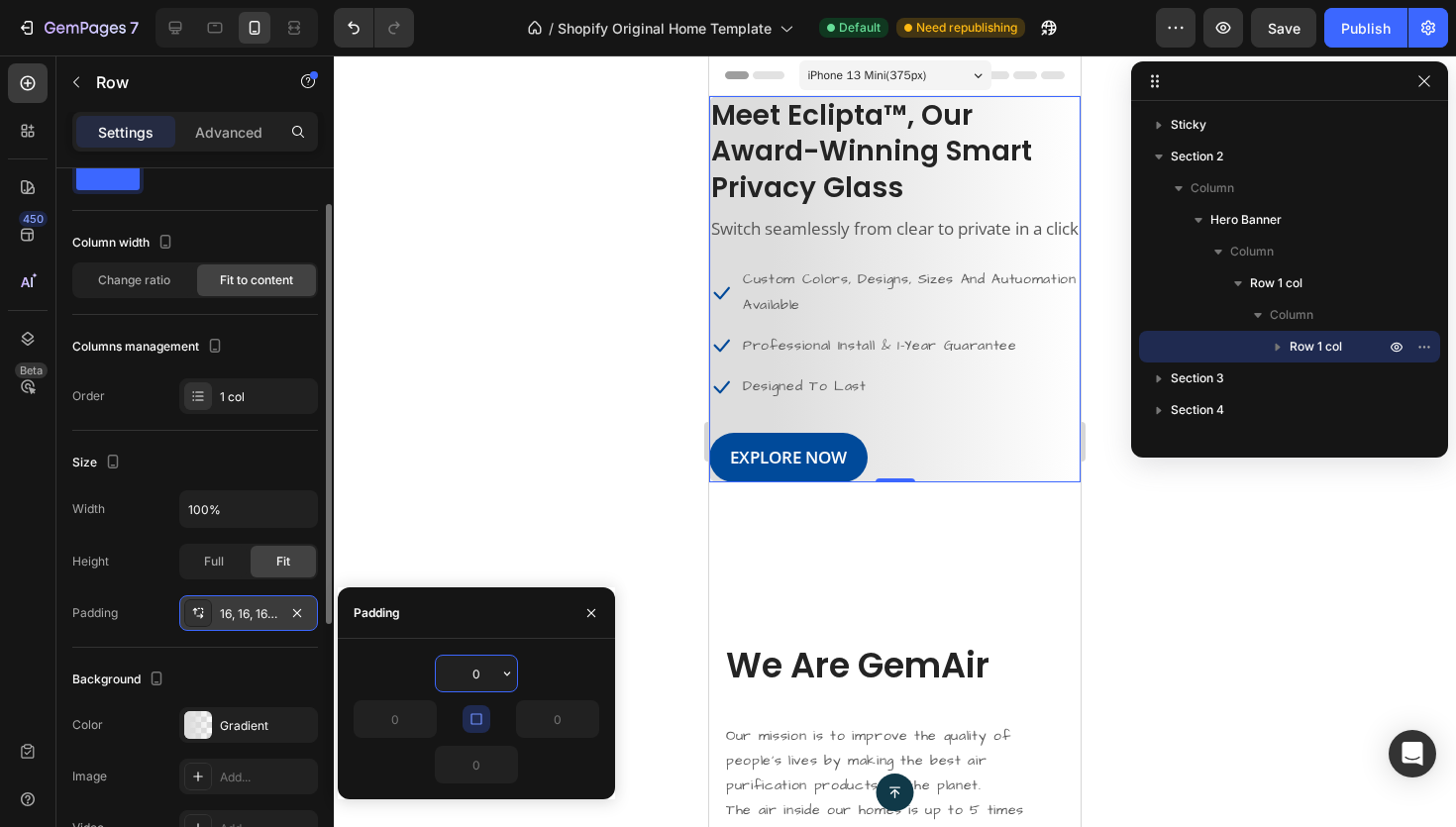 type on "16" 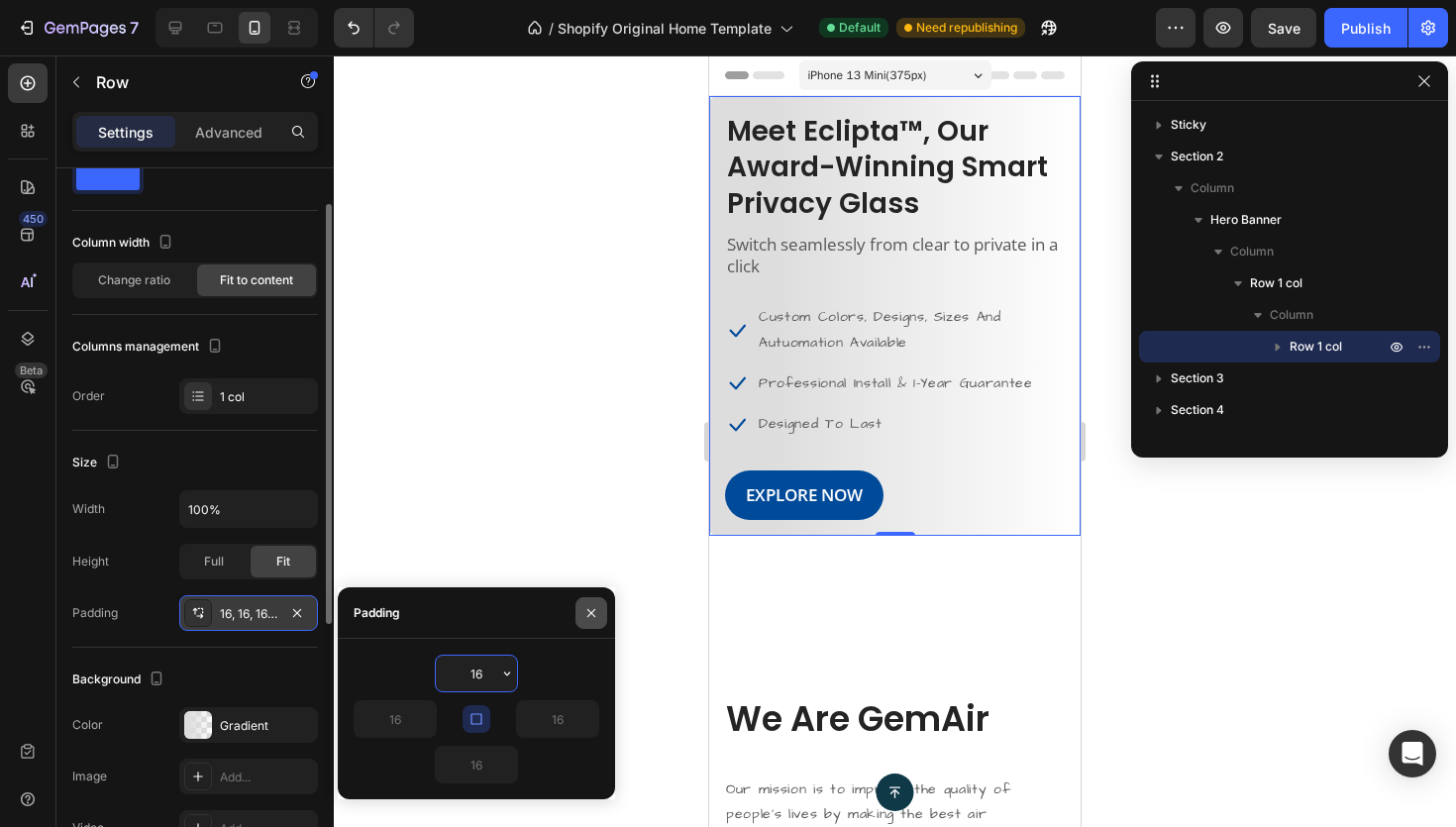 click at bounding box center [591, 613] 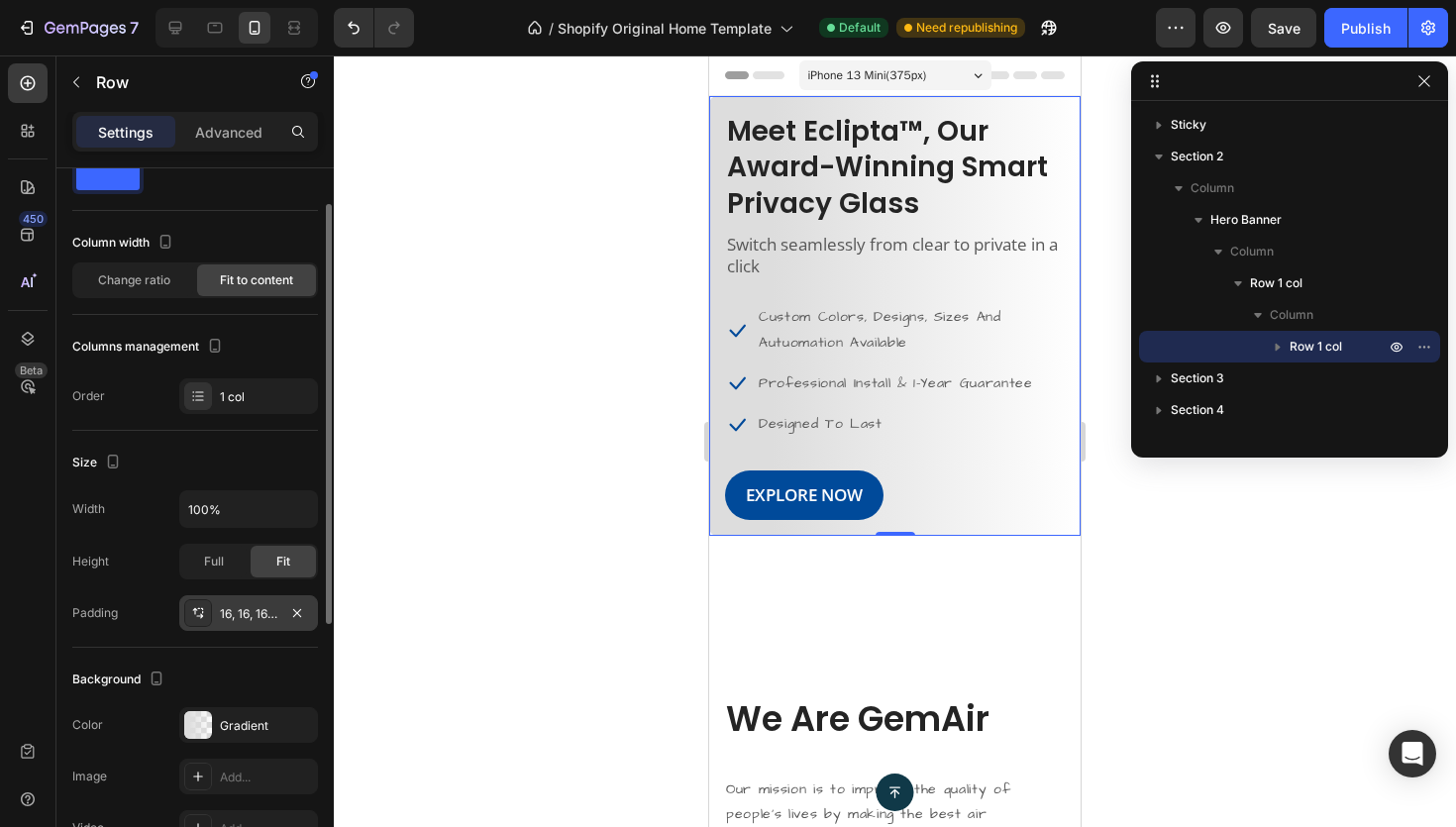 click 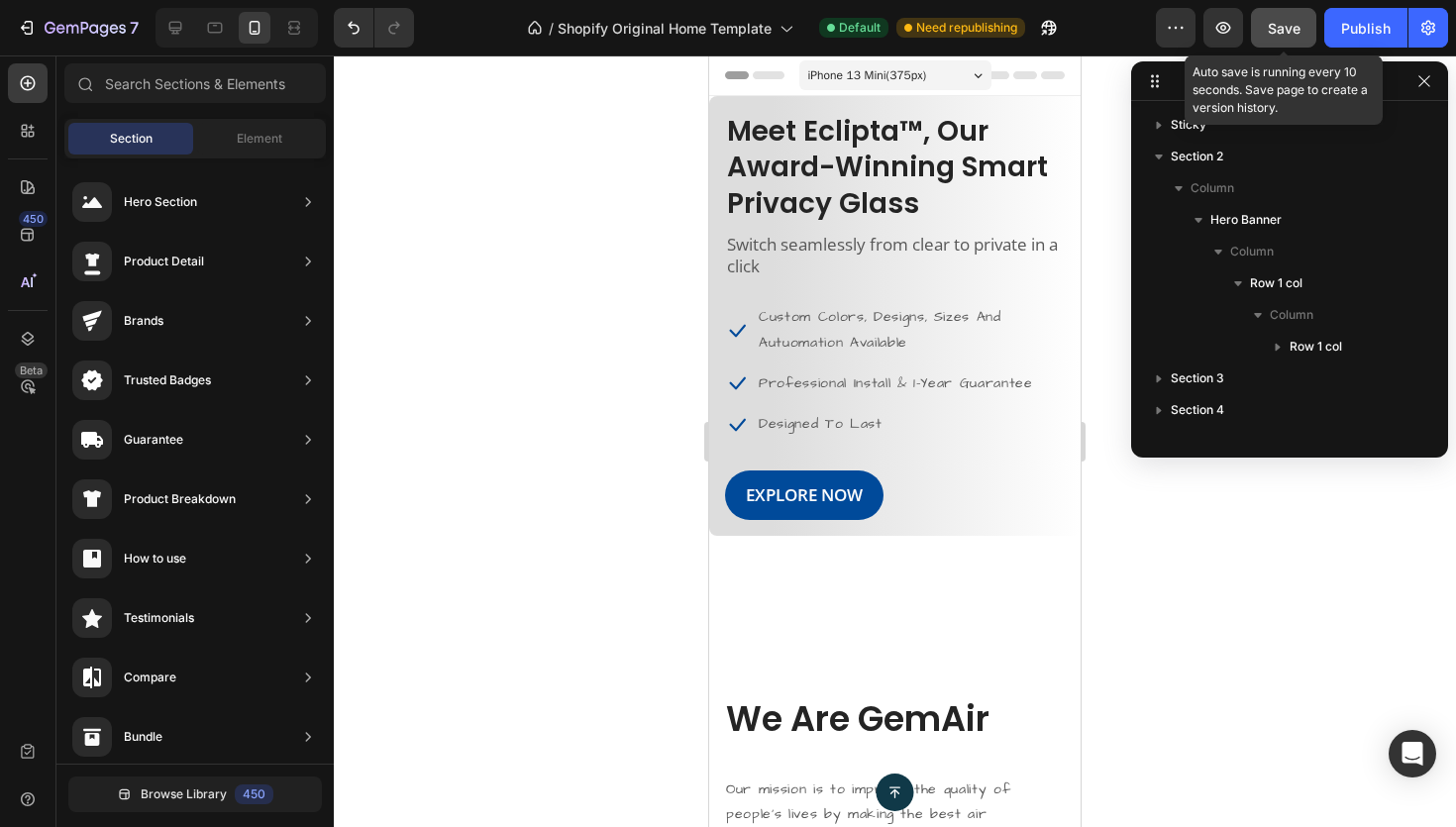 click on "Save" at bounding box center [1284, 28] 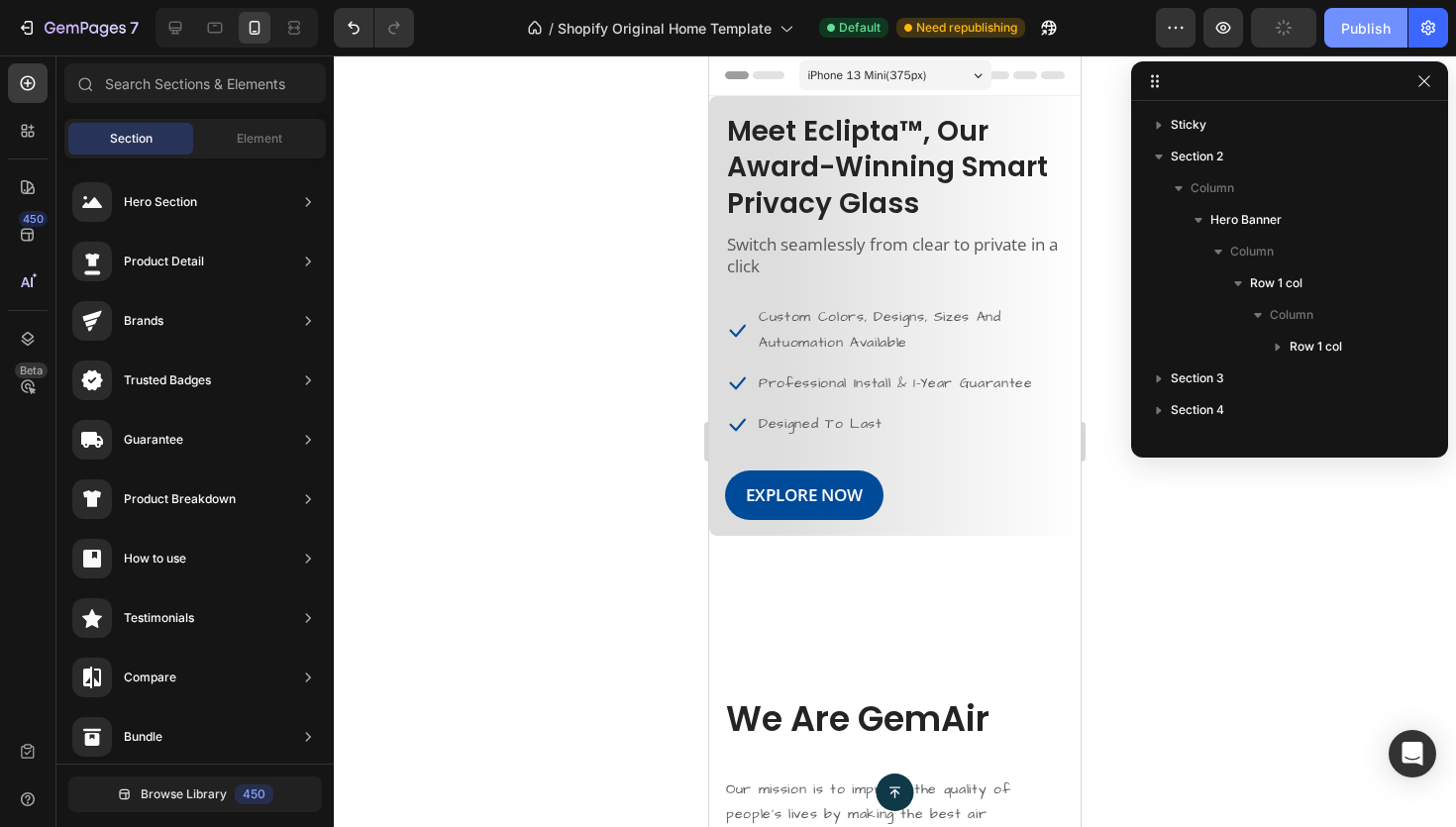click on "Publish" at bounding box center [1366, 28] 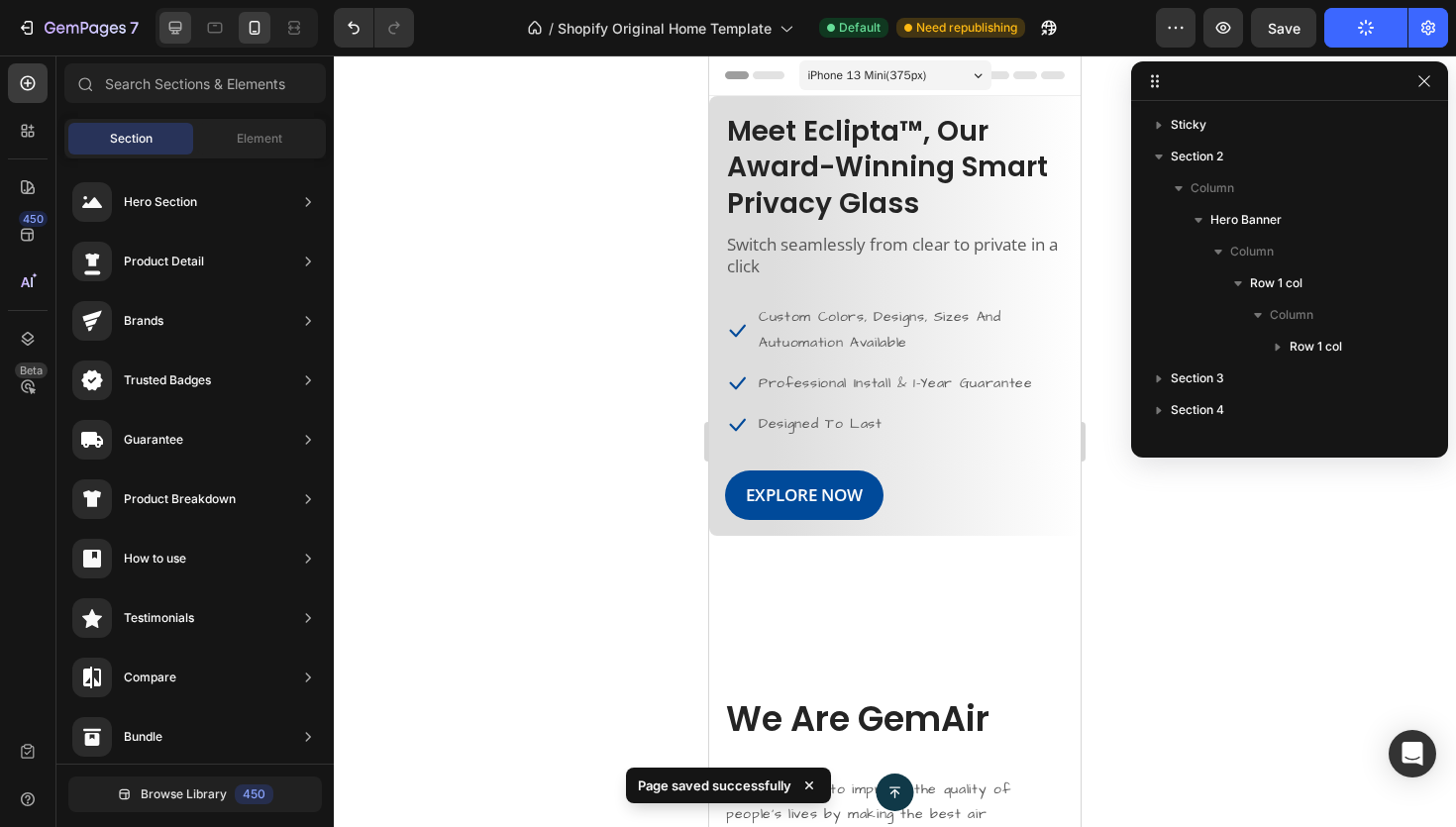 click 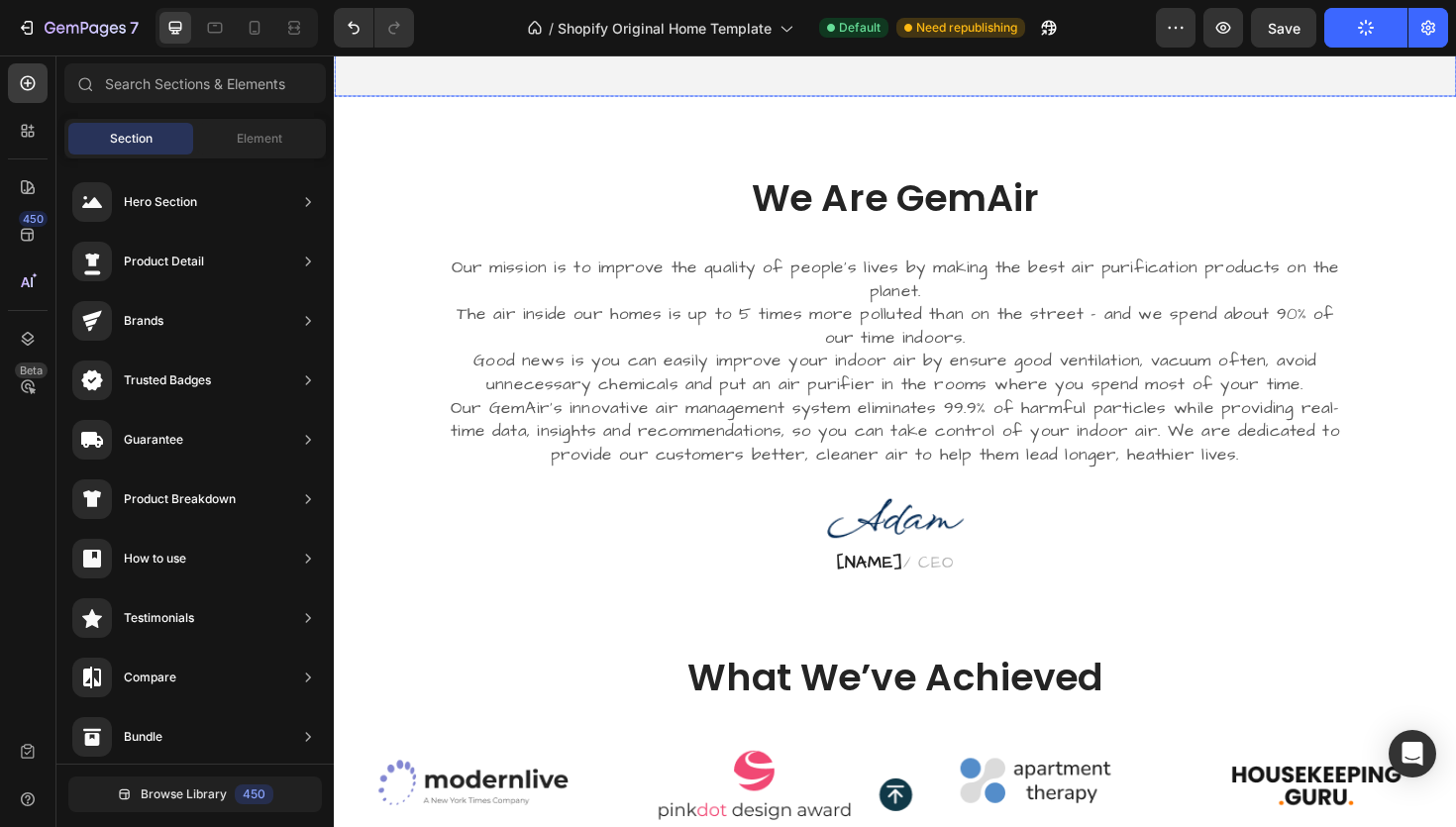 scroll, scrollTop: 0, scrollLeft: 0, axis: both 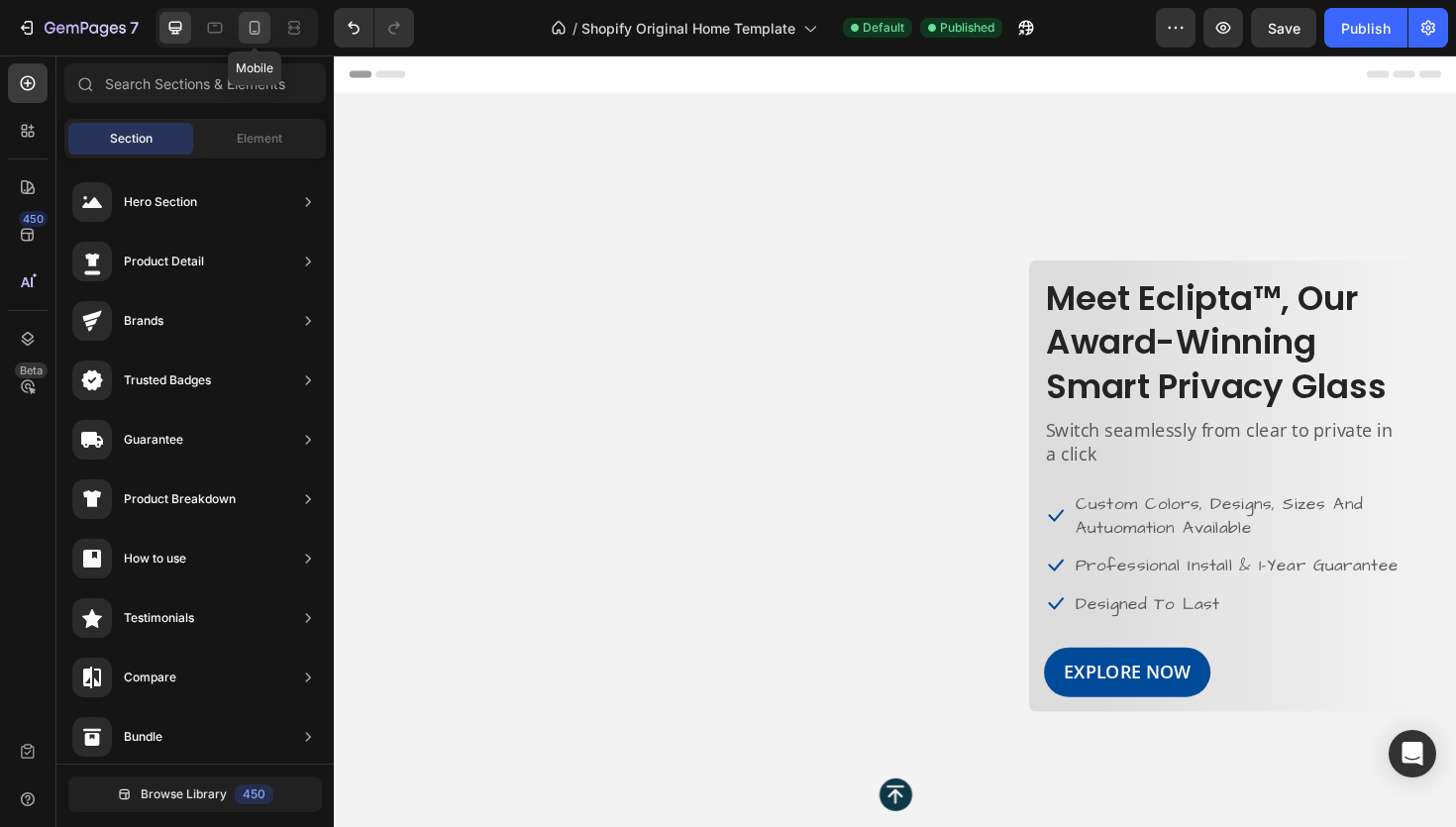 click 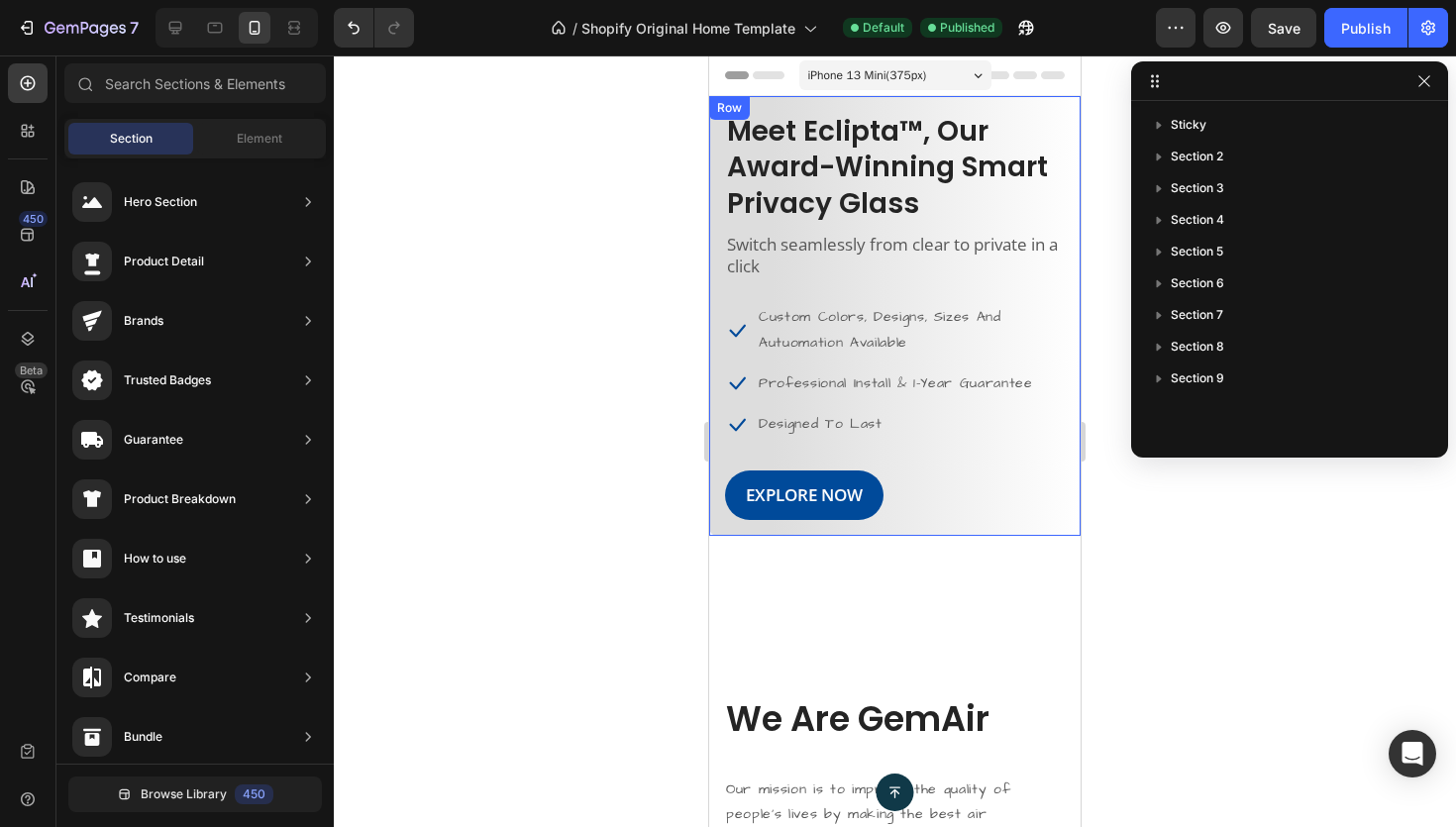 click on "Meet Eclipta™, Our Award-Winning Smart Privacy Glass Heading Switch seamlessly from clear to private in a click Text block                Icon Custom Colors, Designs, Sizes And Autuomation Available Text block                Icon Professional Install & 1-Year Guarantee Text block                Icon Designed To Last Text block Icon List EXPLORE  NOW Button" at bounding box center [894, 316] 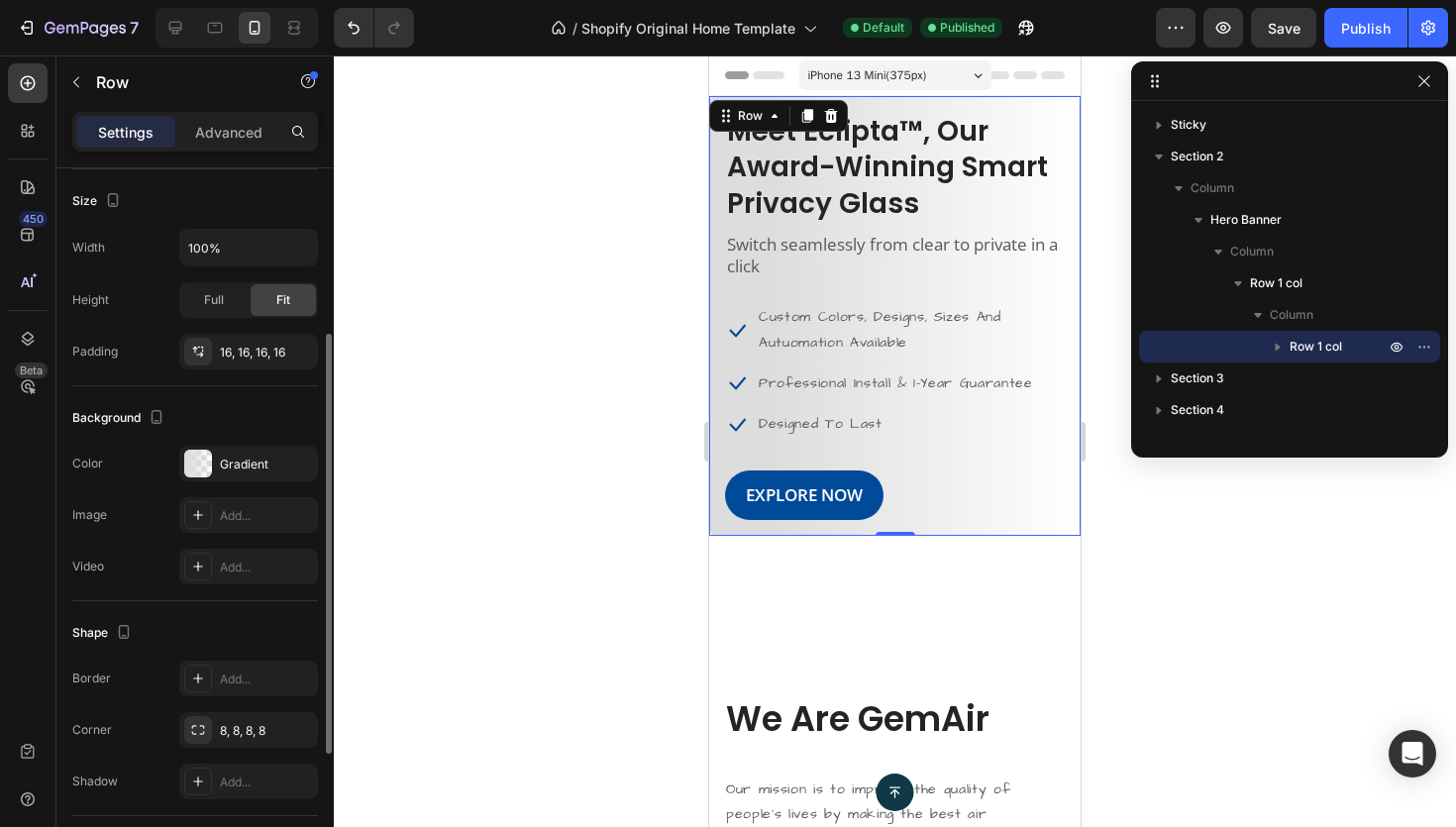 scroll, scrollTop: 293, scrollLeft: 0, axis: vertical 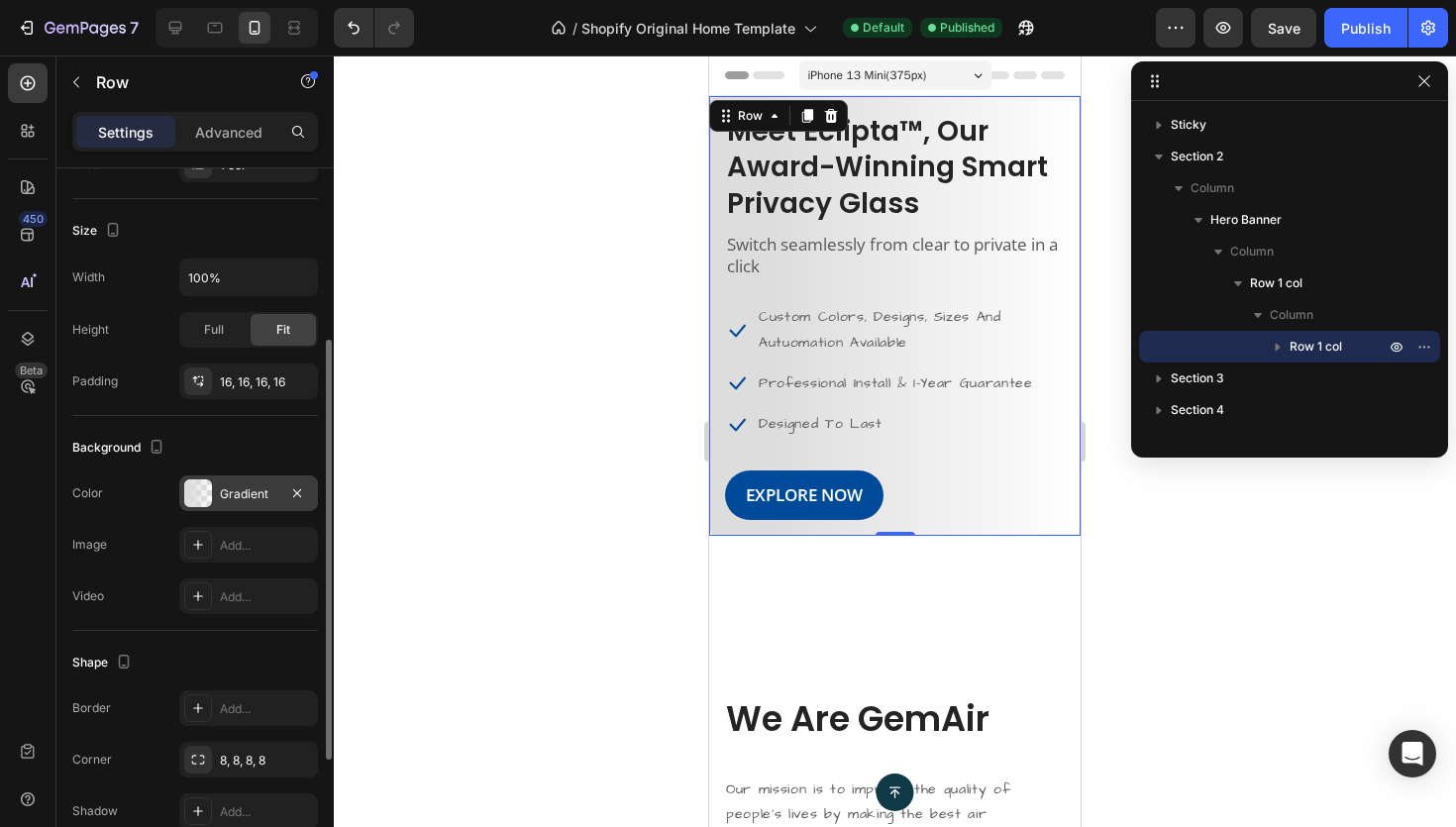 click on "Gradient" at bounding box center [249, 493] 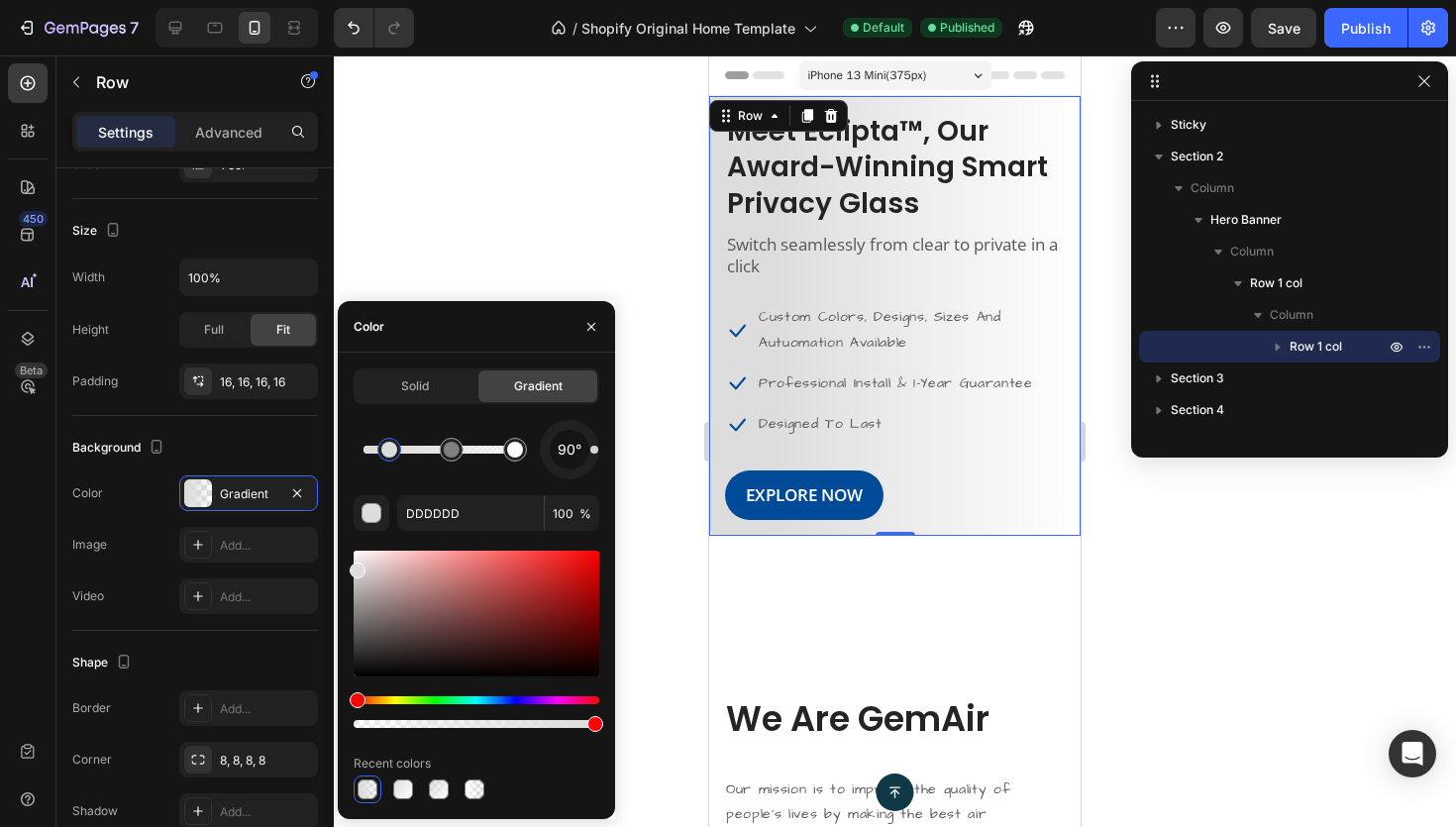 click on "Solid Gradient 90° DDDDDD 100 % Recent colors" at bounding box center [476, 585] 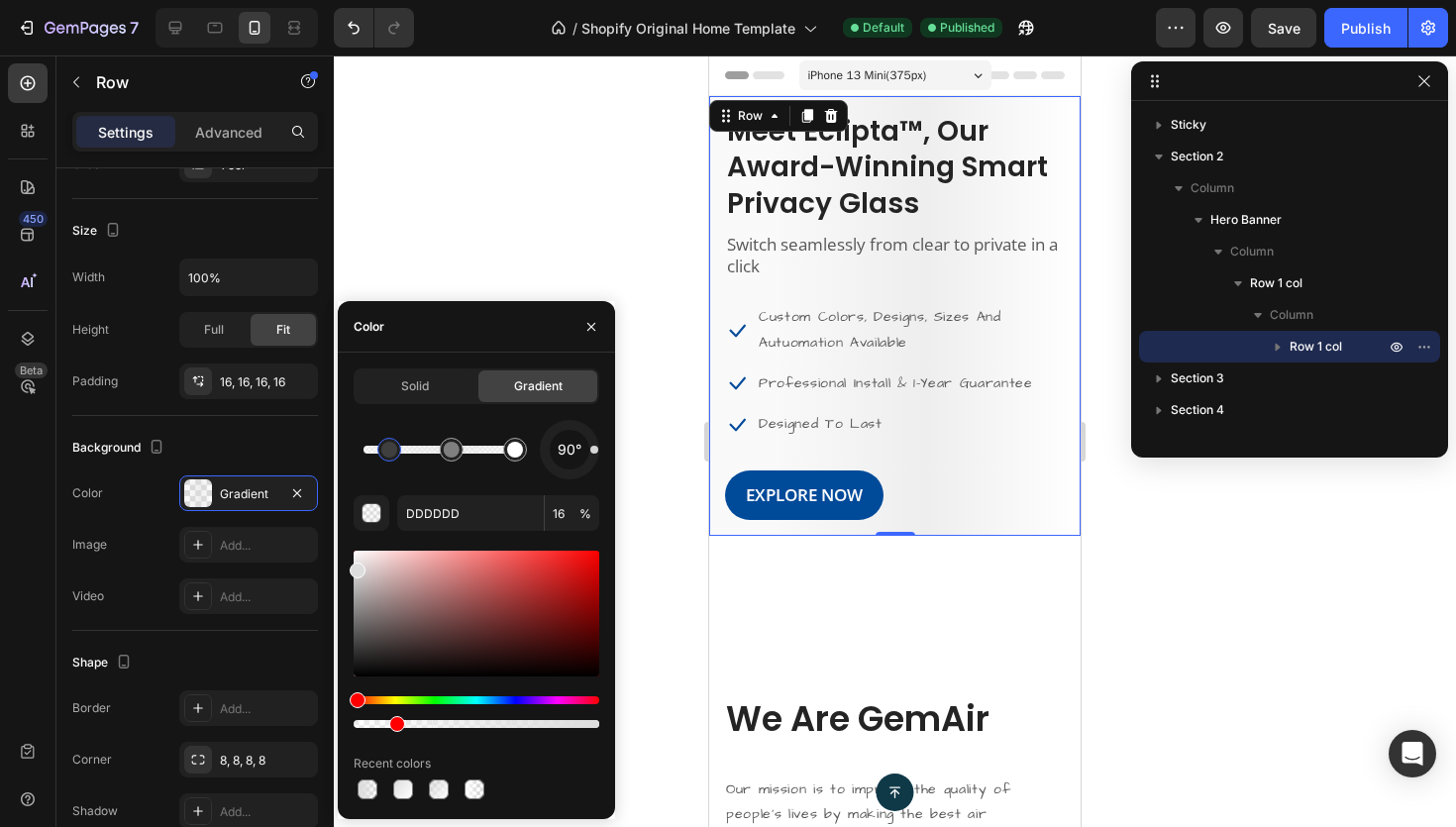 drag, startPoint x: 597, startPoint y: 726, endPoint x: 514, endPoint y: 714, distance: 83.86298 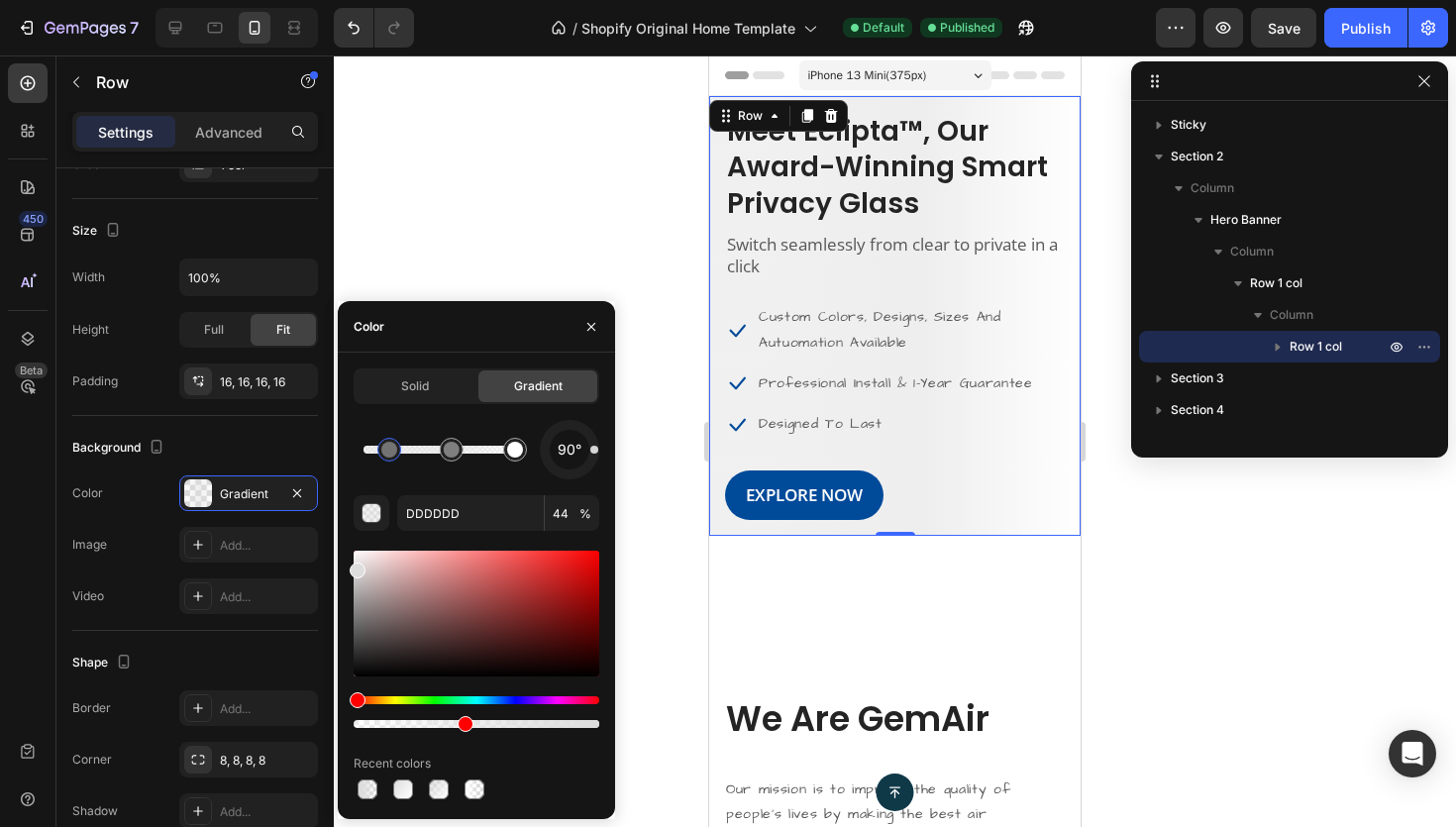 drag, startPoint x: 400, startPoint y: 722, endPoint x: 463, endPoint y: 719, distance: 63.07139 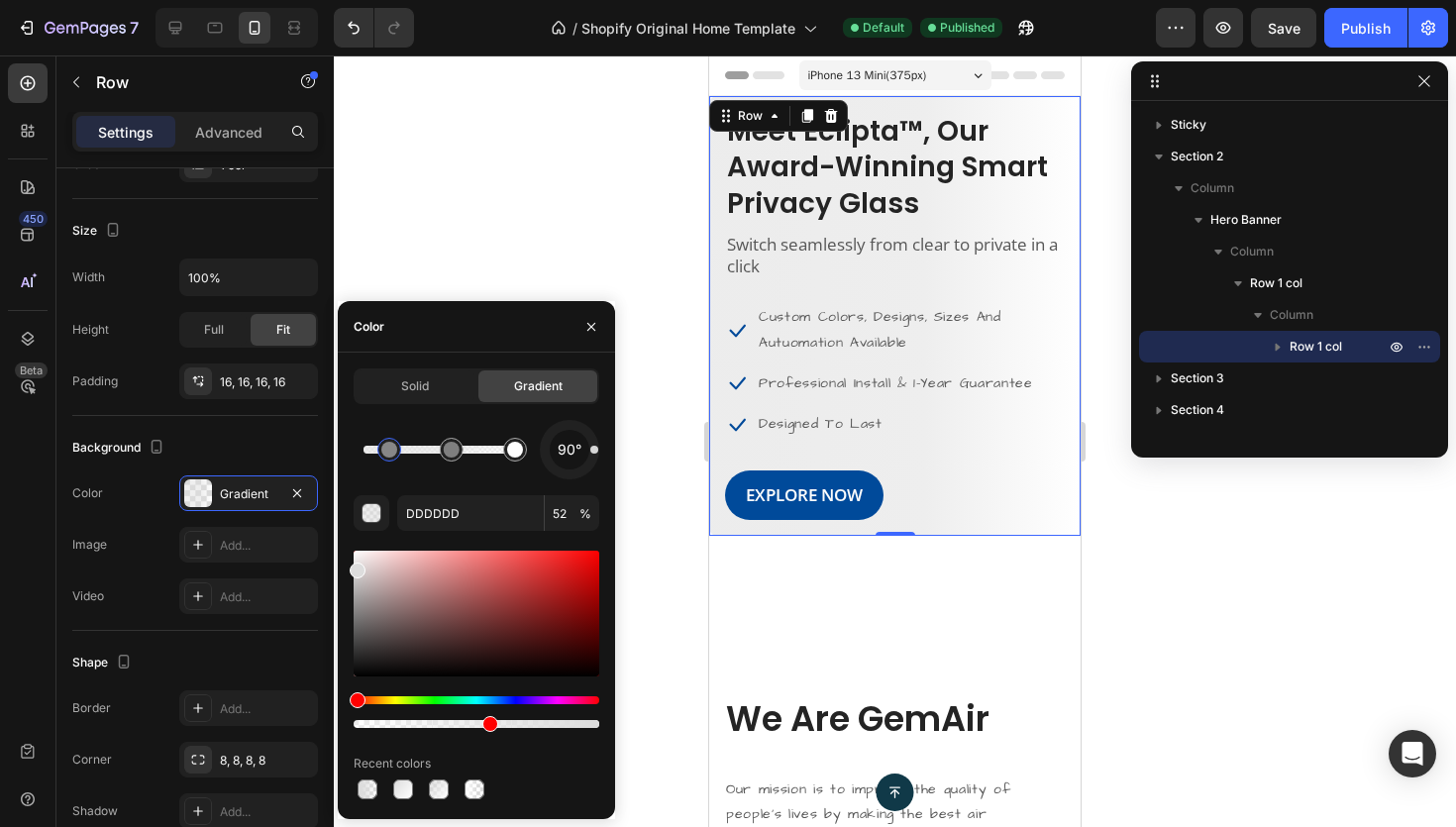 type on "51" 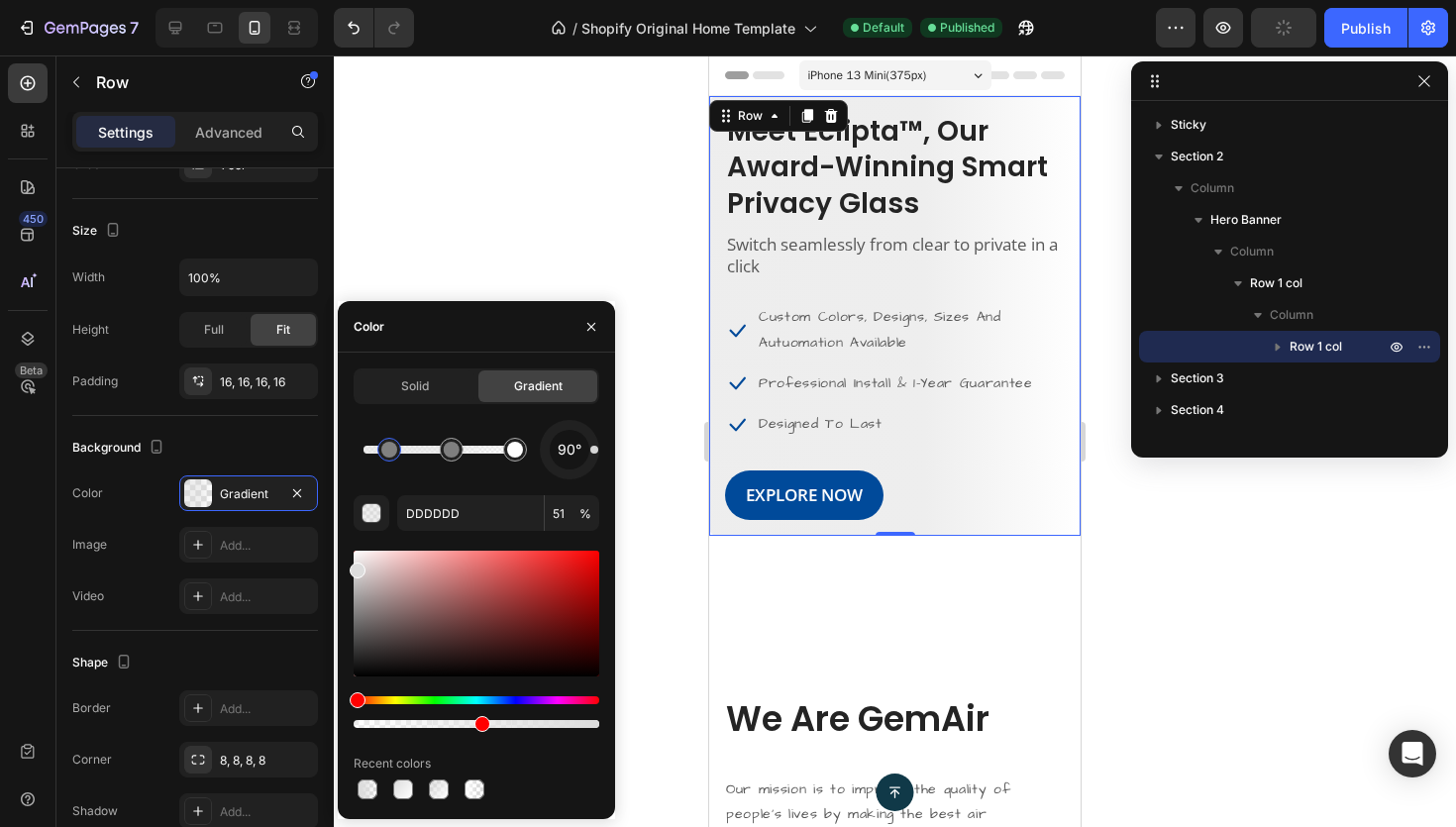 drag, startPoint x: 463, startPoint y: 725, endPoint x: 481, endPoint y: 722, distance: 18.248288 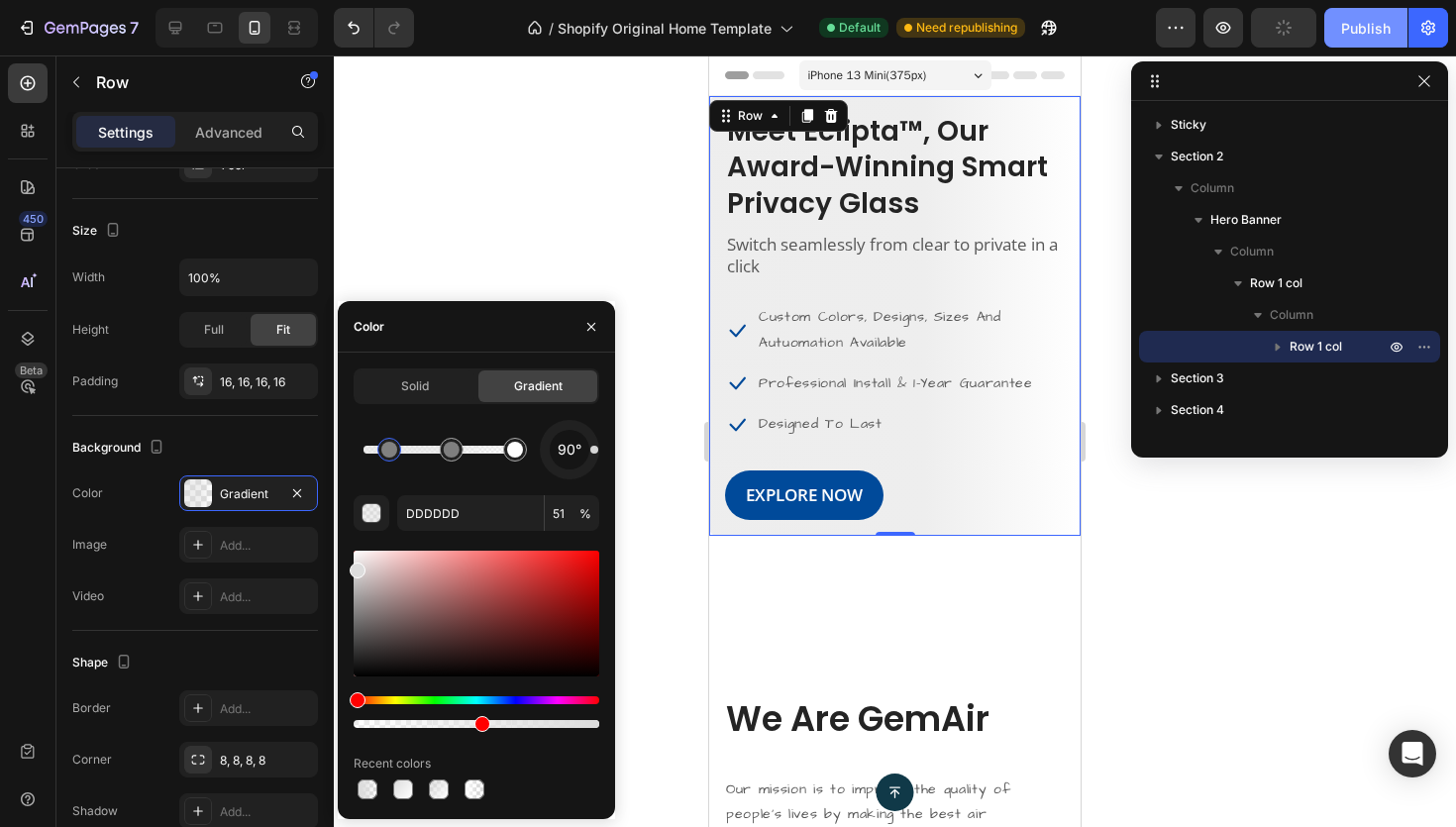 click on "Publish" at bounding box center [1366, 28] 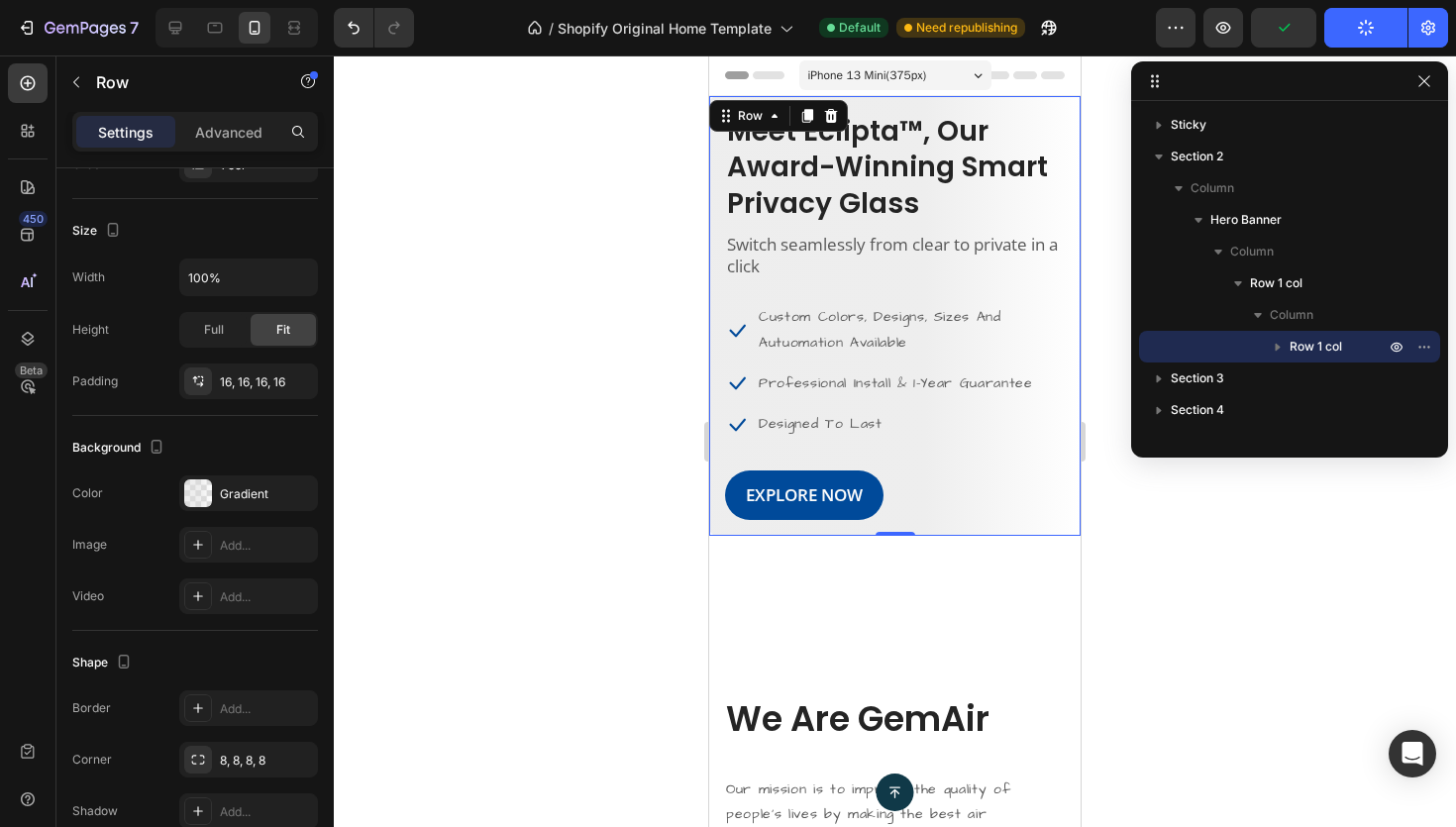 click 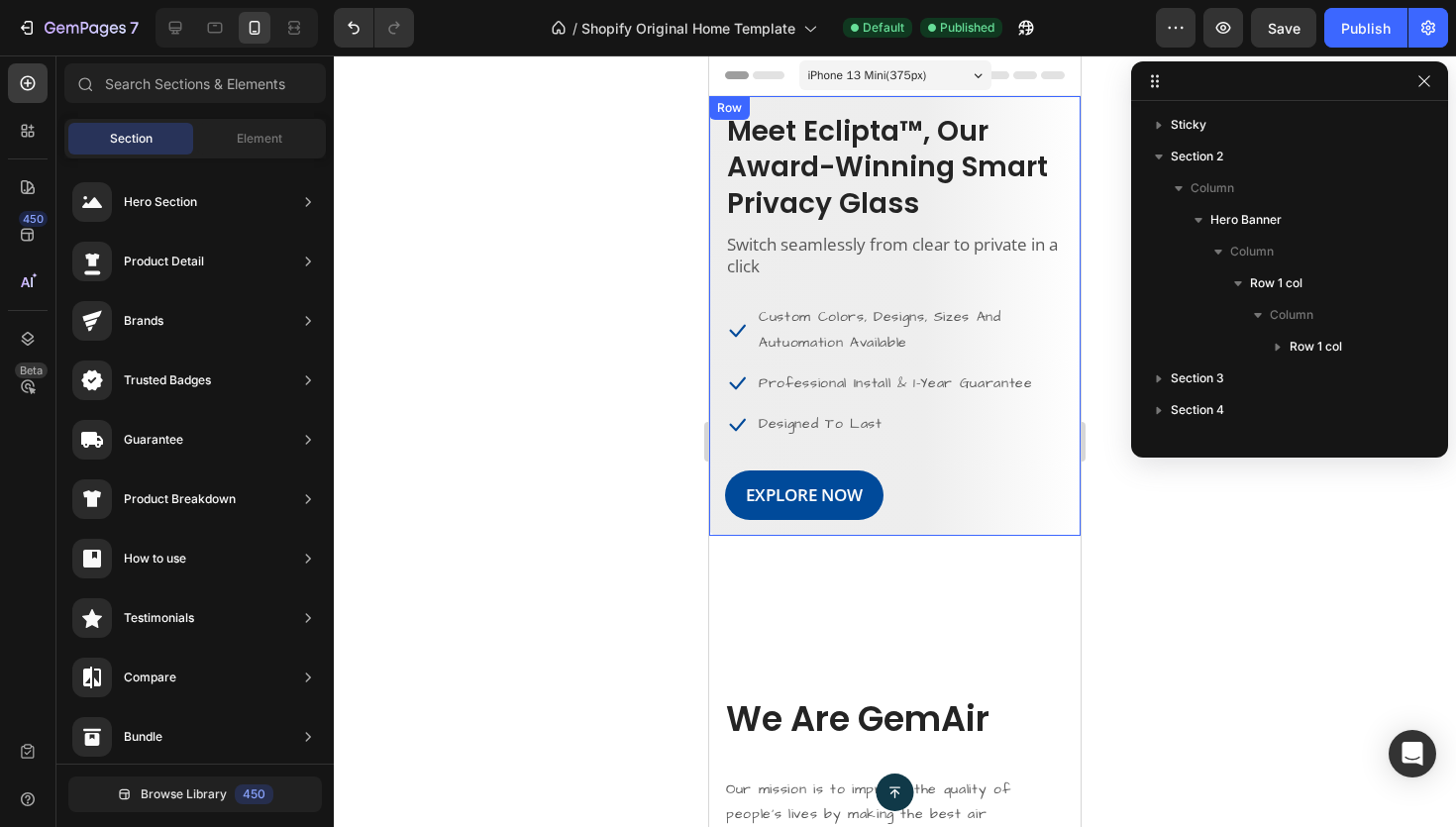 click on "Meet Eclipta™, Our Award-Winning Smart Privacy Glass Heading Switch seamlessly from clear to private in a click Text block                Icon Custom Colors, Designs, Sizes And Autuomation Available Text block                Icon Professional Install & 1-Year Guarantee Text block                Icon Designed To Last Text block Icon List EXPLORE  NOW Button Row" at bounding box center (894, 316) 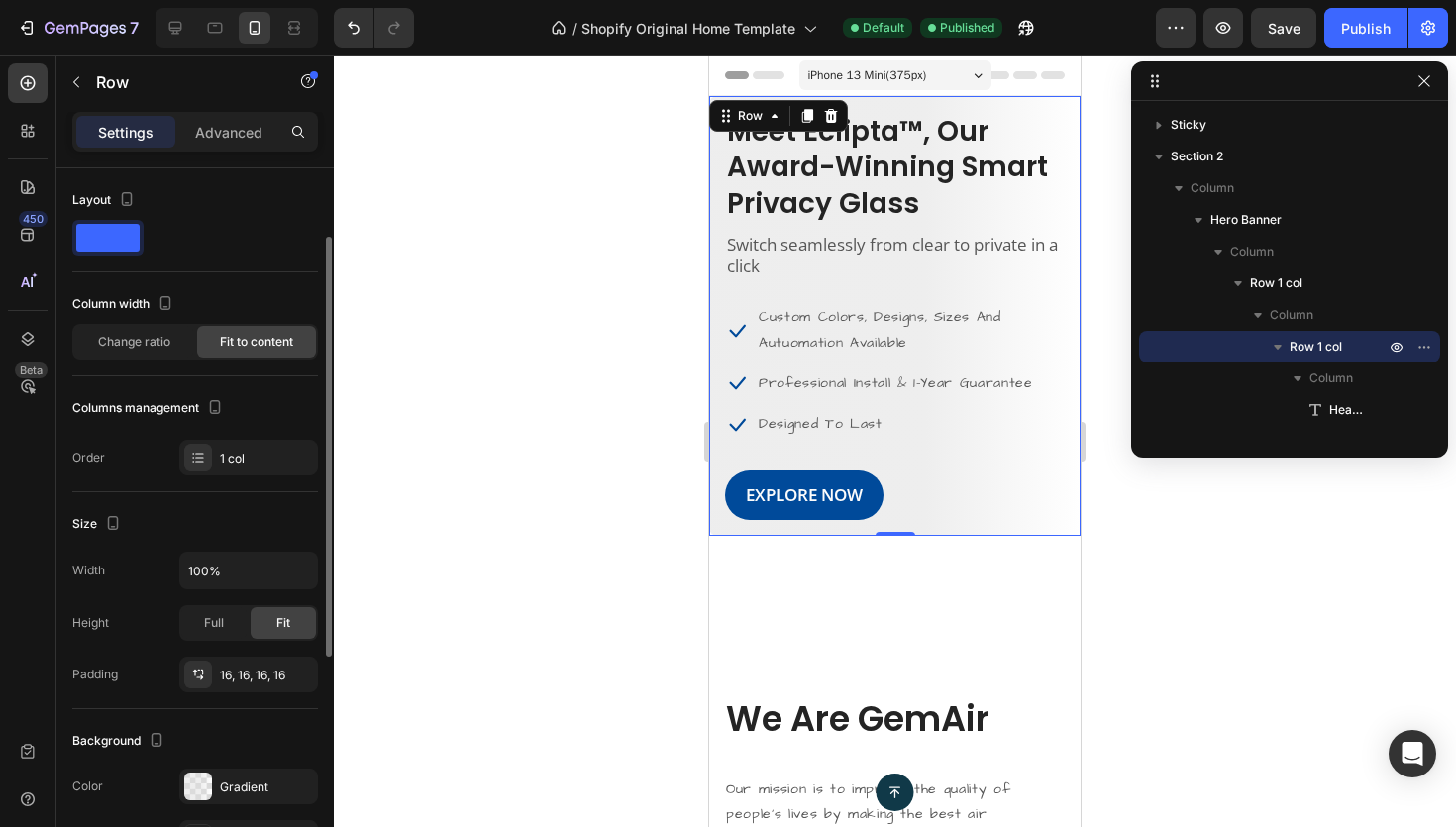 scroll, scrollTop: 502, scrollLeft: 0, axis: vertical 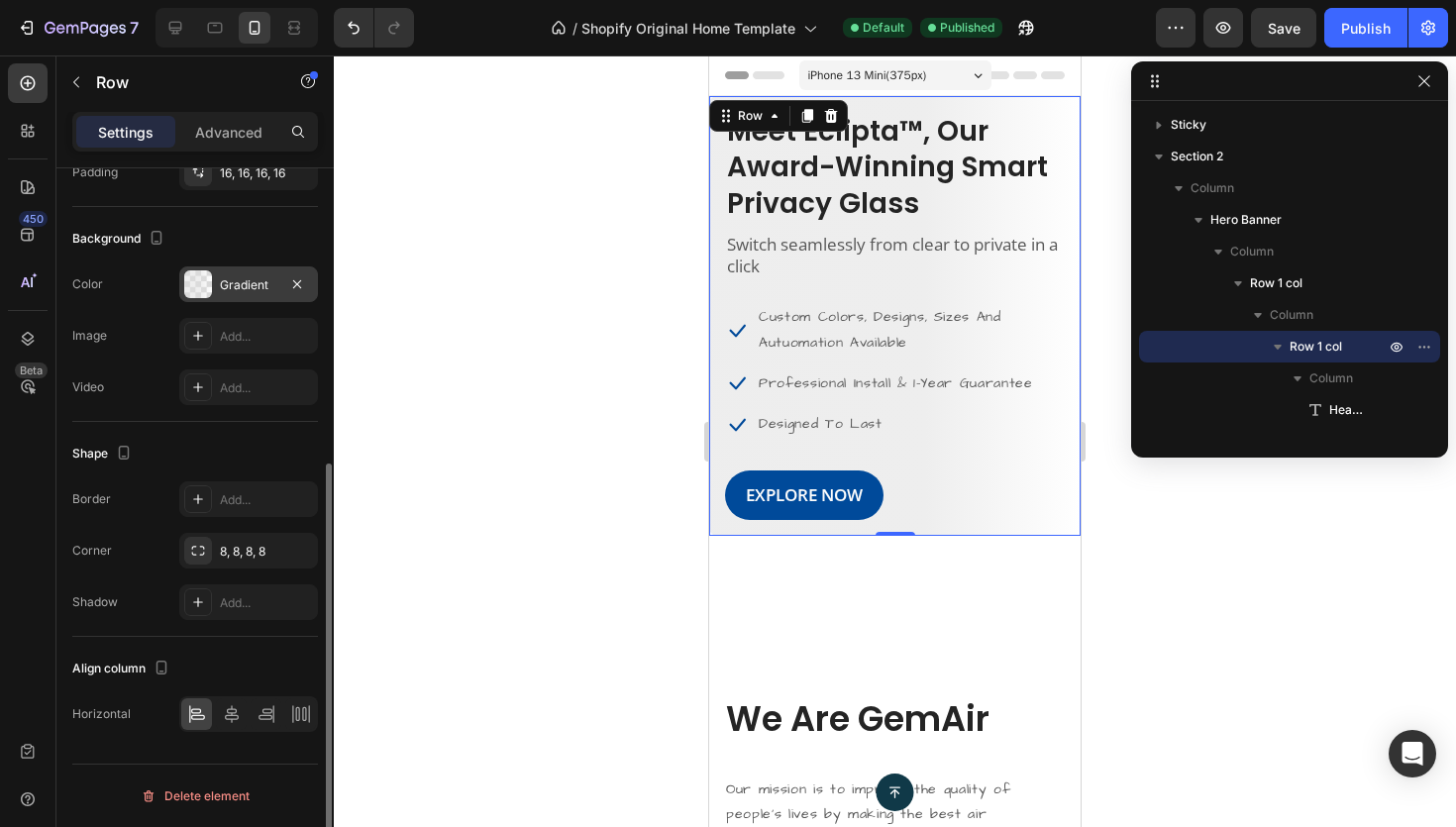 click on "Gradient" at bounding box center (249, 285) 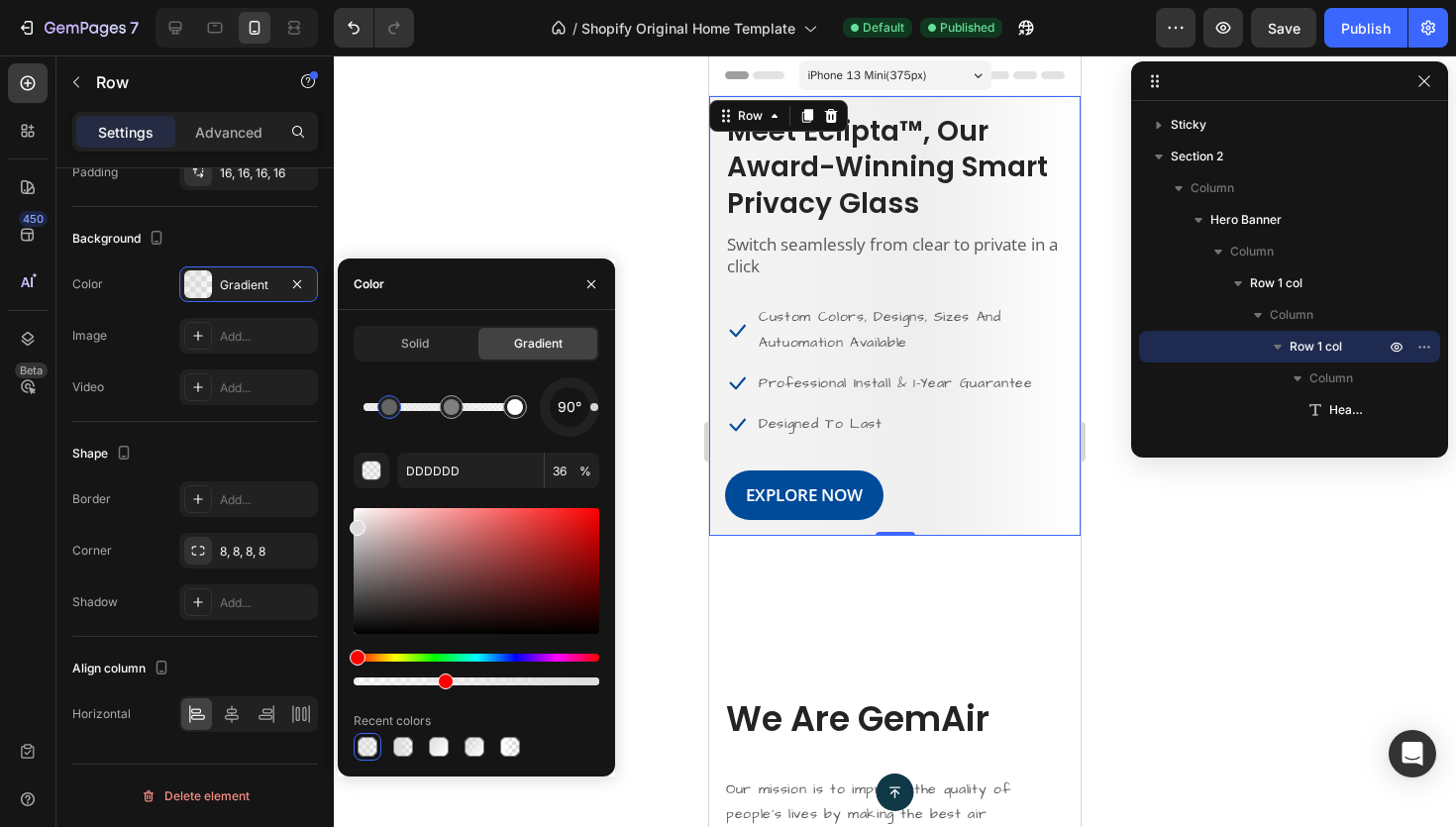 type on "35" 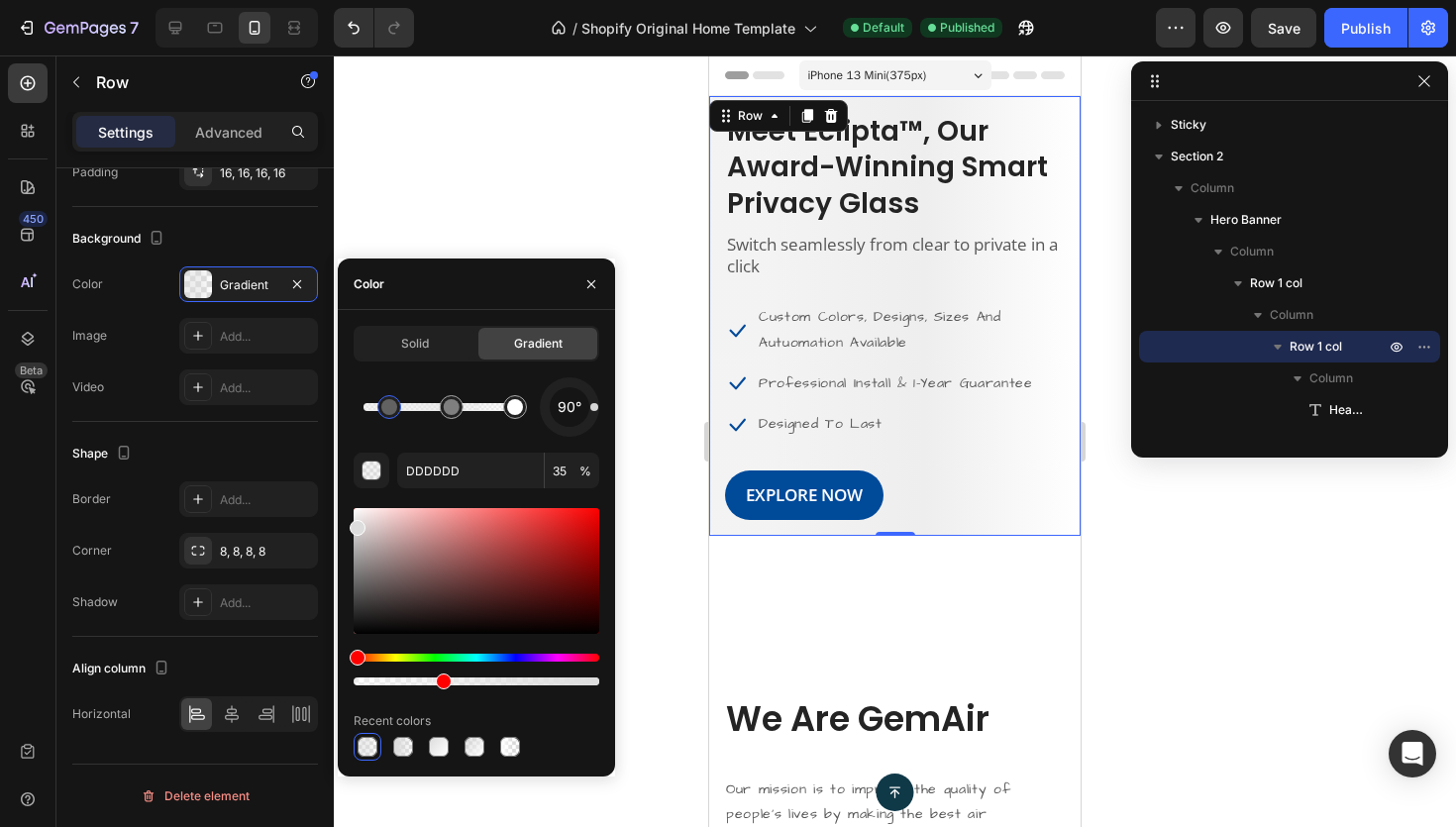 drag, startPoint x: 479, startPoint y: 677, endPoint x: 440, endPoint y: 680, distance: 39.115214 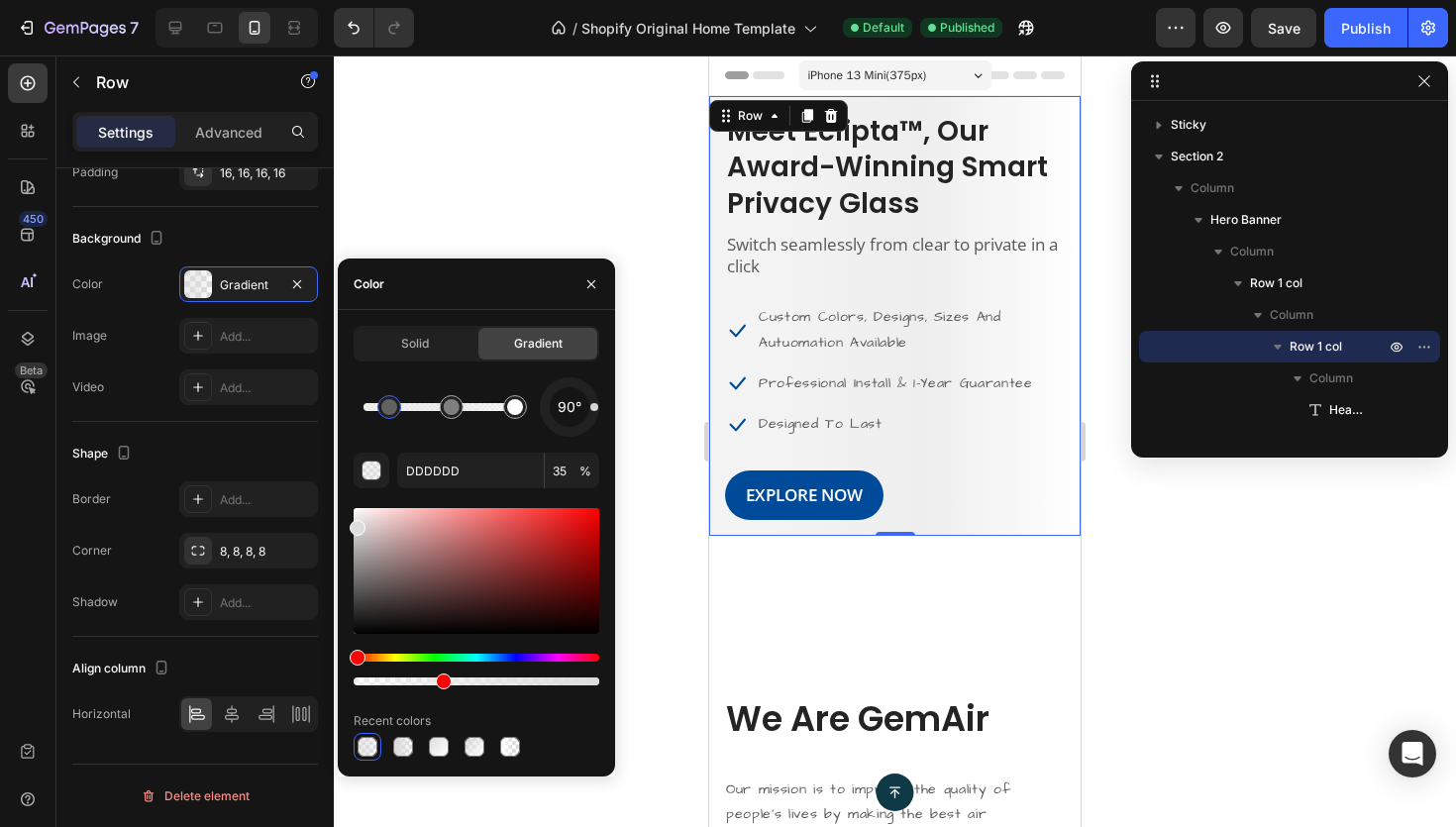 click at bounding box center (444, 681) 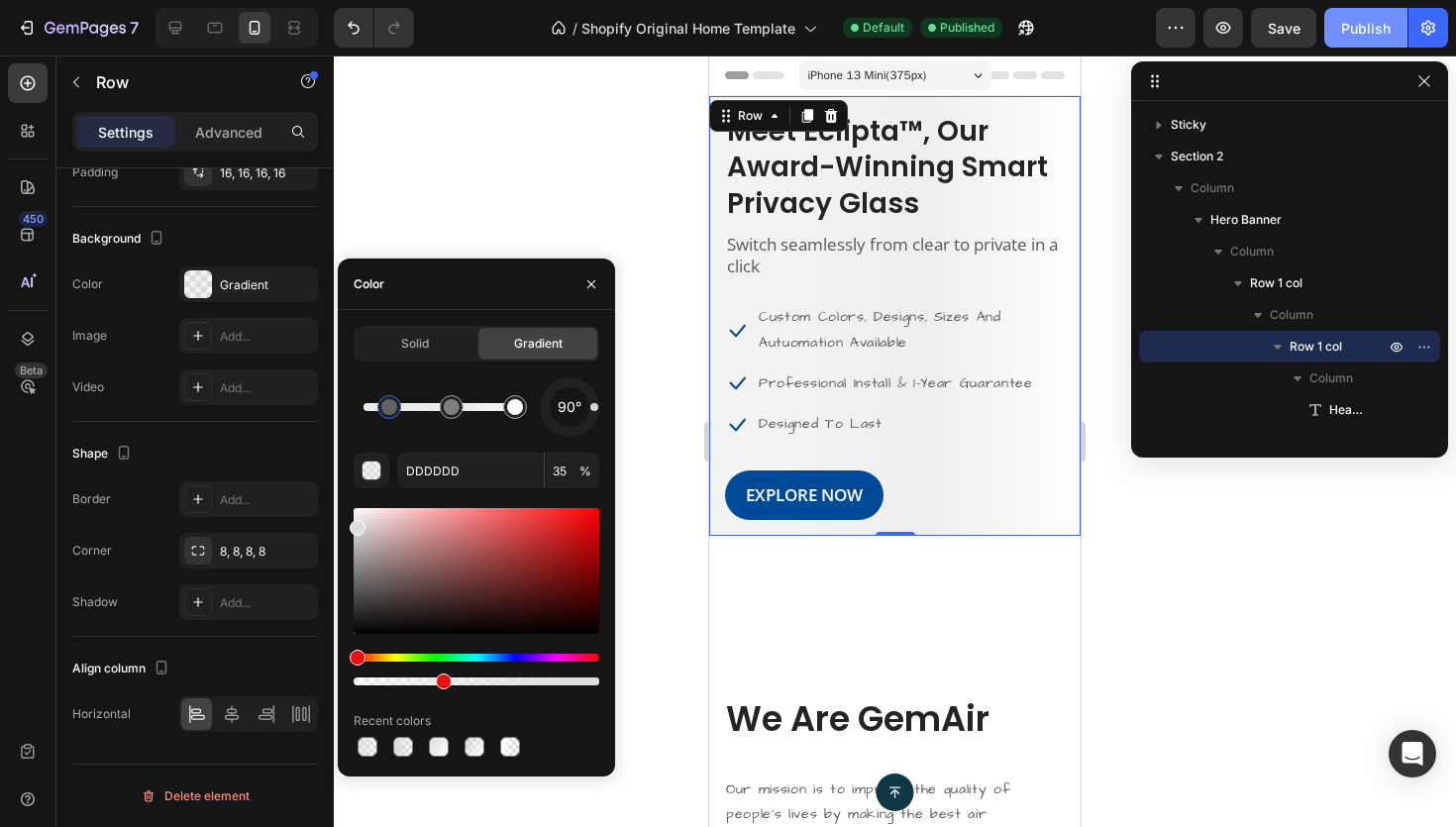 click on "Publish" at bounding box center [1366, 28] 